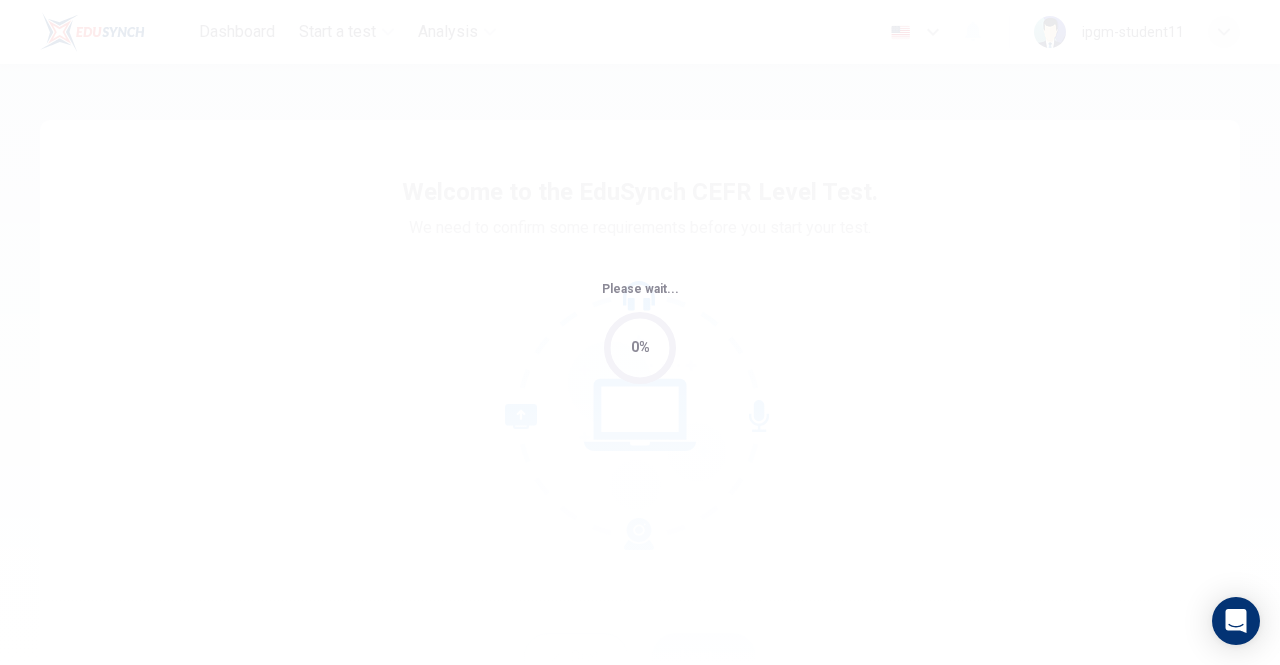scroll, scrollTop: 0, scrollLeft: 0, axis: both 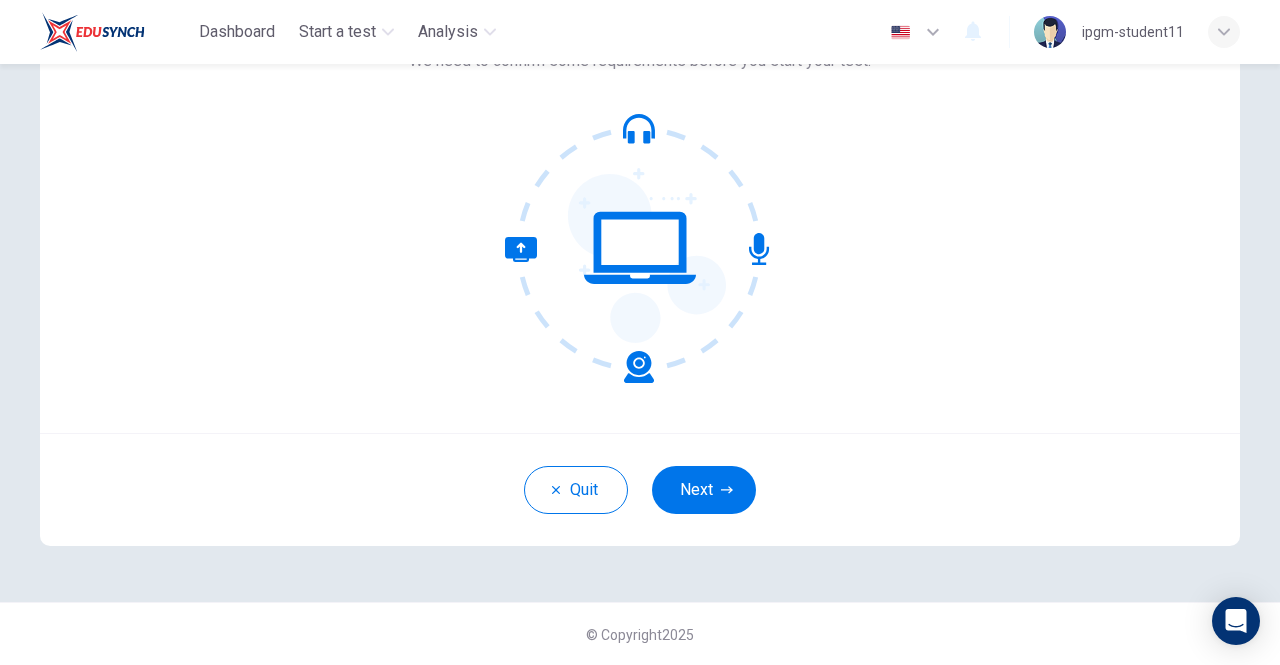 drag, startPoint x: 710, startPoint y: 483, endPoint x: 738, endPoint y: 479, distance: 28.284271 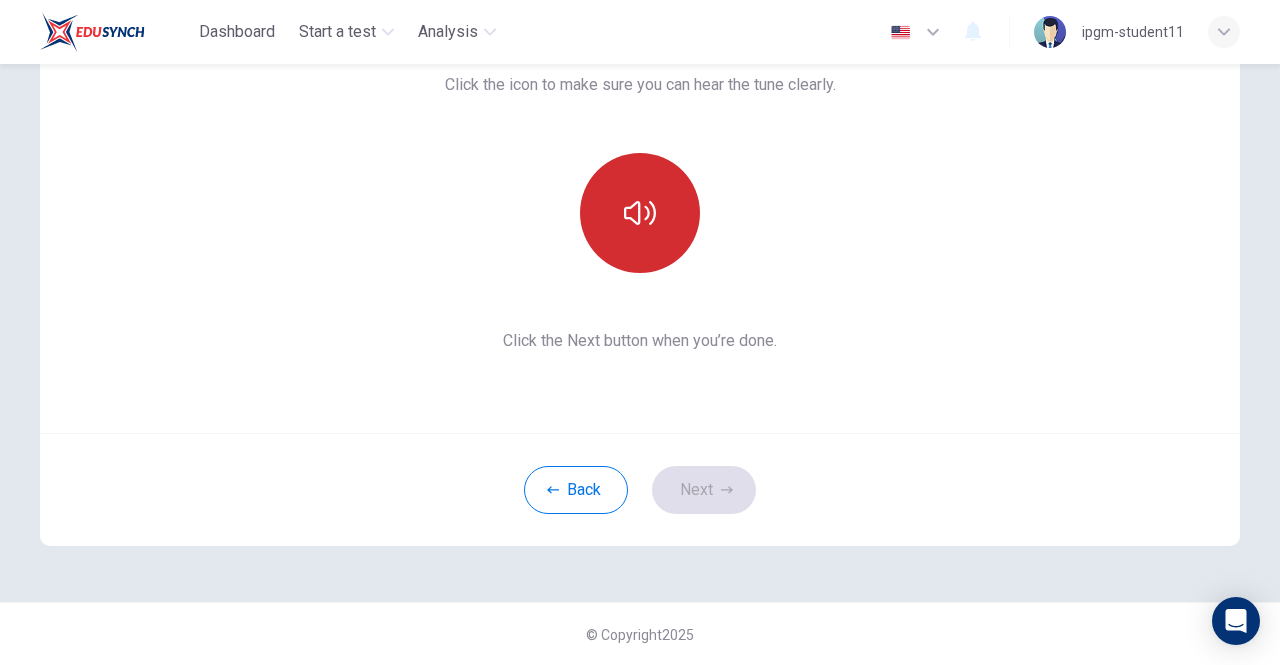 click at bounding box center [640, 213] 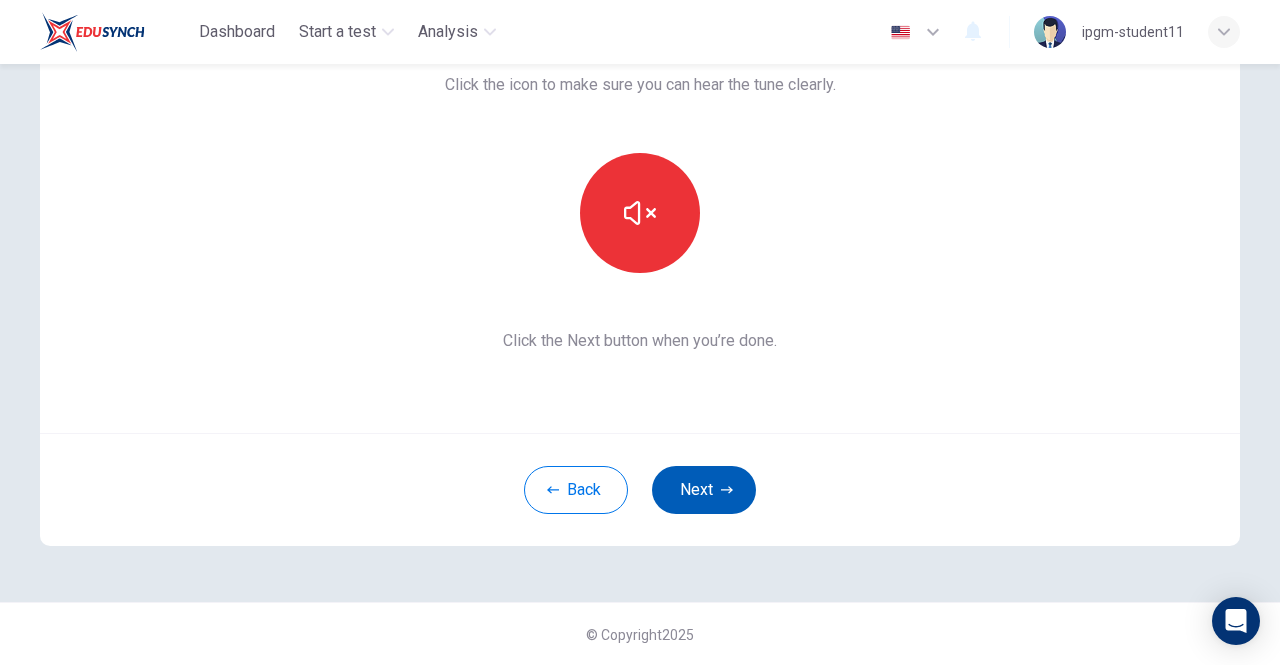 click on "Next" at bounding box center (704, 490) 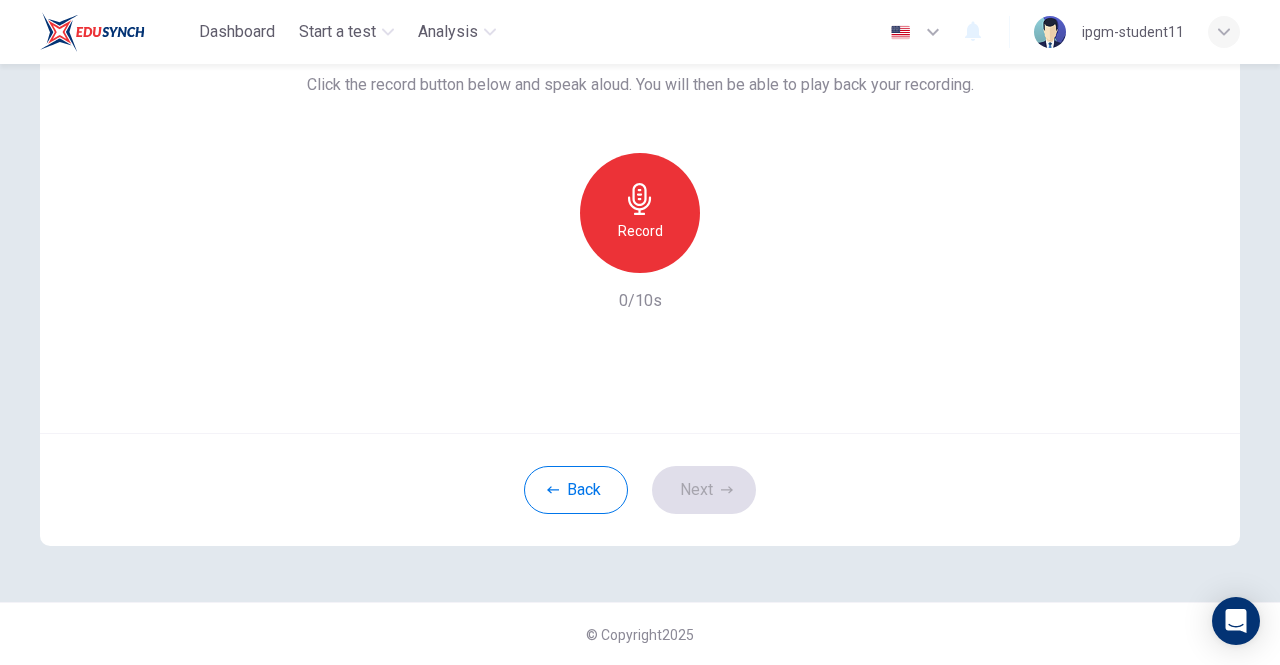 click on "Record" at bounding box center (640, 213) 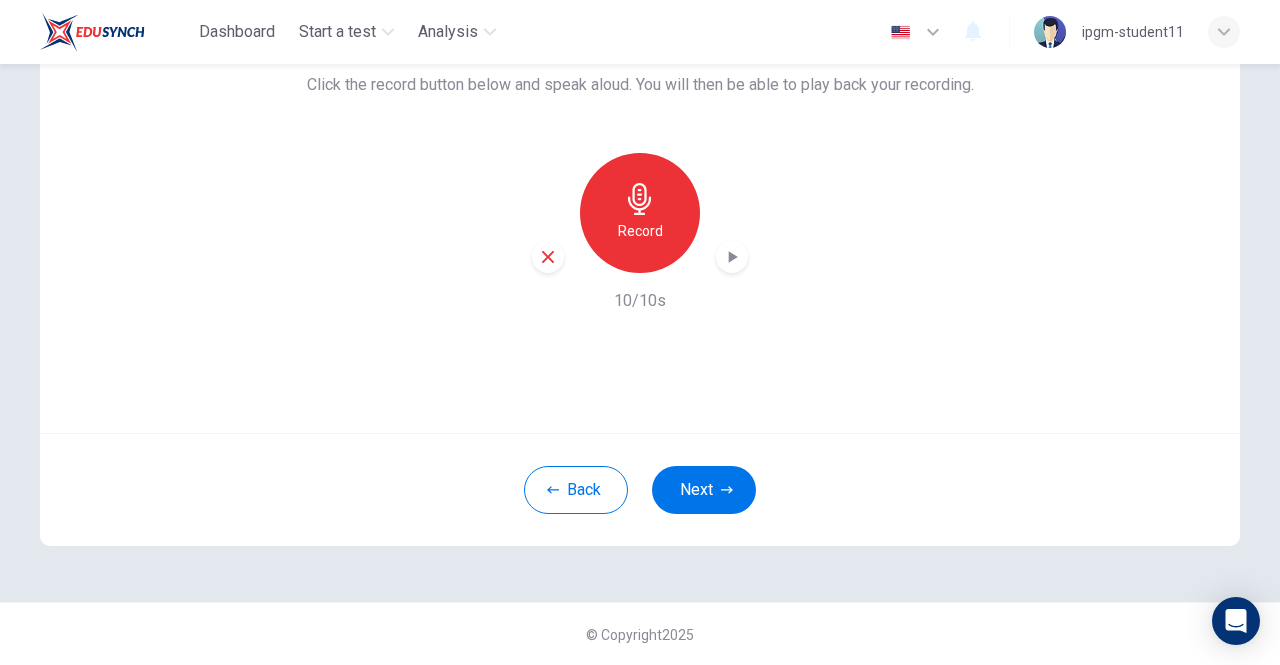 click at bounding box center (732, 257) 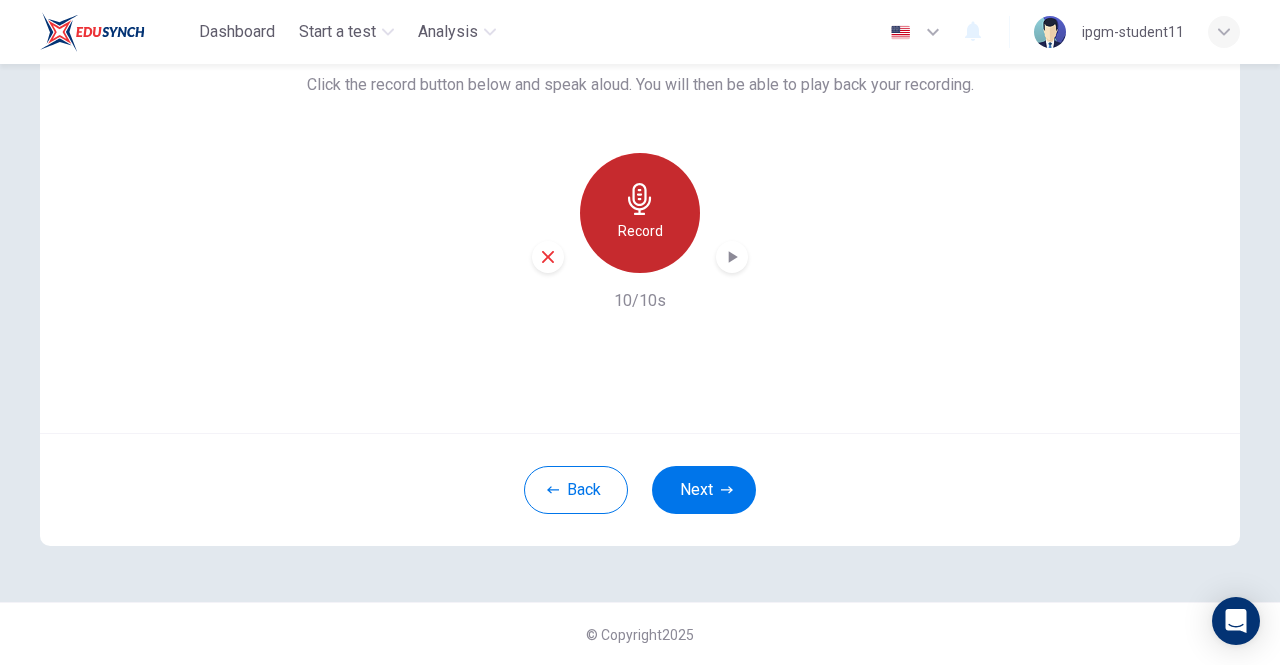 click on "Record" at bounding box center (640, 213) 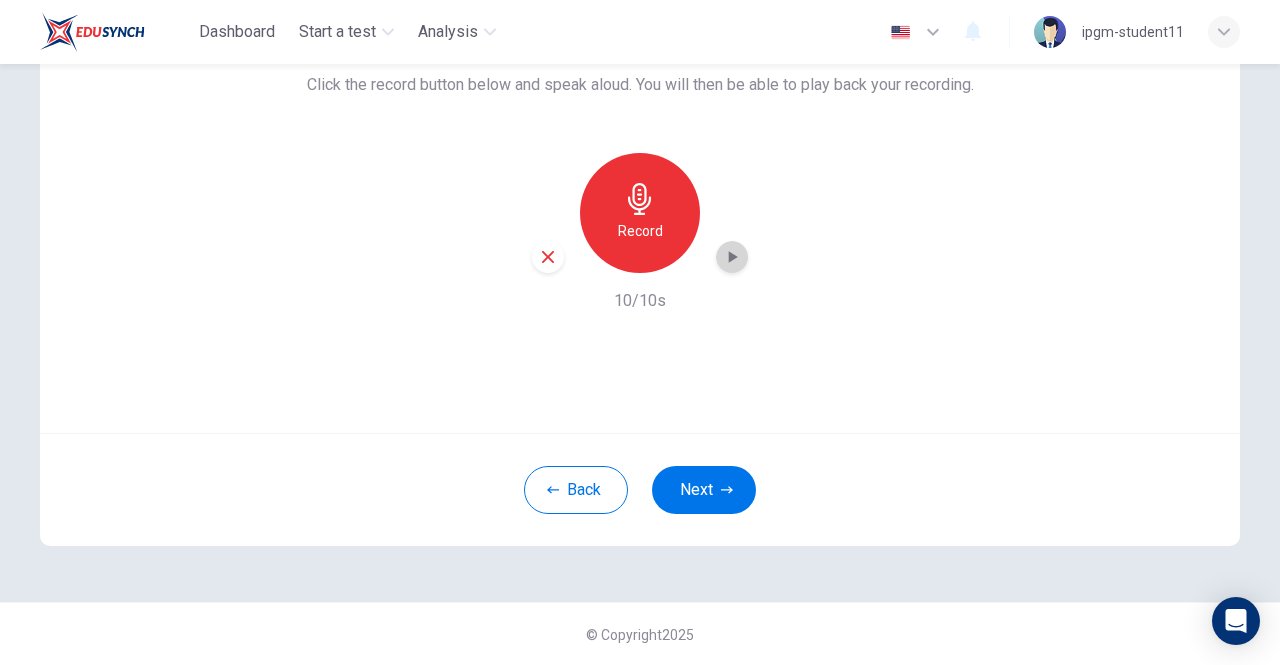 click 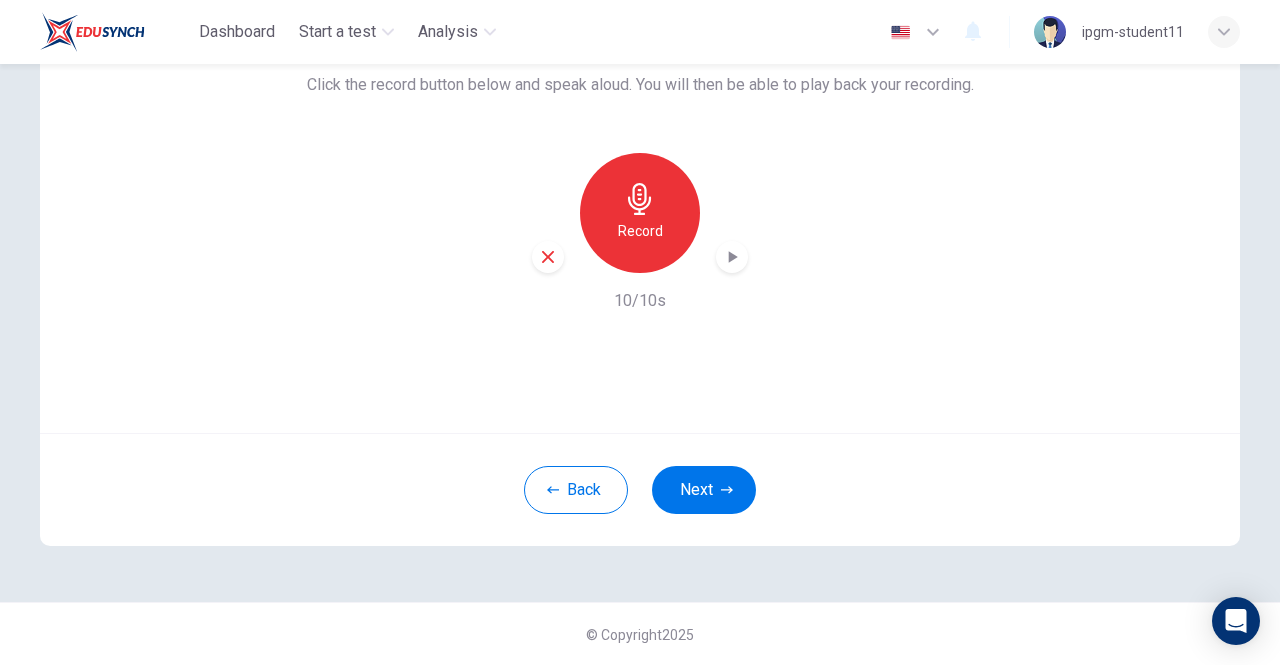 click on "Record" at bounding box center [640, 231] 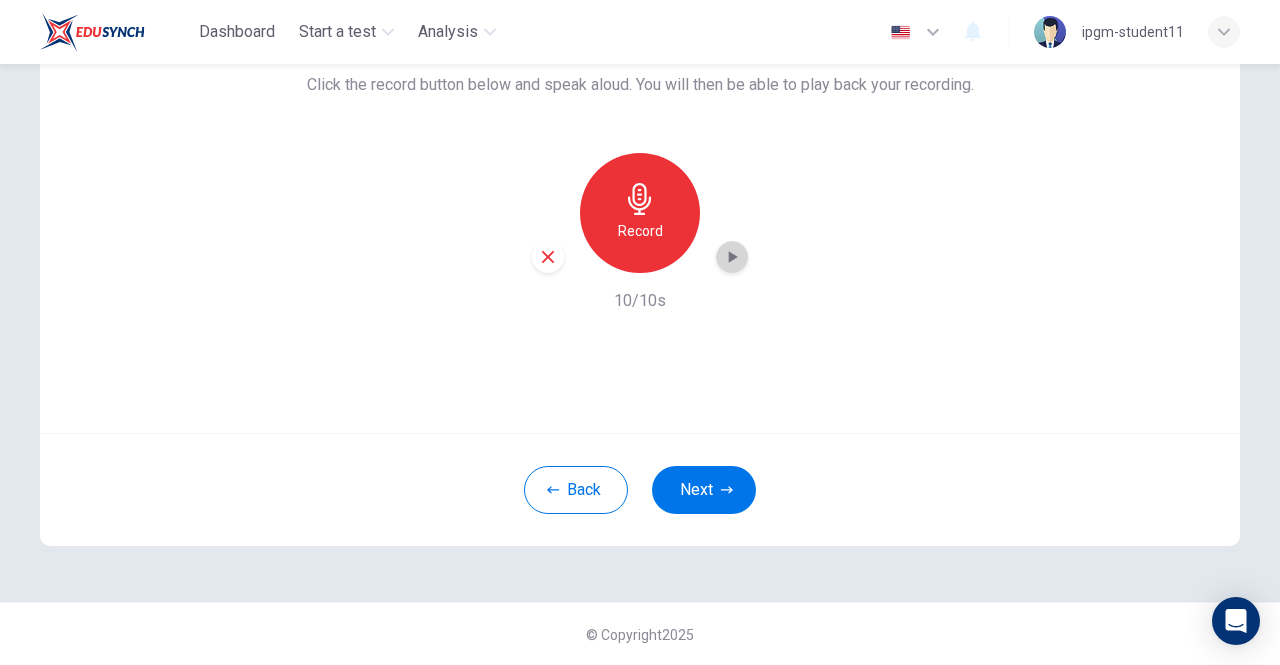click 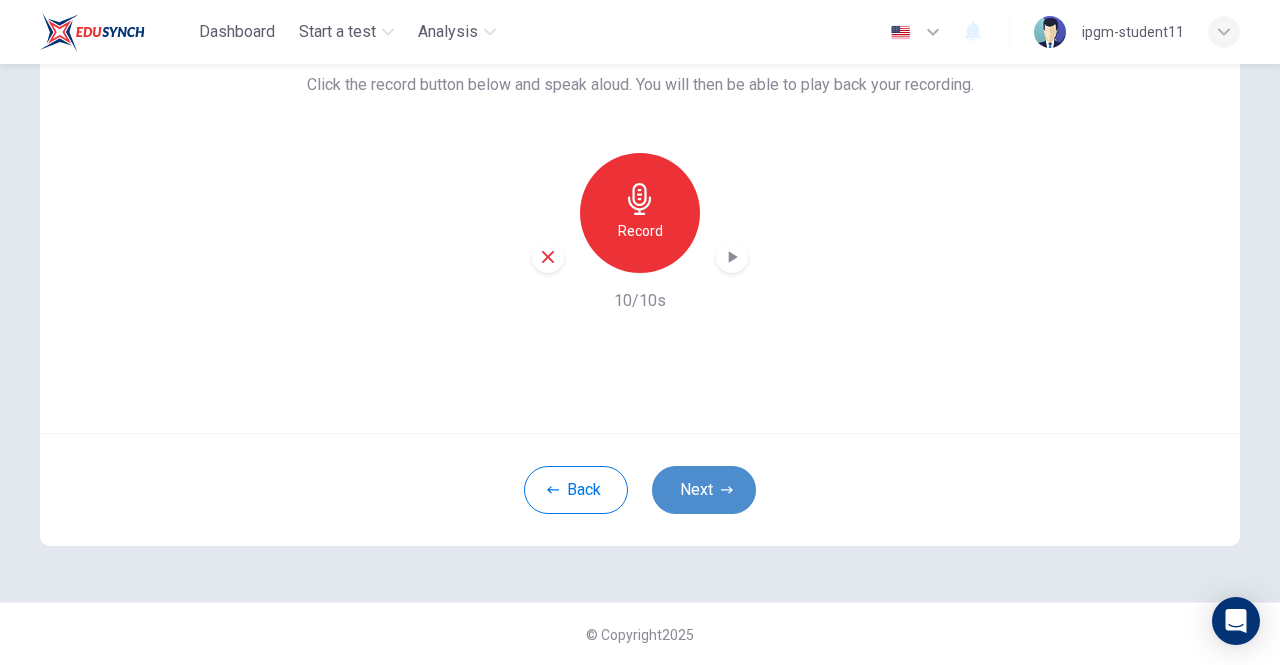 click on "Next" at bounding box center (704, 490) 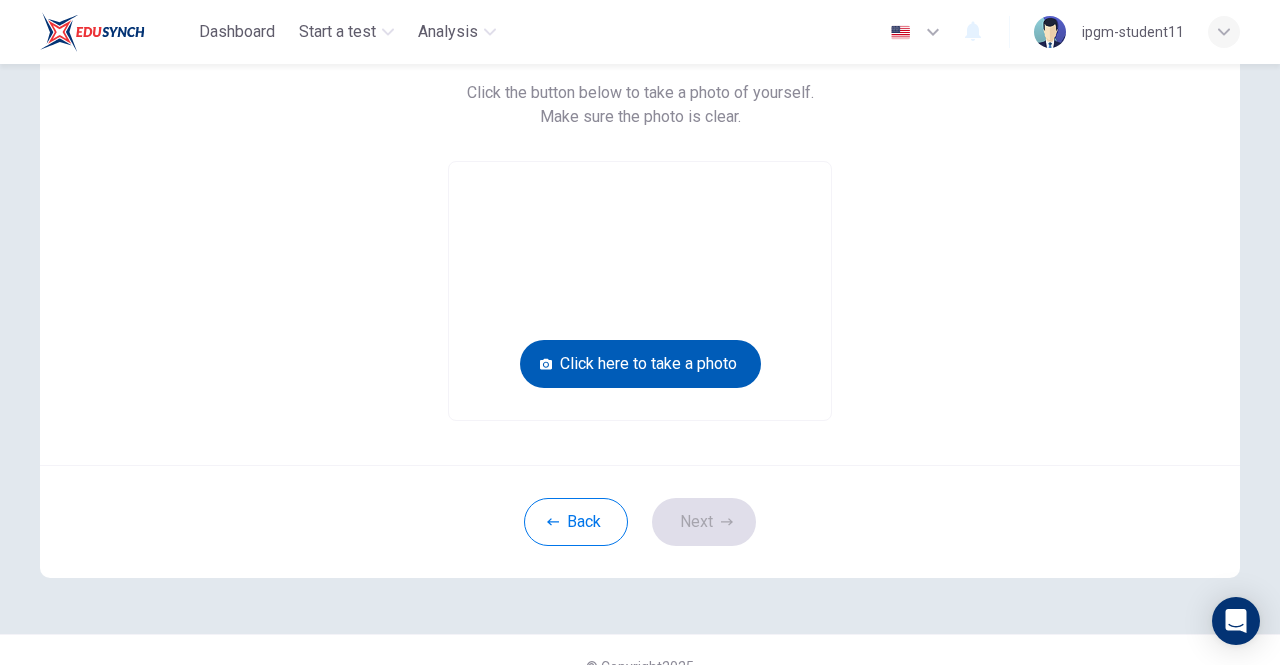 click on "Click here to take a photo" at bounding box center (640, 364) 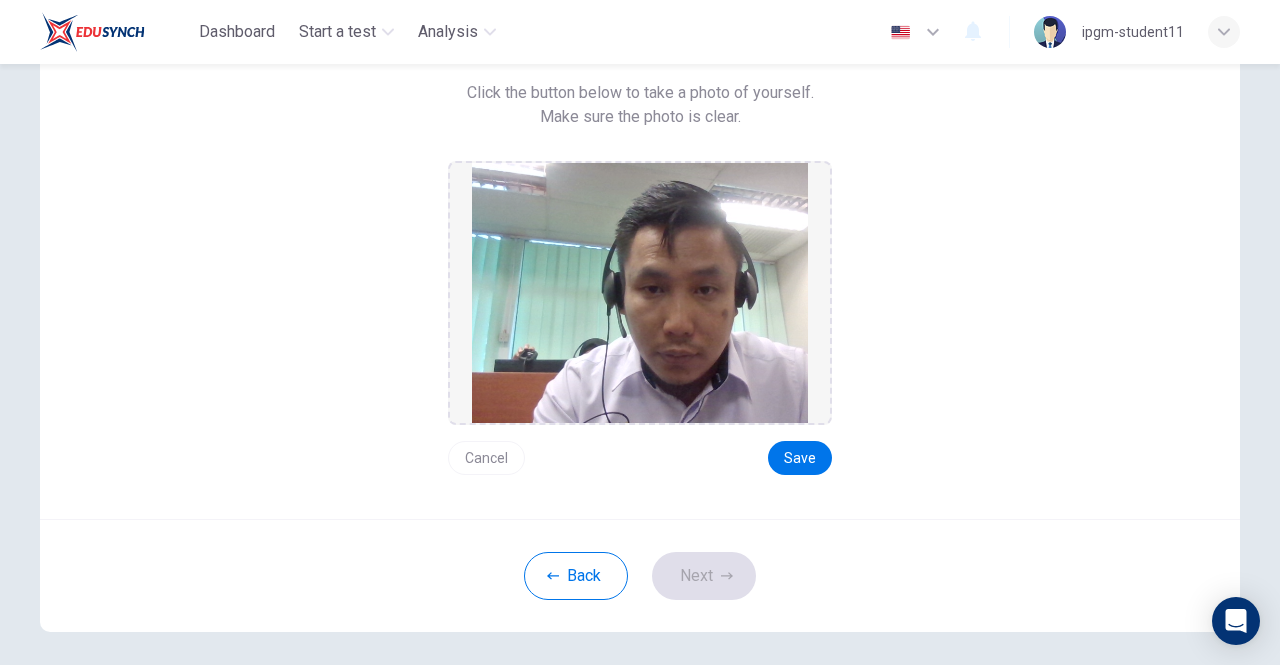 click on "Cancel" at bounding box center (486, 458) 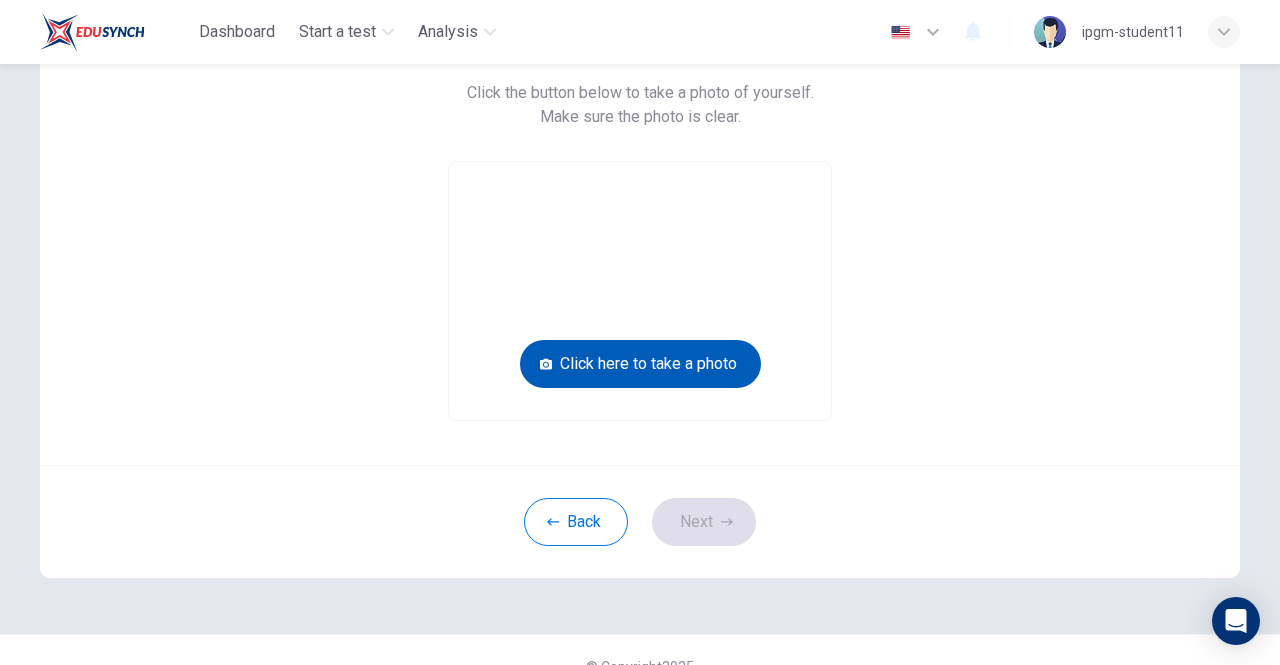 click on "Click here to take a photo" at bounding box center (640, 364) 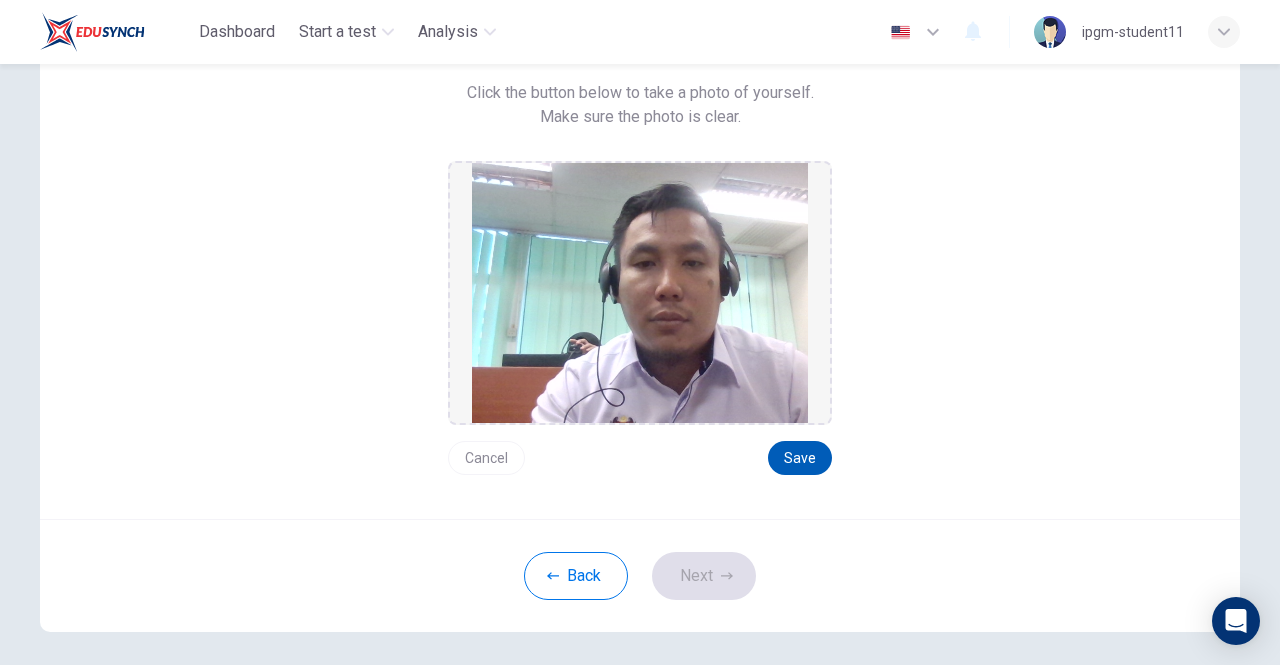 click on "Save" at bounding box center (800, 458) 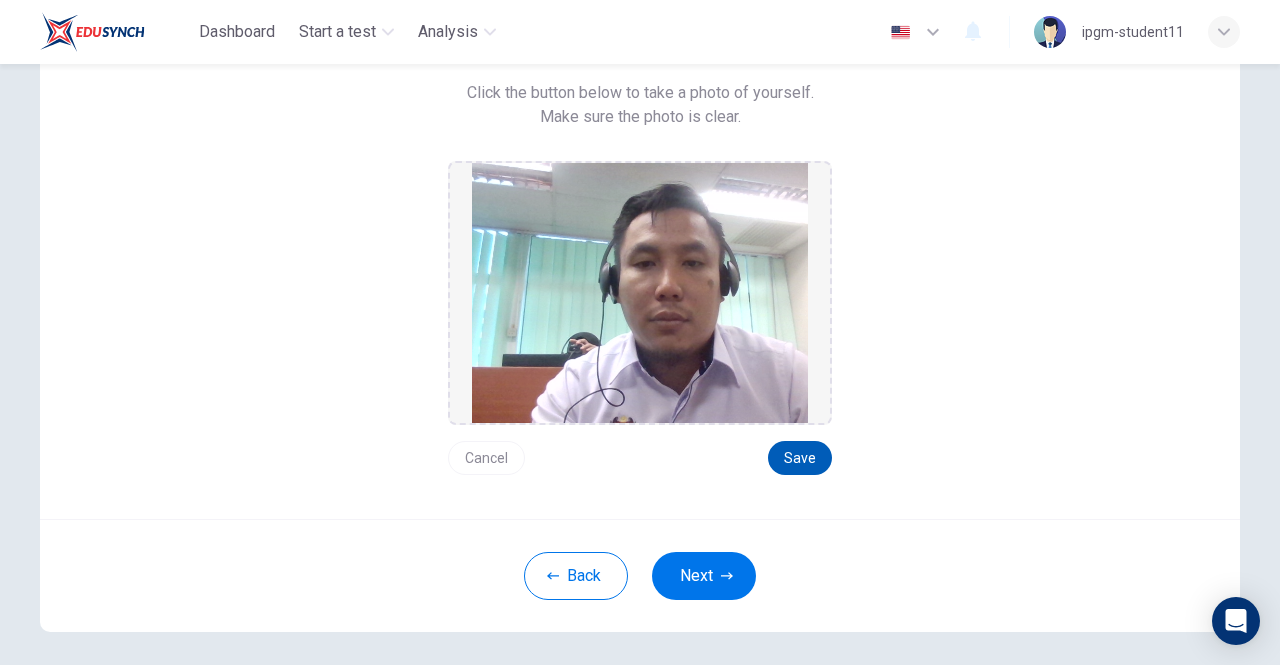 click on "Save" at bounding box center (800, 458) 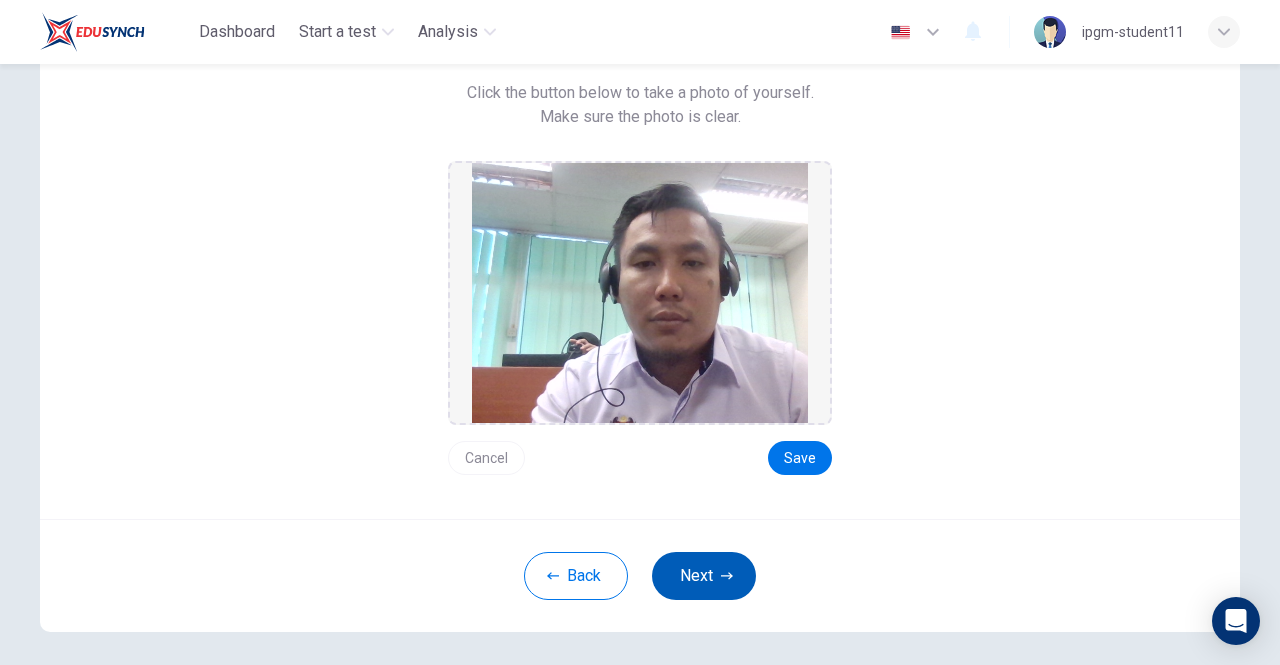 click on "Next" at bounding box center (704, 576) 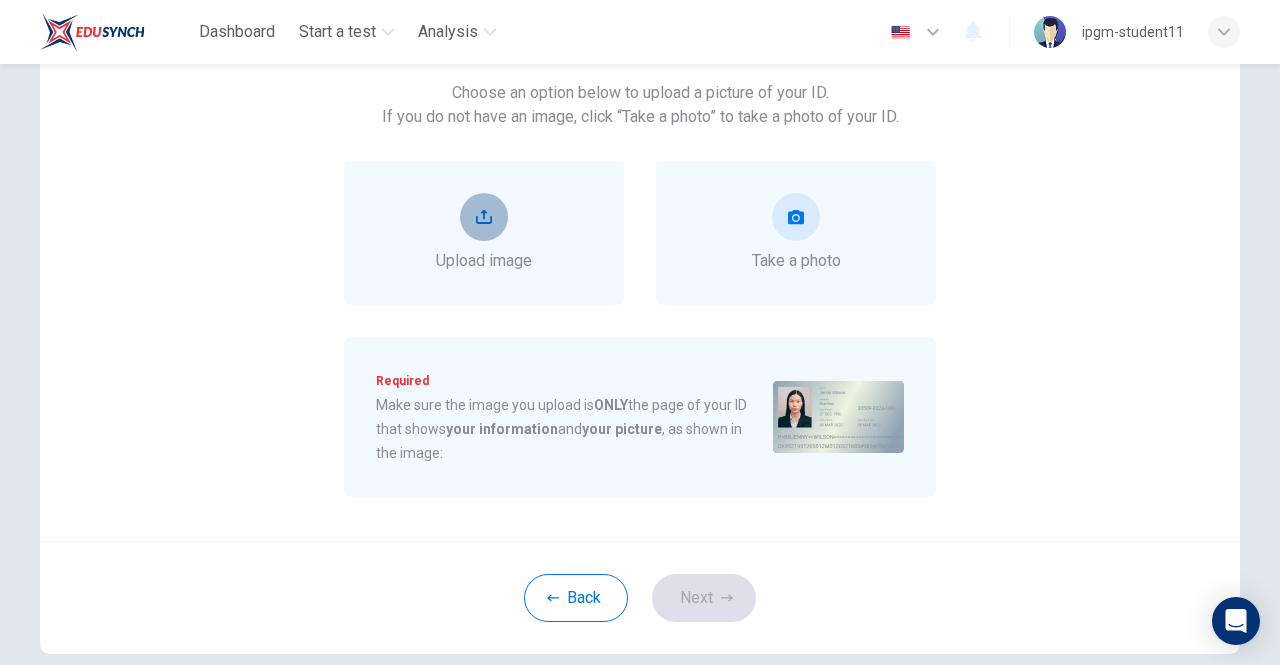 click 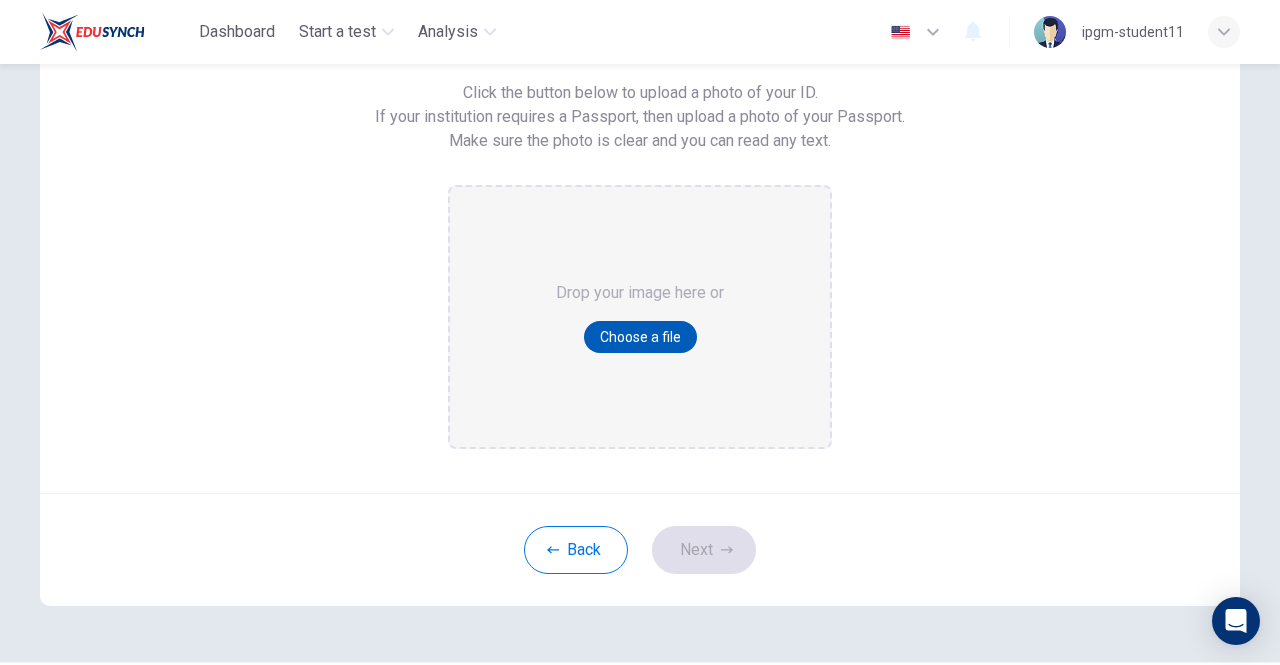 click on "Choose a file" at bounding box center (640, 337) 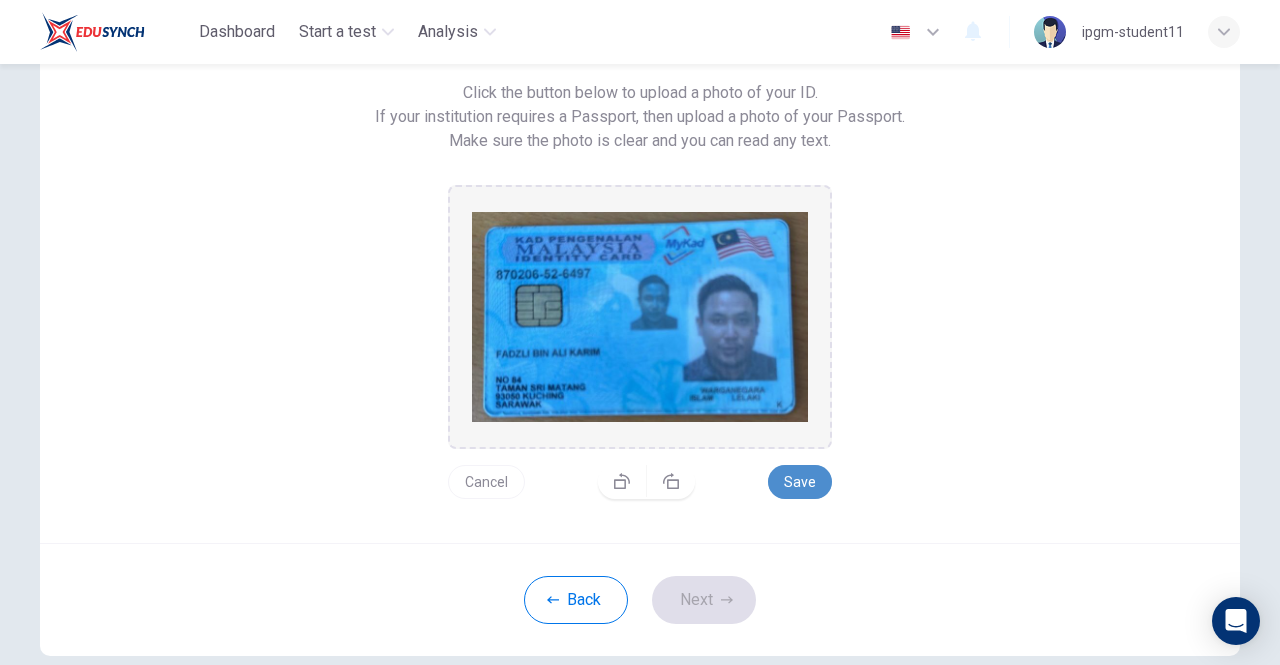 click on "Save" at bounding box center (800, 482) 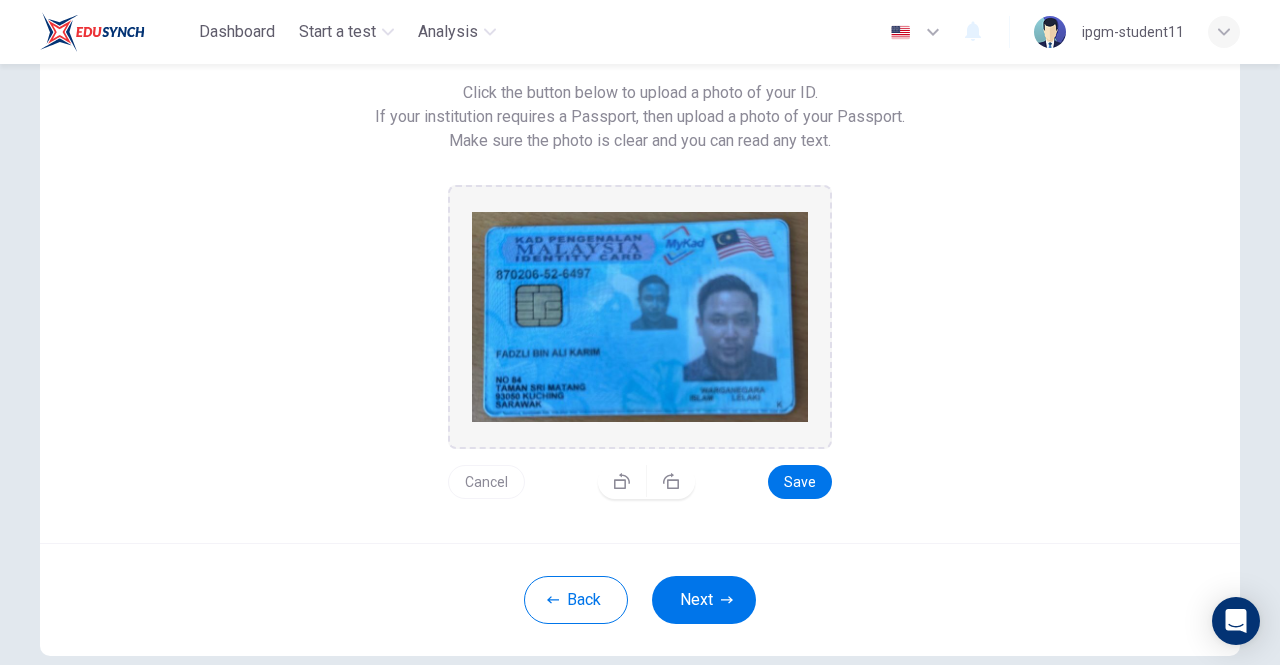click on "Next" at bounding box center (704, 600) 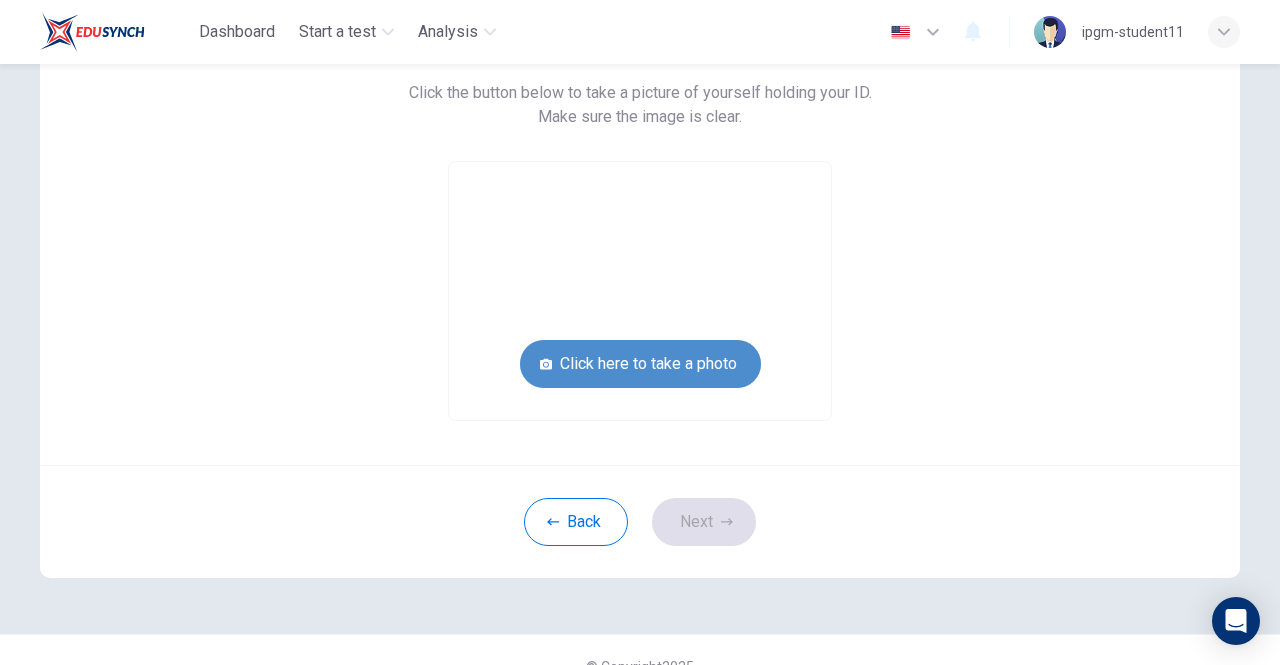 click on "Click here to take a photo" at bounding box center [640, 364] 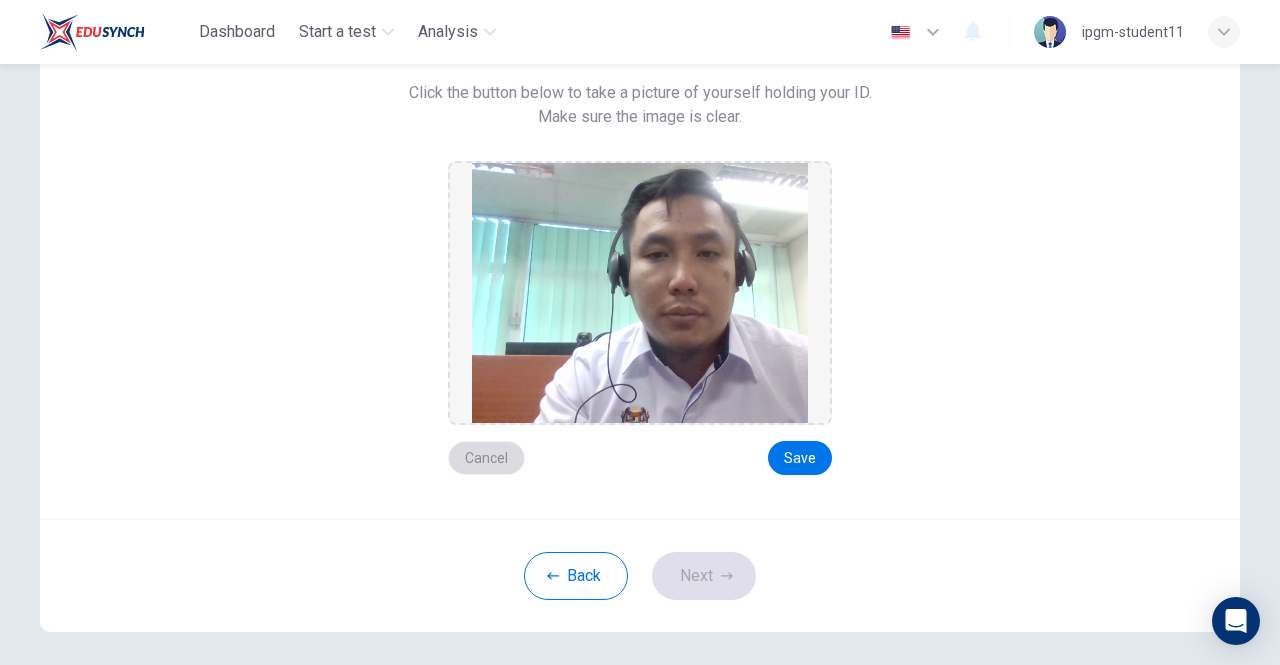 click on "Cancel" at bounding box center [486, 458] 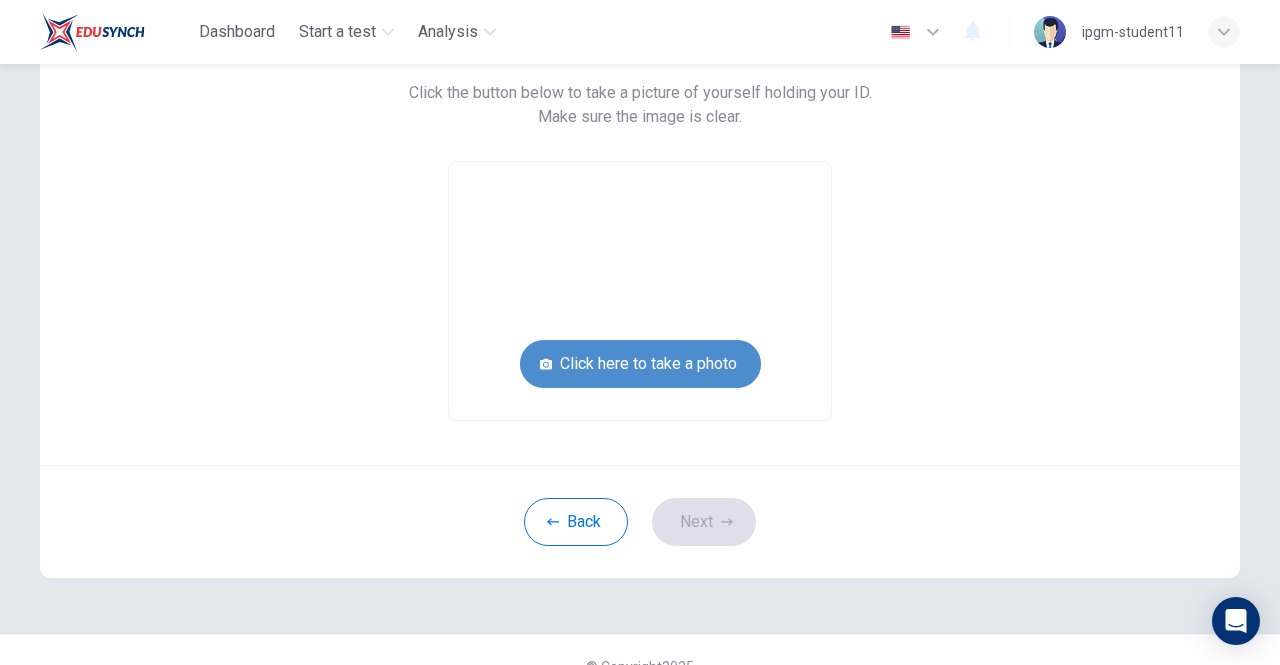 click on "Click here to take a photo" at bounding box center (640, 364) 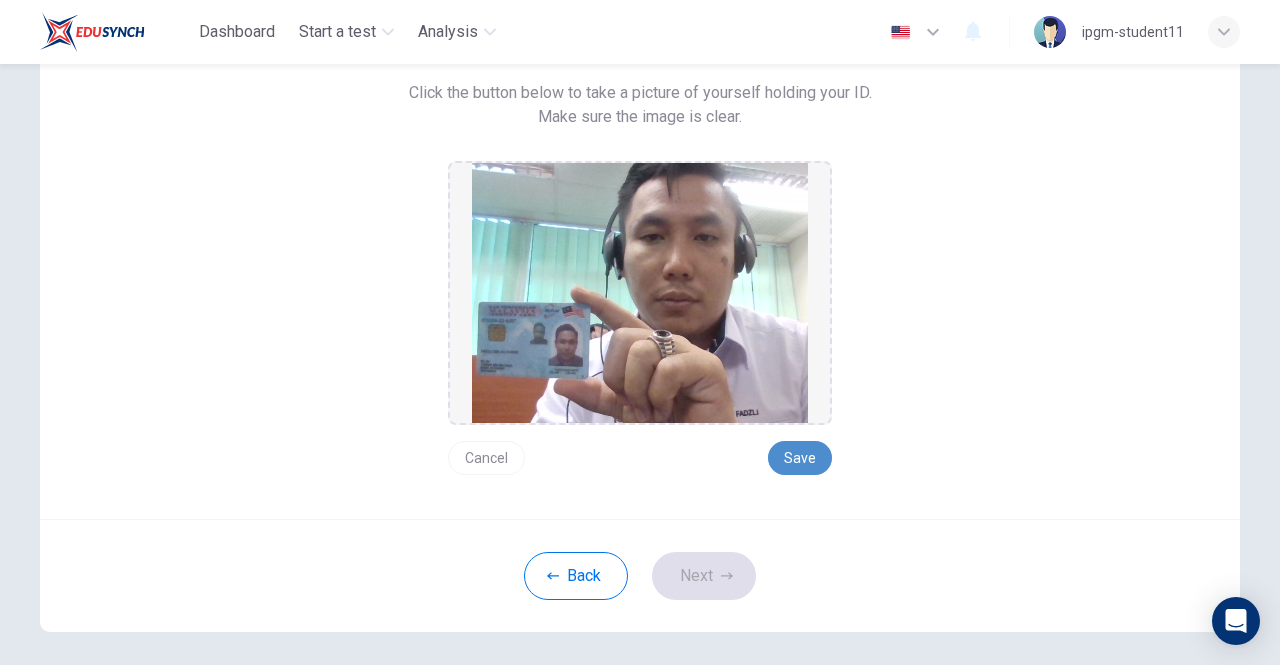 click on "Save" at bounding box center [800, 458] 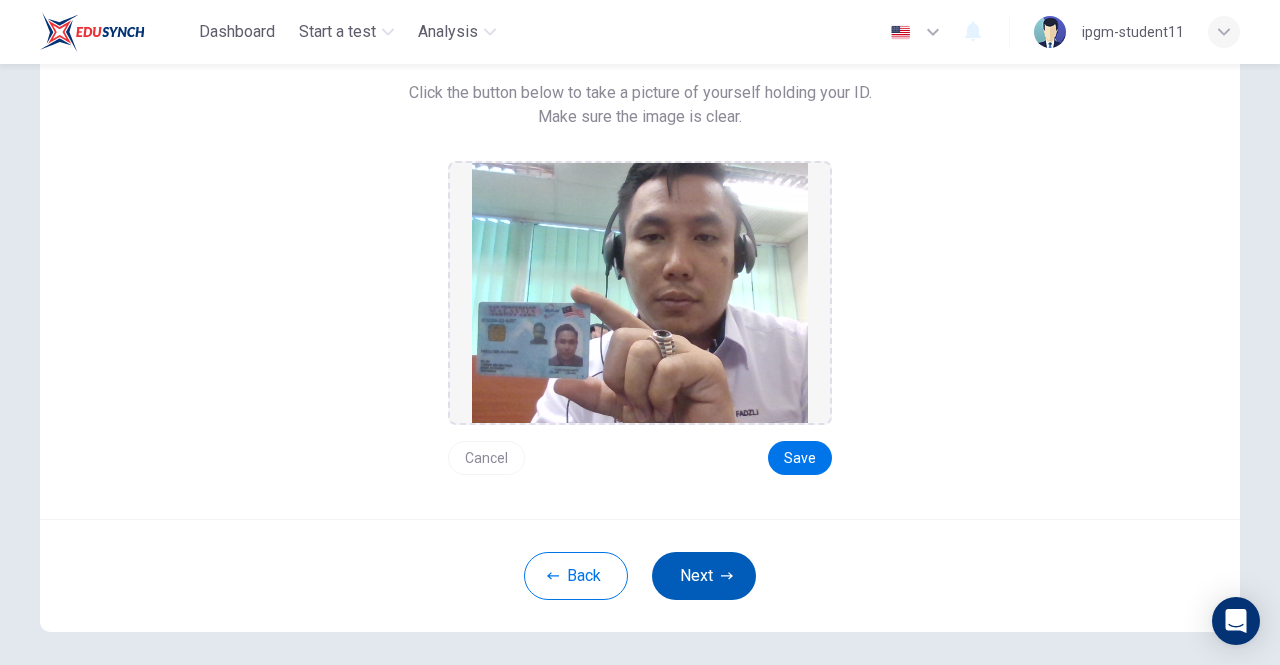 click on "Next" at bounding box center (704, 576) 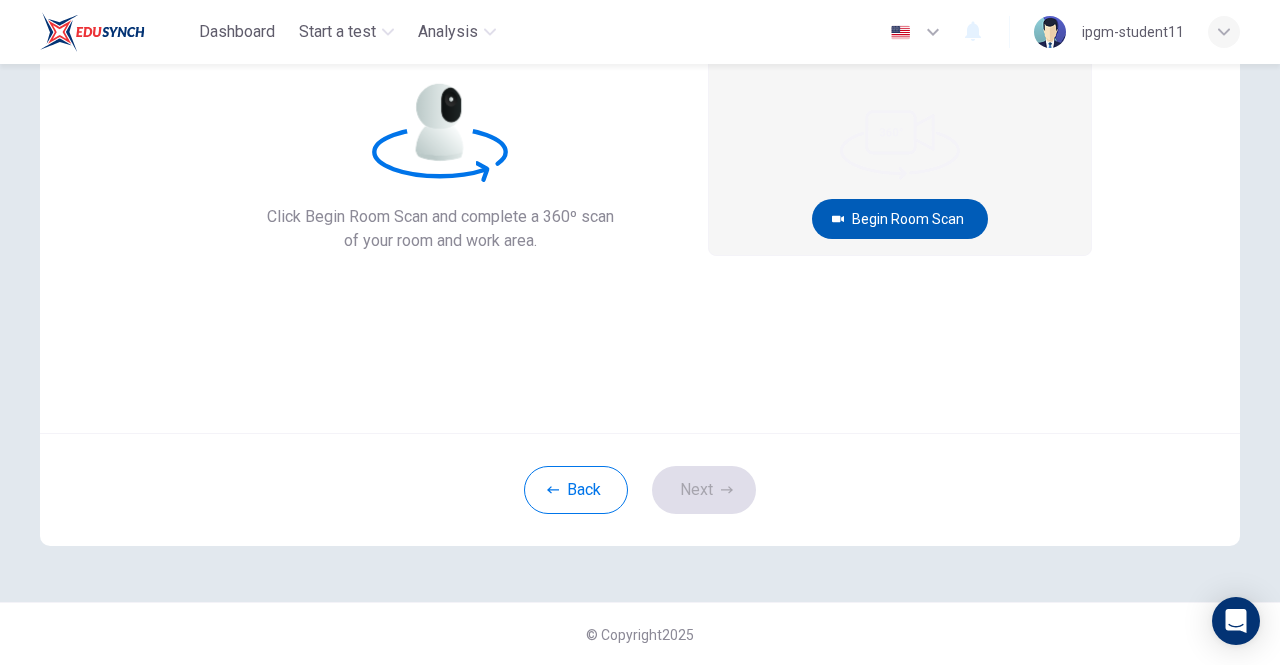 click on "Begin Room Scan" at bounding box center (900, 219) 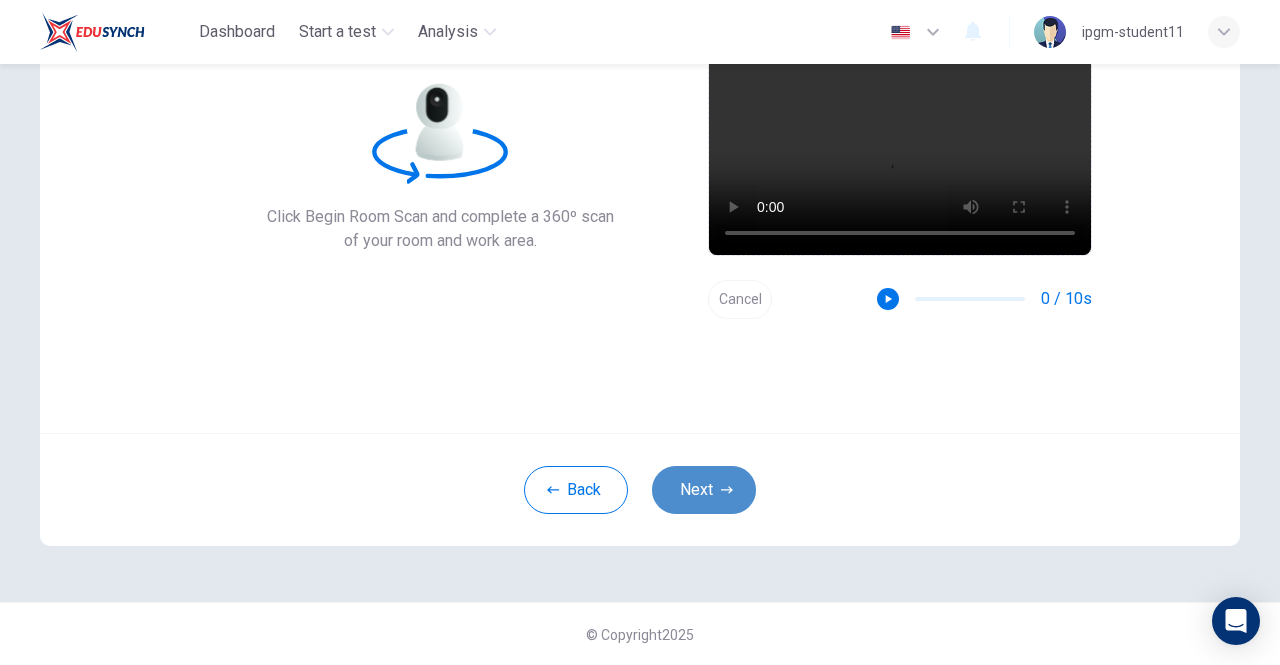 click on "Next" at bounding box center [704, 490] 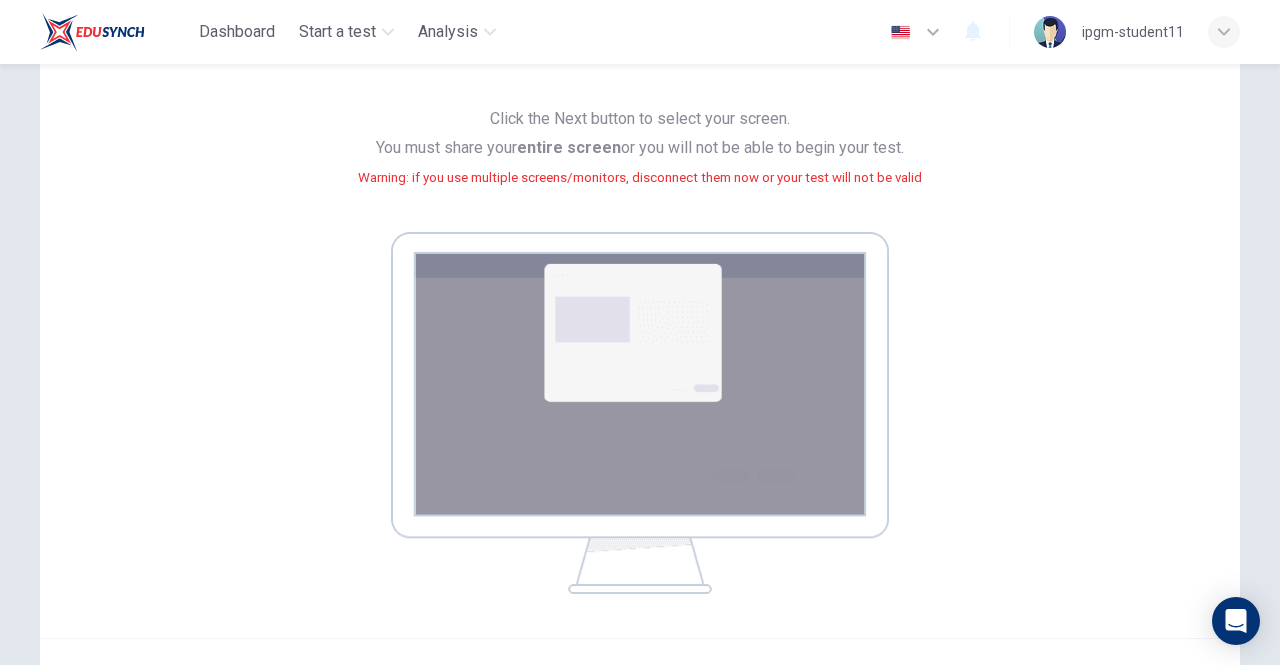 scroll, scrollTop: 373, scrollLeft: 0, axis: vertical 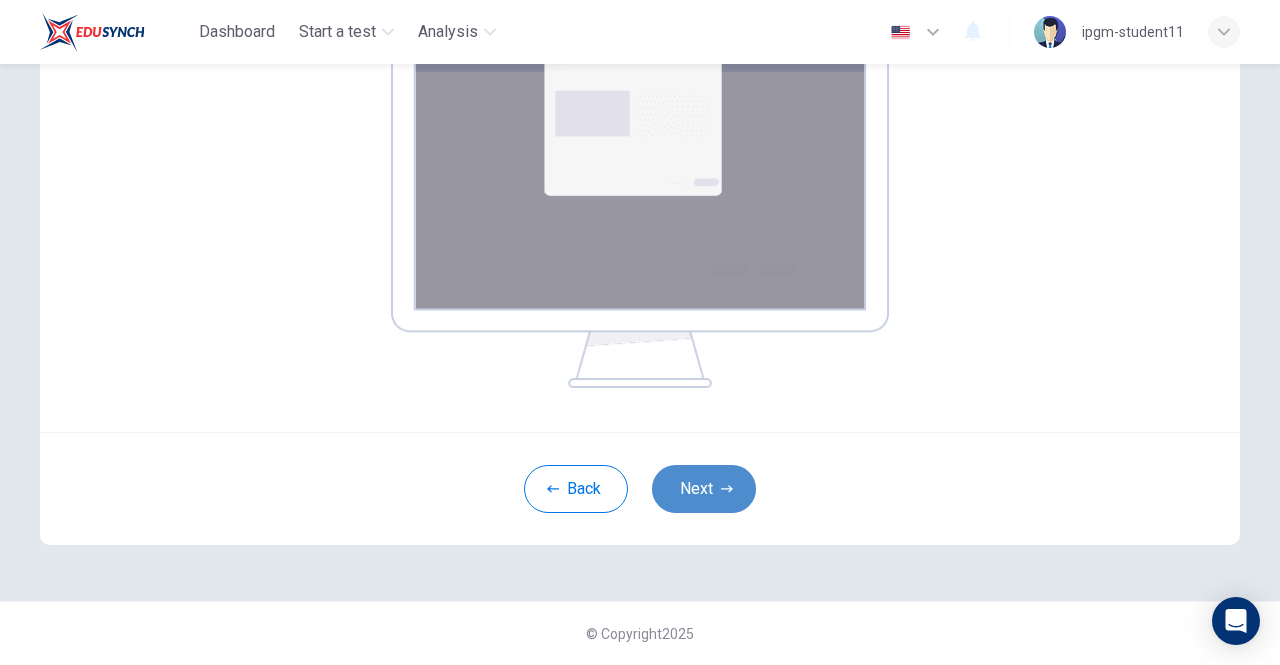 click on "Next" at bounding box center [704, 489] 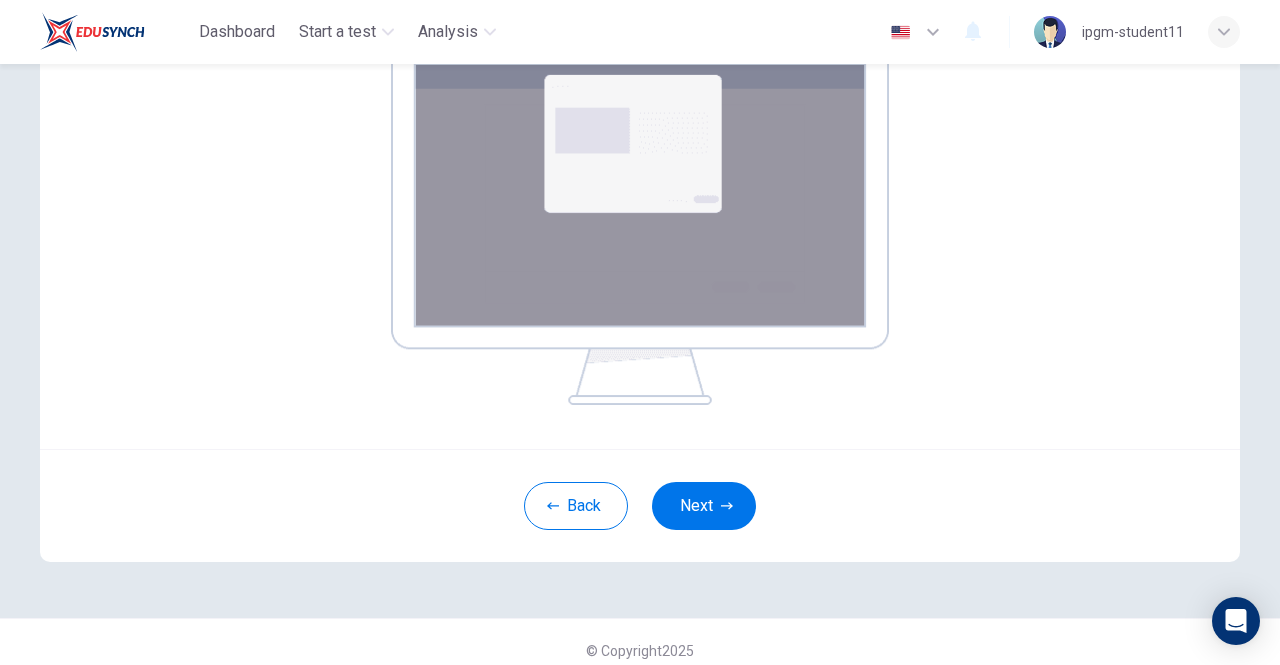 scroll, scrollTop: 373, scrollLeft: 0, axis: vertical 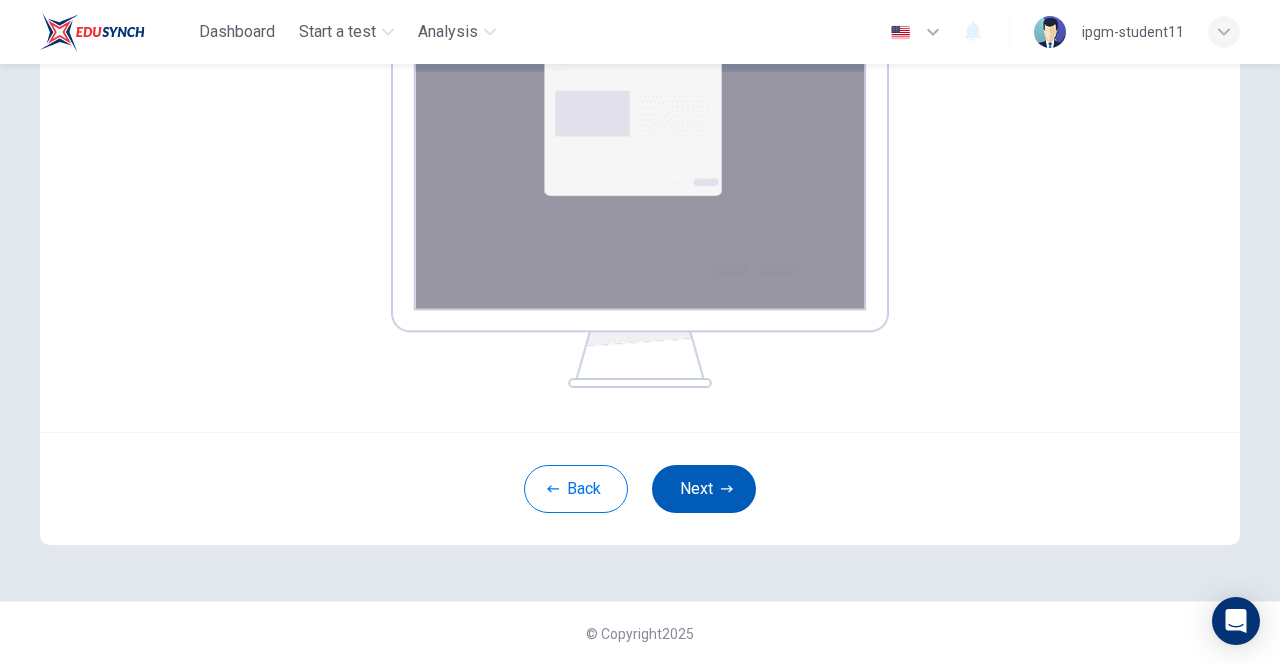 click on "Next" at bounding box center (704, 489) 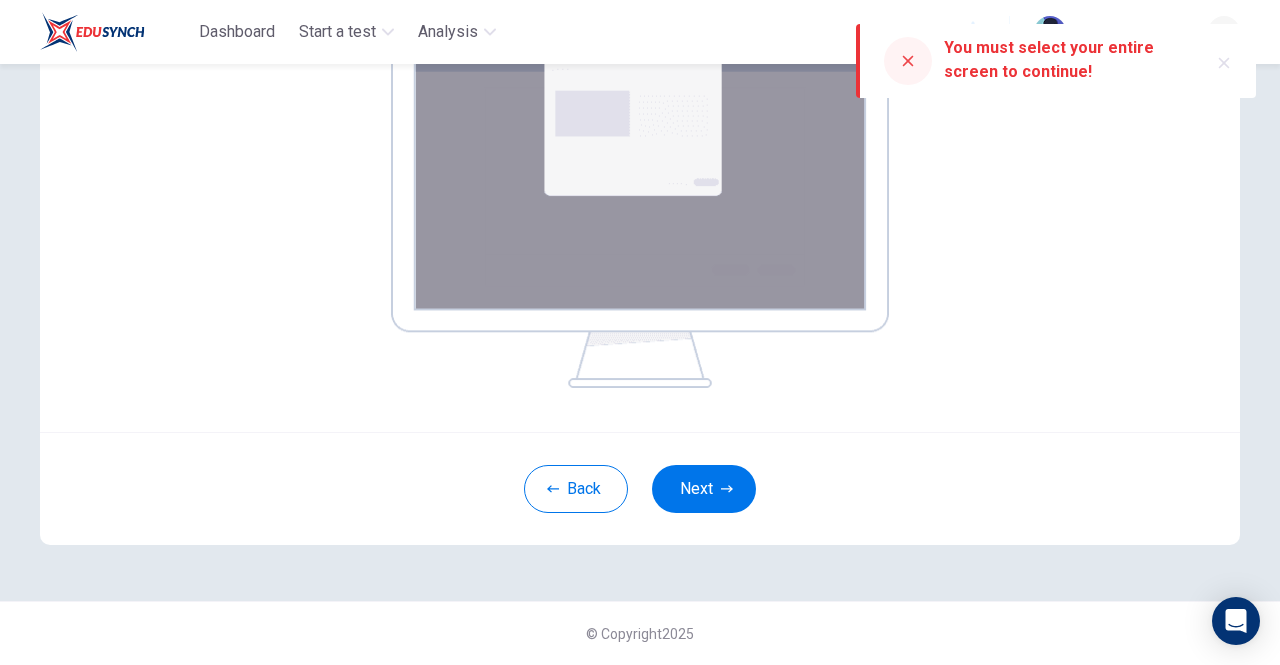 click at bounding box center (908, 61) 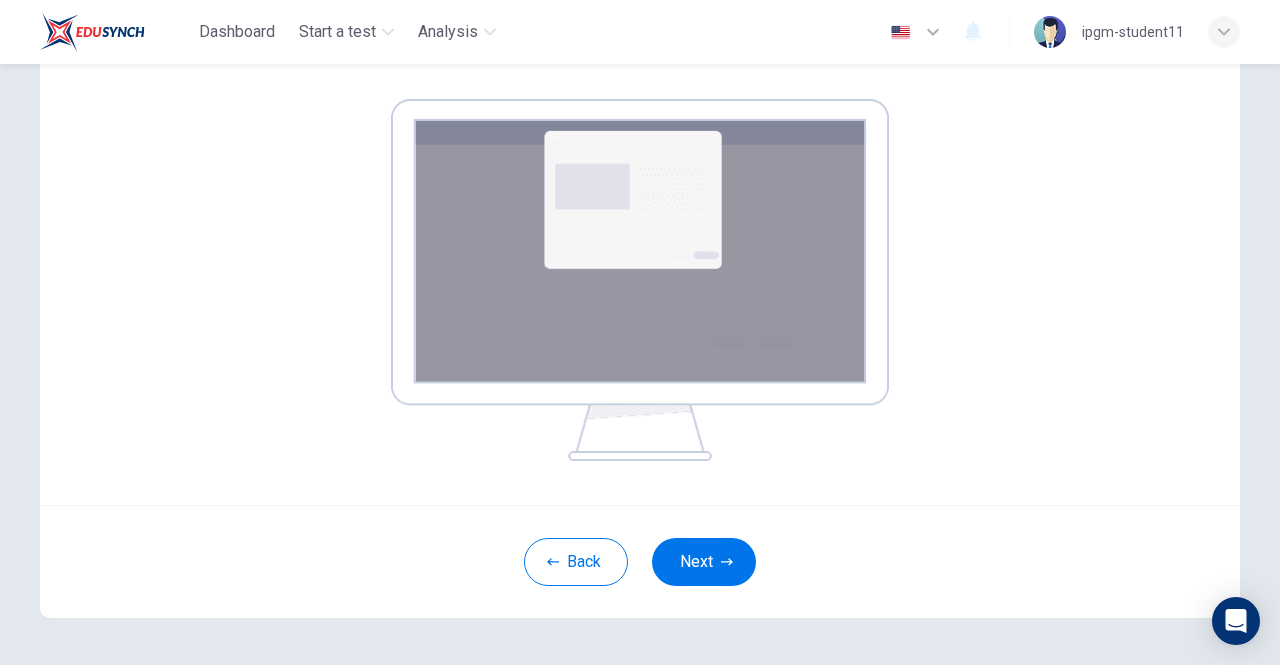 scroll, scrollTop: 373, scrollLeft: 0, axis: vertical 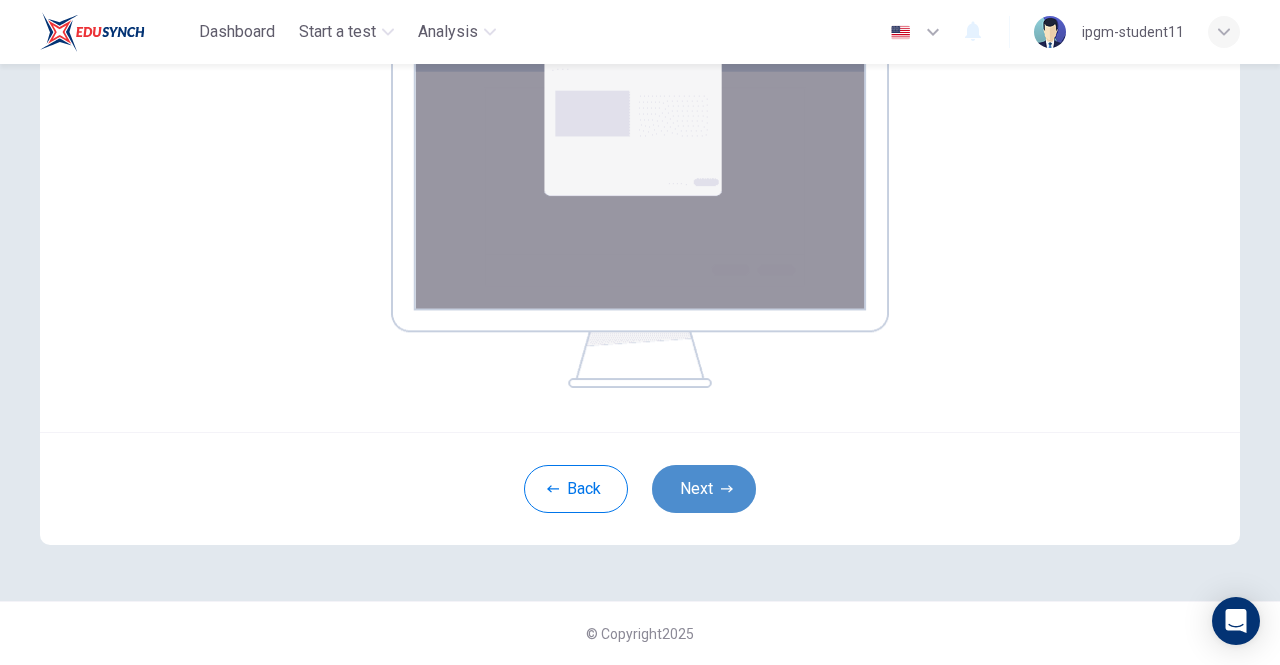 click on "Next" at bounding box center (704, 489) 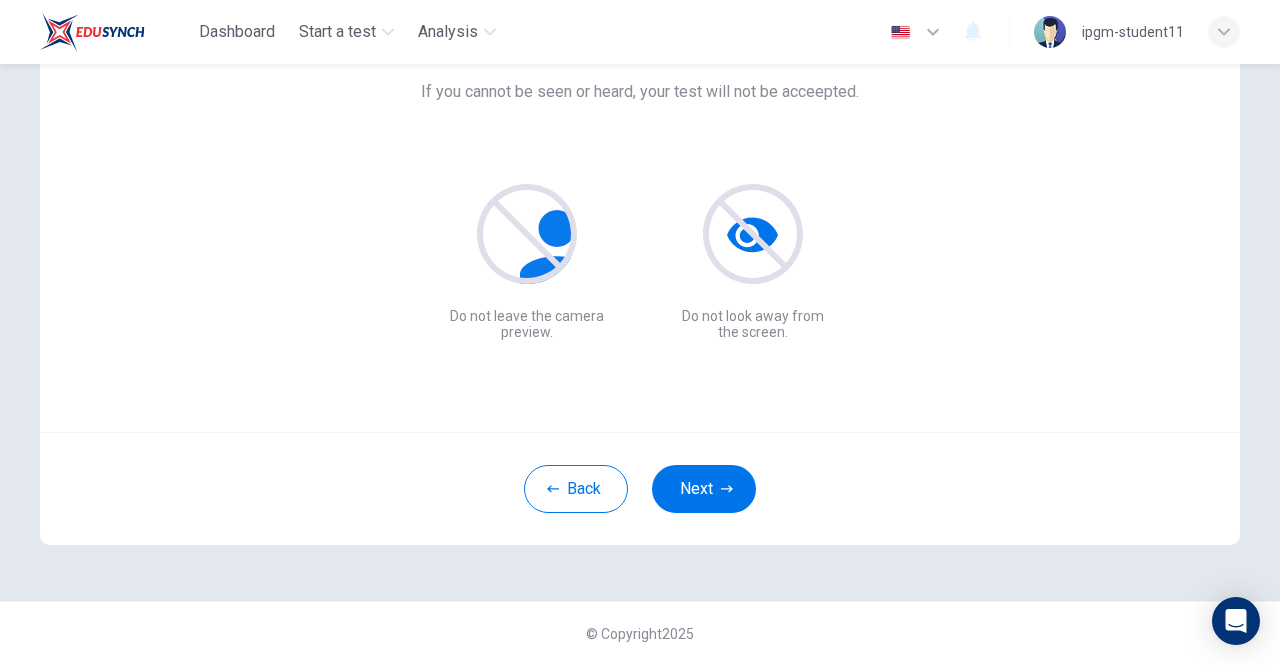 scroll, scrollTop: 167, scrollLeft: 0, axis: vertical 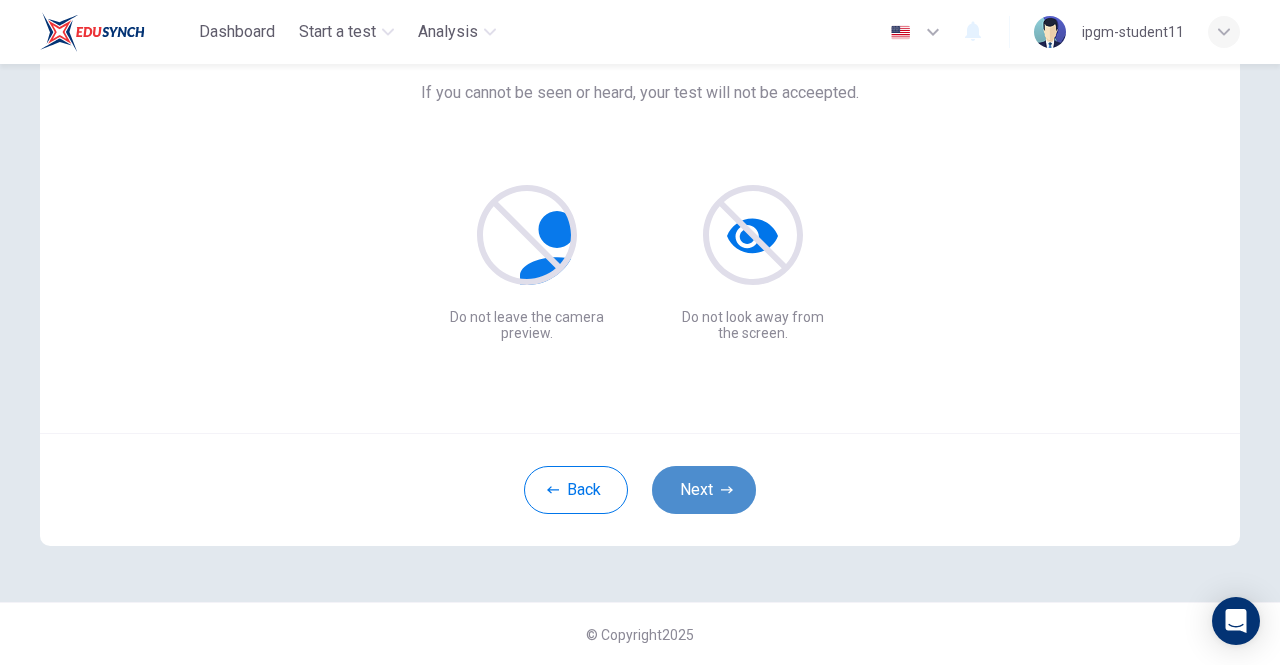 click on "Next" at bounding box center [704, 490] 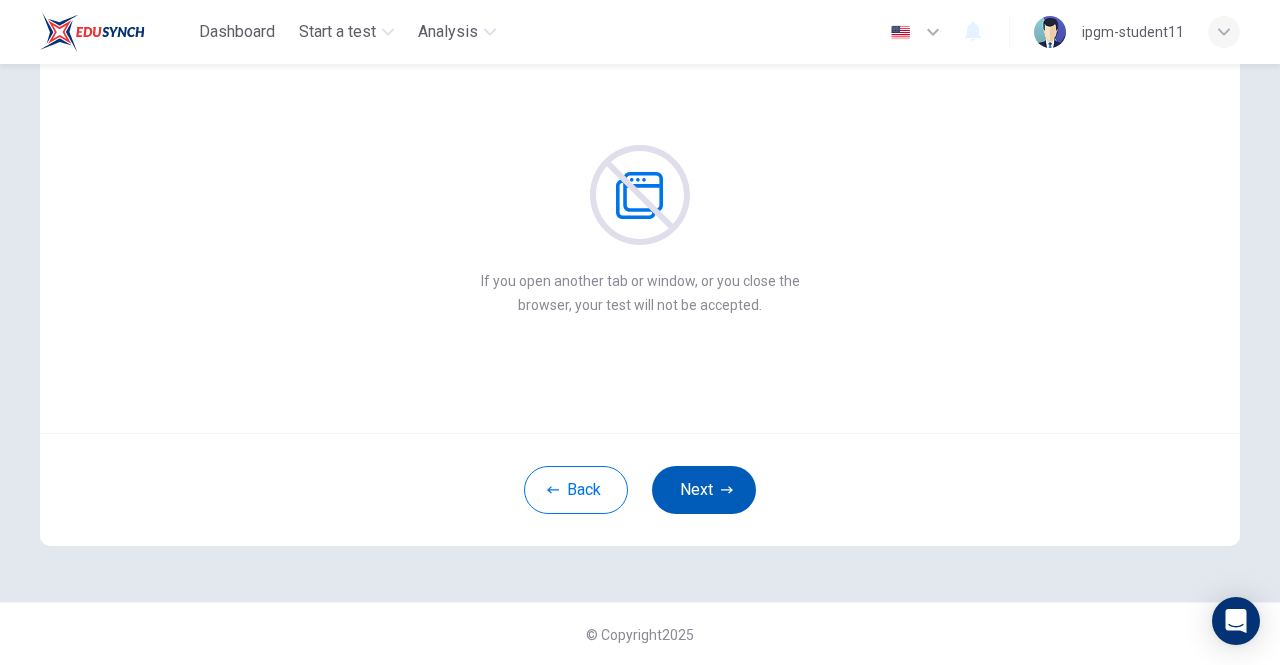 click on "Next" at bounding box center [704, 490] 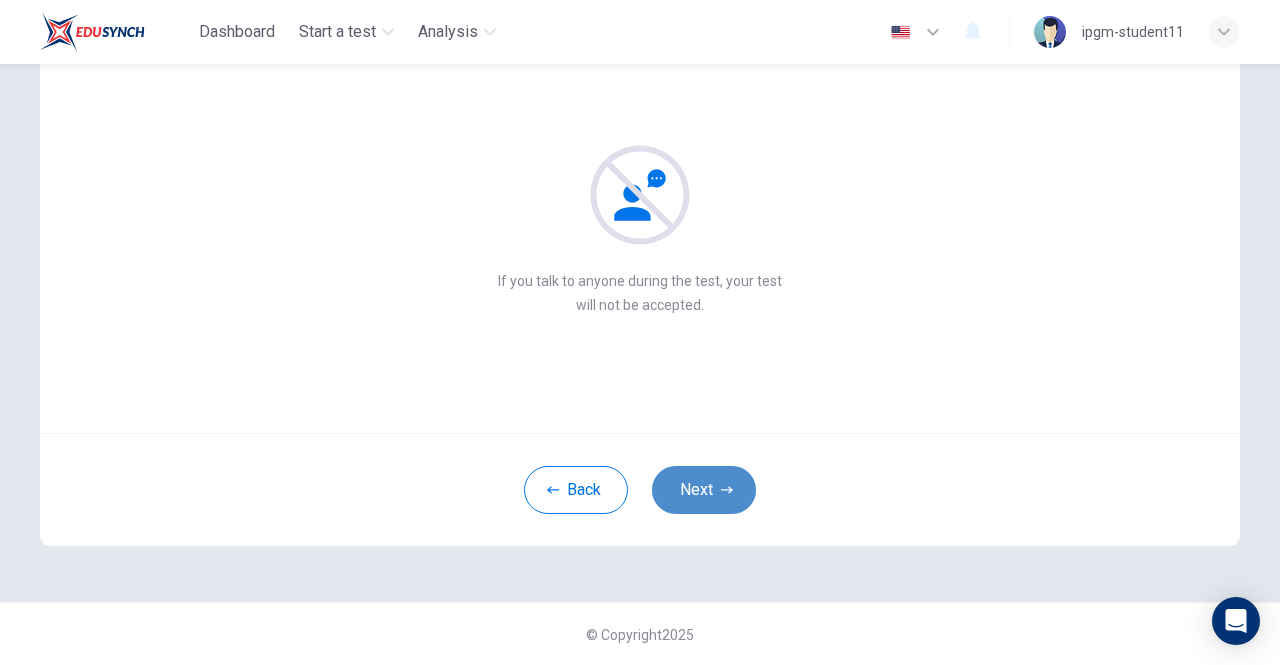 click on "Next" at bounding box center (704, 490) 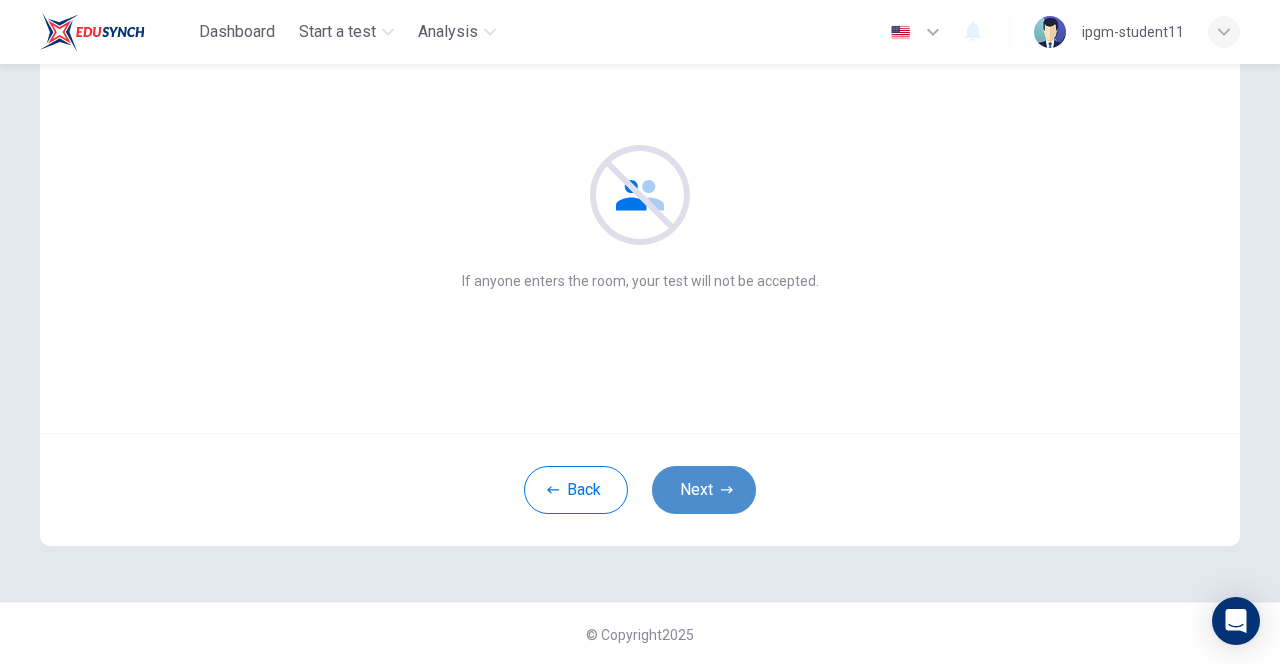 click on "Next" at bounding box center (704, 490) 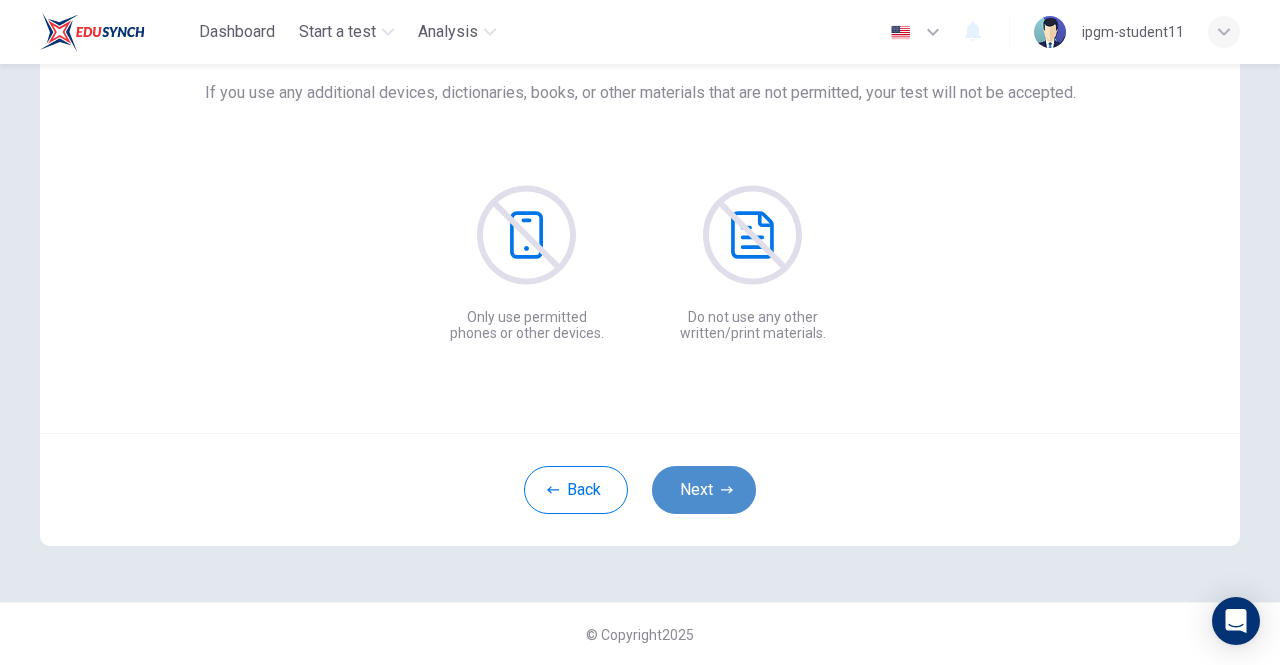 click on "Next" at bounding box center [704, 490] 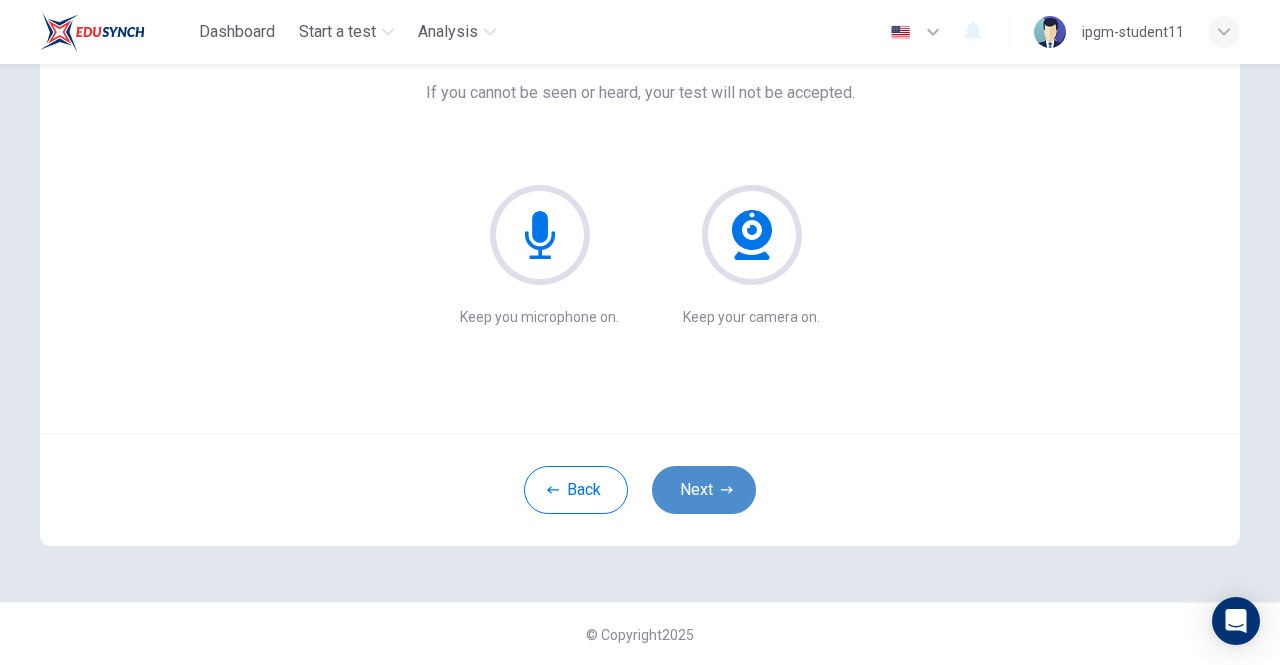 click on "Next" at bounding box center (704, 490) 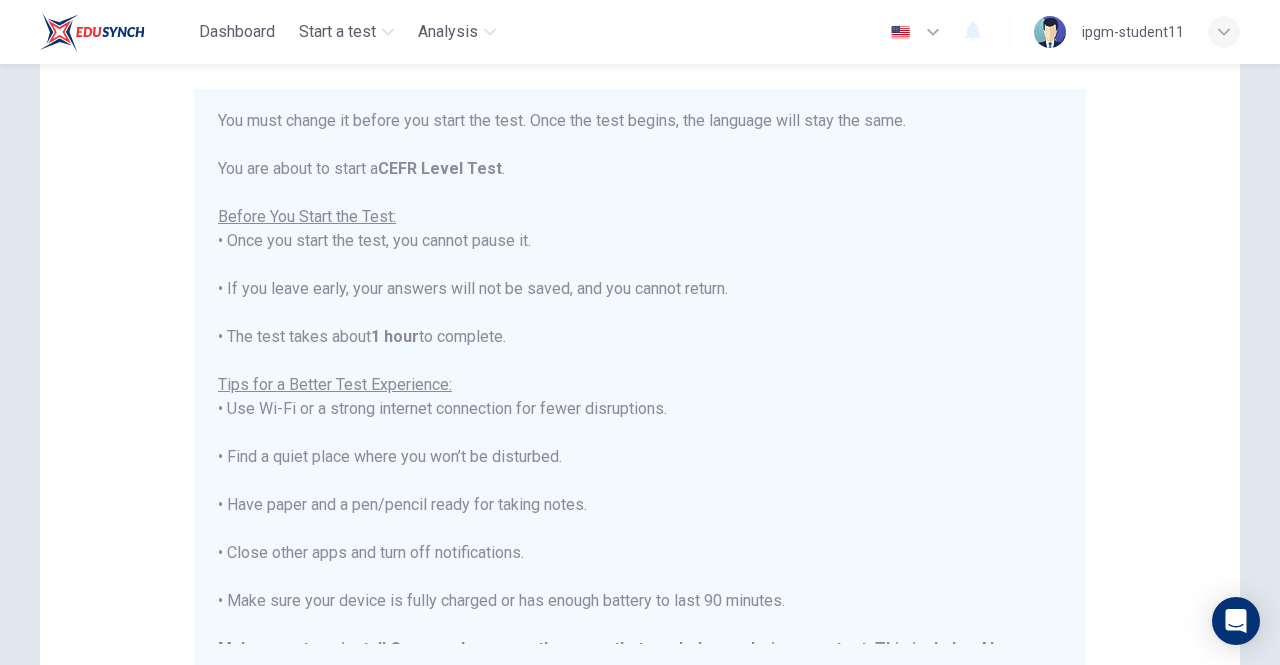scroll, scrollTop: 190, scrollLeft: 0, axis: vertical 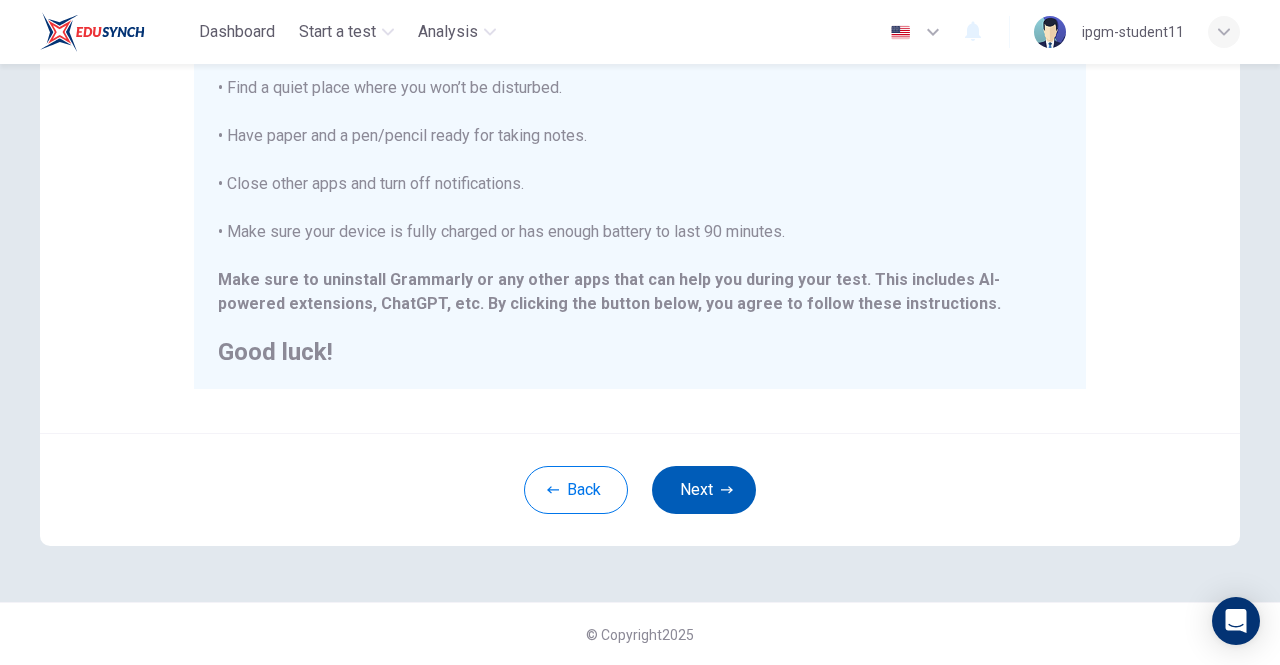 click on "Next" at bounding box center (704, 490) 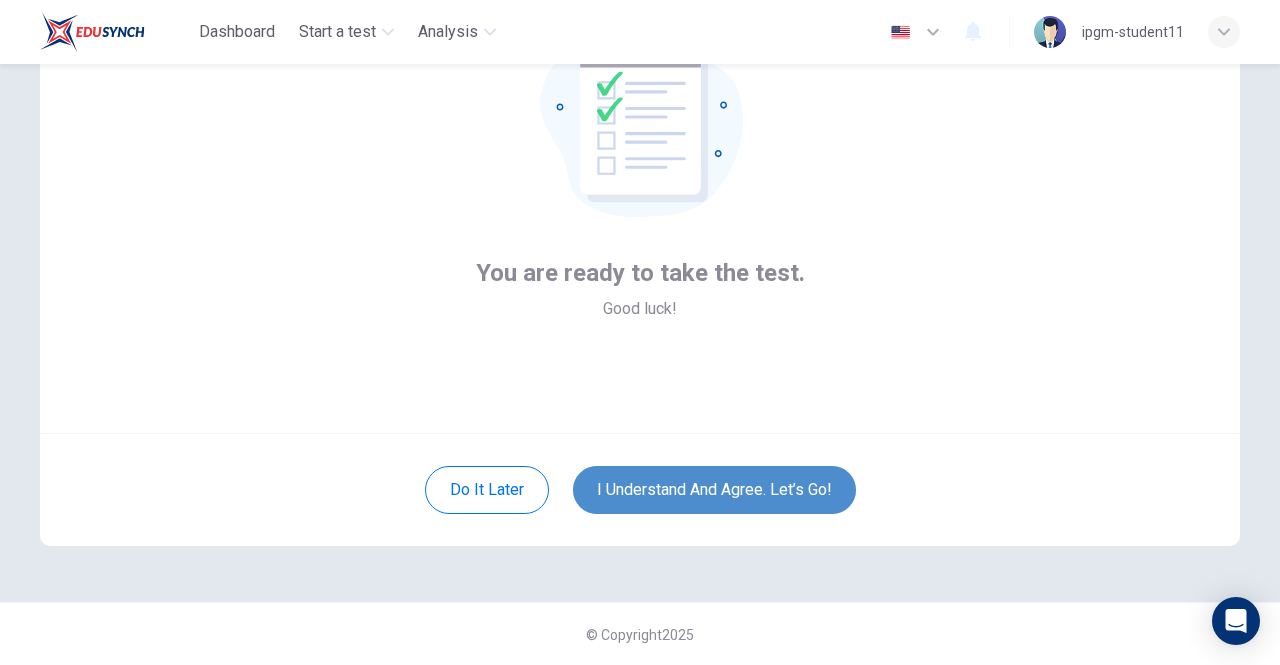 click on "I understand and agree. Let’s go!" at bounding box center [714, 490] 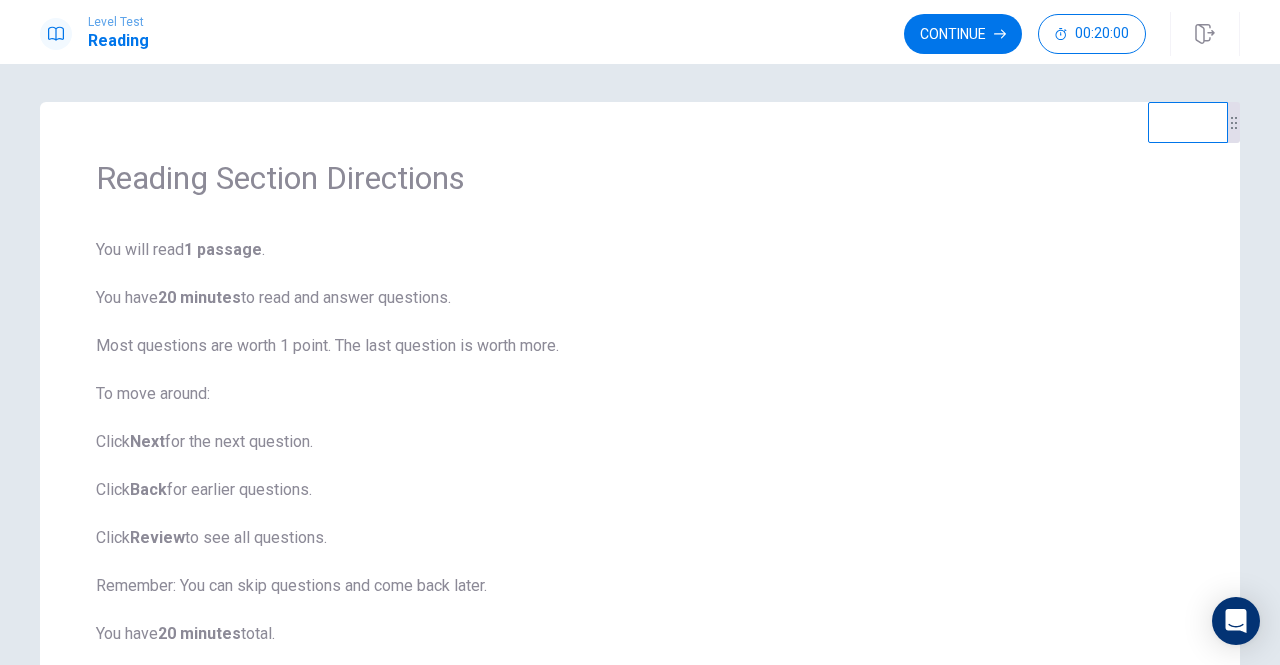 scroll, scrollTop: 0, scrollLeft: 0, axis: both 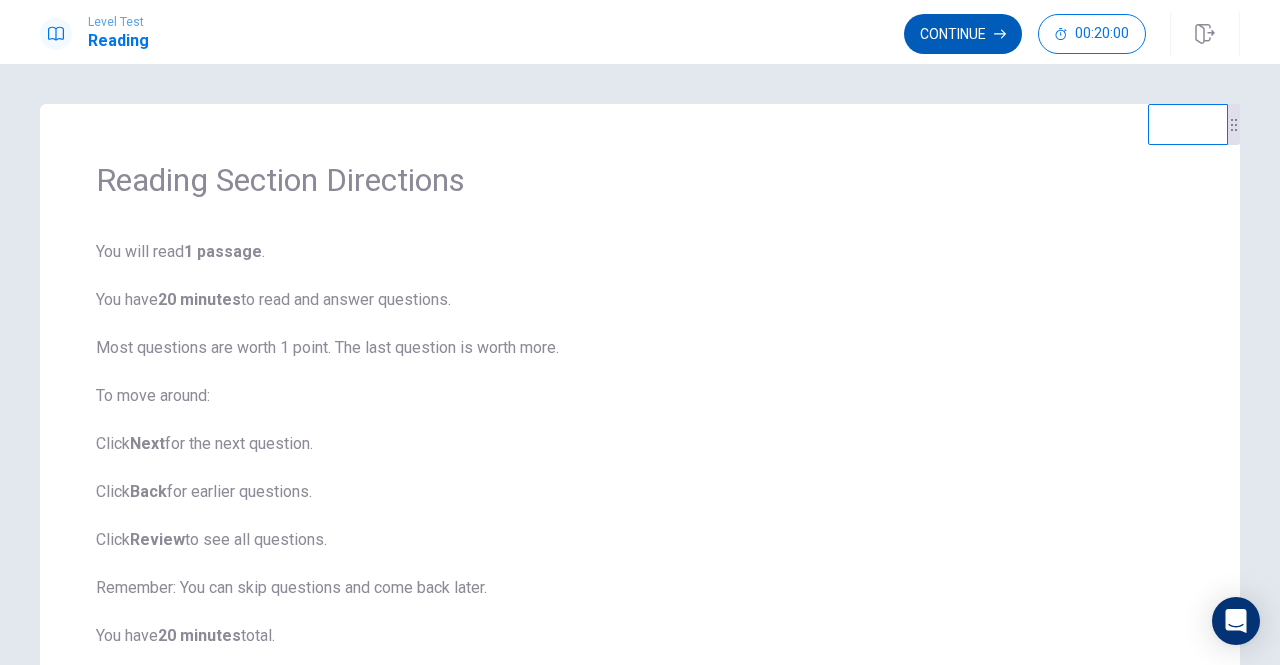 click on "Continue" at bounding box center (963, 34) 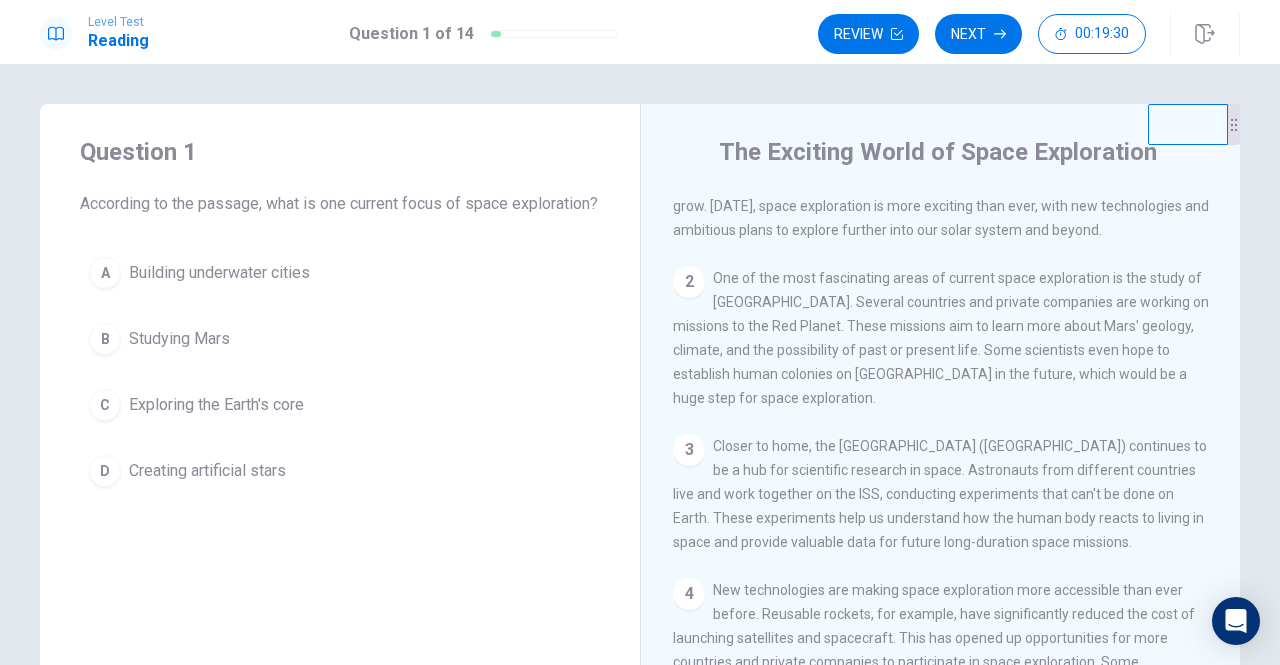 scroll, scrollTop: 100, scrollLeft: 0, axis: vertical 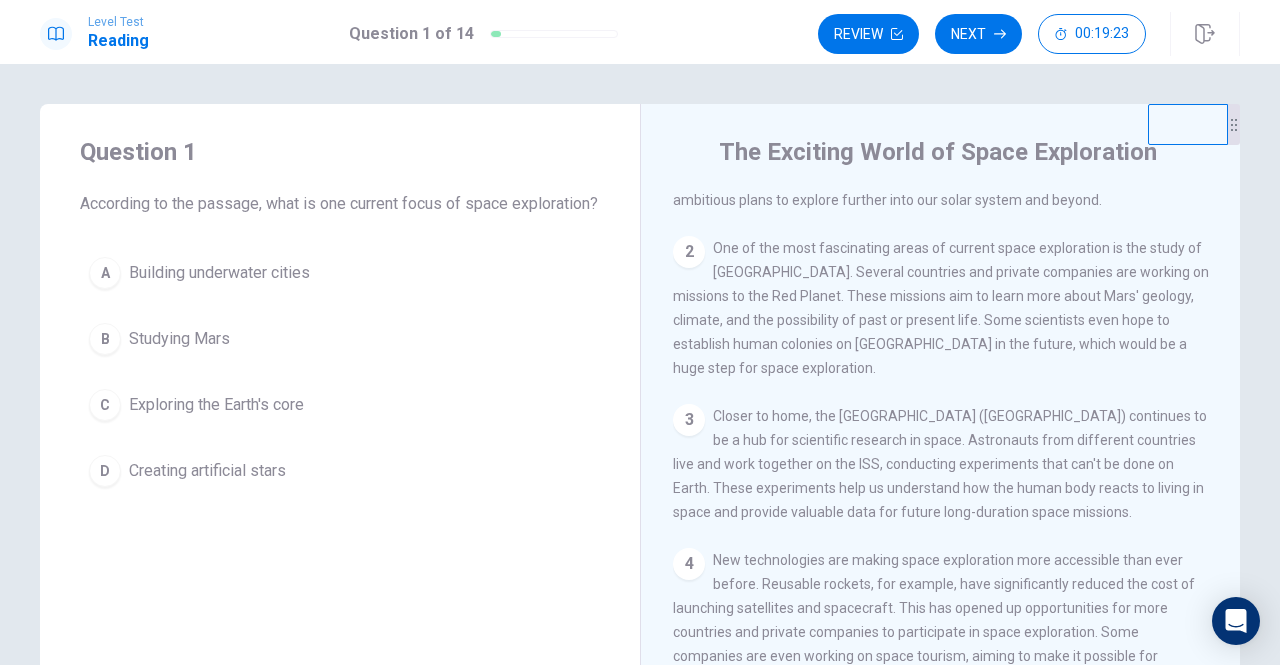 click on "B" at bounding box center (105, 339) 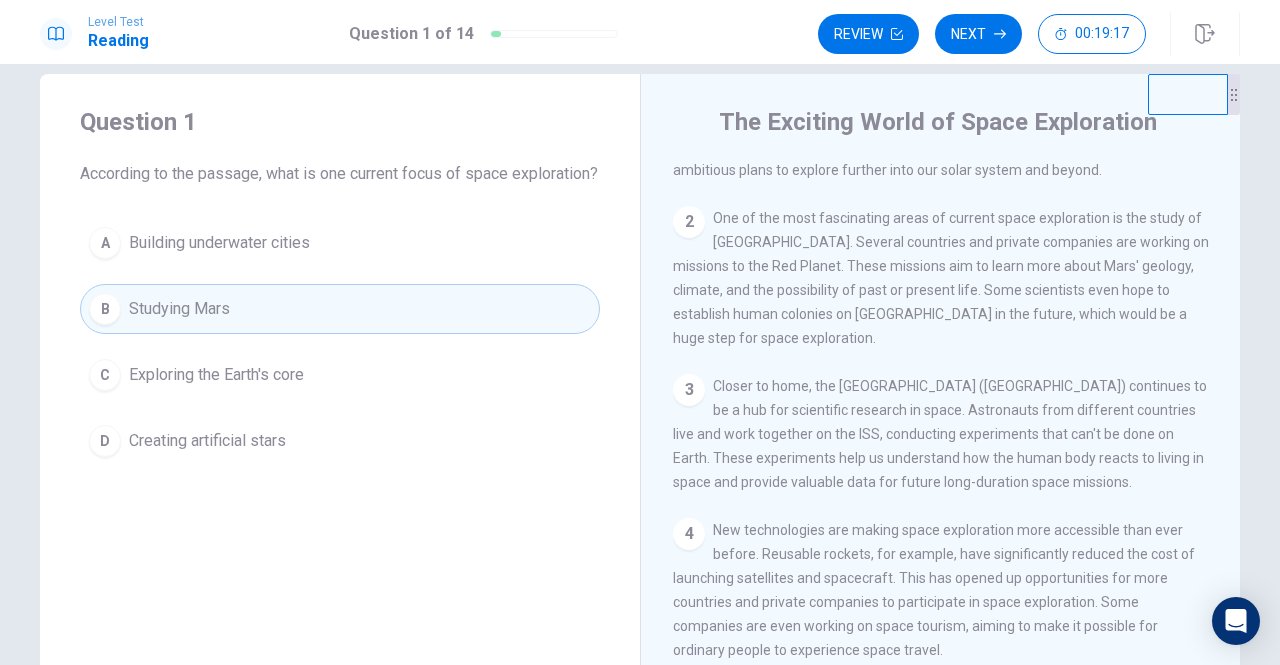 scroll, scrollTop: 0, scrollLeft: 0, axis: both 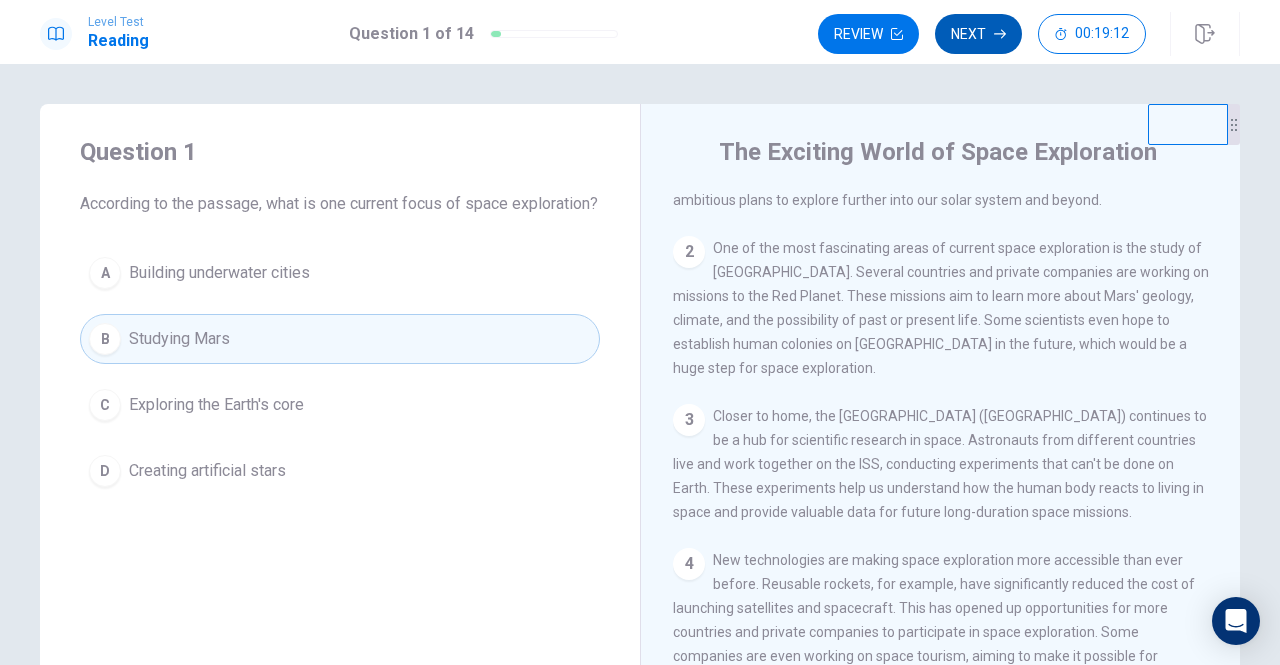 click on "Next" at bounding box center [978, 34] 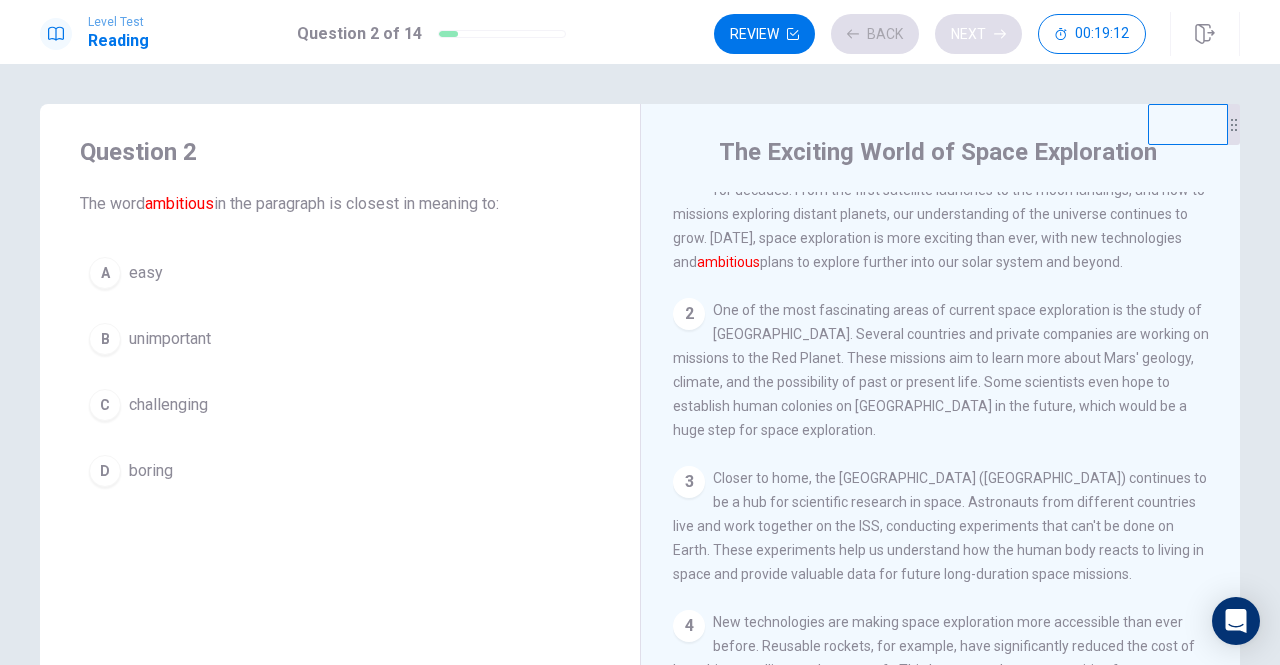 scroll, scrollTop: 0, scrollLeft: 0, axis: both 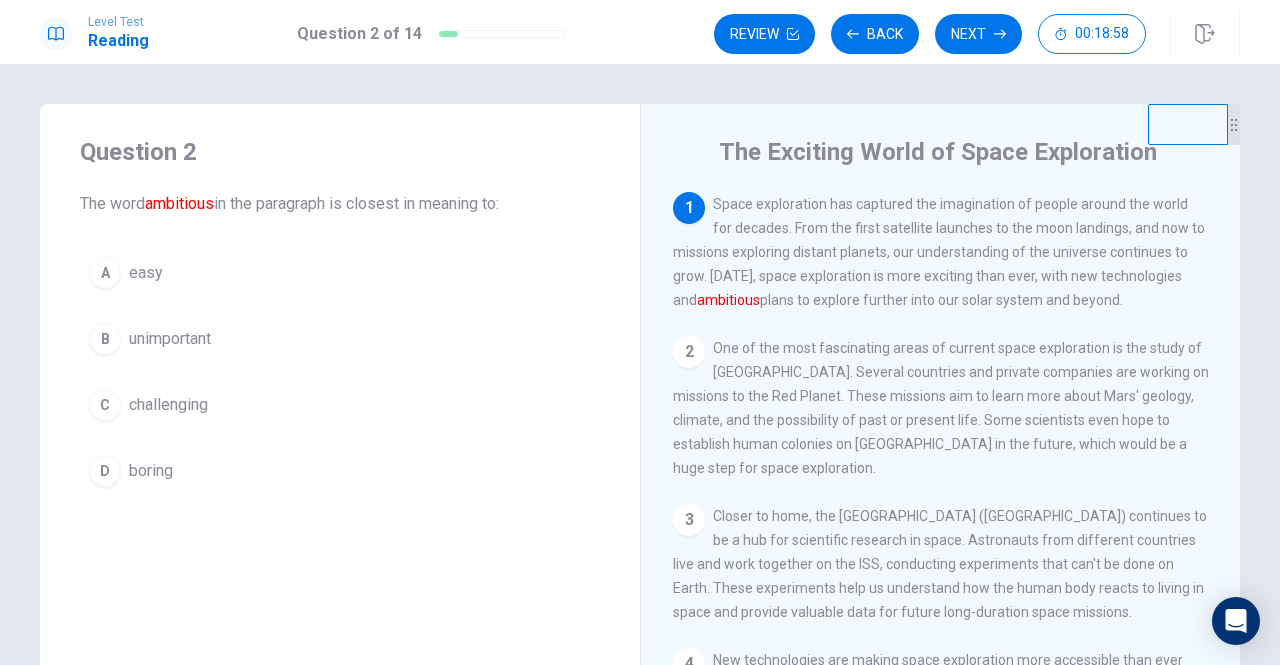 click on "C" at bounding box center [105, 405] 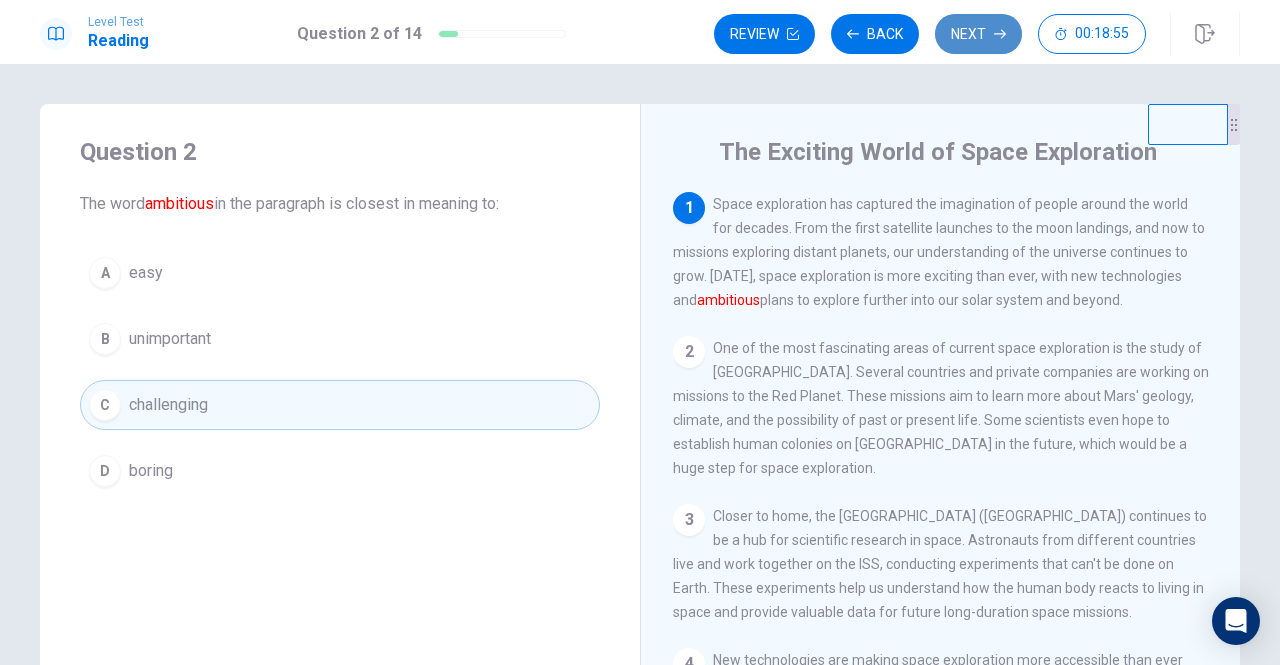 click on "Next" at bounding box center [978, 34] 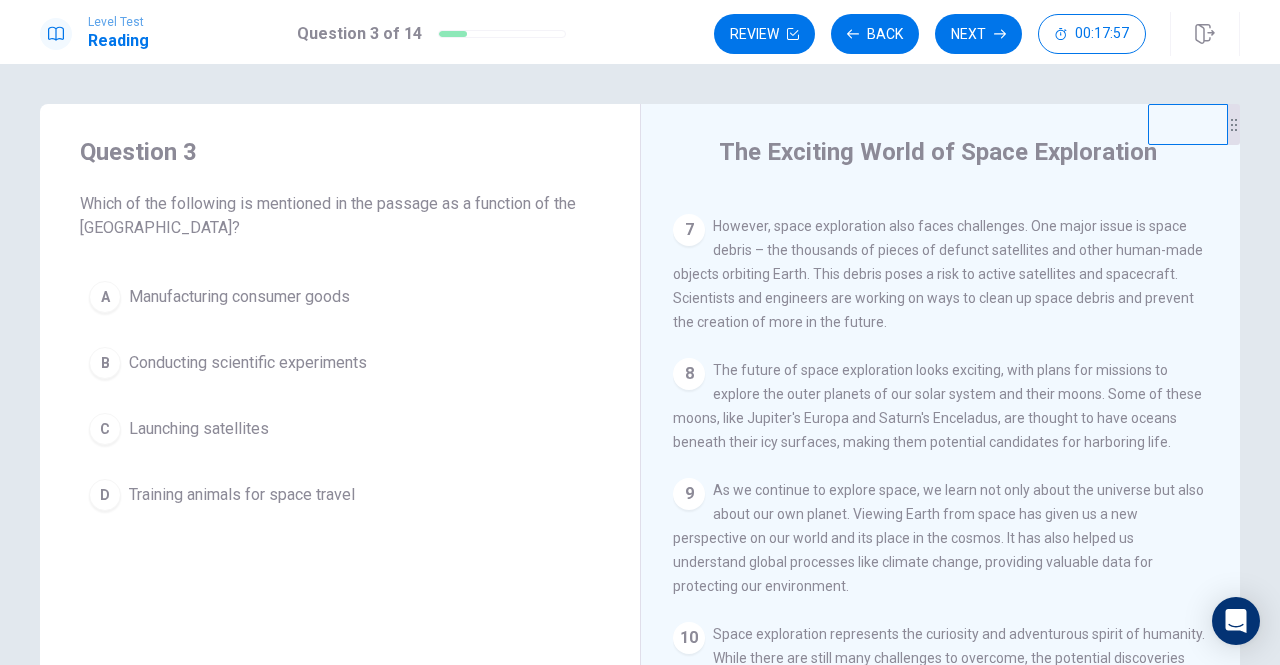 scroll, scrollTop: 972, scrollLeft: 0, axis: vertical 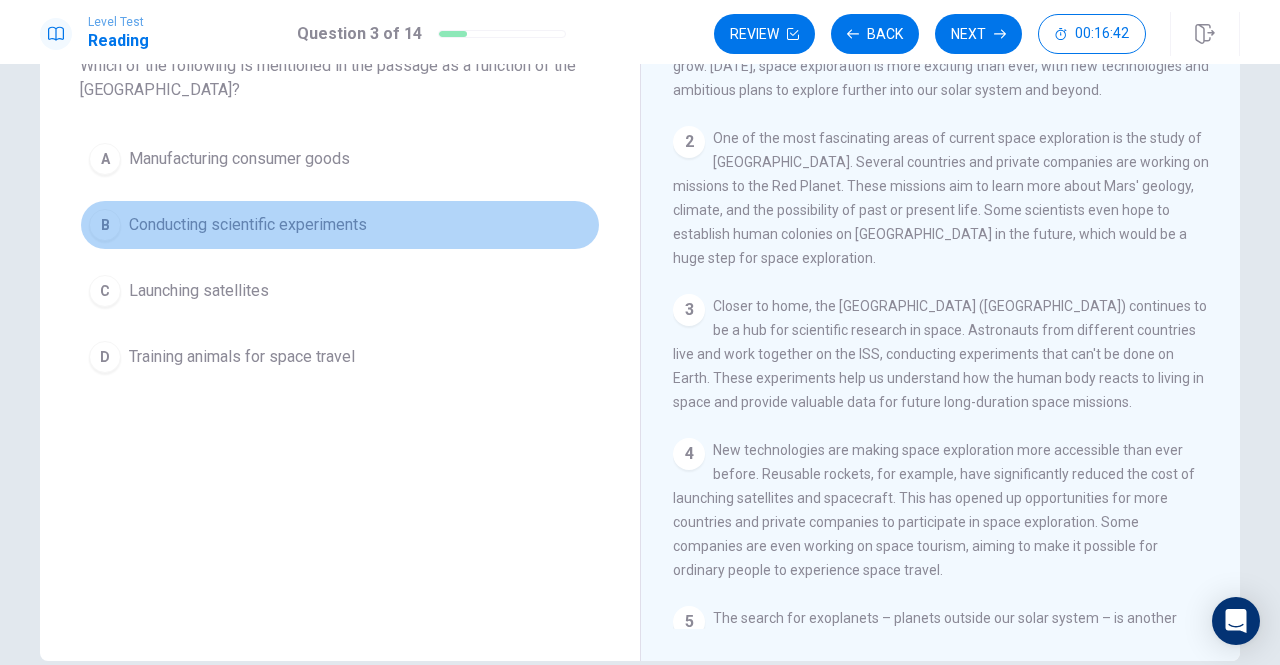 click on "B" at bounding box center [105, 225] 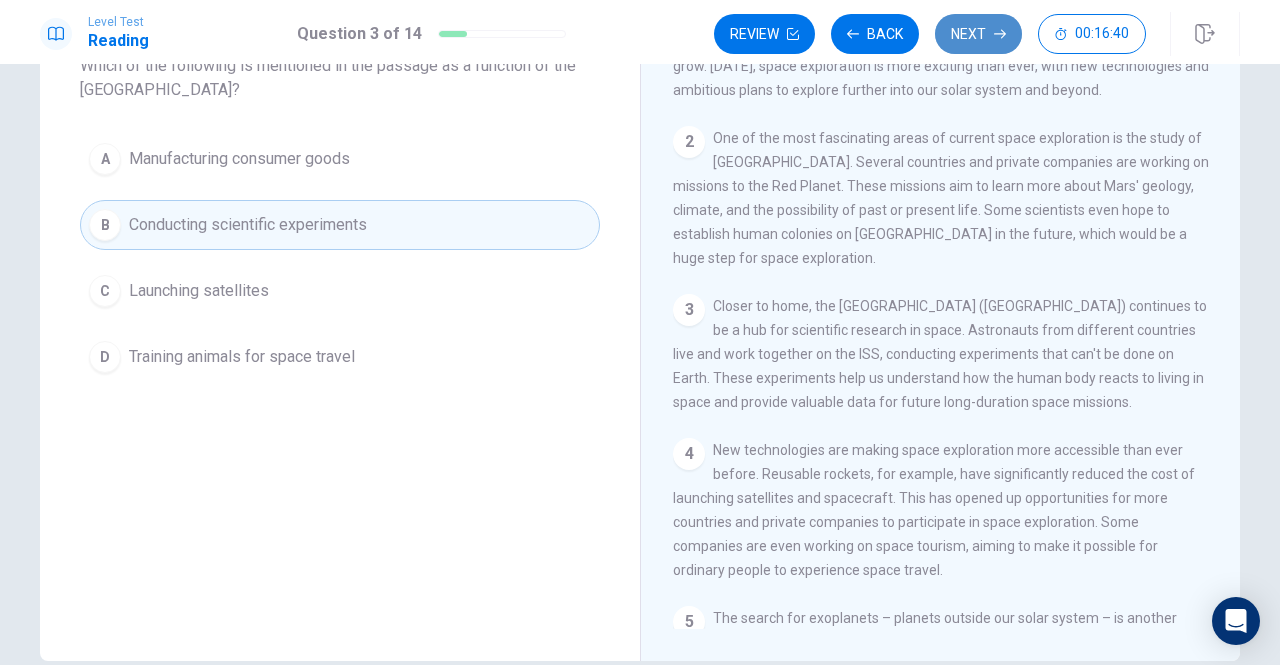 click on "Next" at bounding box center (978, 34) 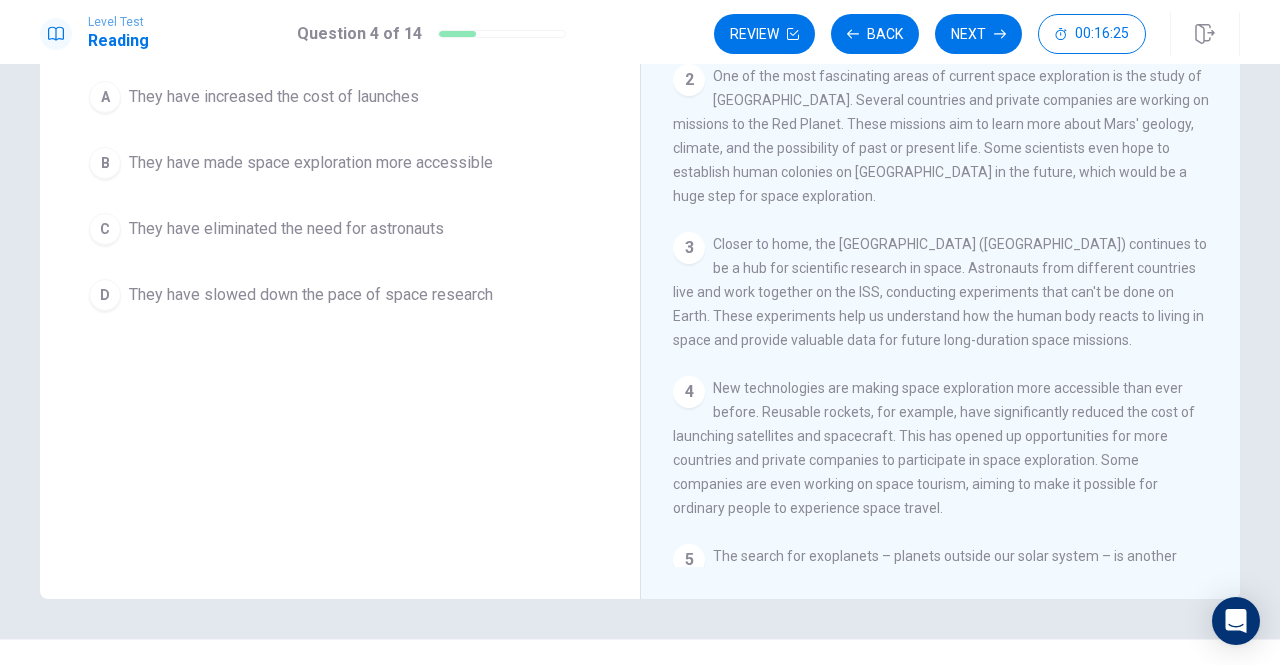 scroll, scrollTop: 100, scrollLeft: 0, axis: vertical 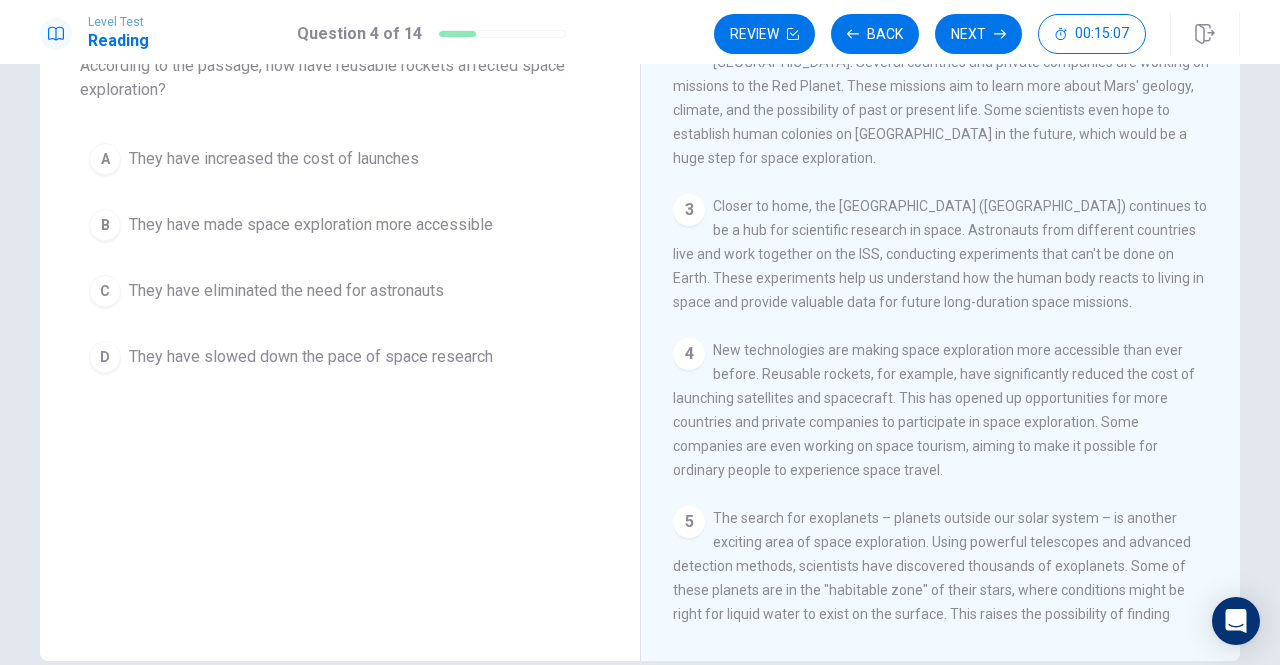 click on "They have made space exploration more accessible" at bounding box center [311, 225] 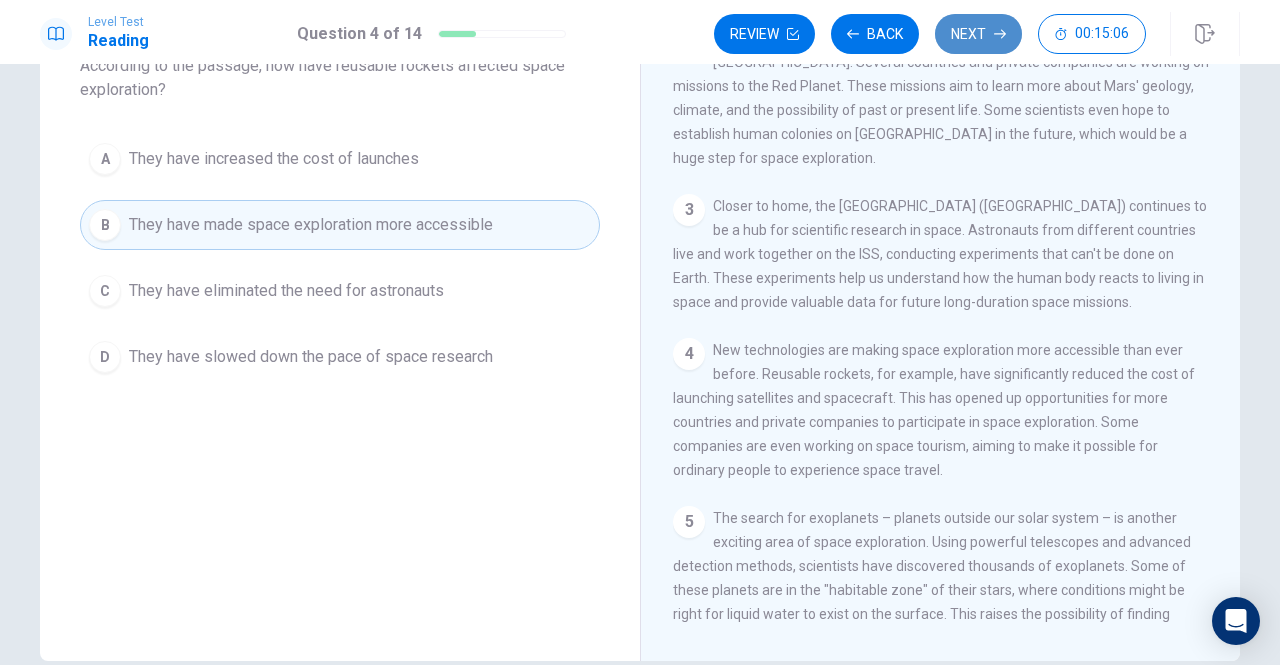 click on "Next" at bounding box center [978, 34] 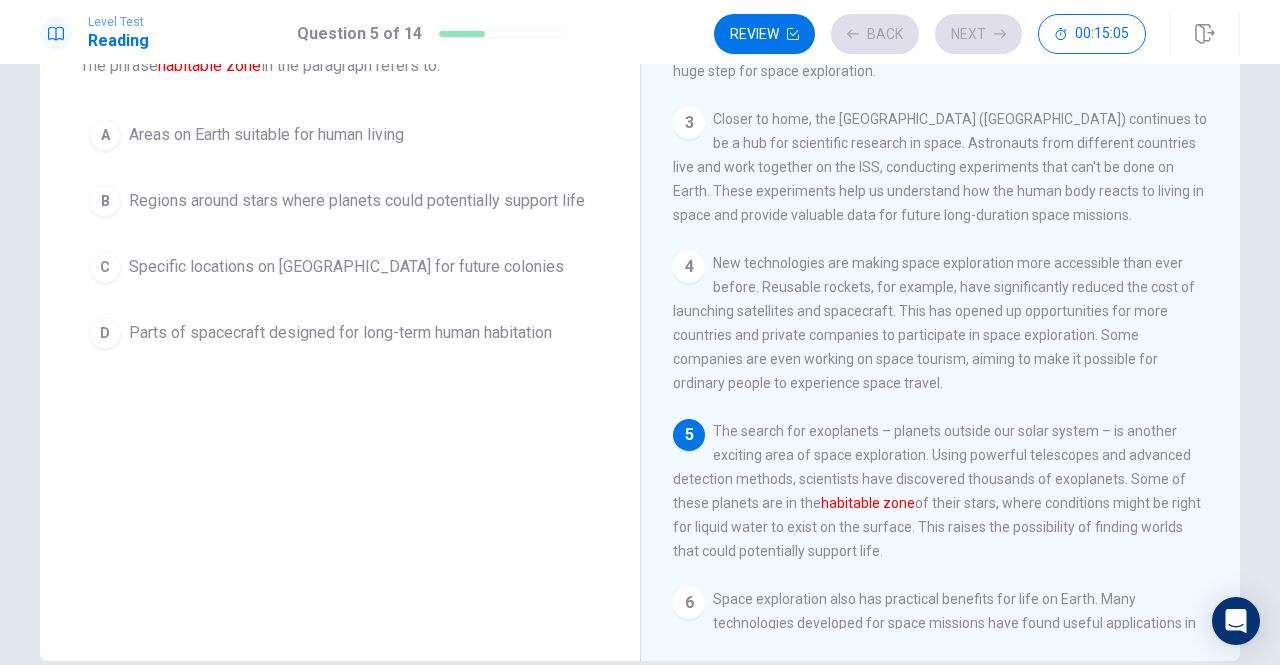 scroll, scrollTop: 387, scrollLeft: 0, axis: vertical 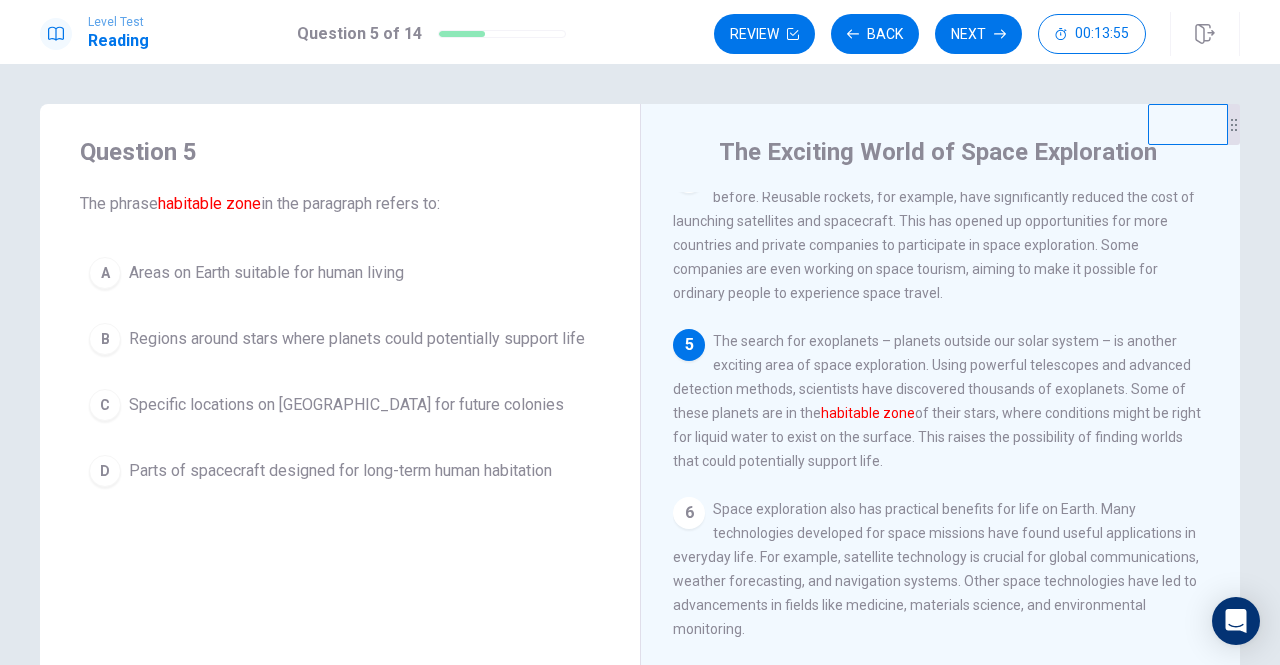 click on "Regions around stars where planets could potentially support life" at bounding box center (357, 339) 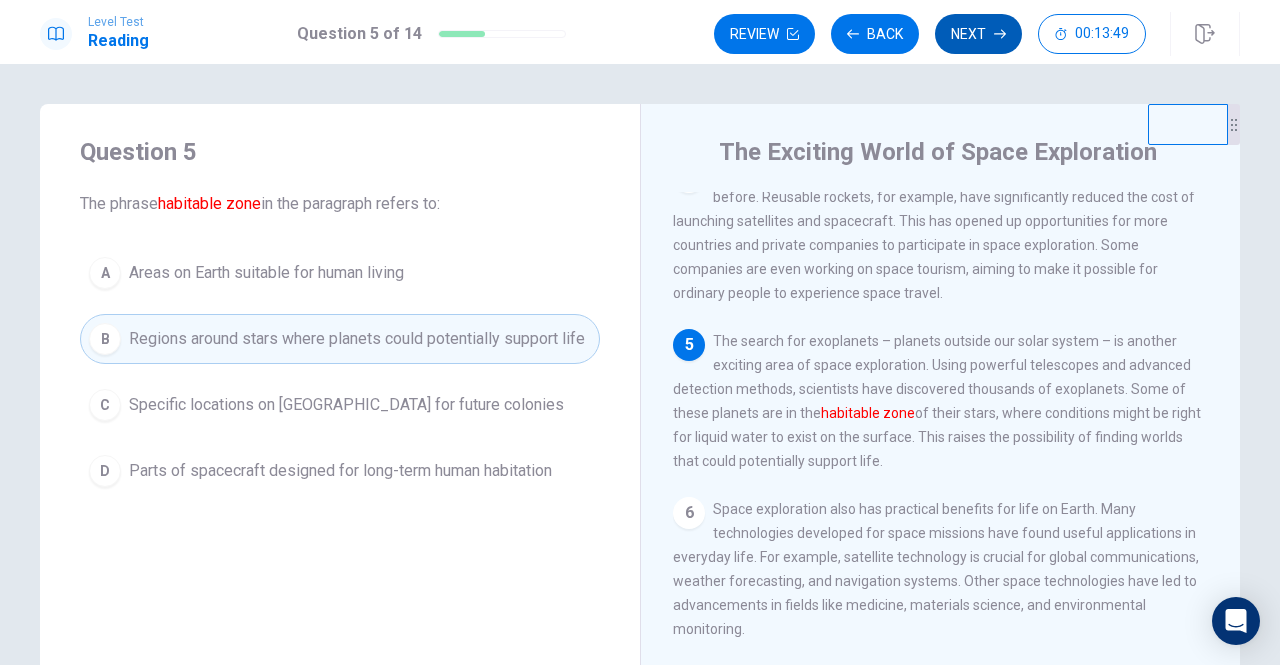 click on "Next" at bounding box center [978, 34] 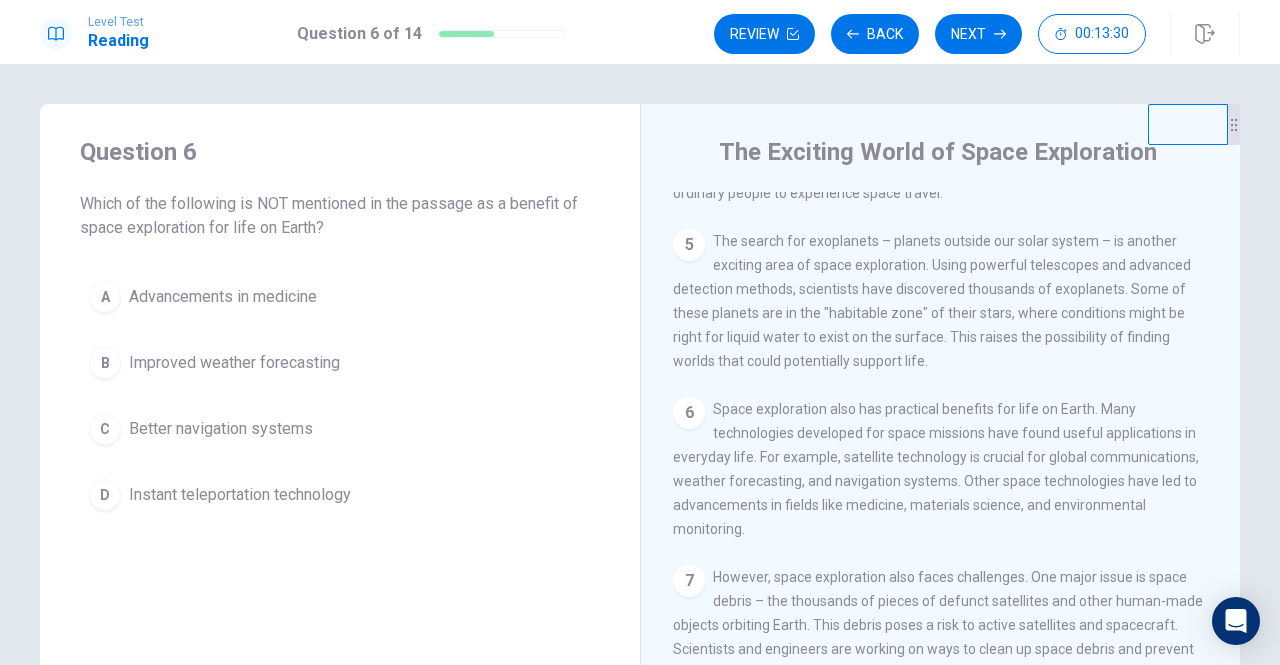 scroll, scrollTop: 687, scrollLeft: 0, axis: vertical 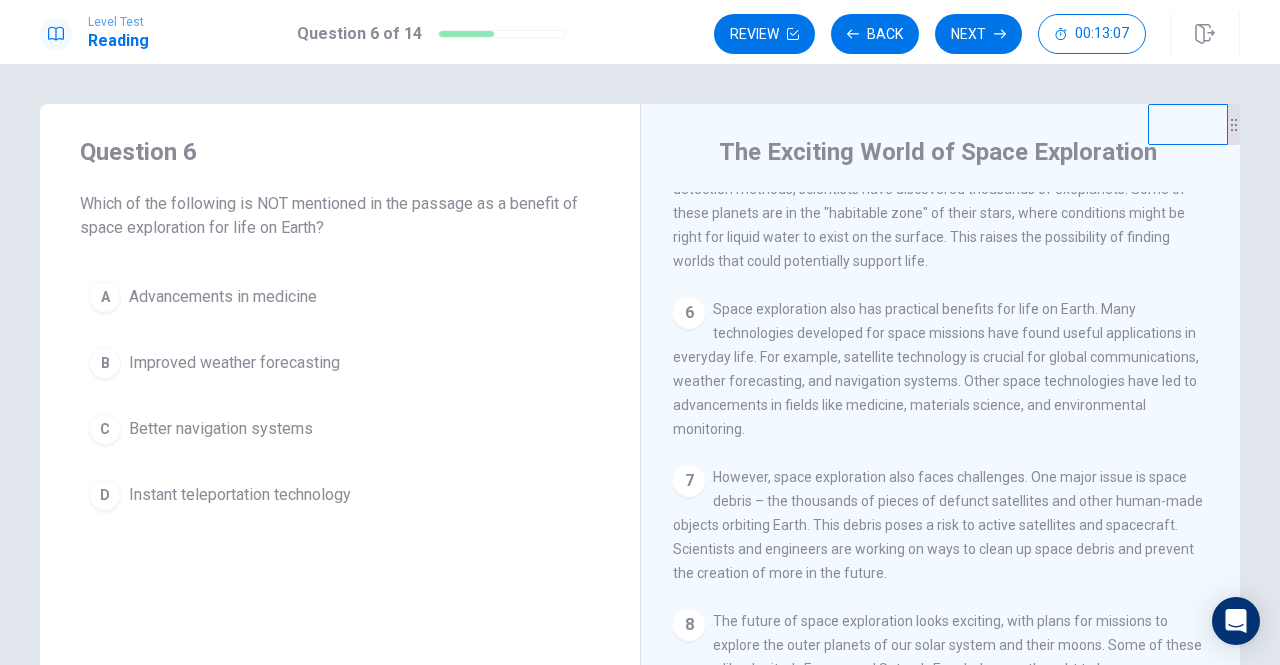 click on "D Instant teleportation technology" at bounding box center (340, 495) 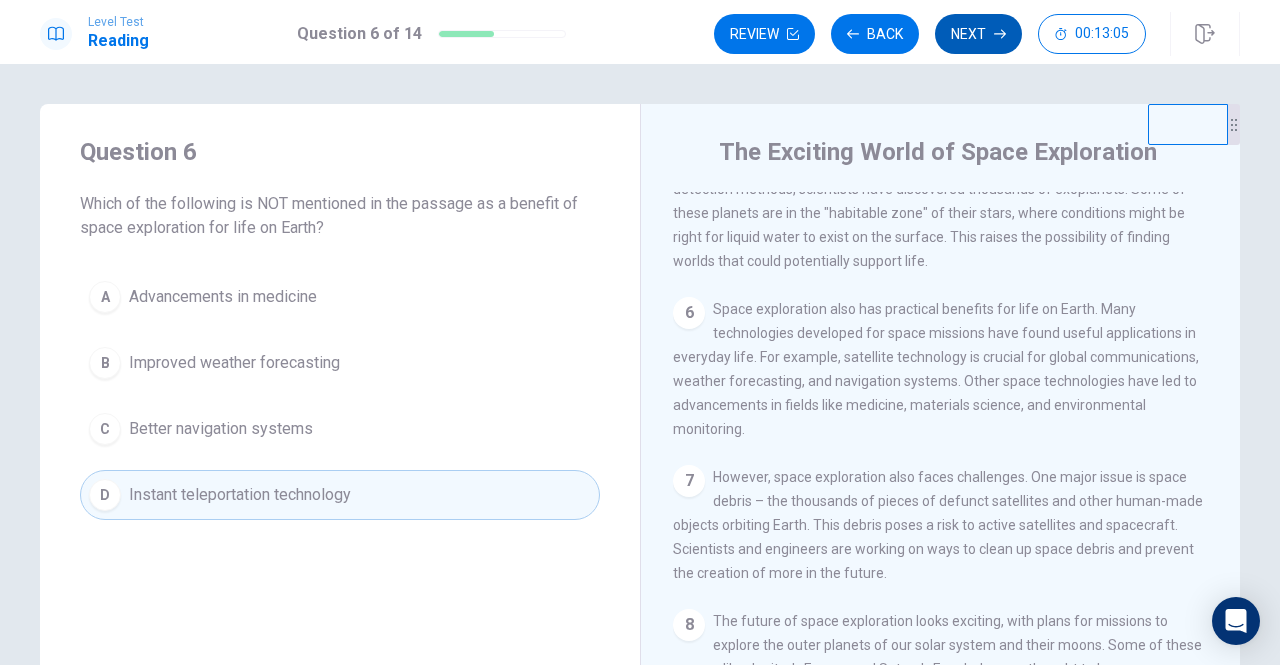click on "Next" at bounding box center (978, 34) 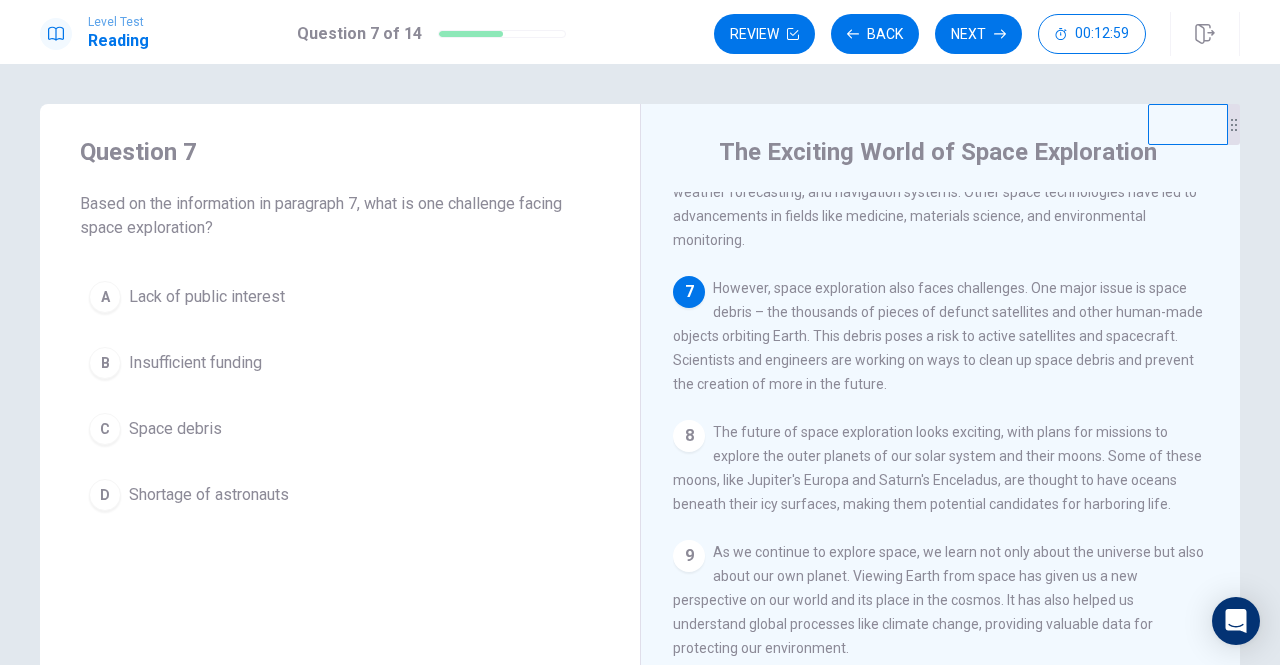 scroll, scrollTop: 906, scrollLeft: 0, axis: vertical 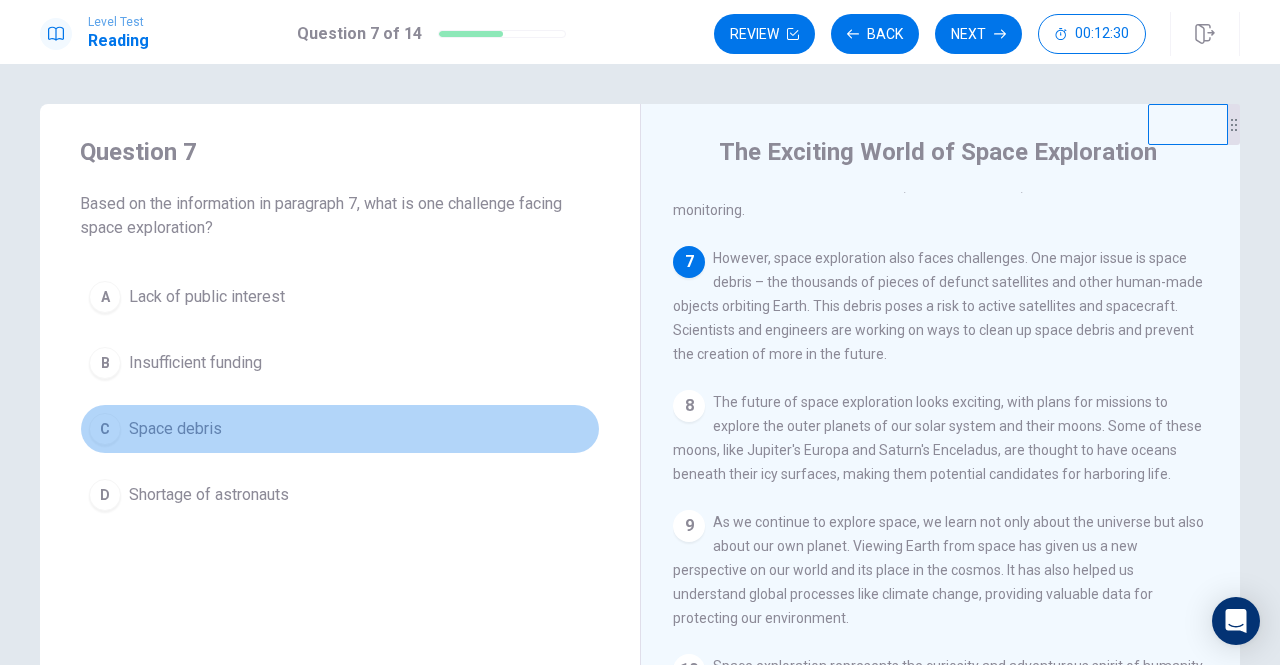 click on "Space debris" at bounding box center [175, 429] 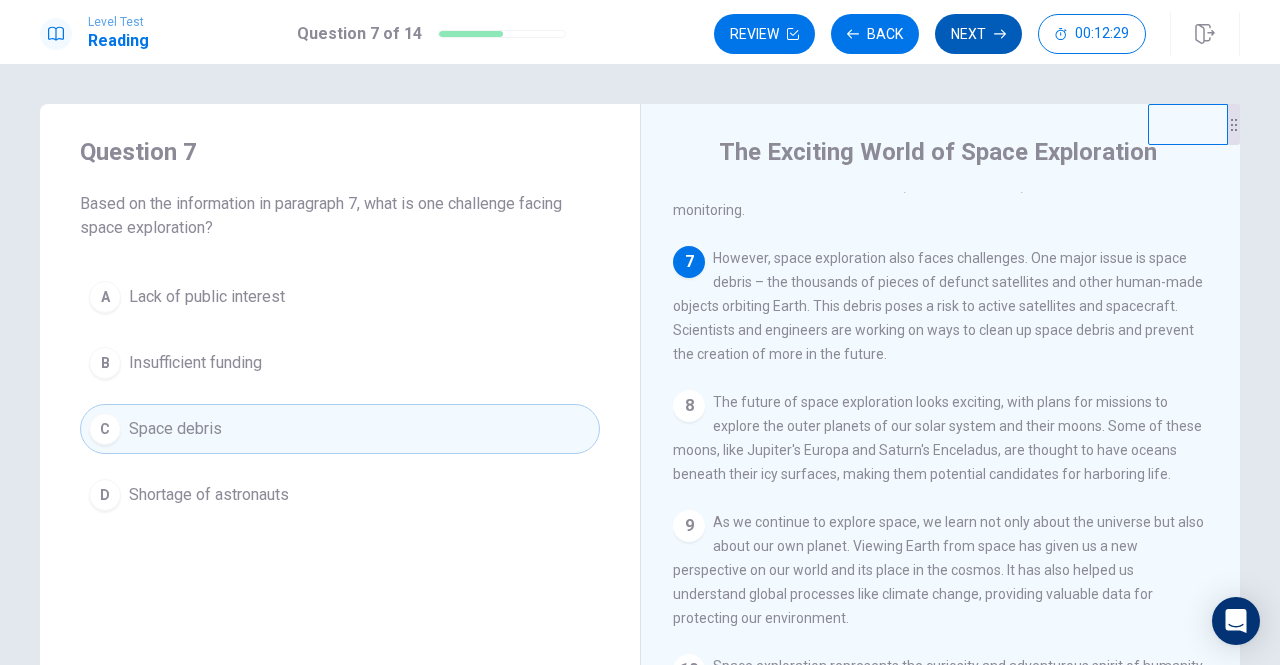 click 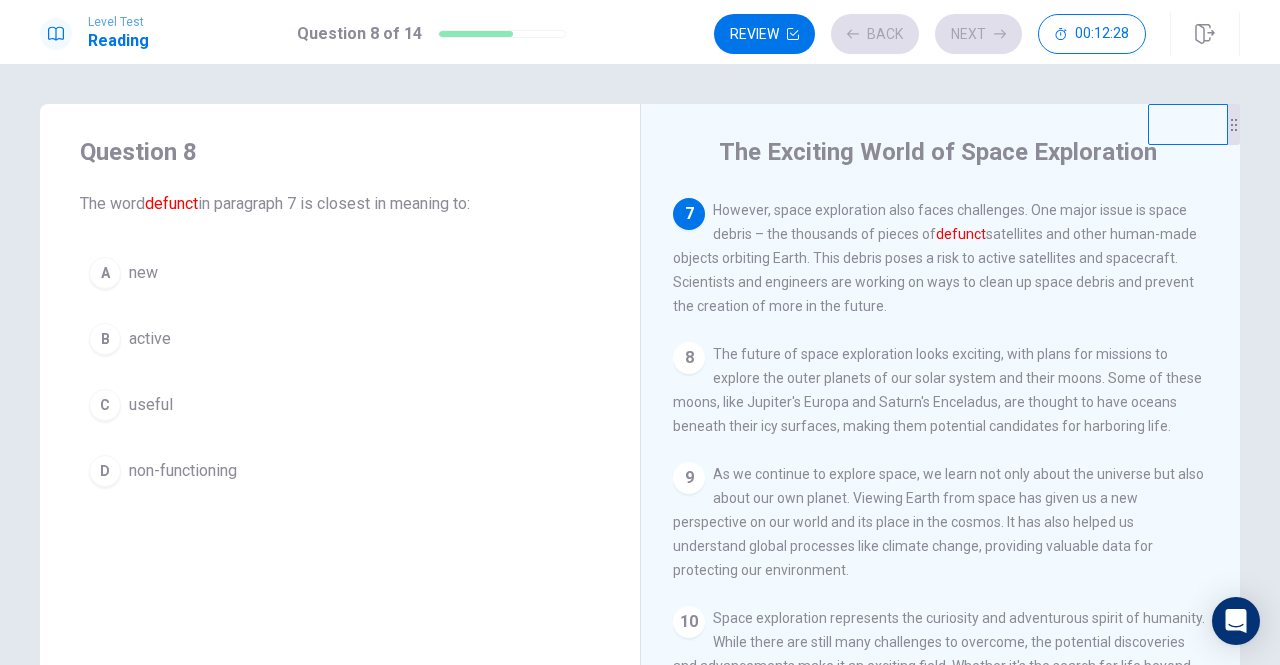 scroll, scrollTop: 958, scrollLeft: 0, axis: vertical 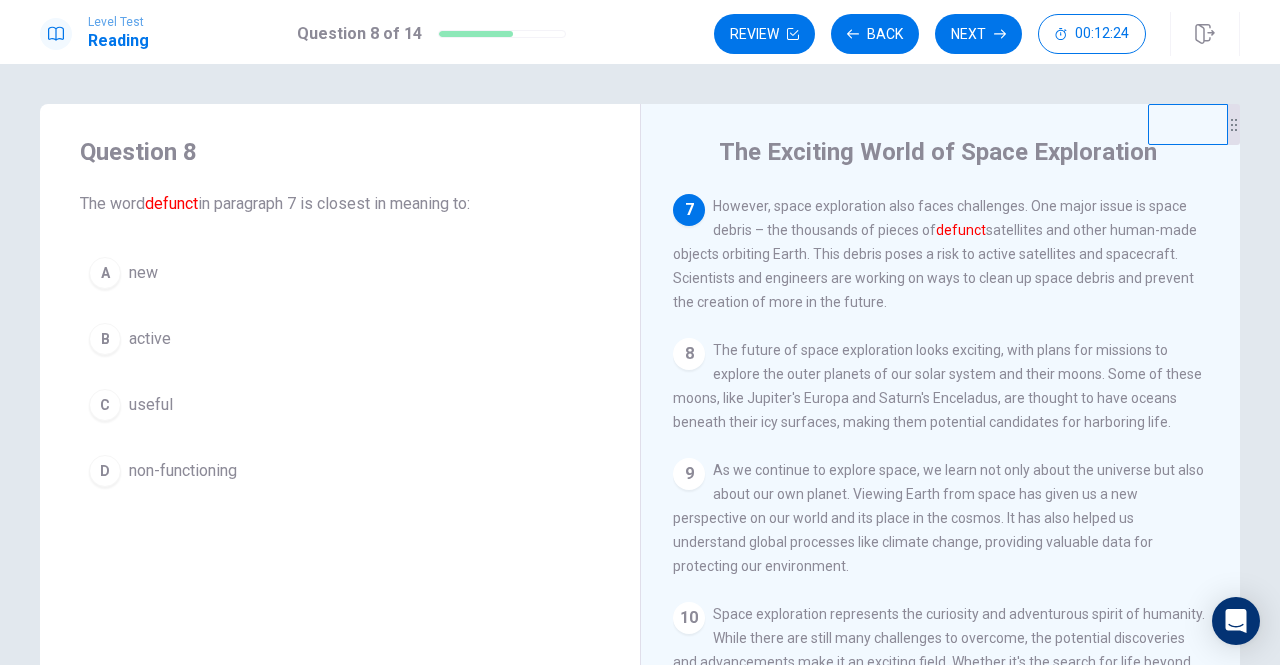 click on "non-functioning" at bounding box center (183, 471) 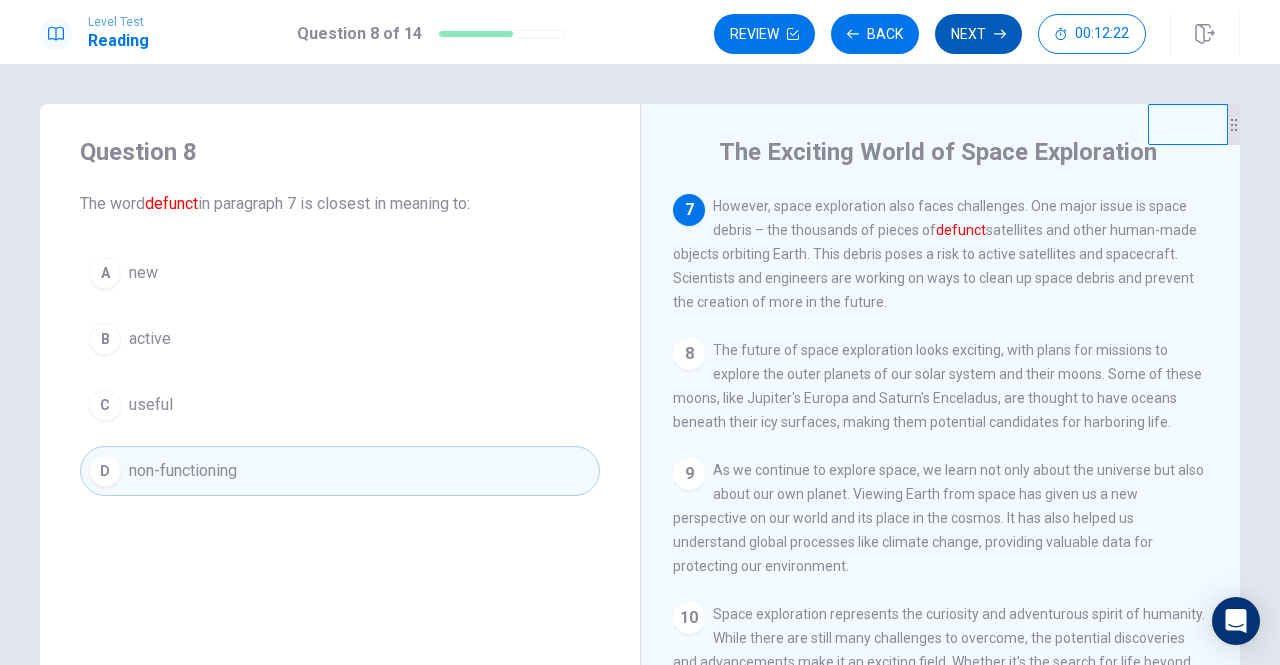 click on "Next" at bounding box center (978, 34) 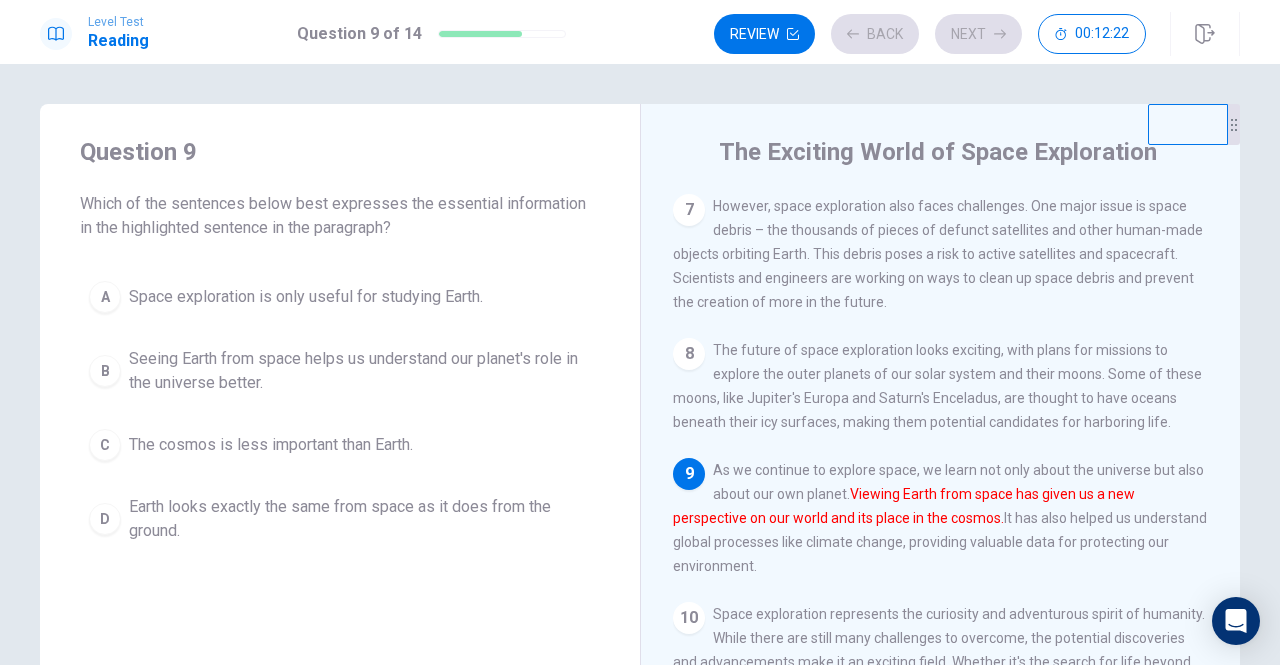 scroll, scrollTop: 972, scrollLeft: 0, axis: vertical 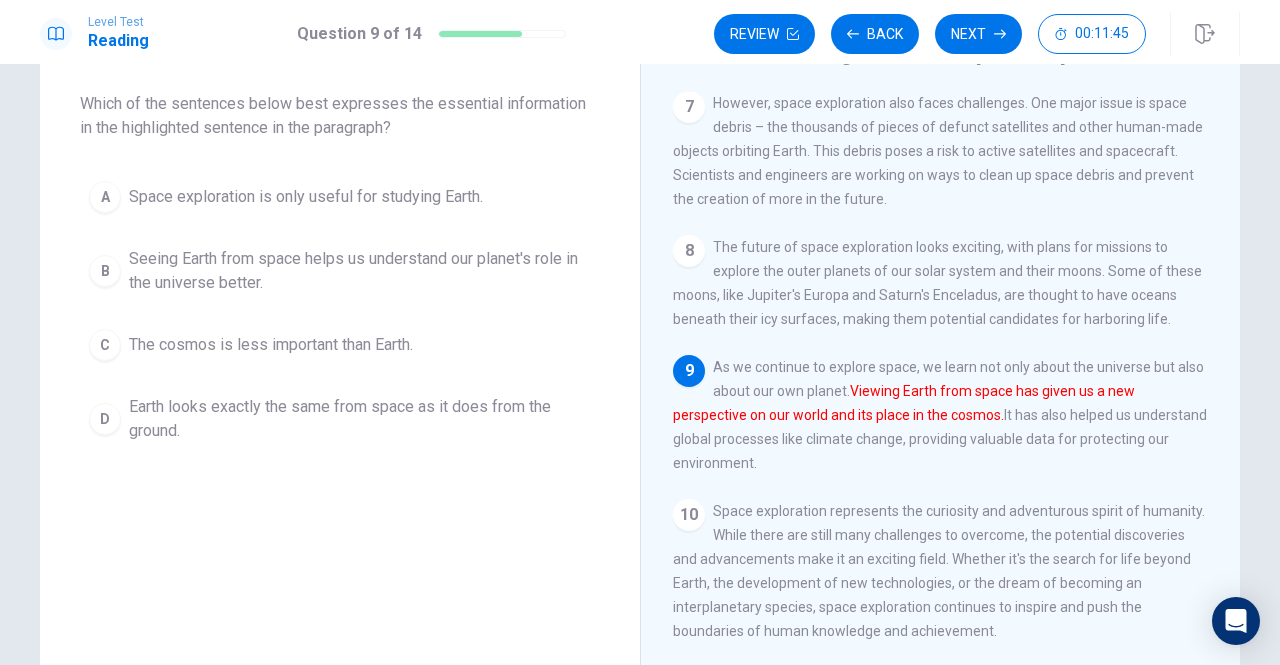 click on "Seeing Earth from space helps us understand our planet's role in the universe better." at bounding box center (360, 271) 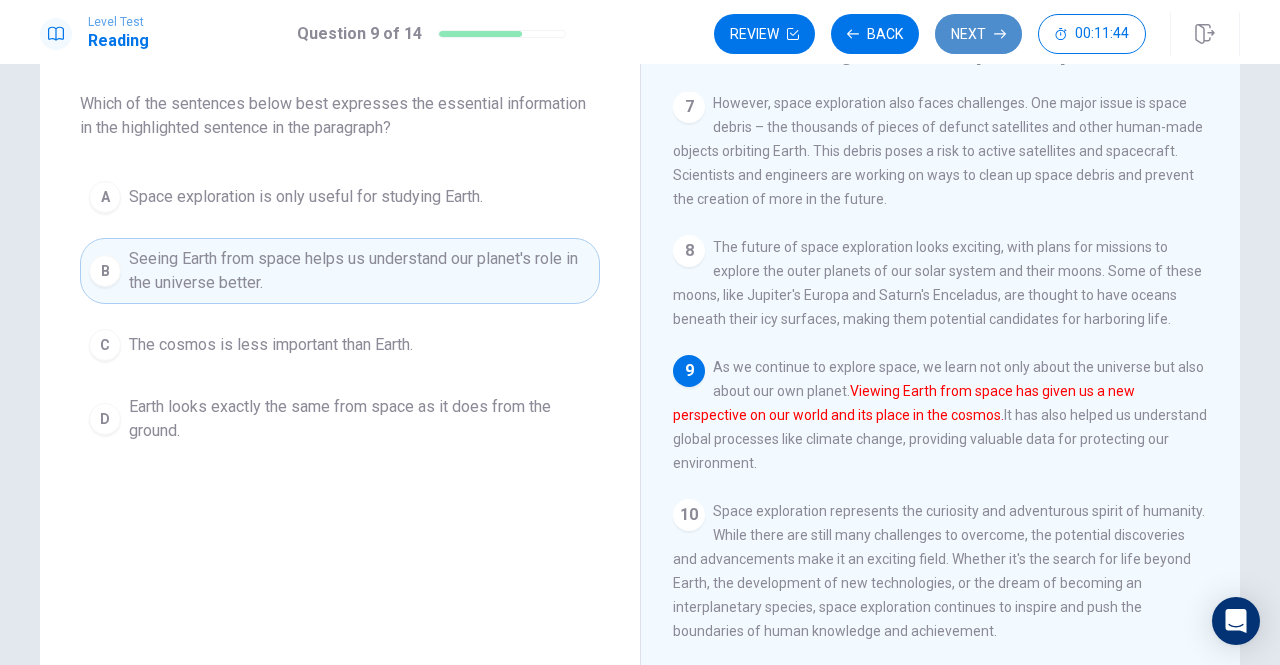 click on "Next" at bounding box center (978, 34) 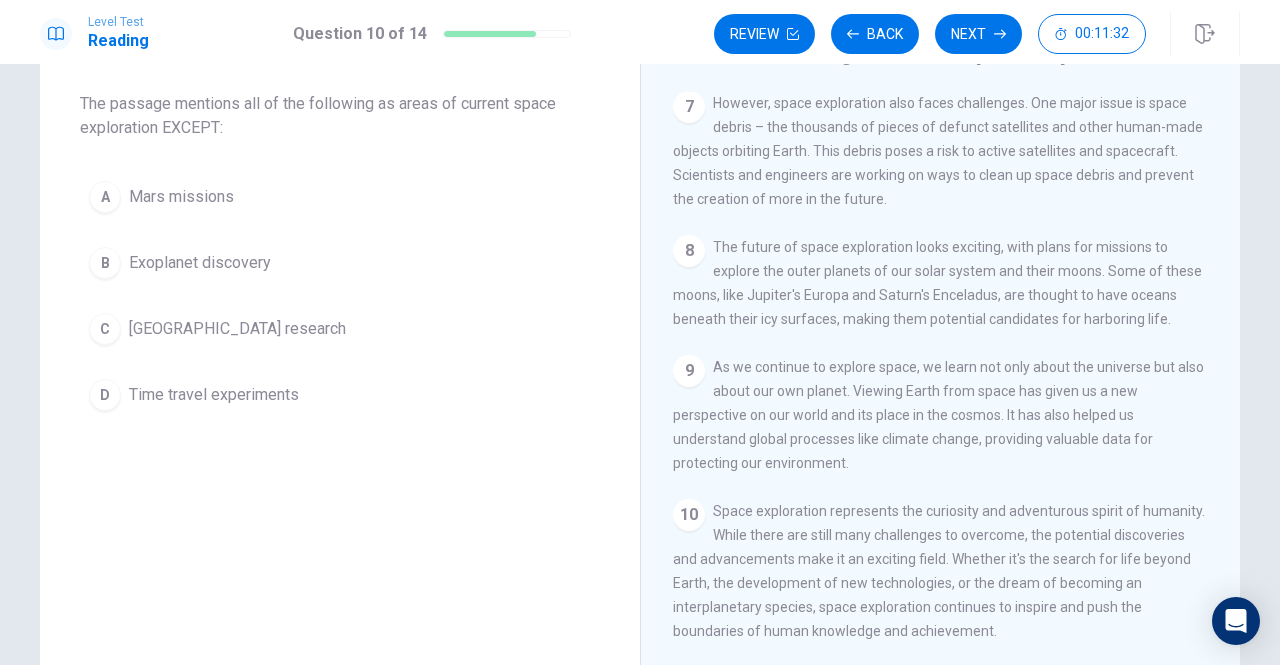 click on "Time travel experiments" at bounding box center [214, 395] 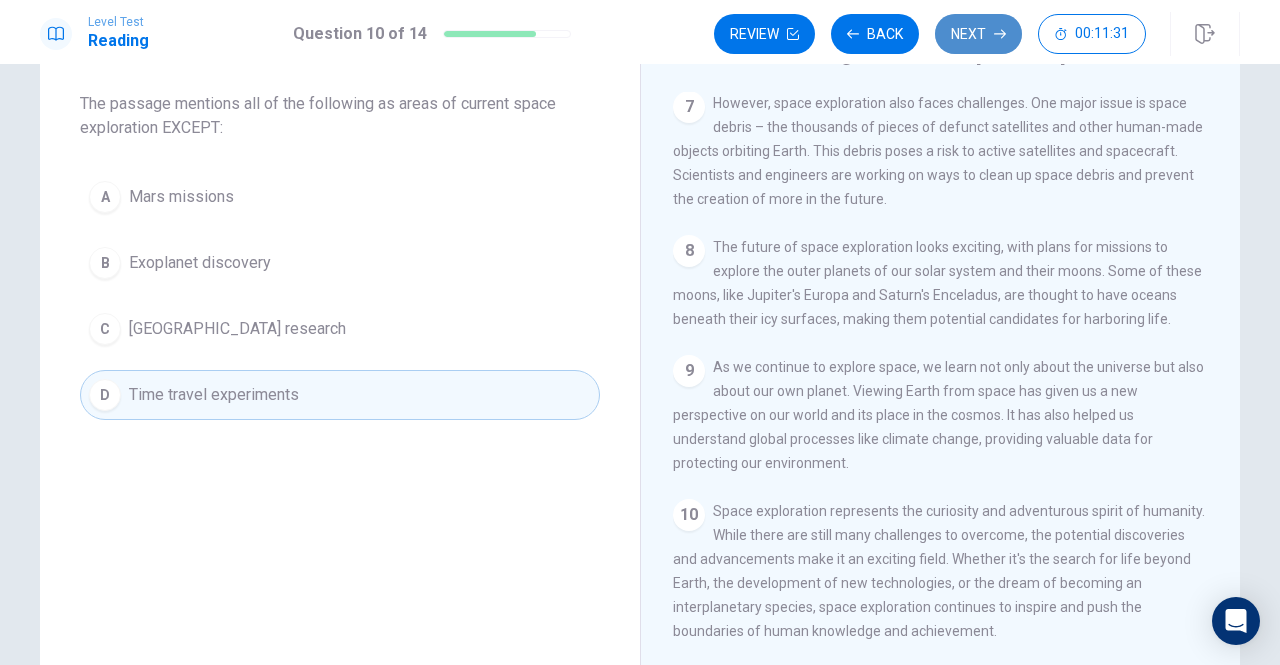click on "Next" at bounding box center [978, 34] 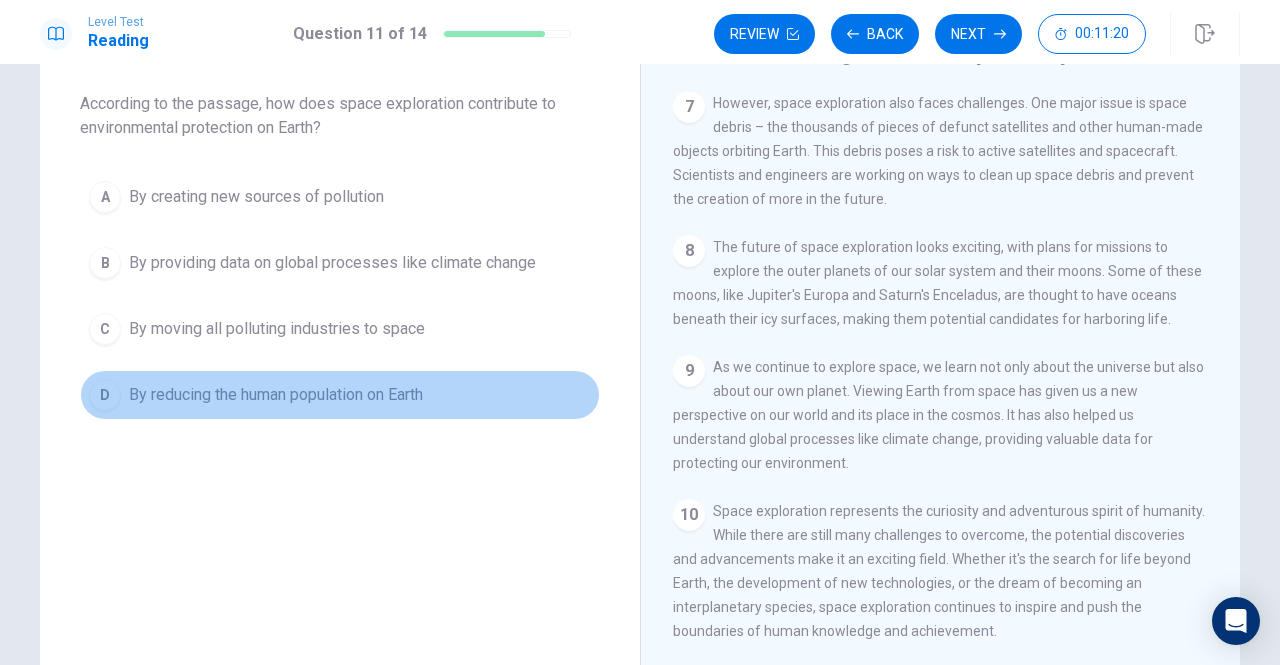 click on "By reducing the human population on Earth" at bounding box center (276, 395) 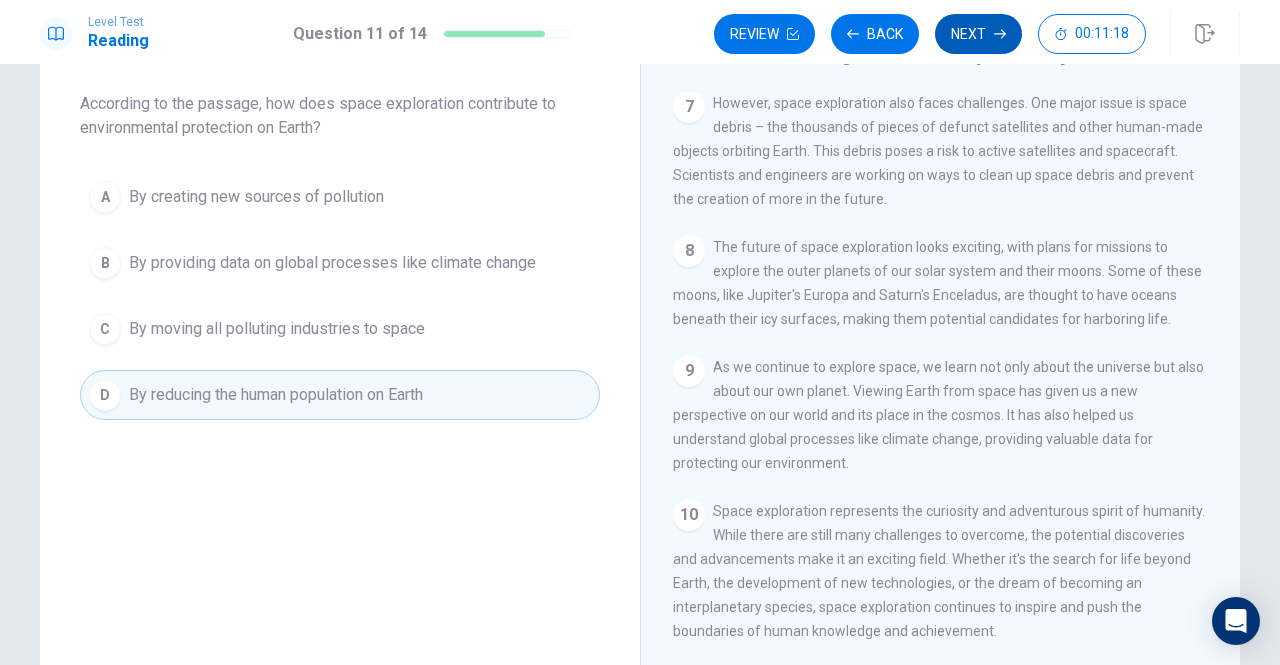 click on "Next" at bounding box center (978, 34) 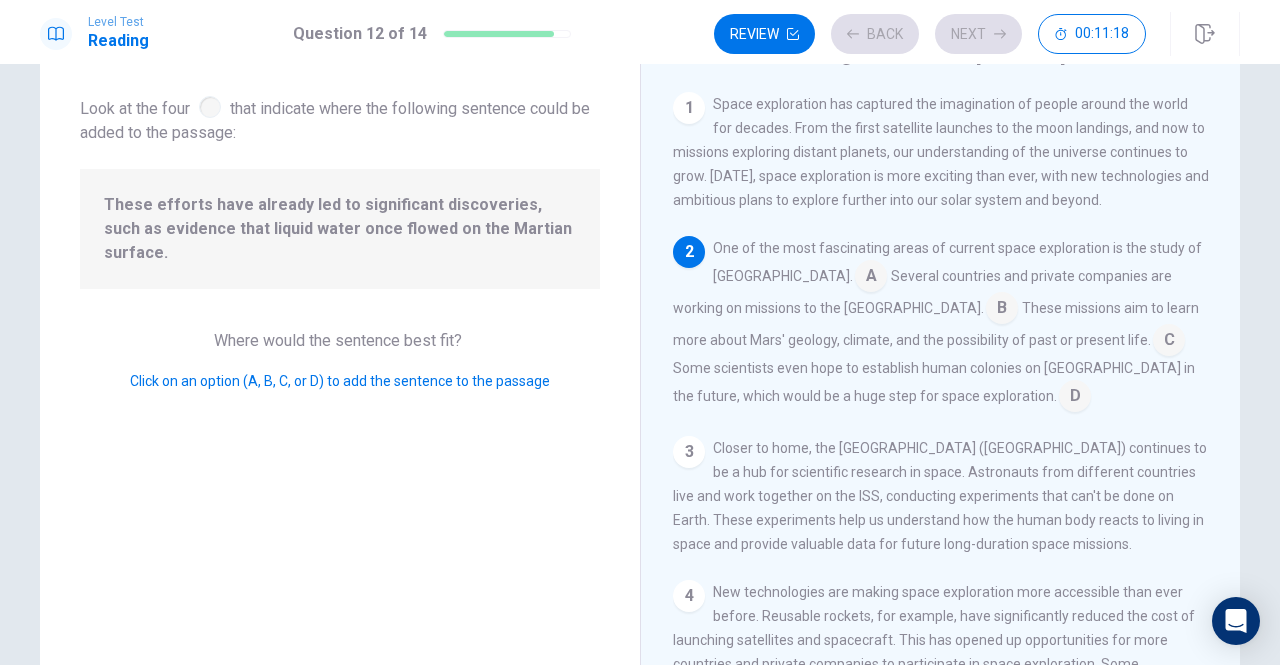 scroll, scrollTop: 147, scrollLeft: 0, axis: vertical 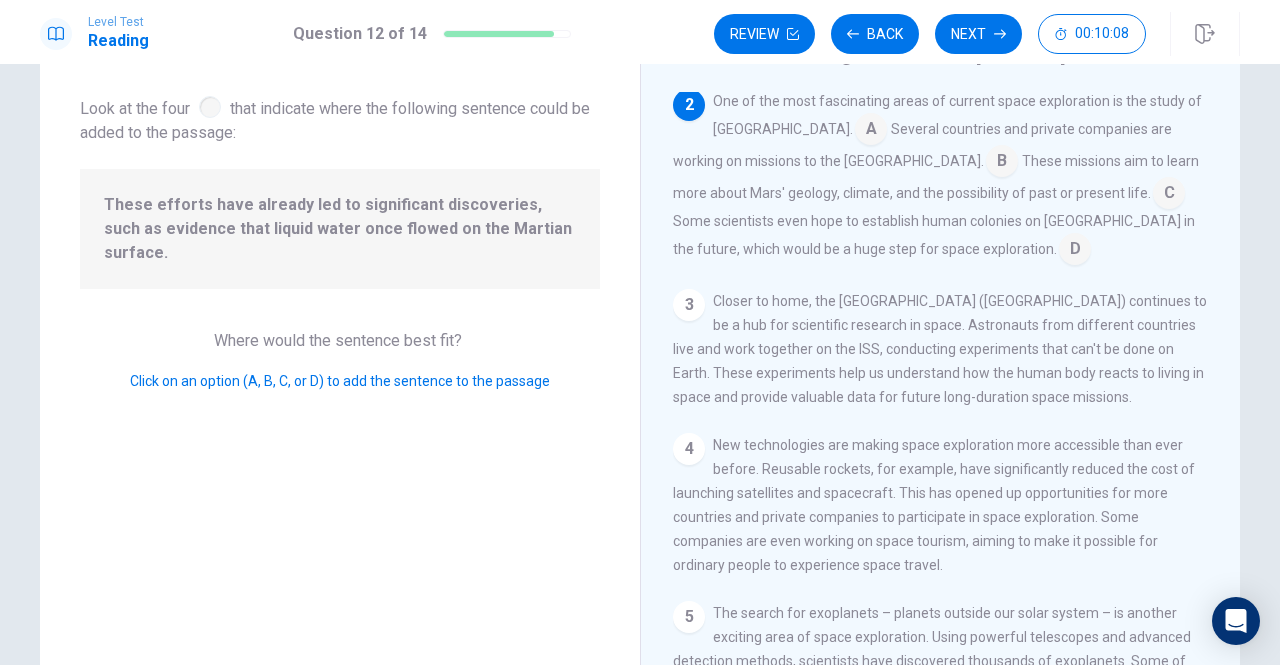click at bounding box center (1002, 163) 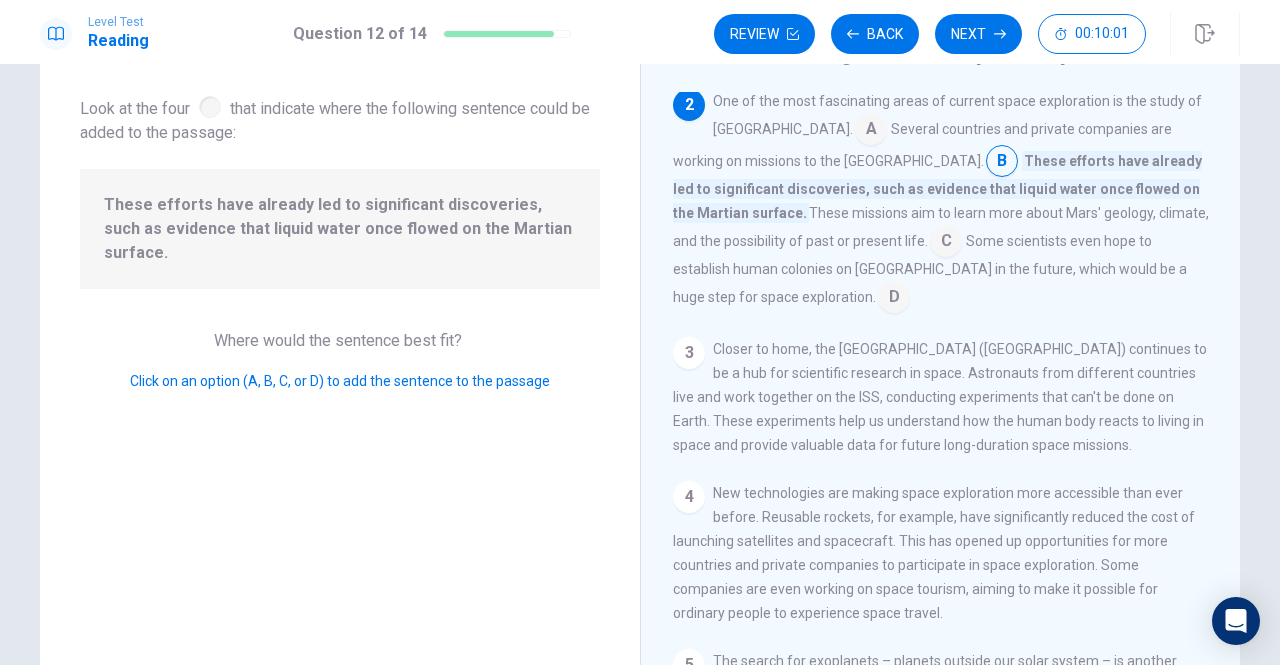 click at bounding box center [946, 243] 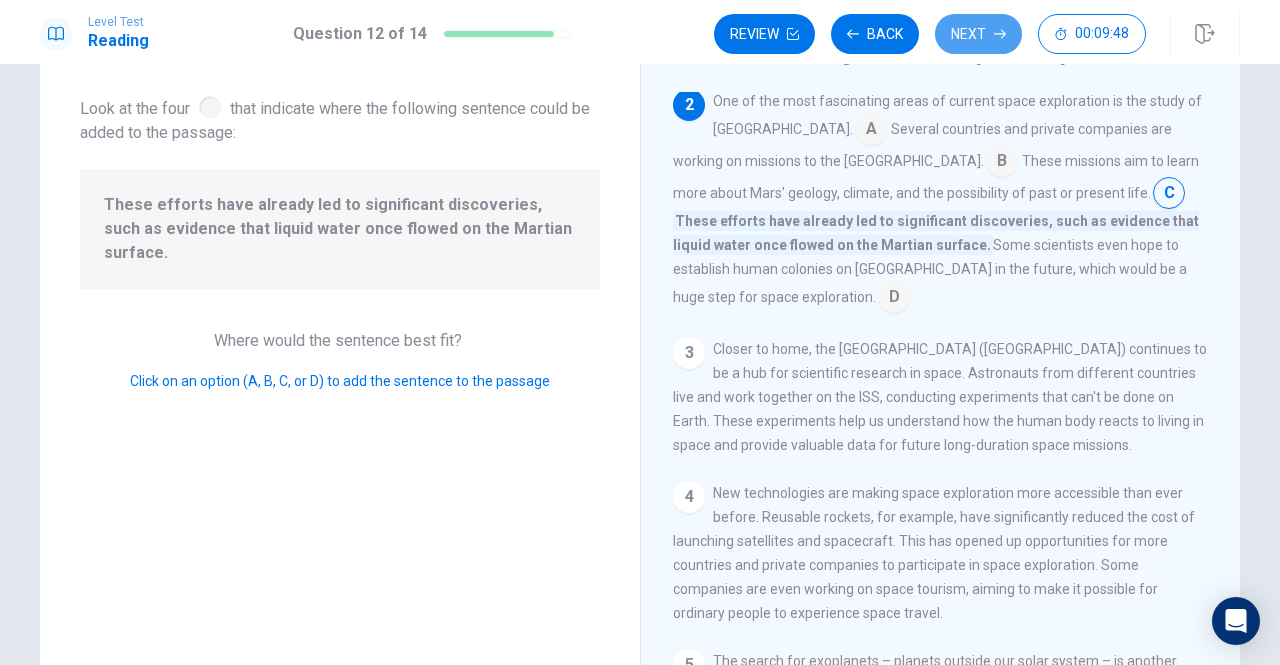 click on "Next" at bounding box center (978, 34) 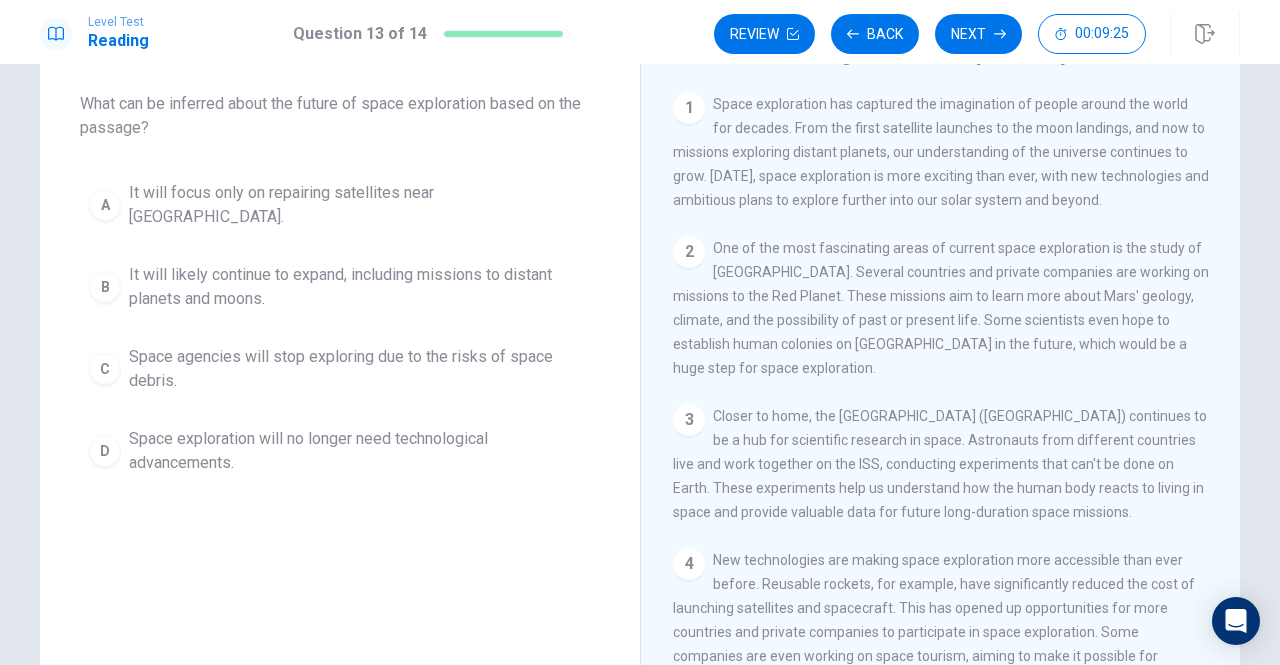 click on "B" at bounding box center (105, 287) 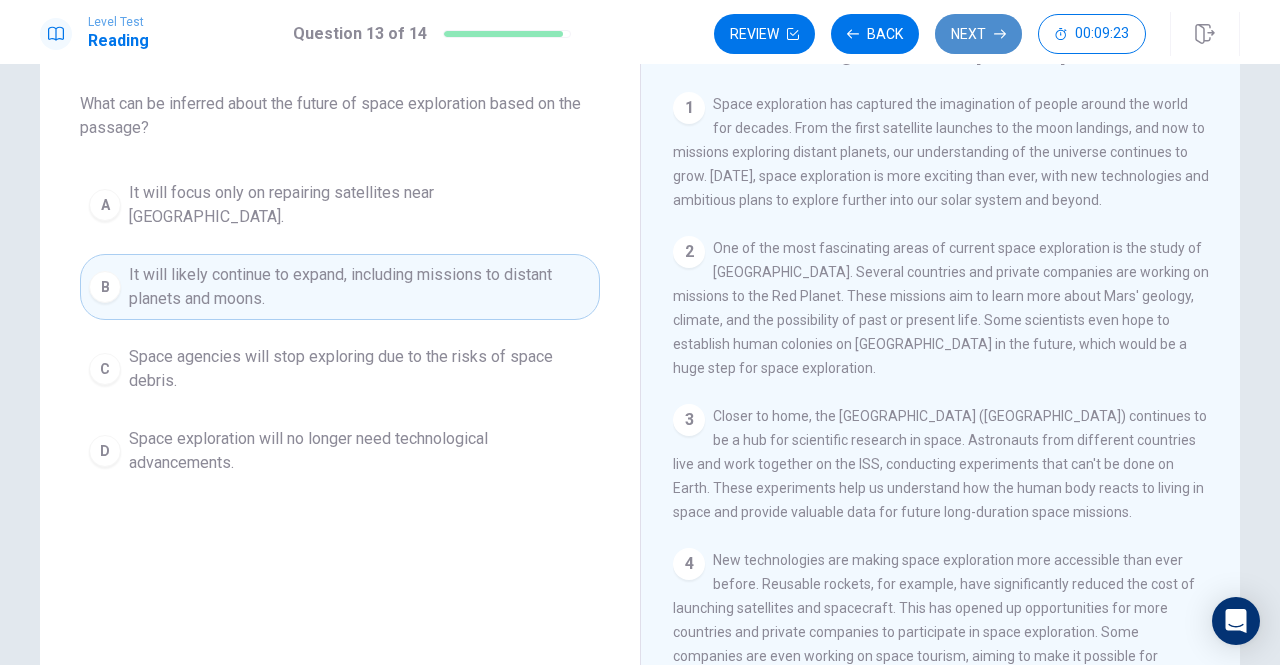 click on "Next" at bounding box center (978, 34) 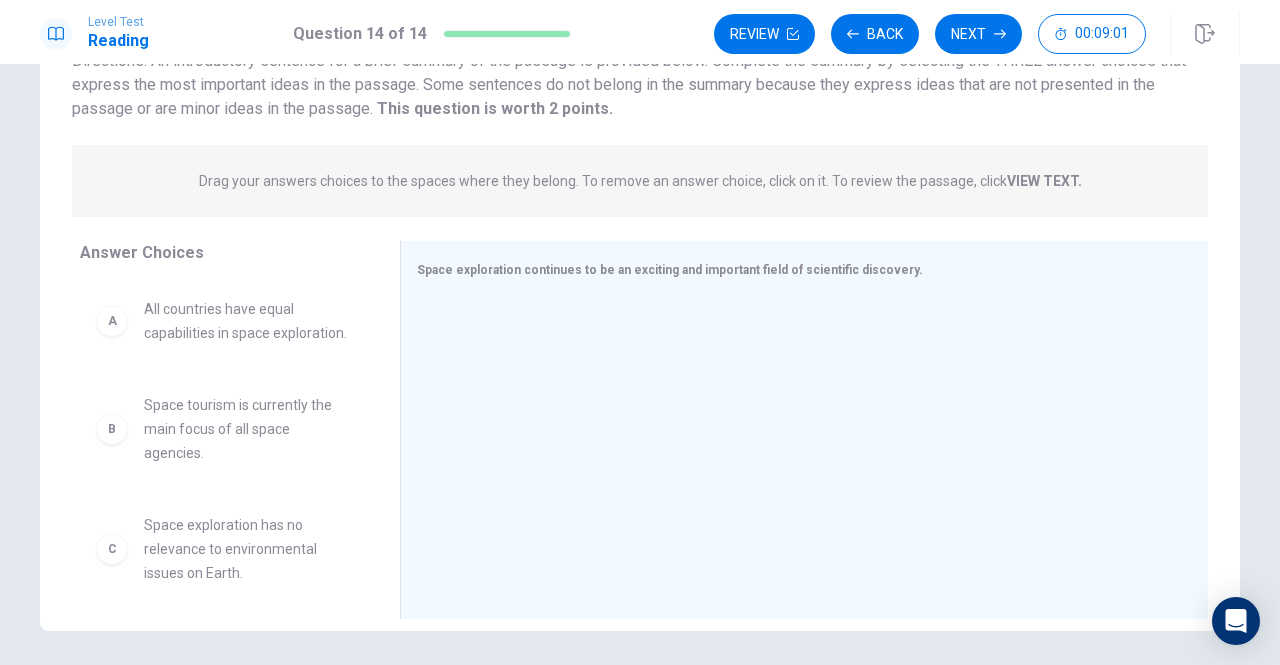 scroll, scrollTop: 200, scrollLeft: 0, axis: vertical 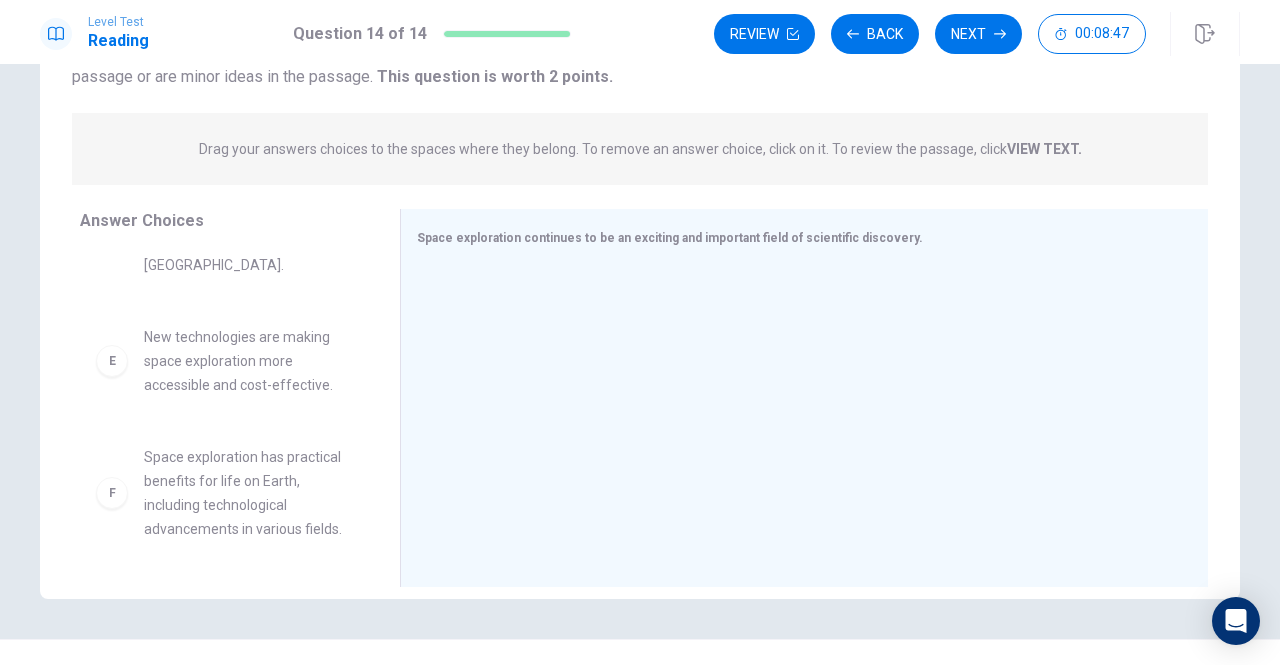 click on "Space exploration has practical benefits for life on Earth, including technological advancements in various fields." at bounding box center (248, 493) 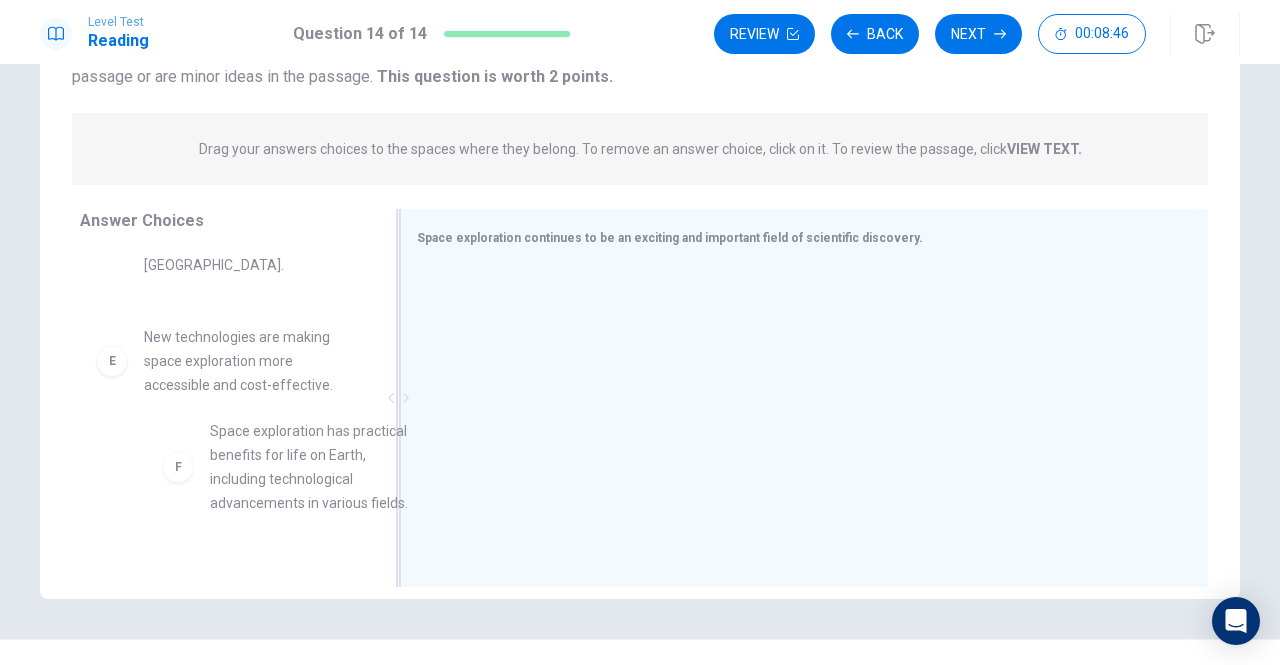 drag, startPoint x: 238, startPoint y: 481, endPoint x: 494, endPoint y: 395, distance: 270.05927 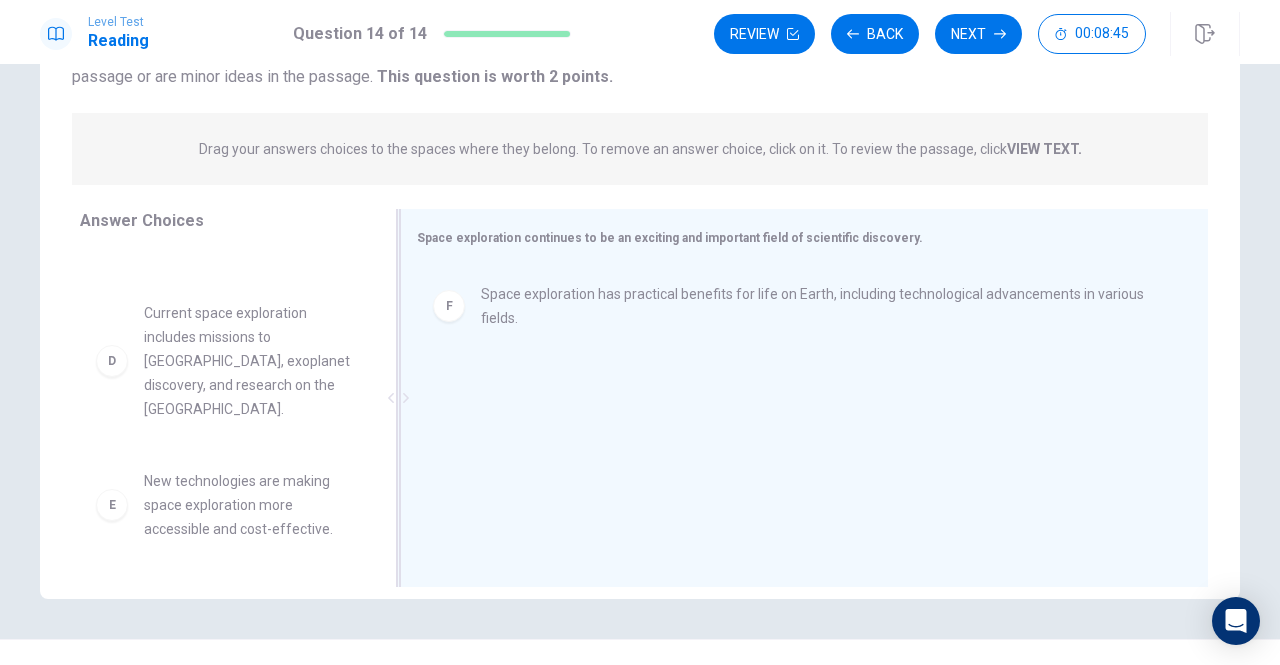 scroll, scrollTop: 324, scrollLeft: 0, axis: vertical 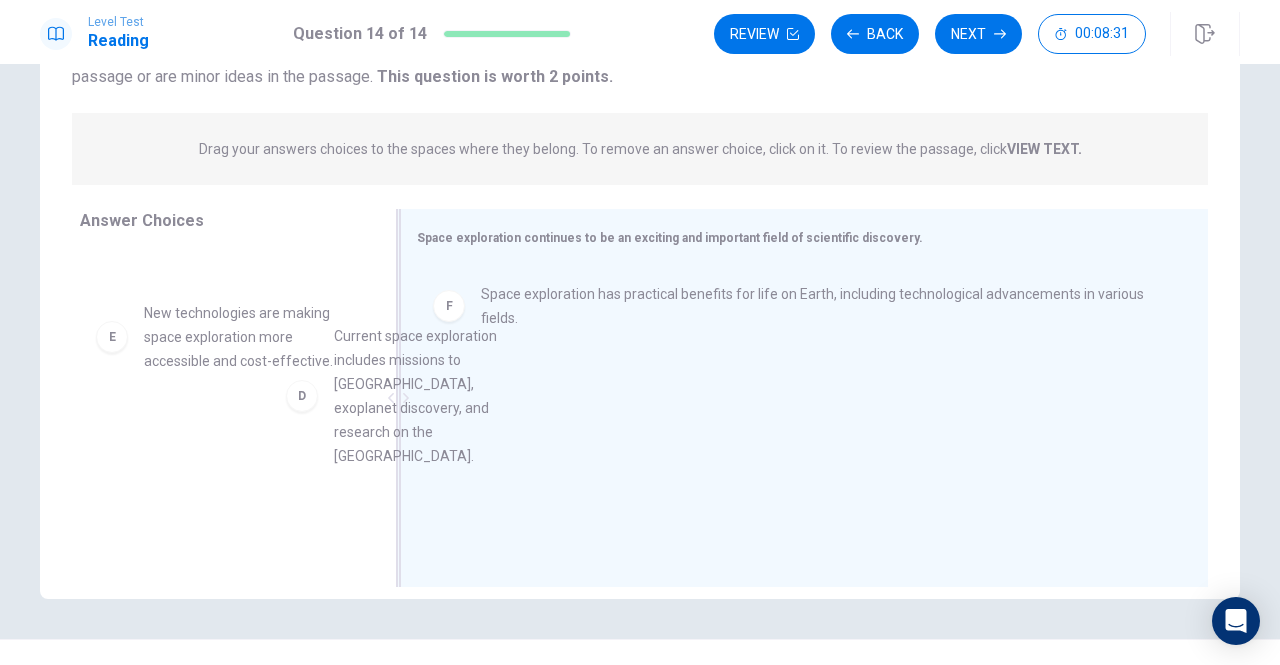 drag, startPoint x: 186, startPoint y: 393, endPoint x: 552, endPoint y: 401, distance: 366.08743 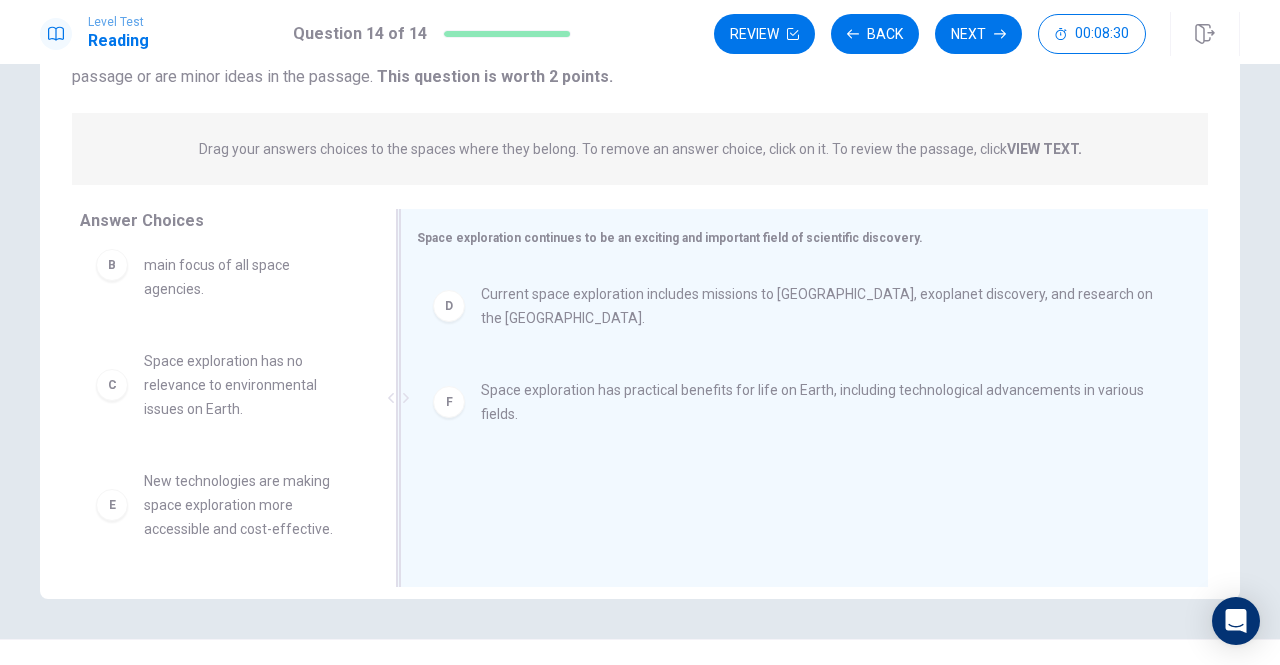 scroll, scrollTop: 156, scrollLeft: 0, axis: vertical 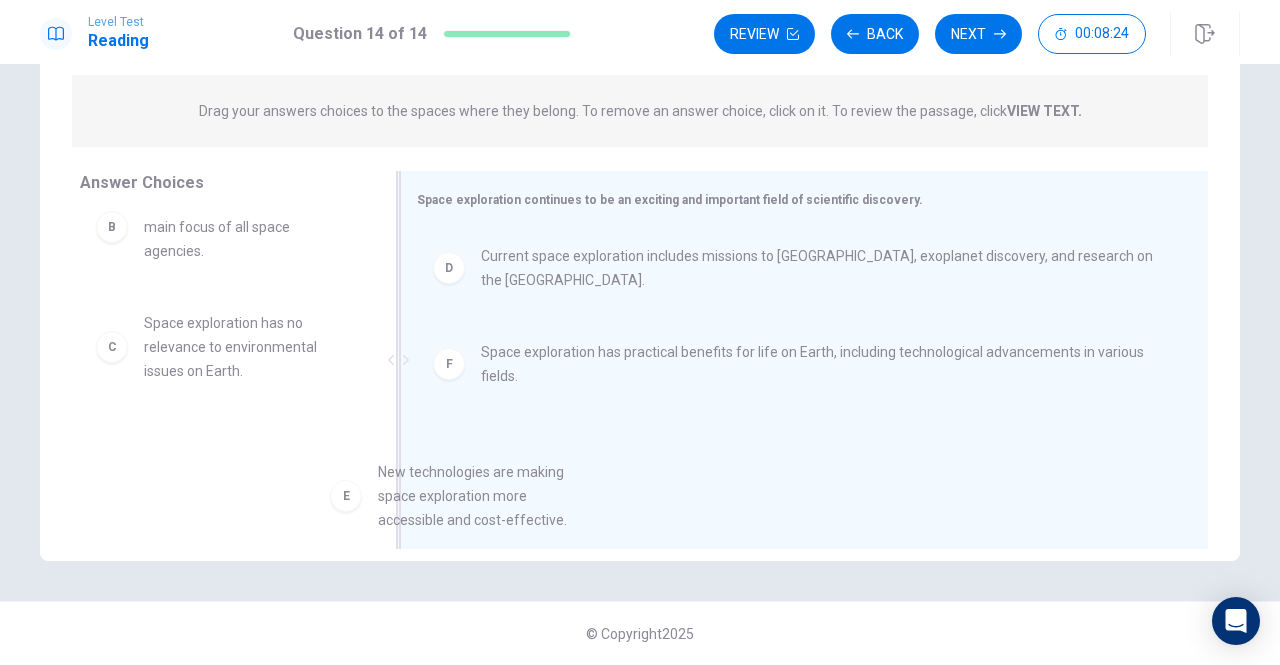 drag, startPoint x: 359, startPoint y: 497, endPoint x: 550, endPoint y: 504, distance: 191.12823 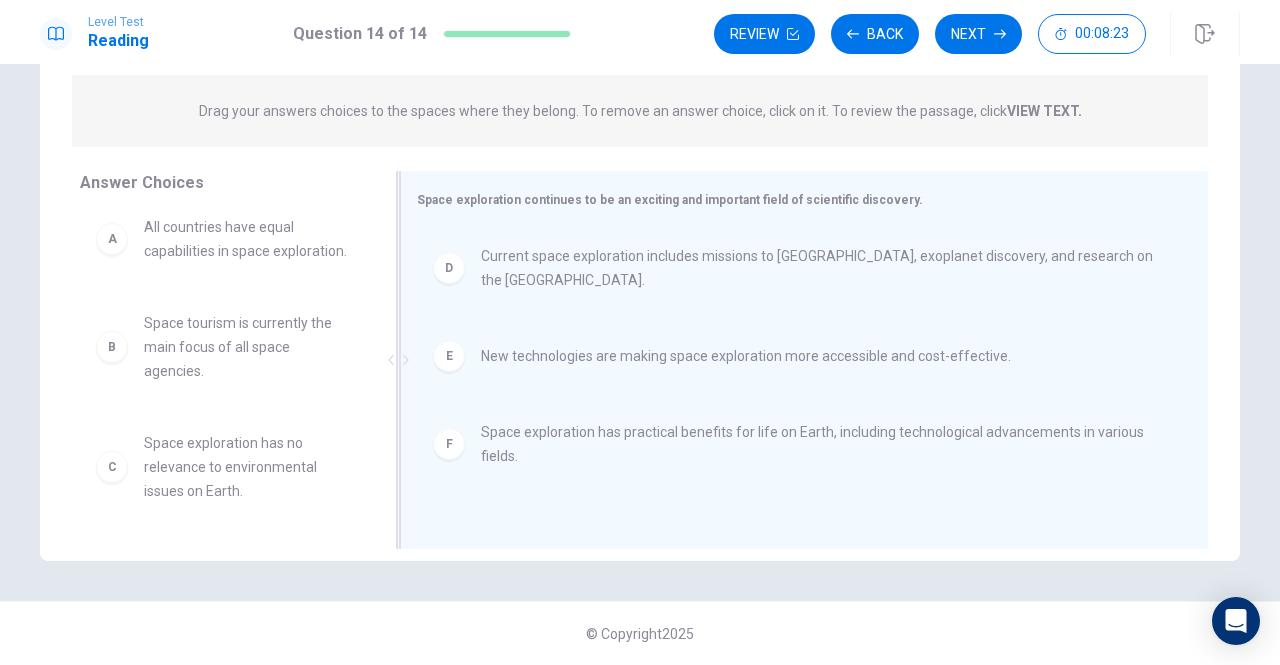 scroll, scrollTop: 36, scrollLeft: 0, axis: vertical 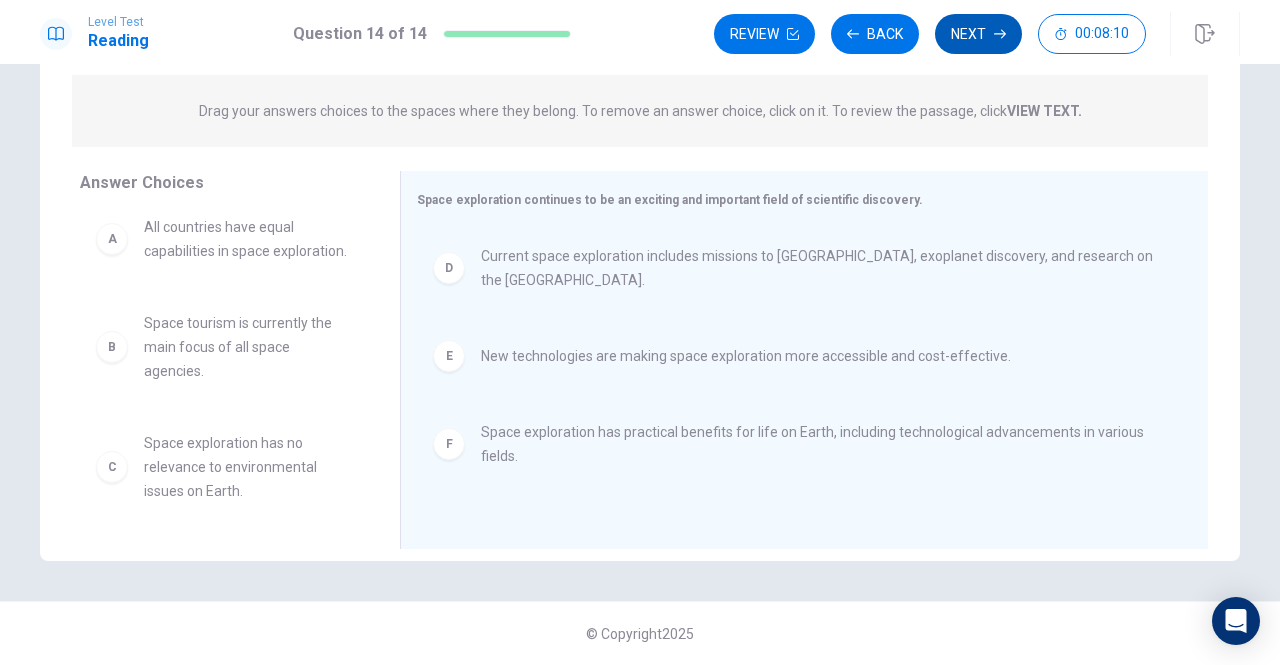 click on "Next" at bounding box center (978, 34) 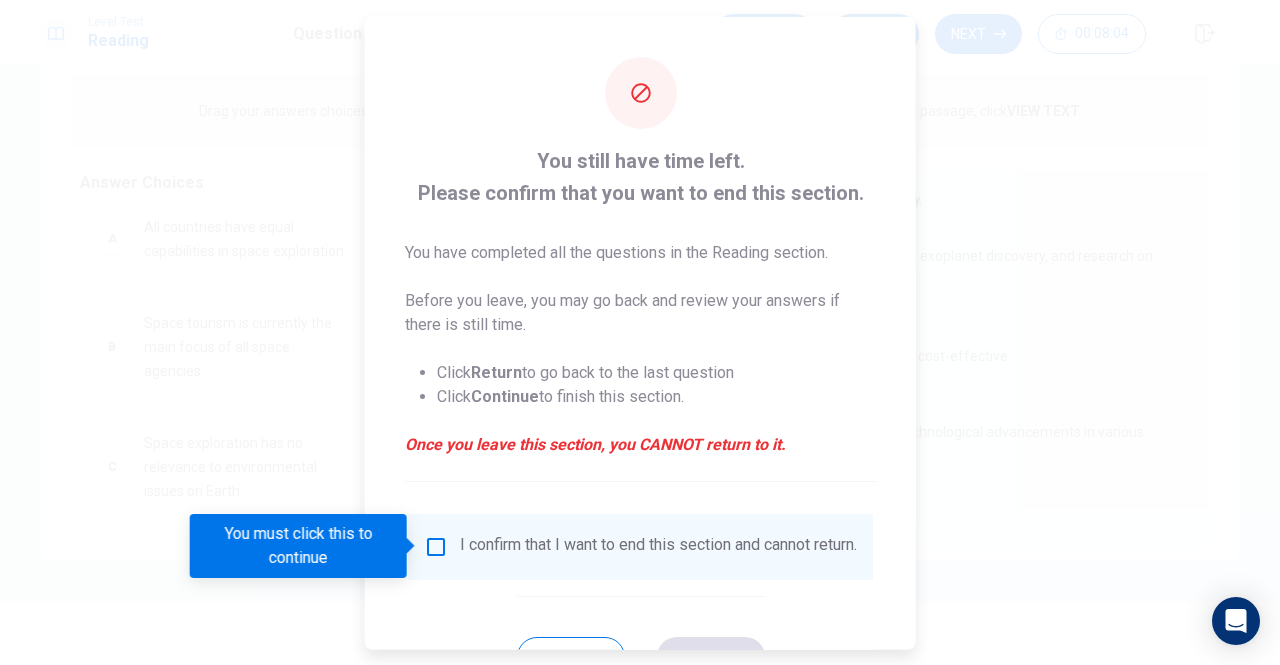 click at bounding box center (436, 546) 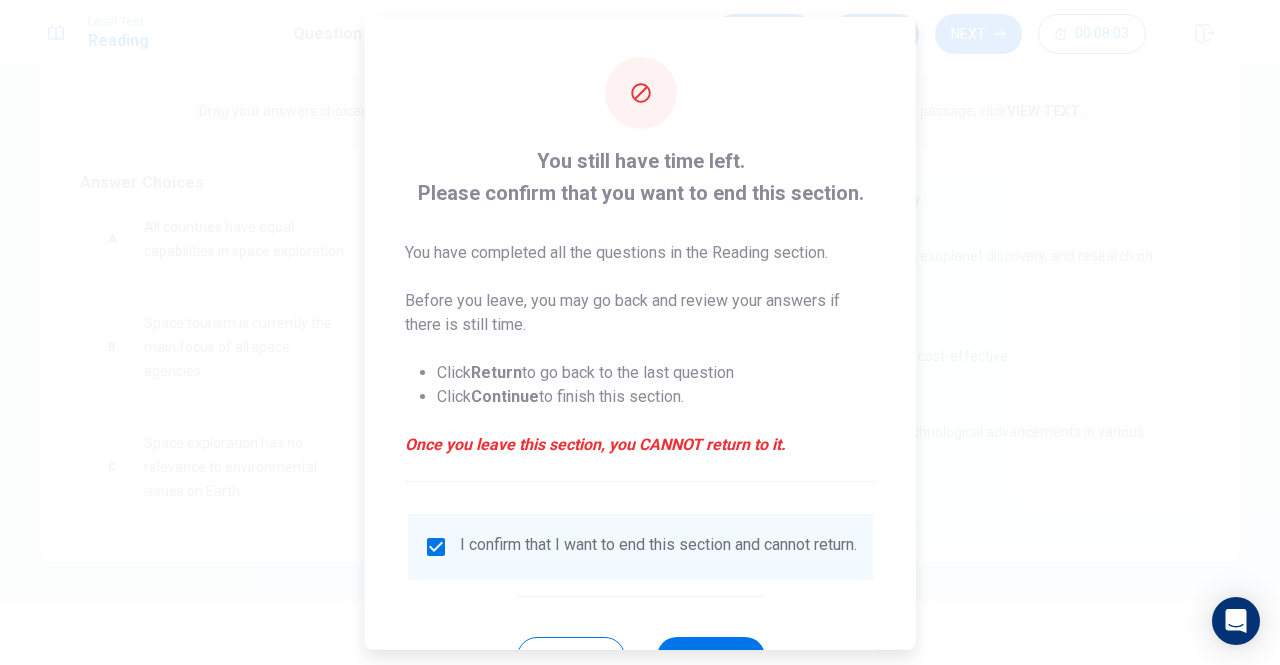 scroll, scrollTop: 80, scrollLeft: 0, axis: vertical 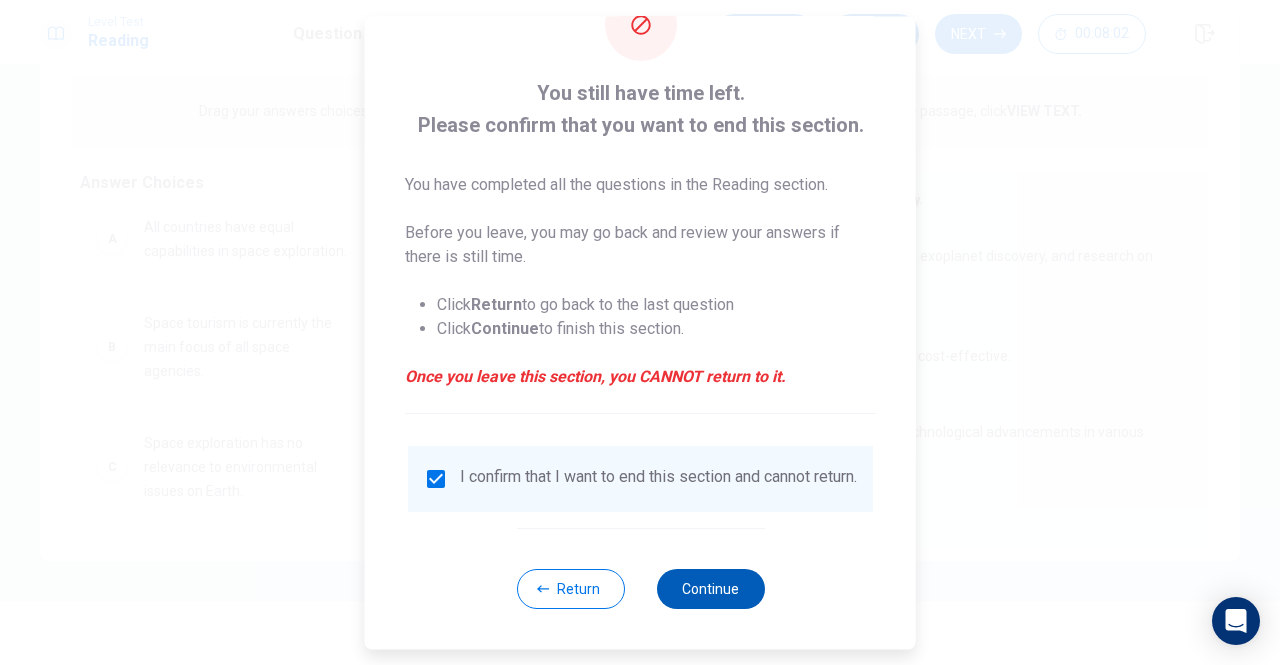 click on "Continue" at bounding box center [710, 589] 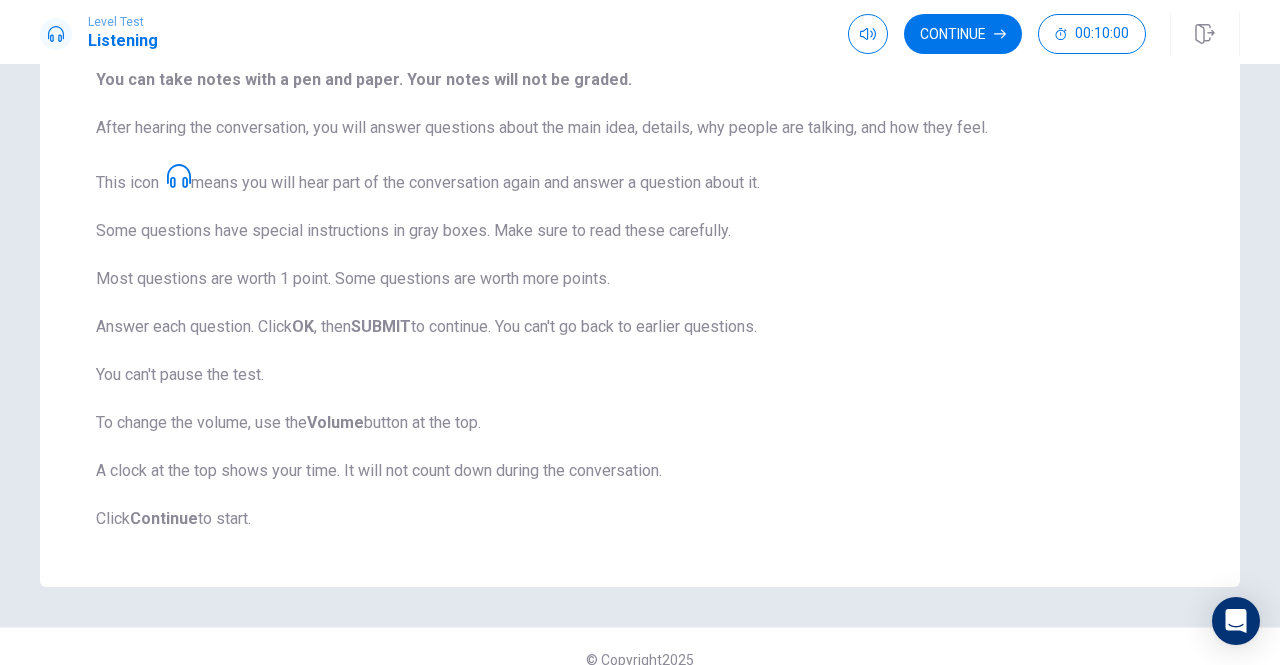 scroll, scrollTop: 293, scrollLeft: 0, axis: vertical 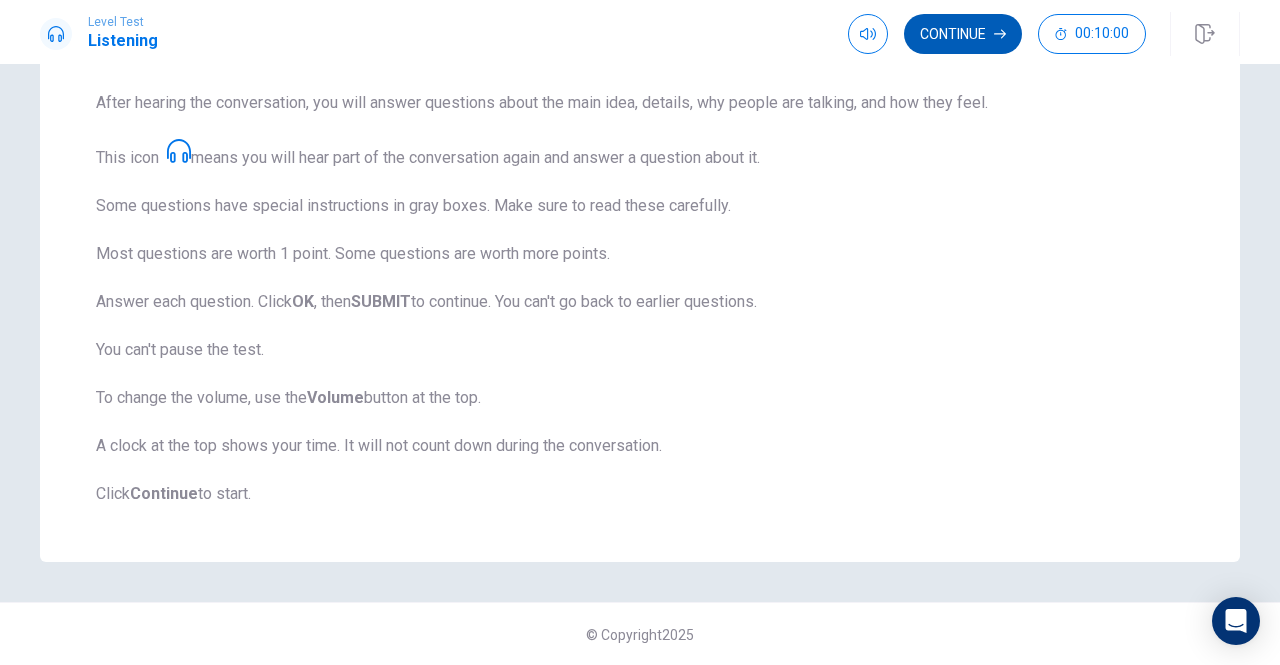 click on "Continue" at bounding box center [963, 34] 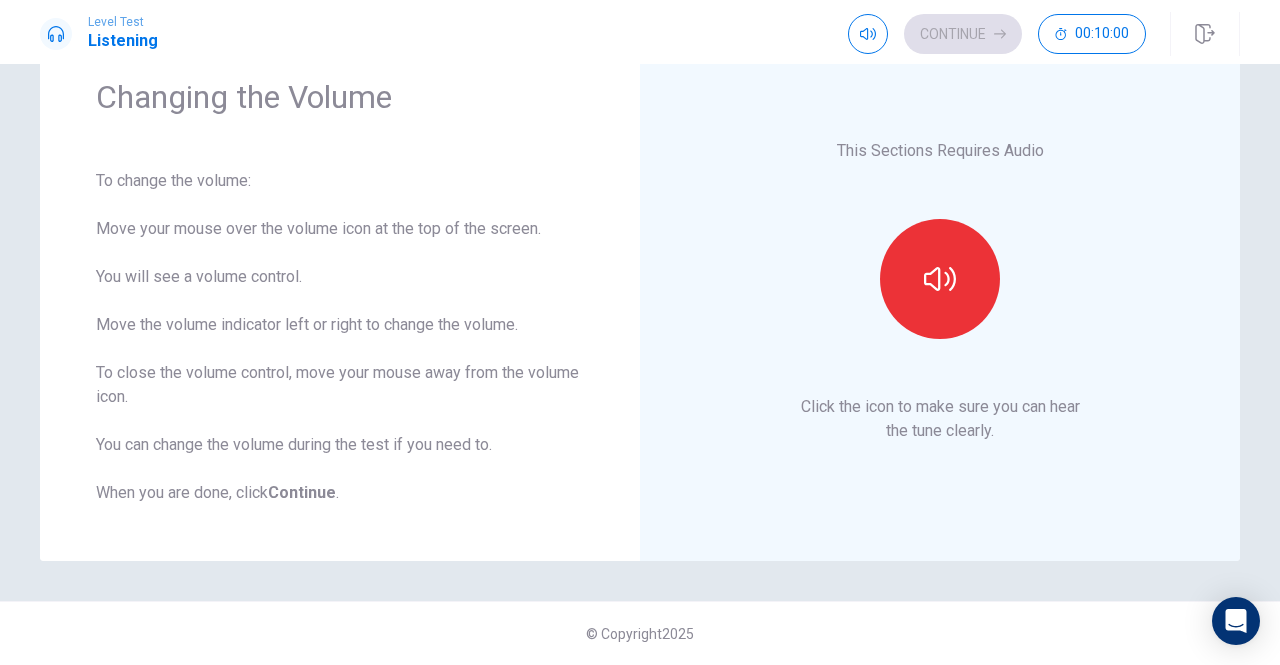scroll, scrollTop: 82, scrollLeft: 0, axis: vertical 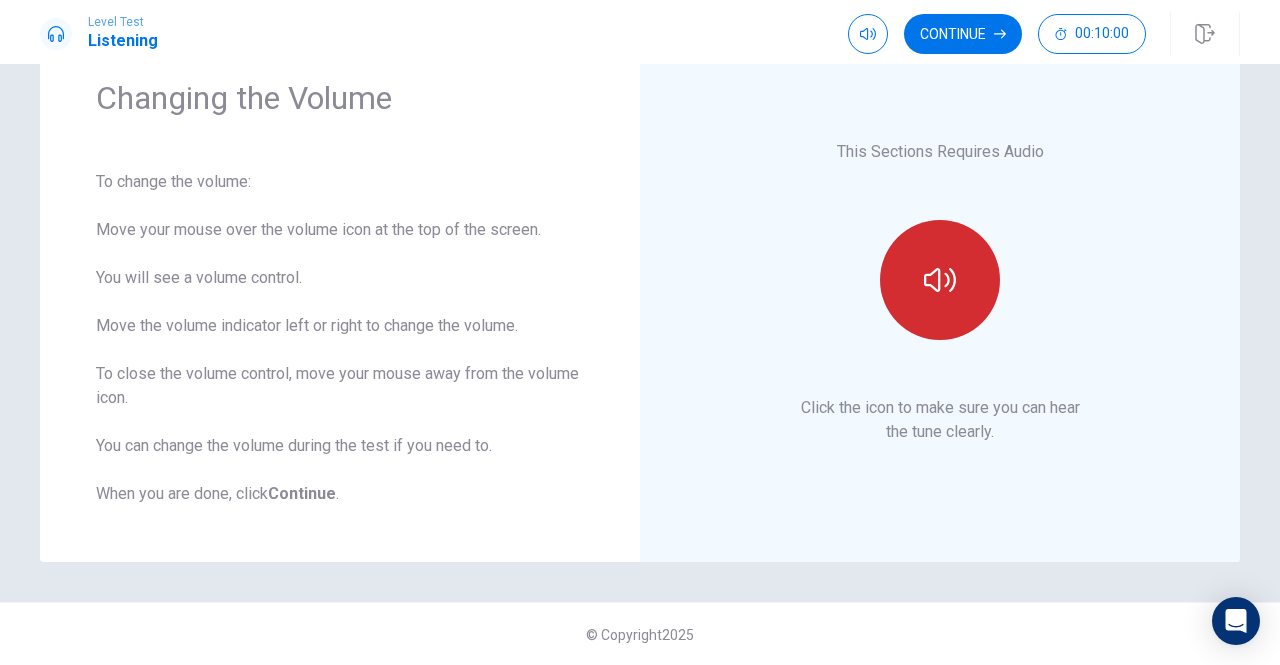 click at bounding box center (940, 280) 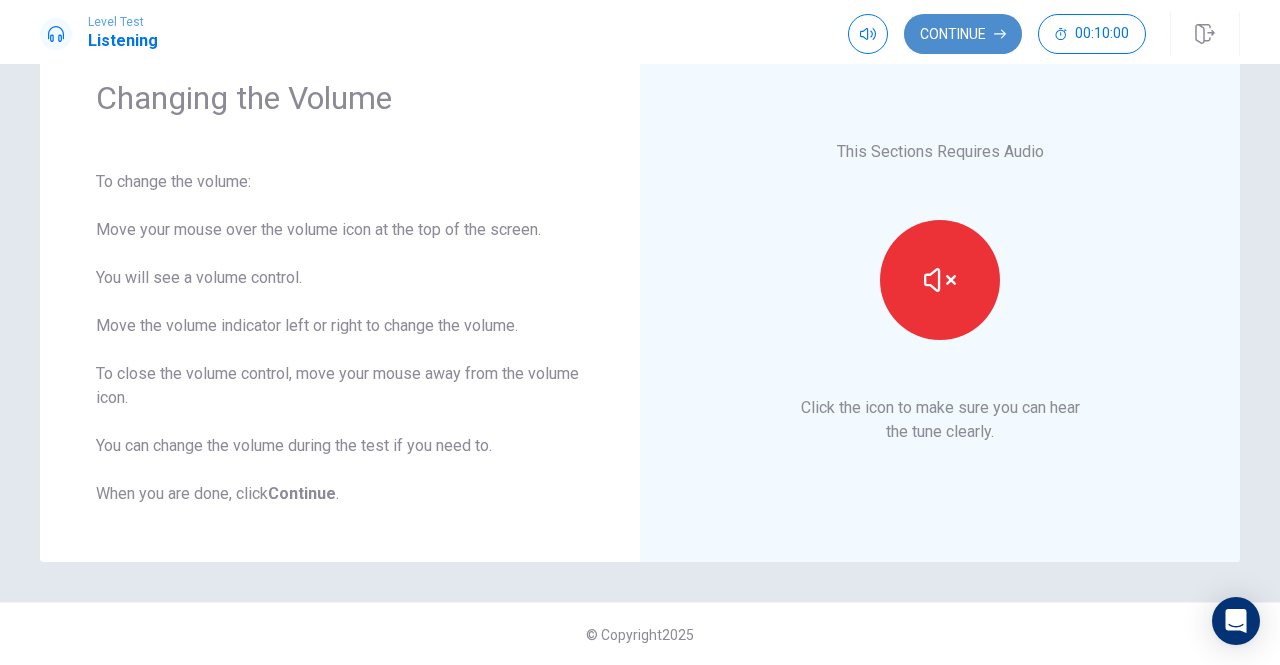 click on "Continue" at bounding box center (963, 34) 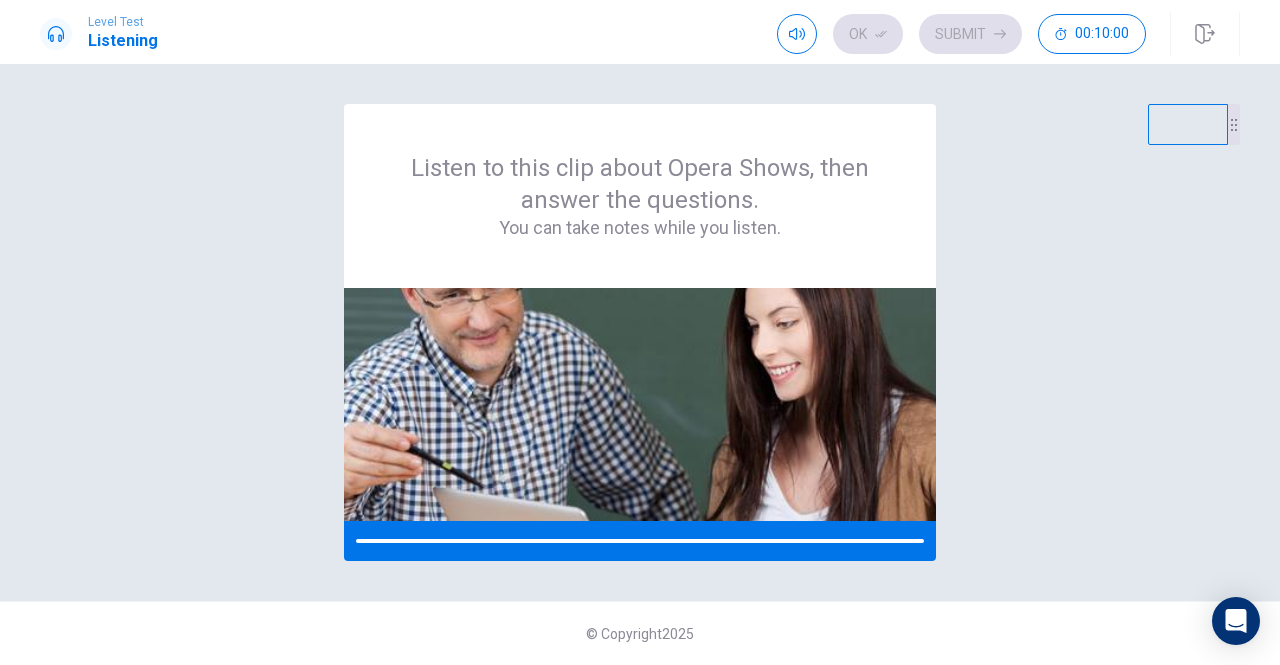 scroll, scrollTop: 0, scrollLeft: 0, axis: both 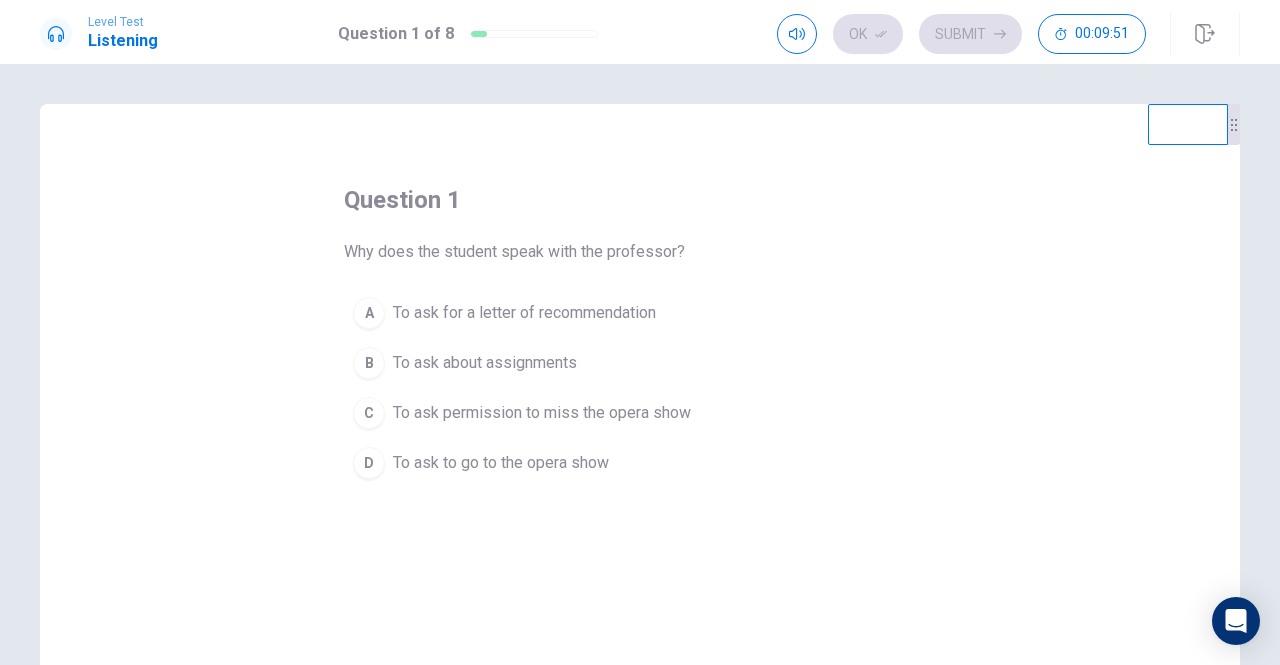 click on "D" at bounding box center [369, 463] 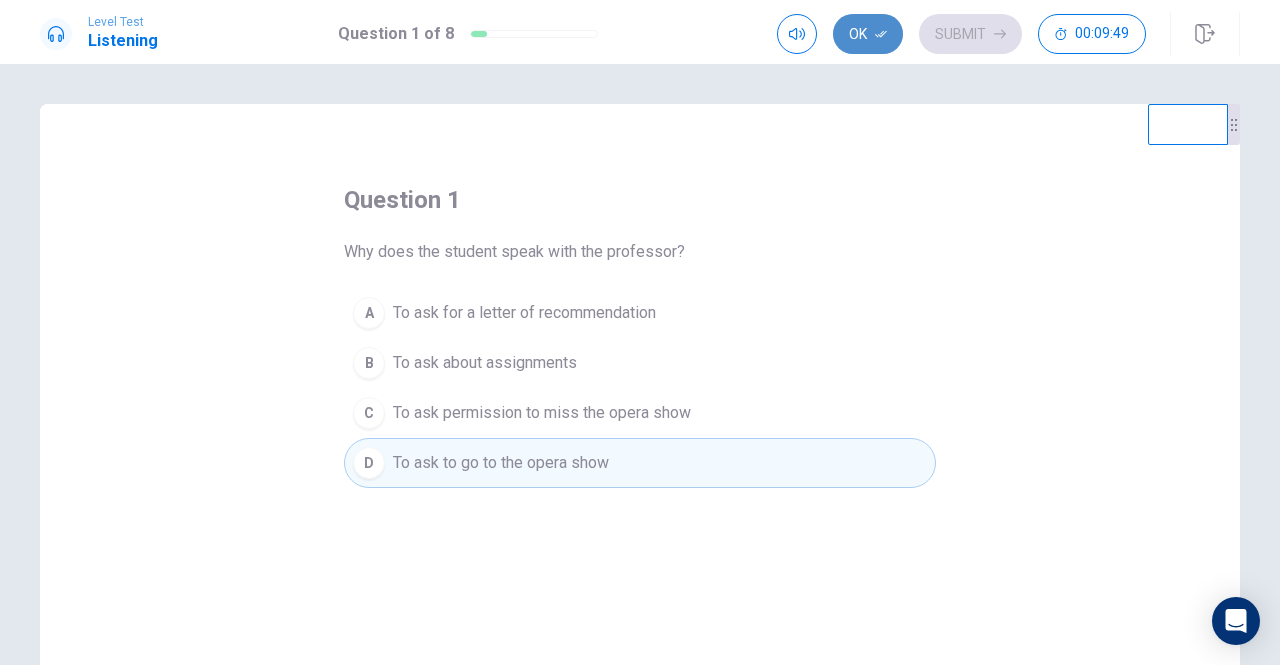 click on "Ok" at bounding box center (868, 34) 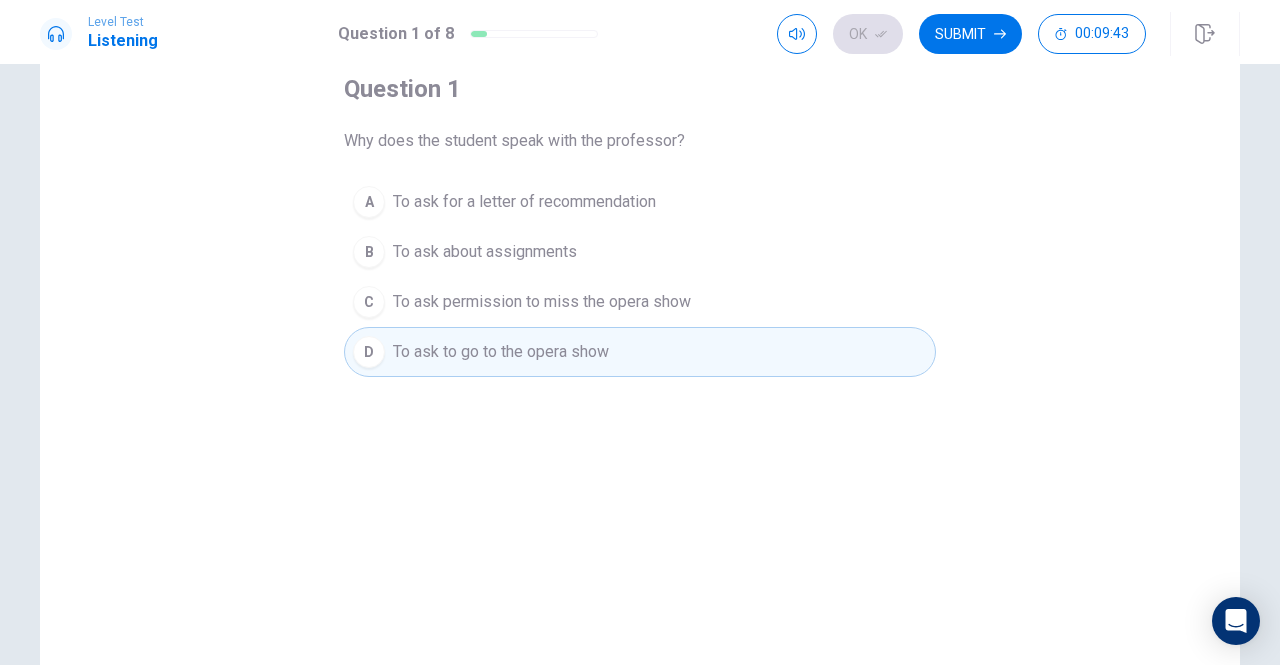 scroll, scrollTop: 0, scrollLeft: 0, axis: both 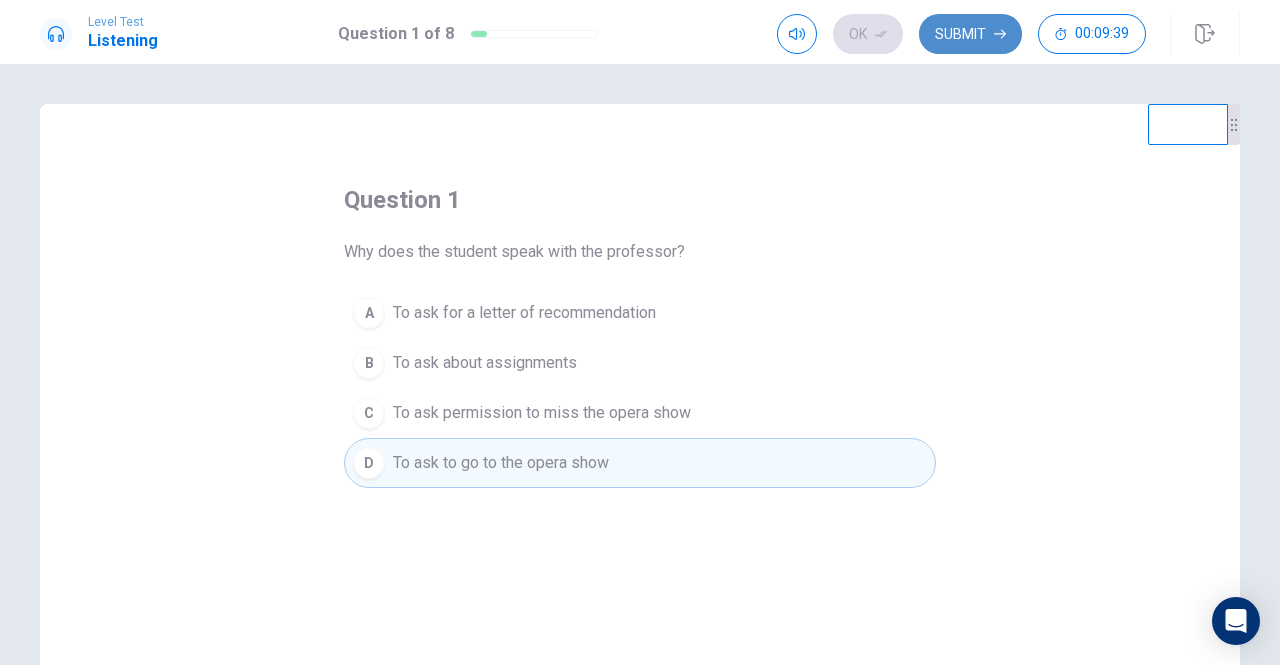 drag, startPoint x: 956, startPoint y: 39, endPoint x: 924, endPoint y: 75, distance: 48.166378 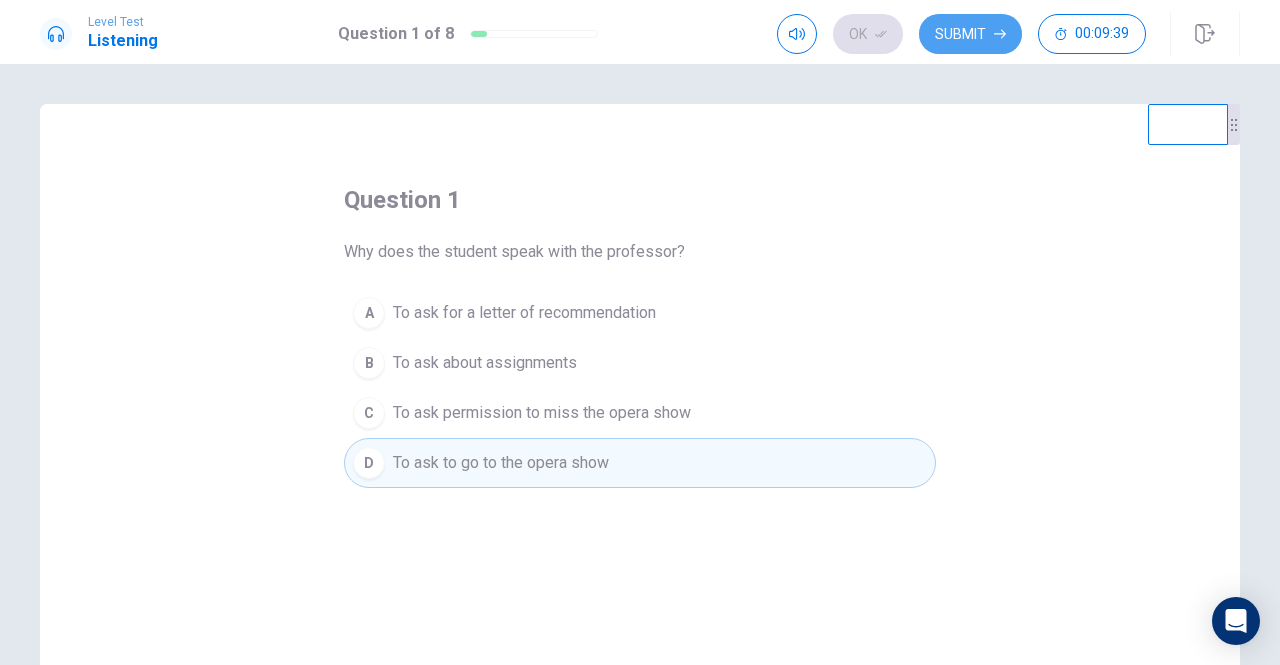click on "Submit" at bounding box center (970, 34) 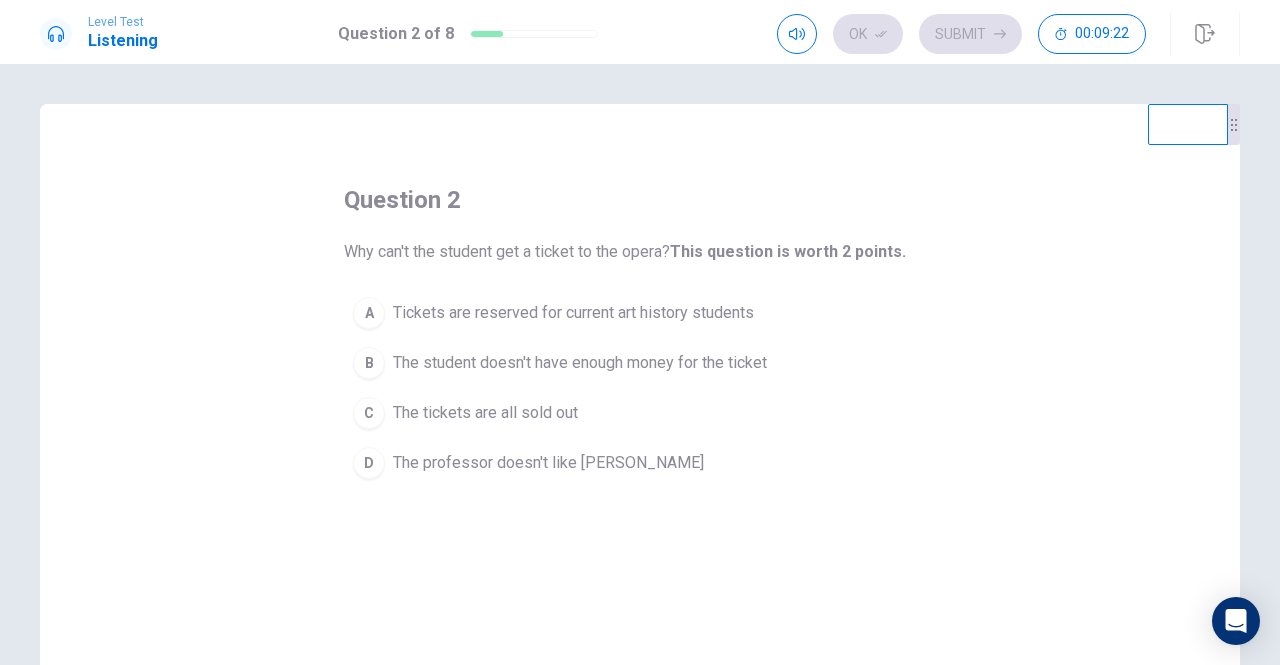 click on "A" at bounding box center [369, 313] 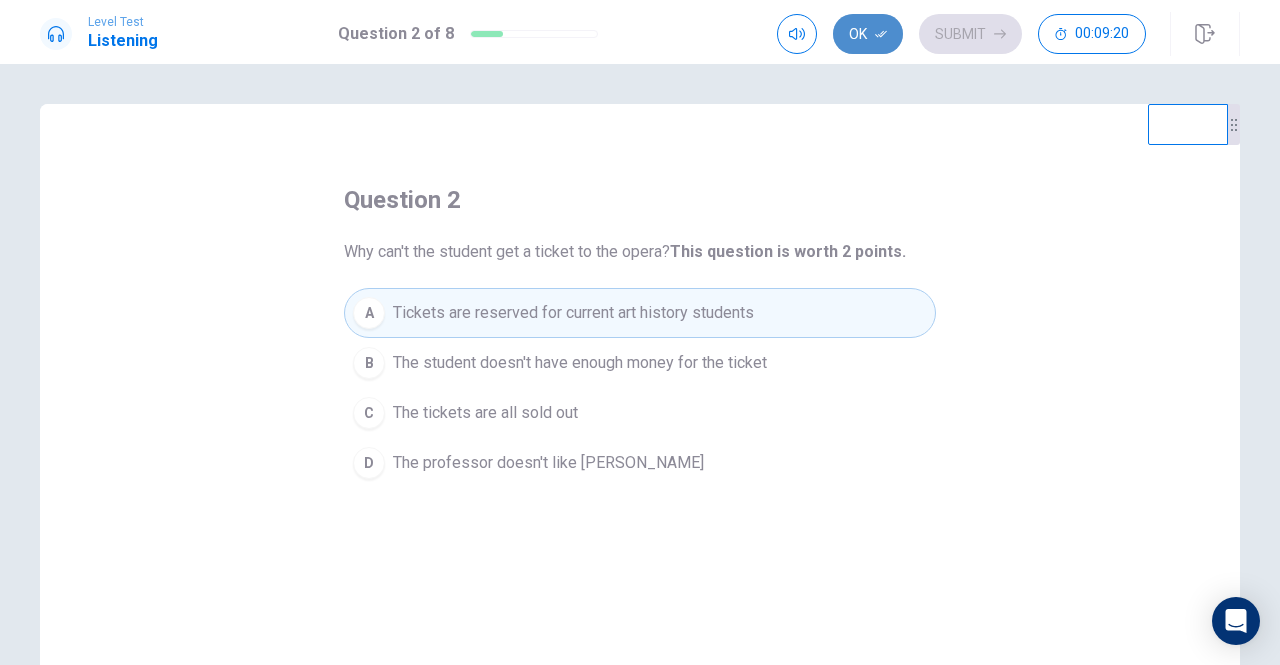 click on "Ok" at bounding box center [868, 34] 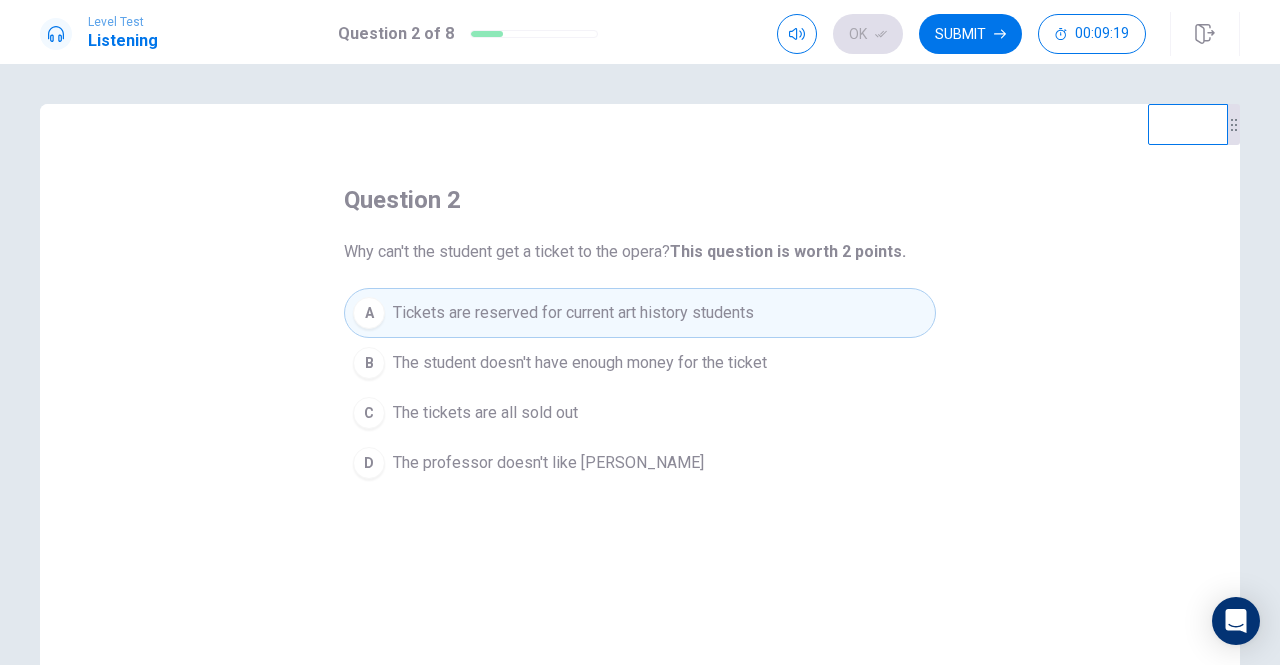 click on "Submit" at bounding box center (970, 34) 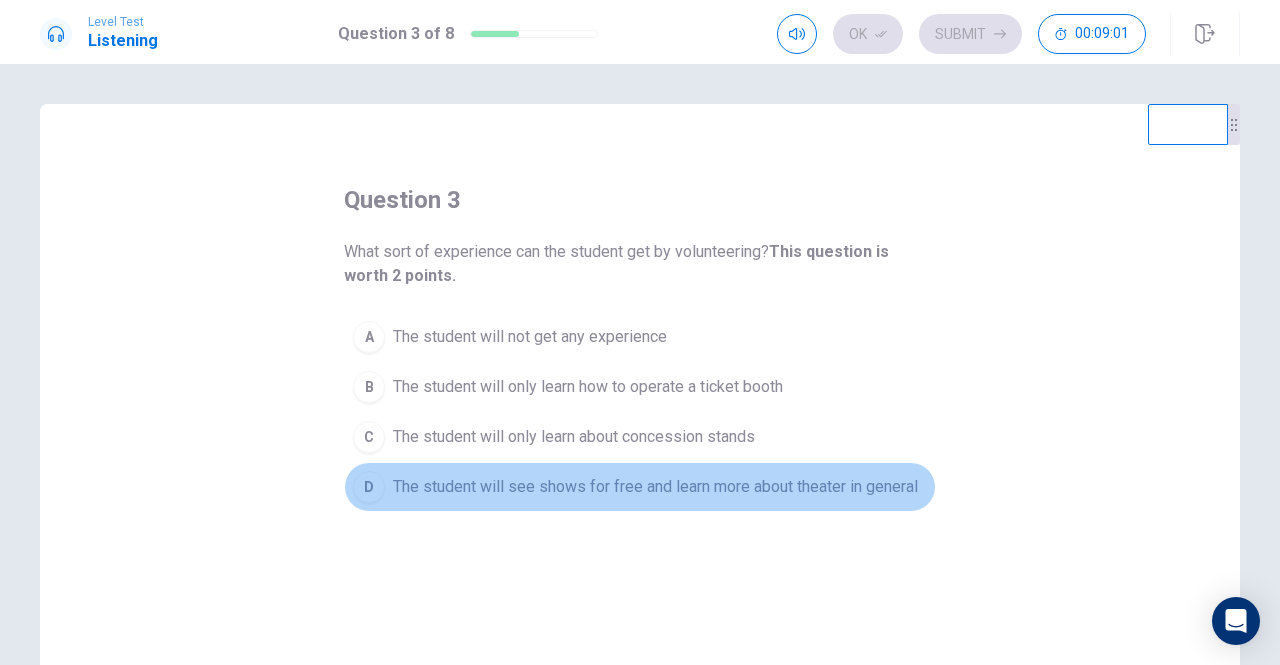 click on "D" at bounding box center [369, 487] 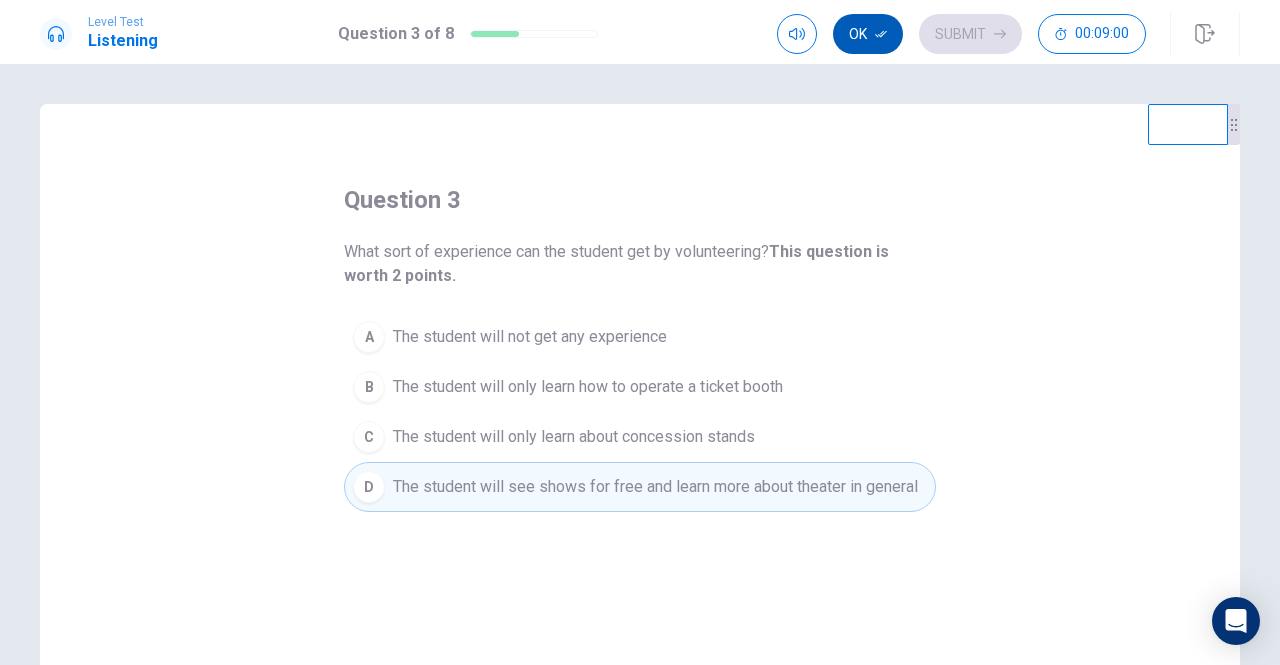 click on "Ok" at bounding box center (868, 34) 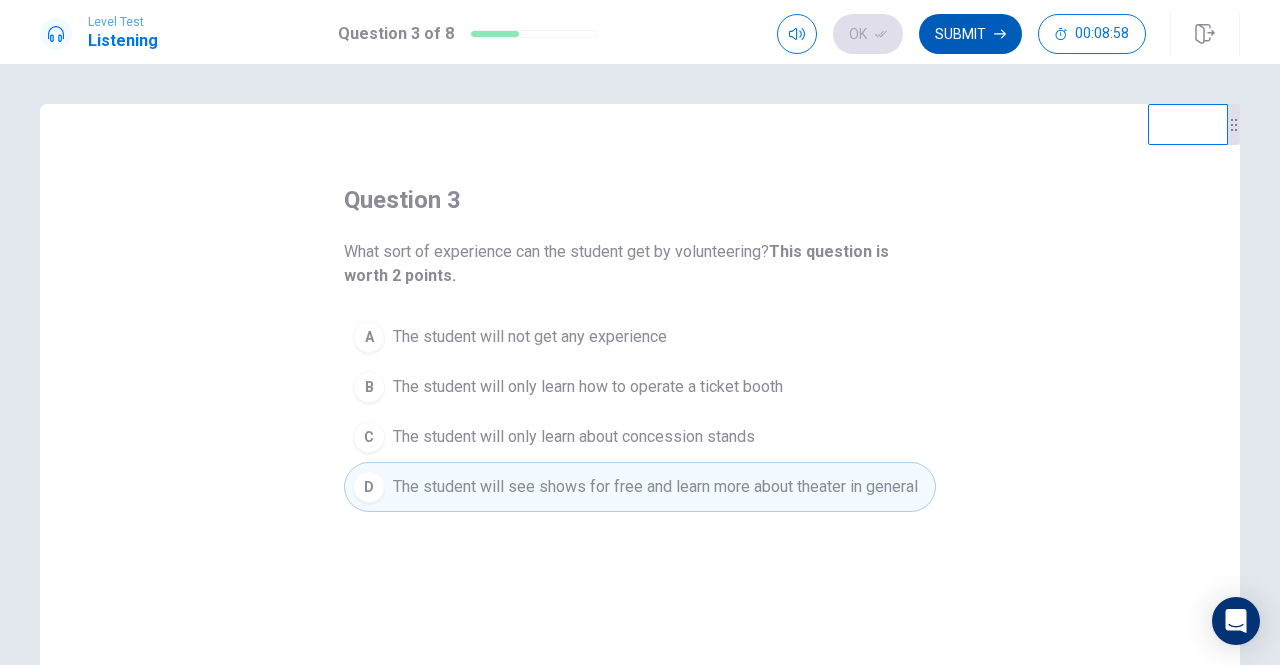 click on "Submit" at bounding box center (970, 34) 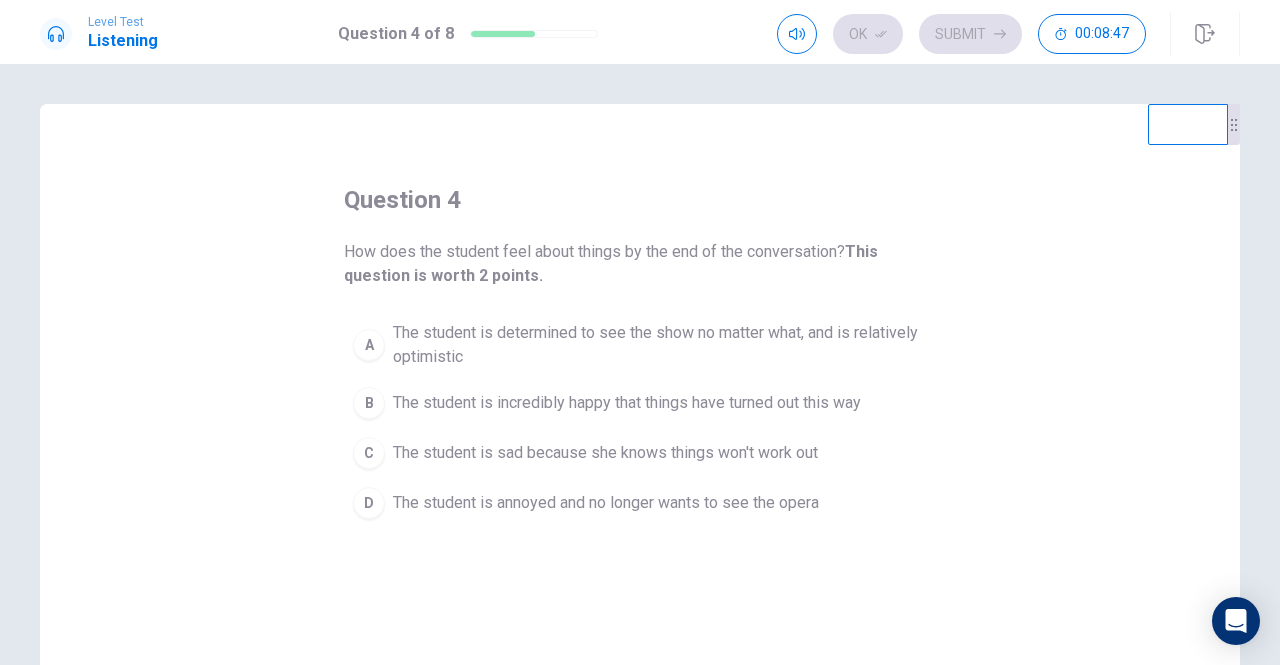 click on "A" at bounding box center (369, 345) 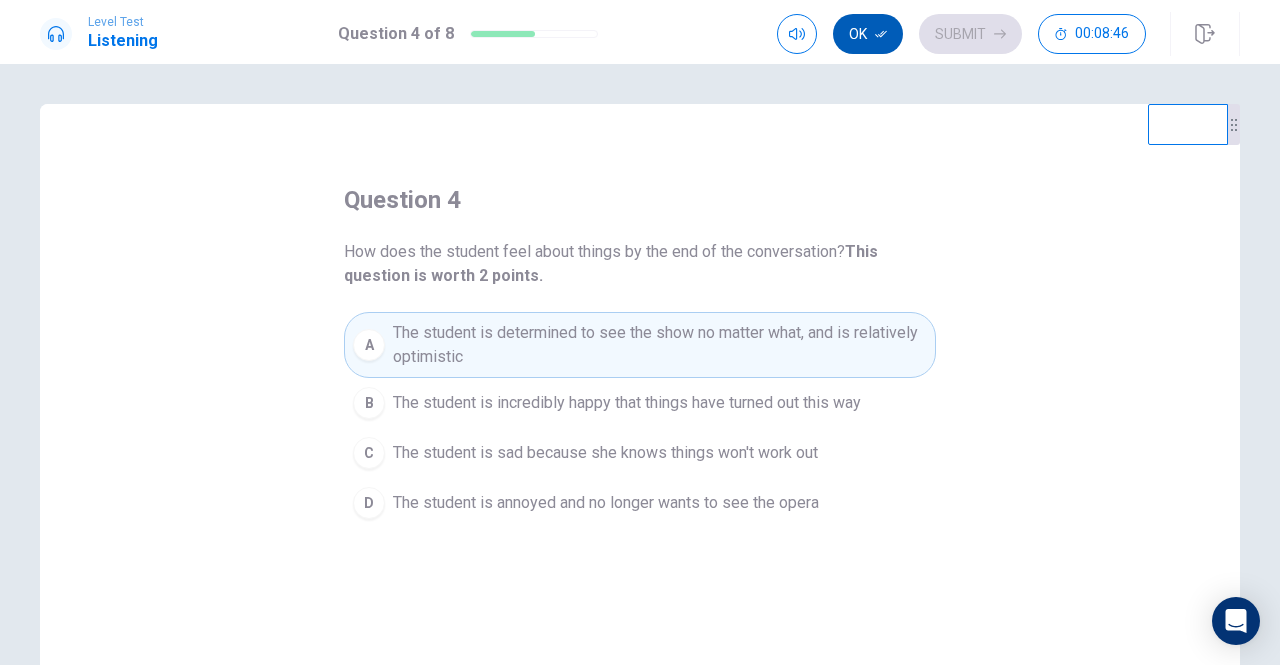 click on "Ok" at bounding box center [868, 34] 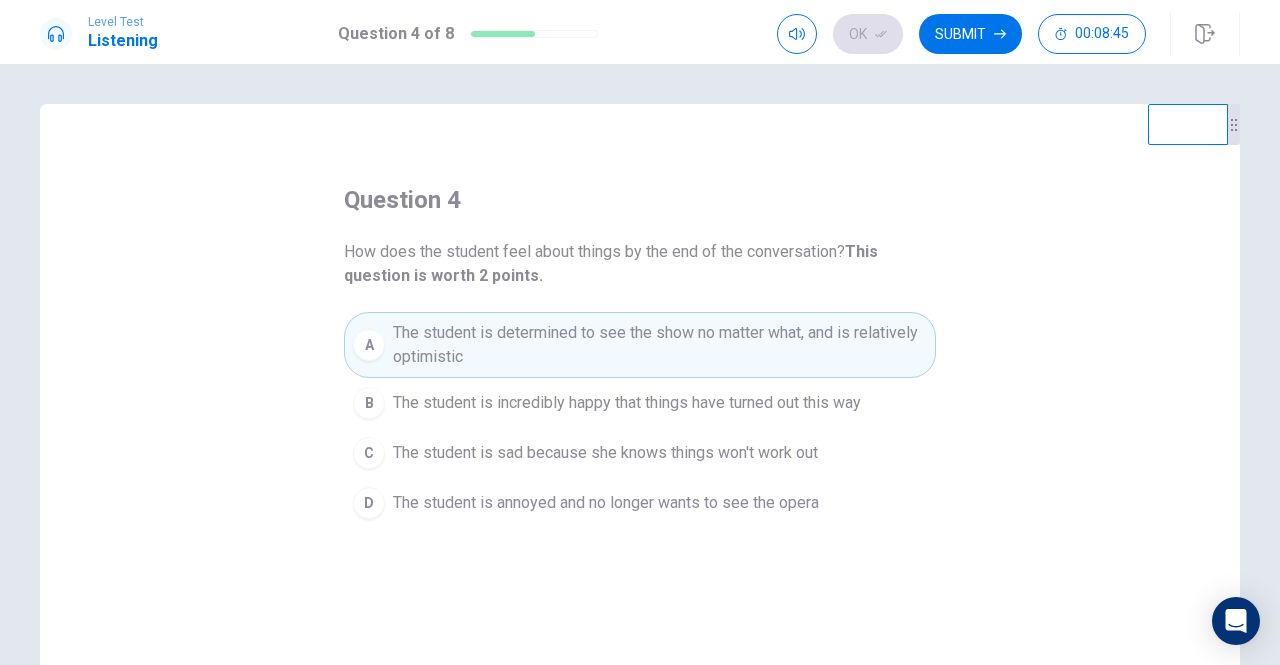 drag, startPoint x: 966, startPoint y: 37, endPoint x: 934, endPoint y: 57, distance: 37.735924 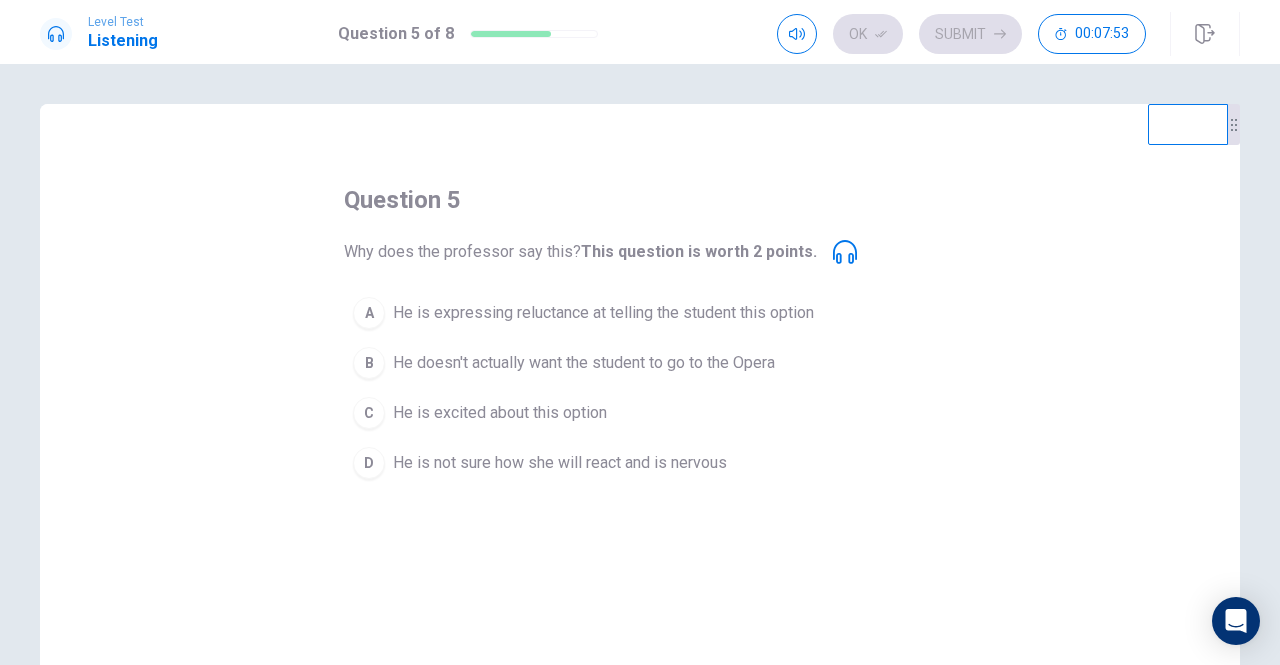 click on "C" at bounding box center (369, 413) 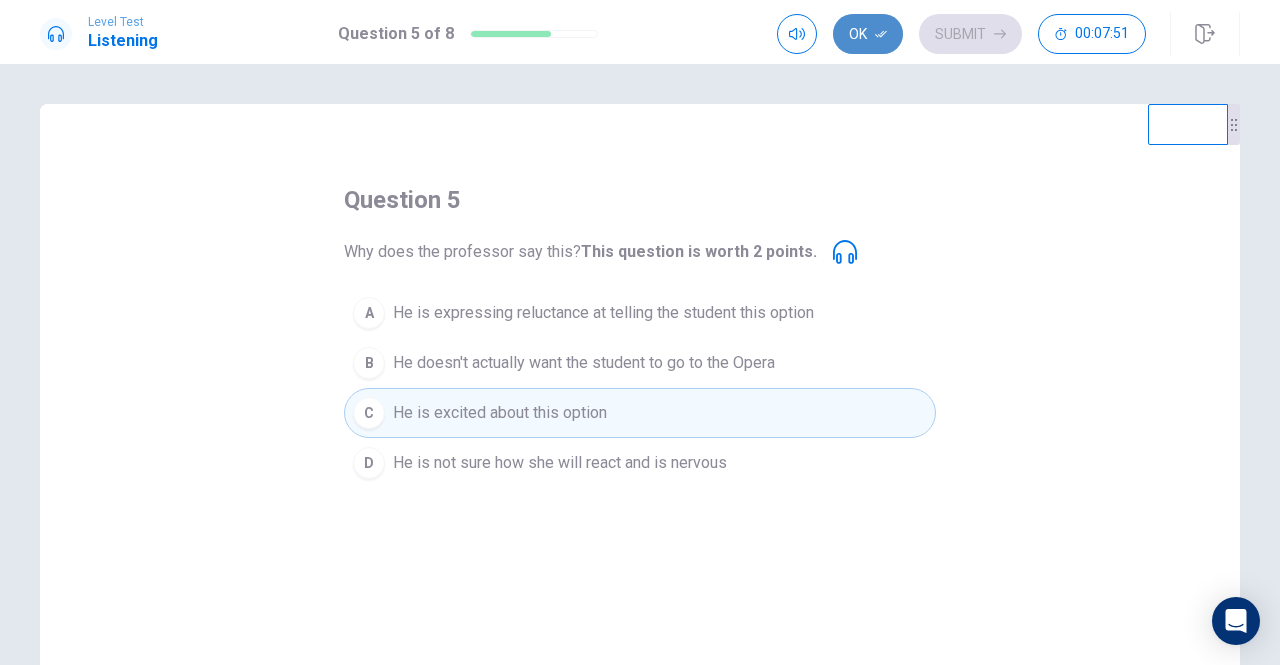 click on "Ok" at bounding box center [868, 34] 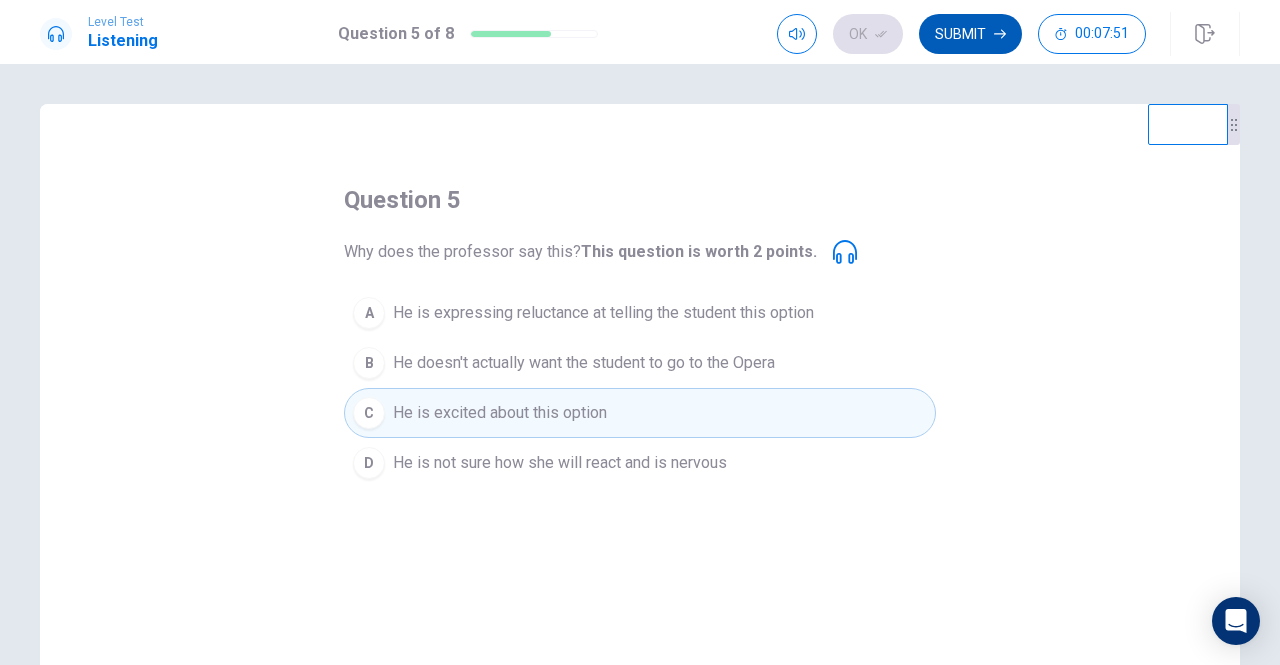 click on "Submit" at bounding box center [970, 34] 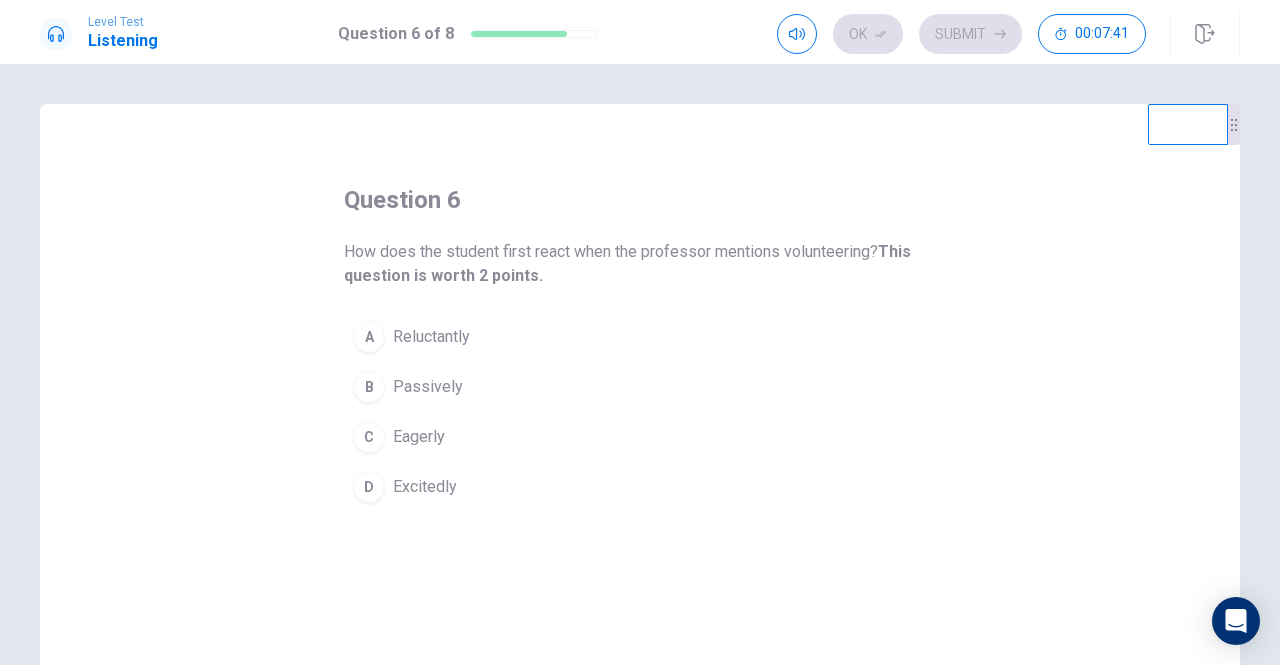 click on "A" at bounding box center (369, 337) 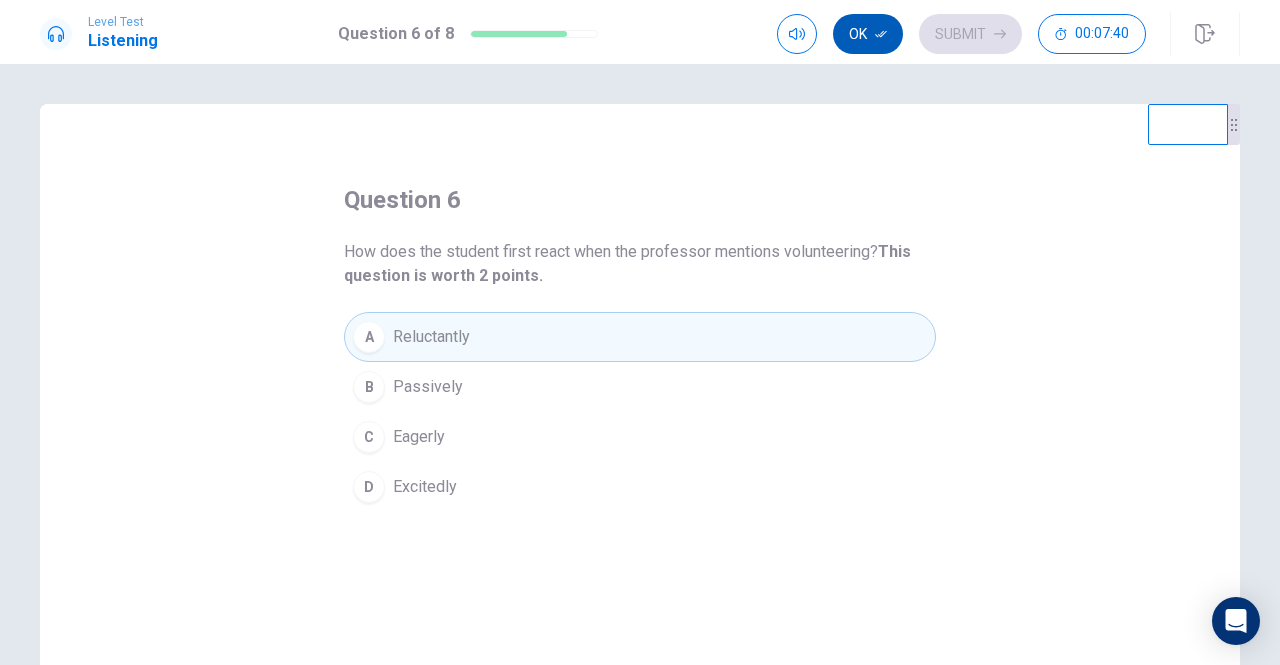 click on "Ok" at bounding box center (868, 34) 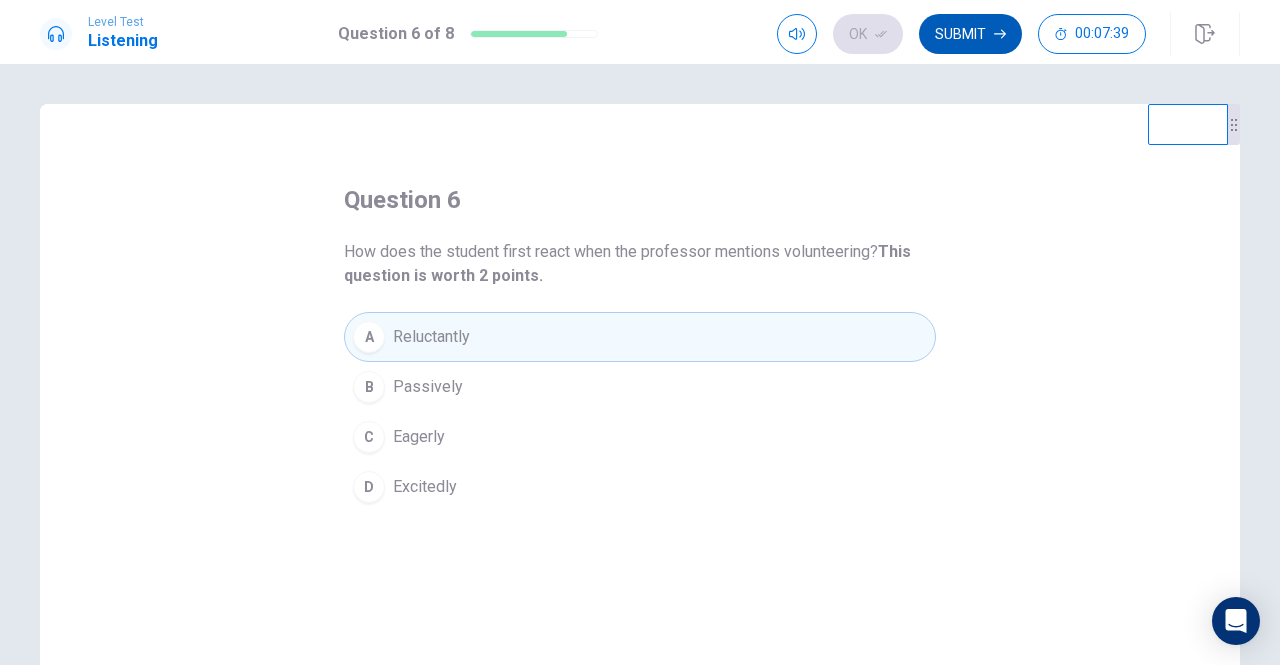 click on "Submit" at bounding box center (970, 34) 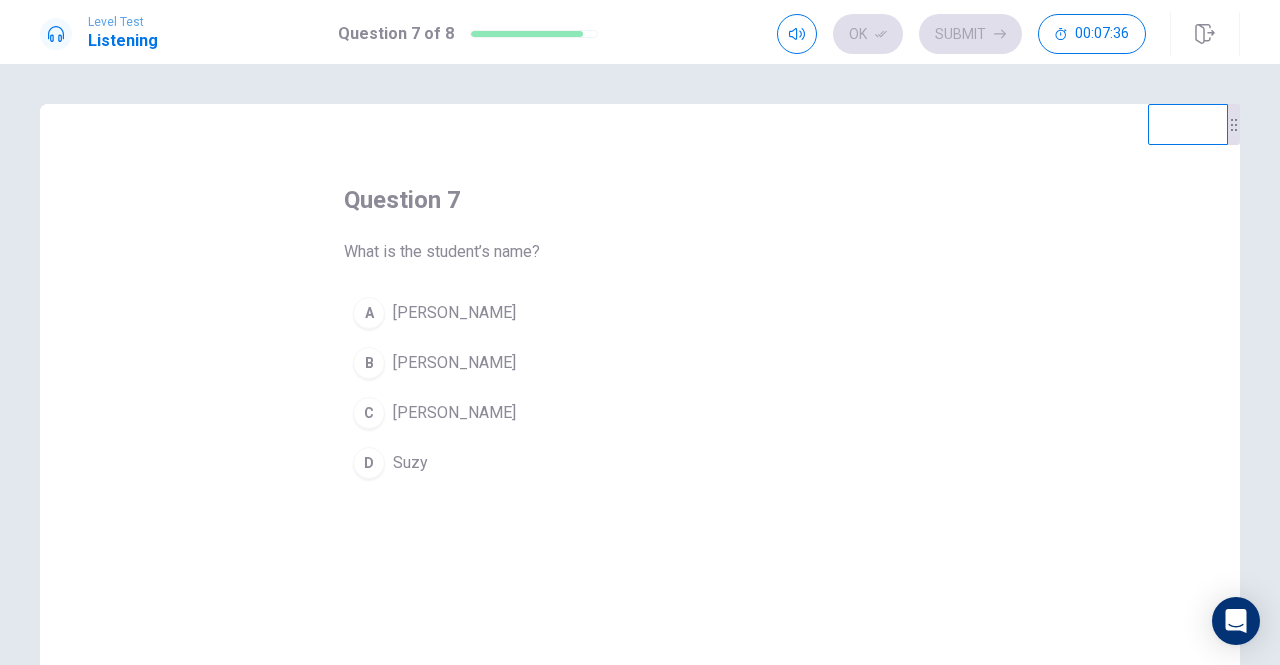 click on "C" at bounding box center [369, 413] 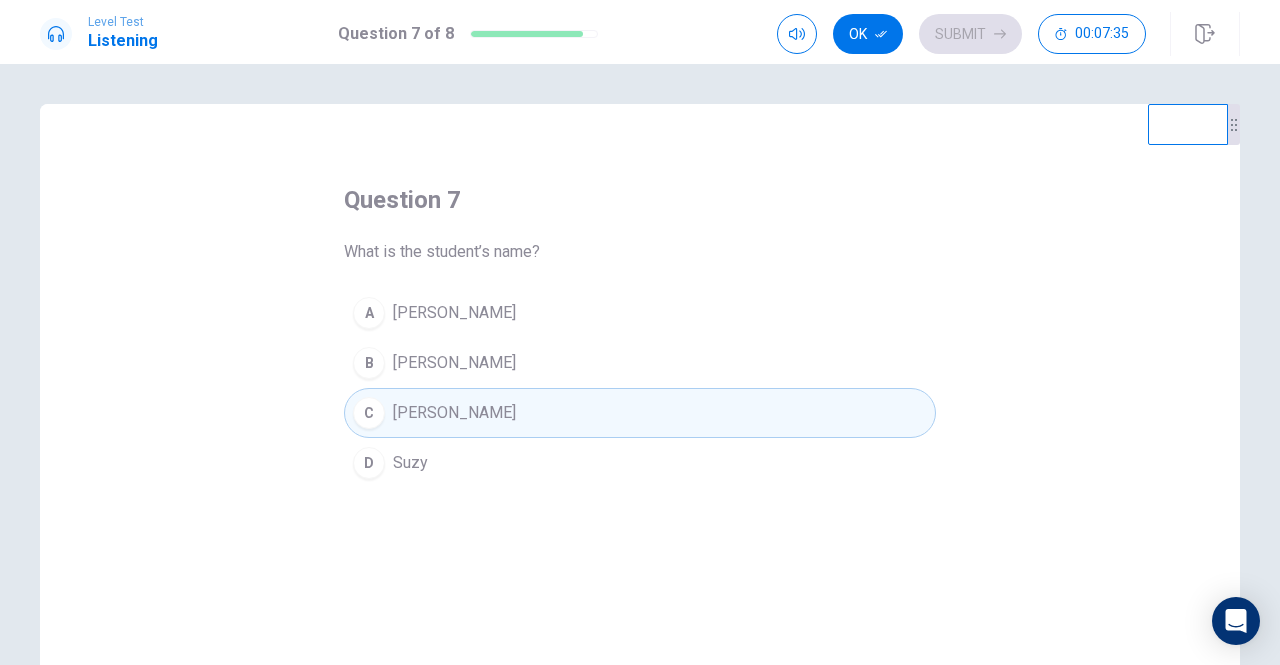 click on "Ok" at bounding box center (868, 34) 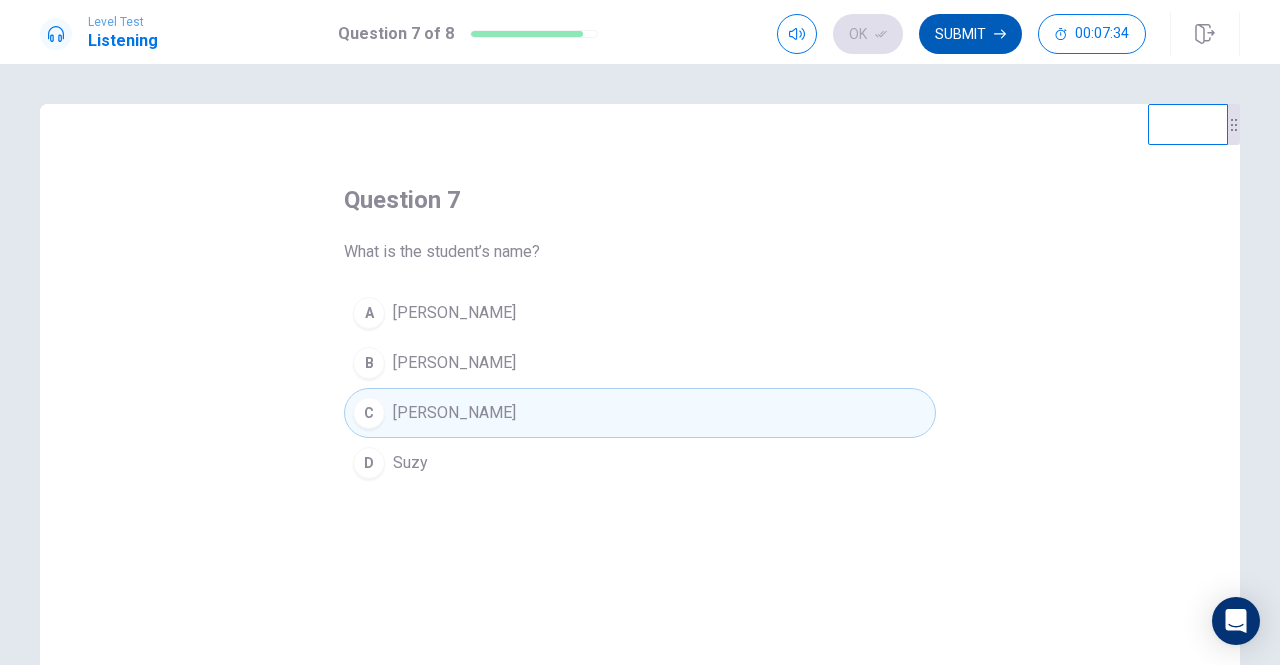 click on "Submit" at bounding box center (970, 34) 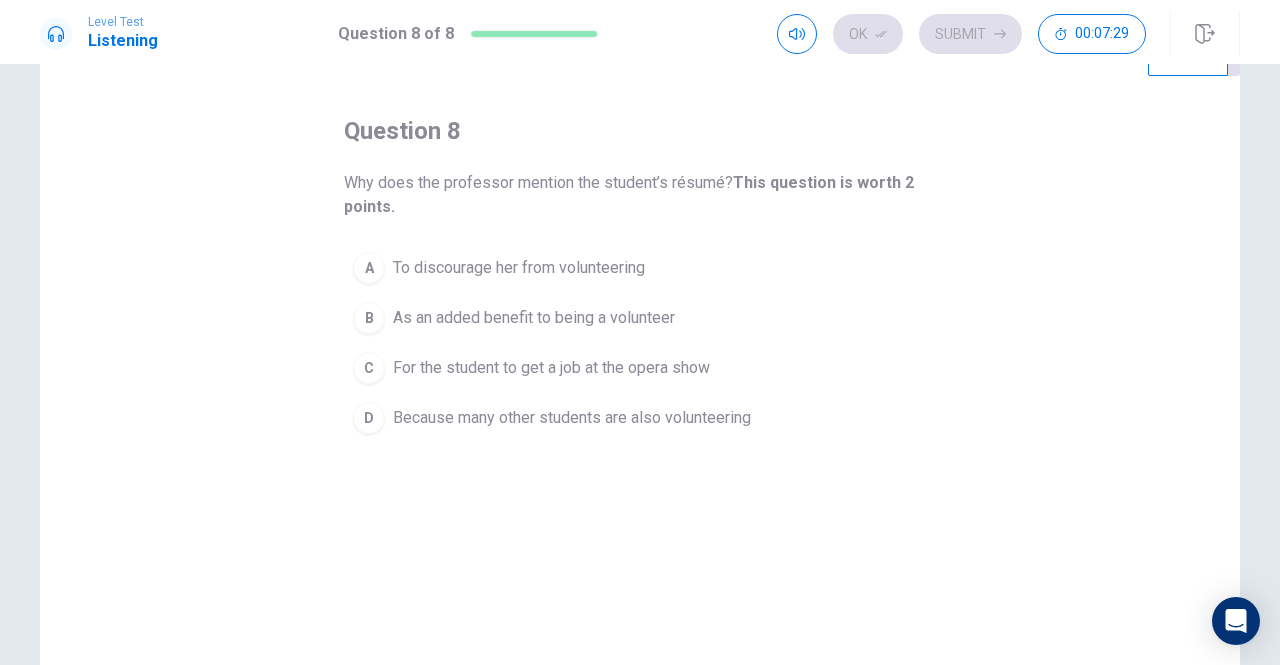 scroll, scrollTop: 100, scrollLeft: 0, axis: vertical 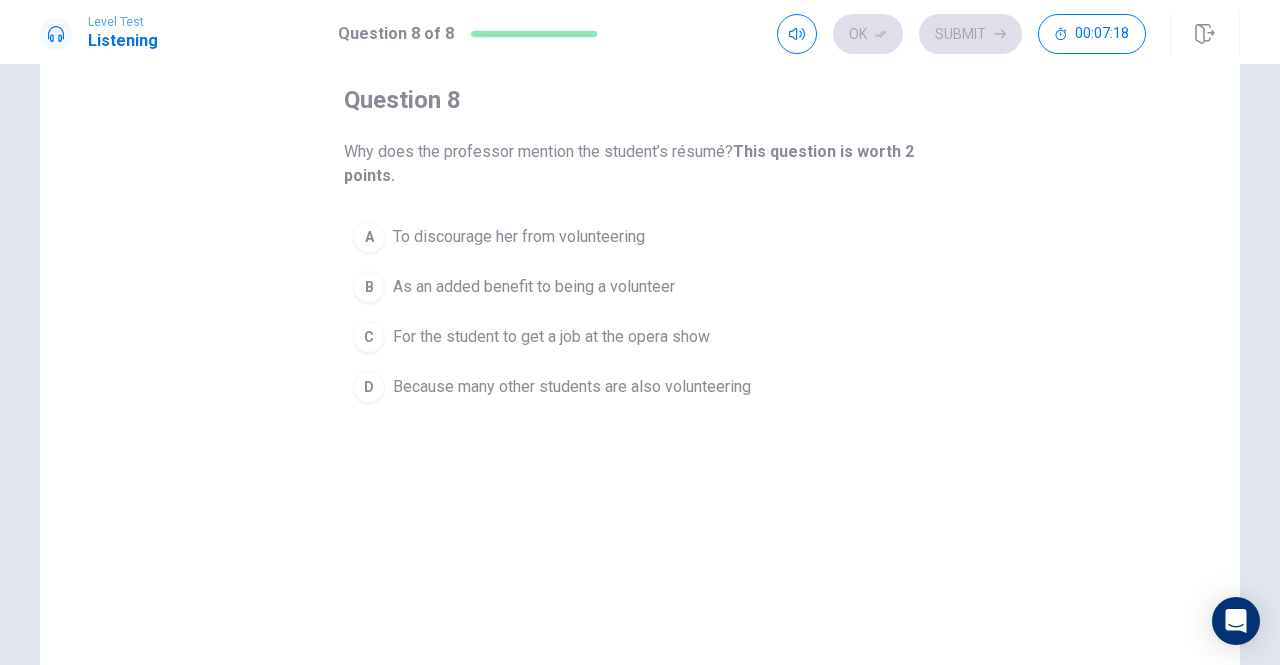 click on "B" at bounding box center [369, 287] 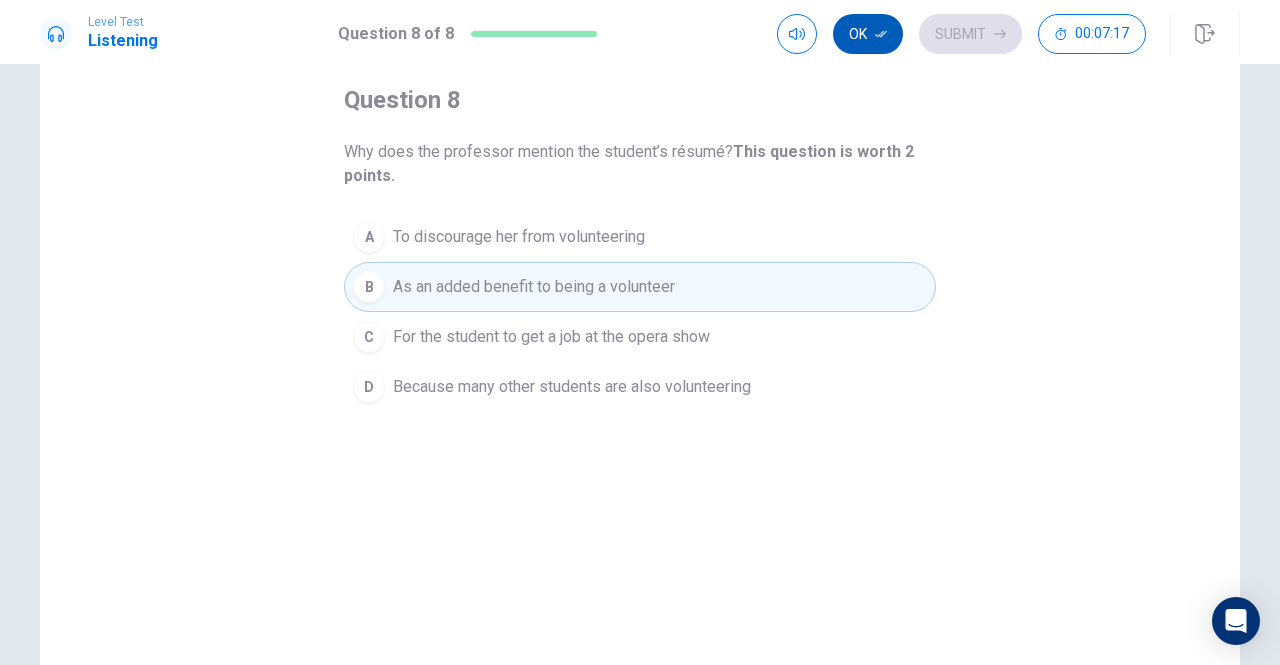 click on "Ok" at bounding box center [868, 34] 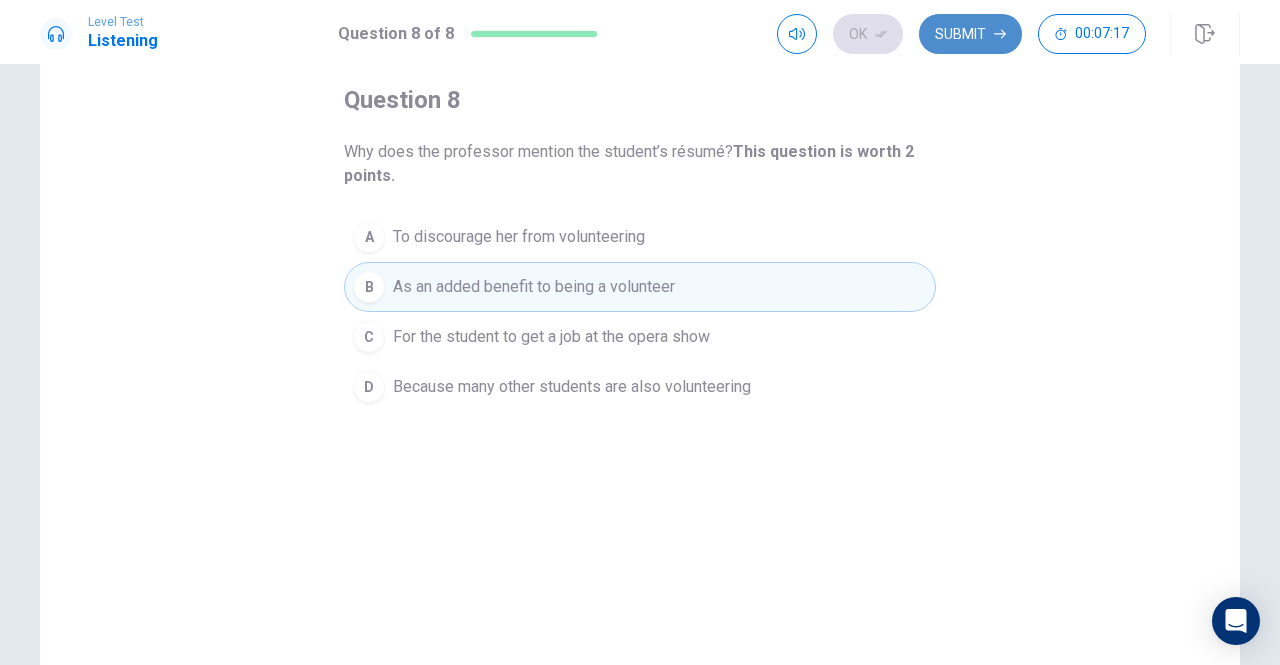 click on "Submit" at bounding box center (970, 34) 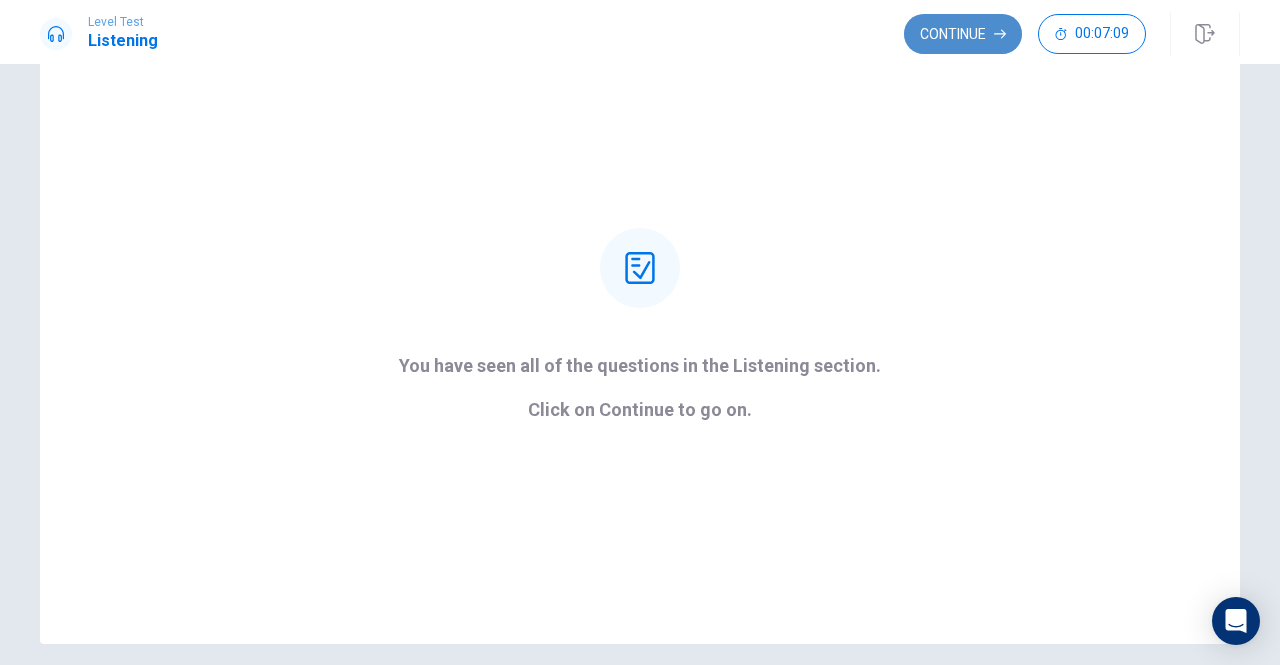 click on "Continue" at bounding box center [963, 34] 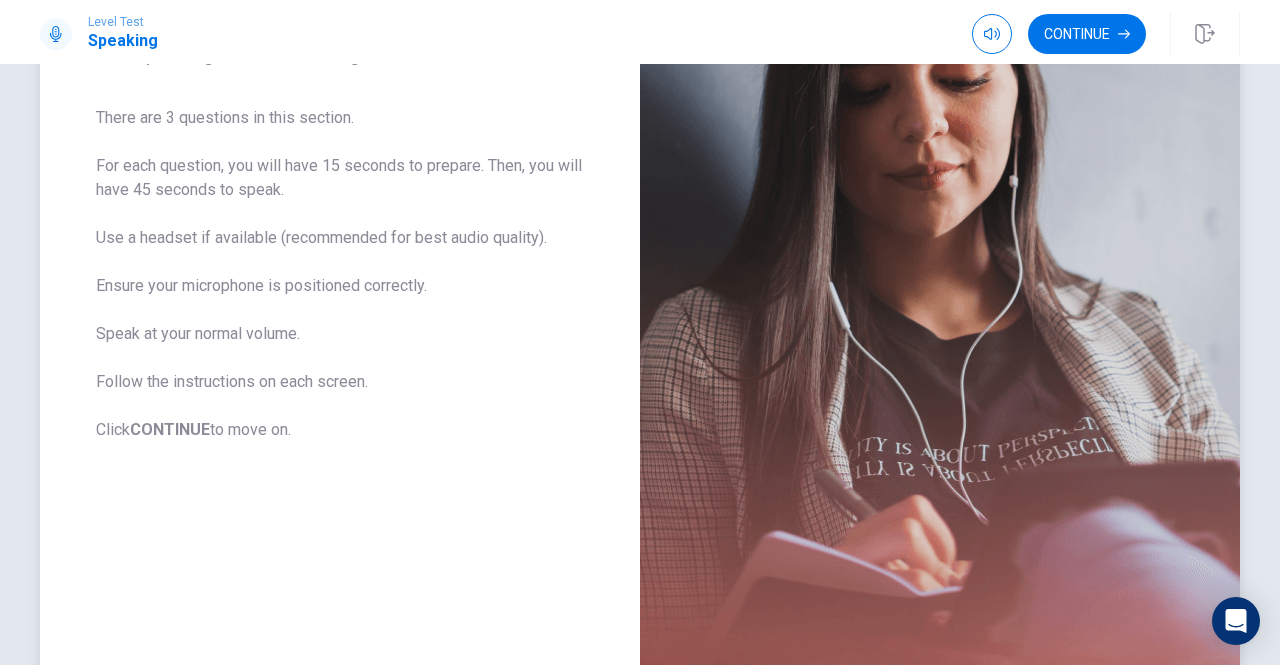 scroll, scrollTop: 300, scrollLeft: 0, axis: vertical 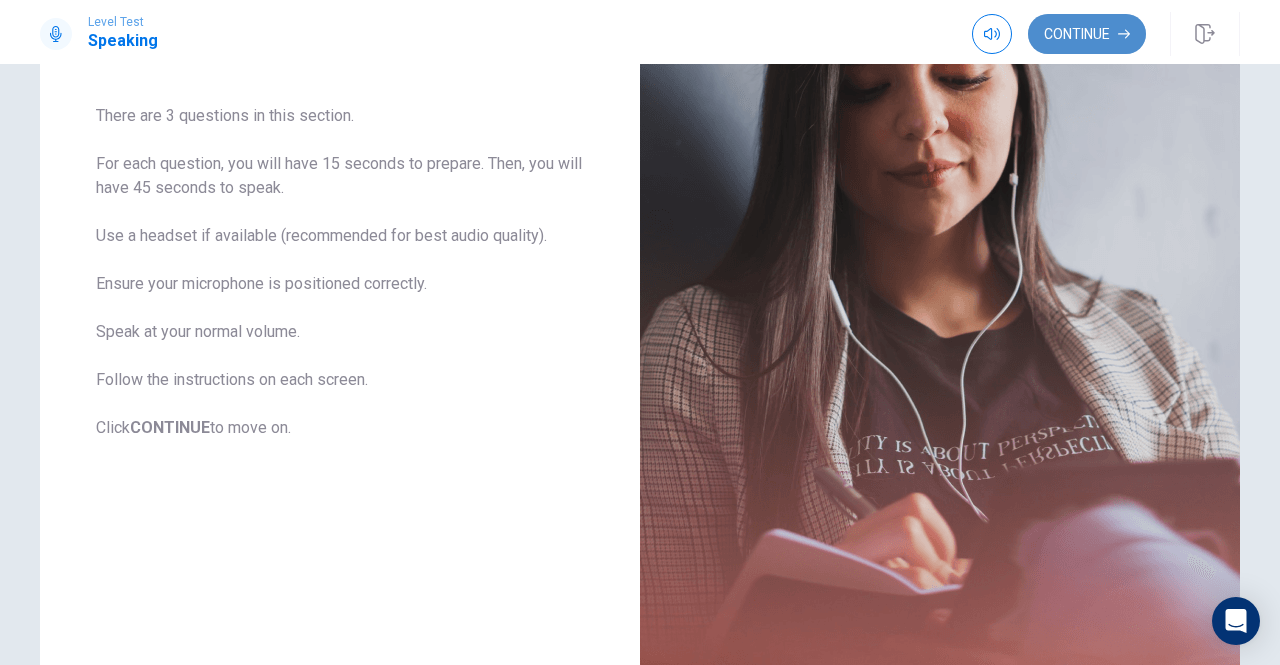 click on "Continue" at bounding box center [1087, 34] 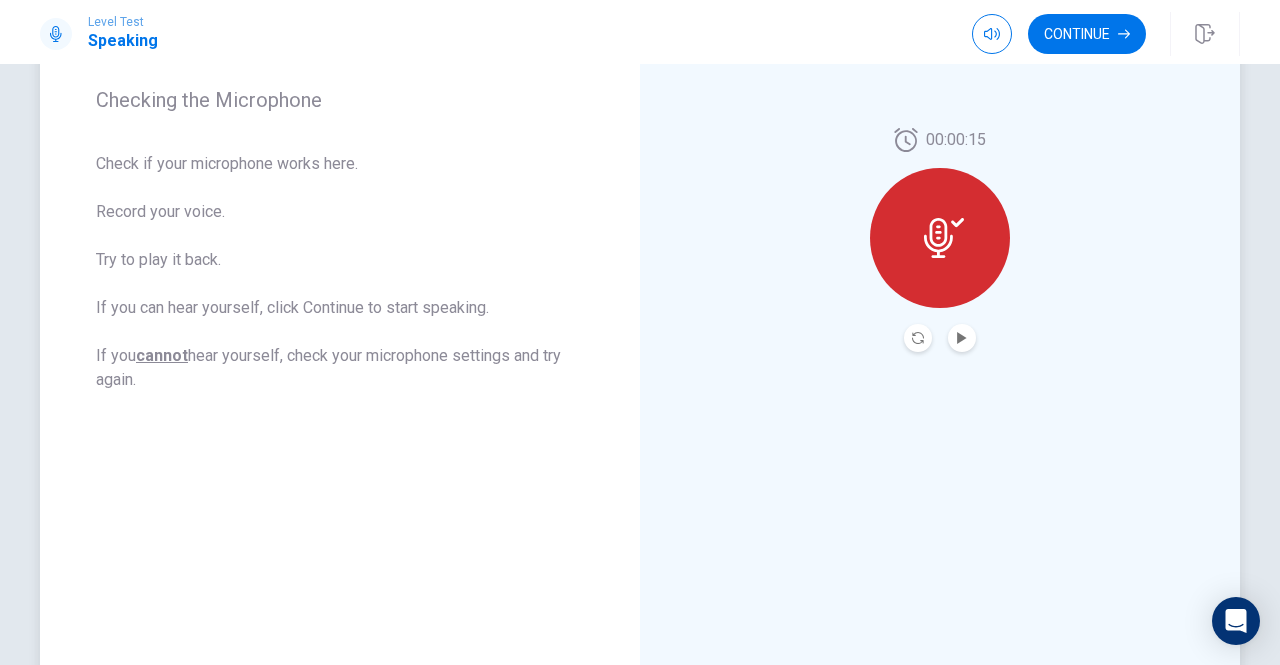 click at bounding box center [962, 338] 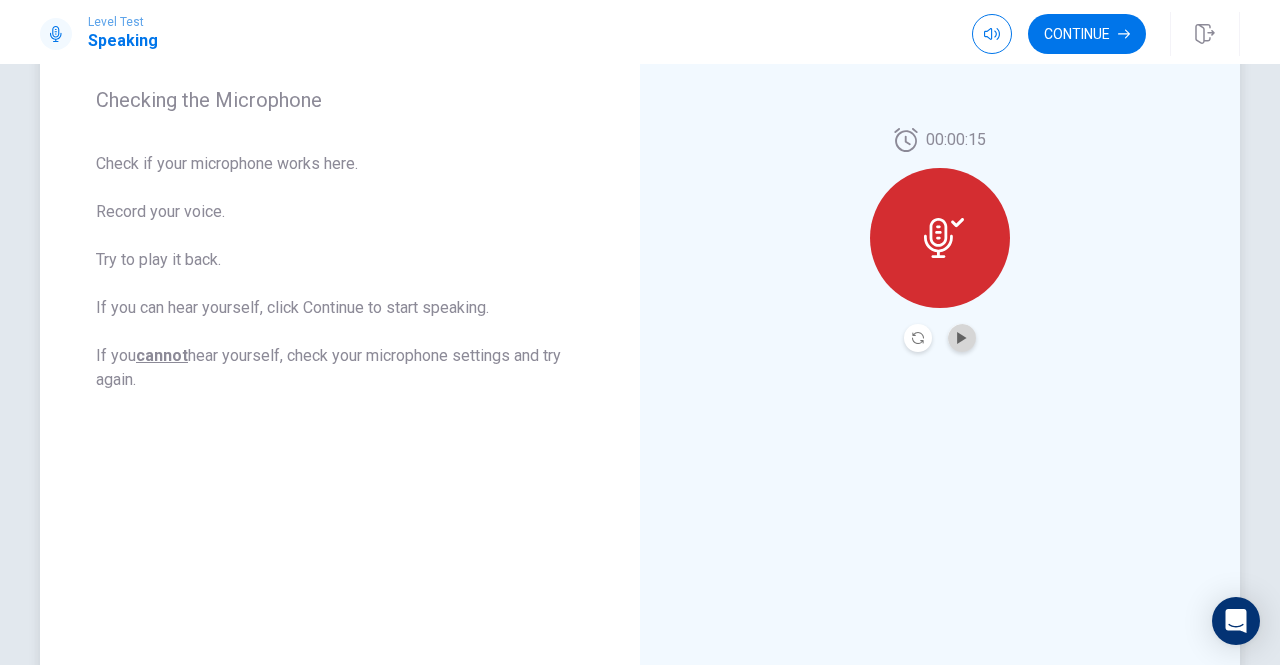 drag, startPoint x: 962, startPoint y: 347, endPoint x: 952, endPoint y: 360, distance: 16.40122 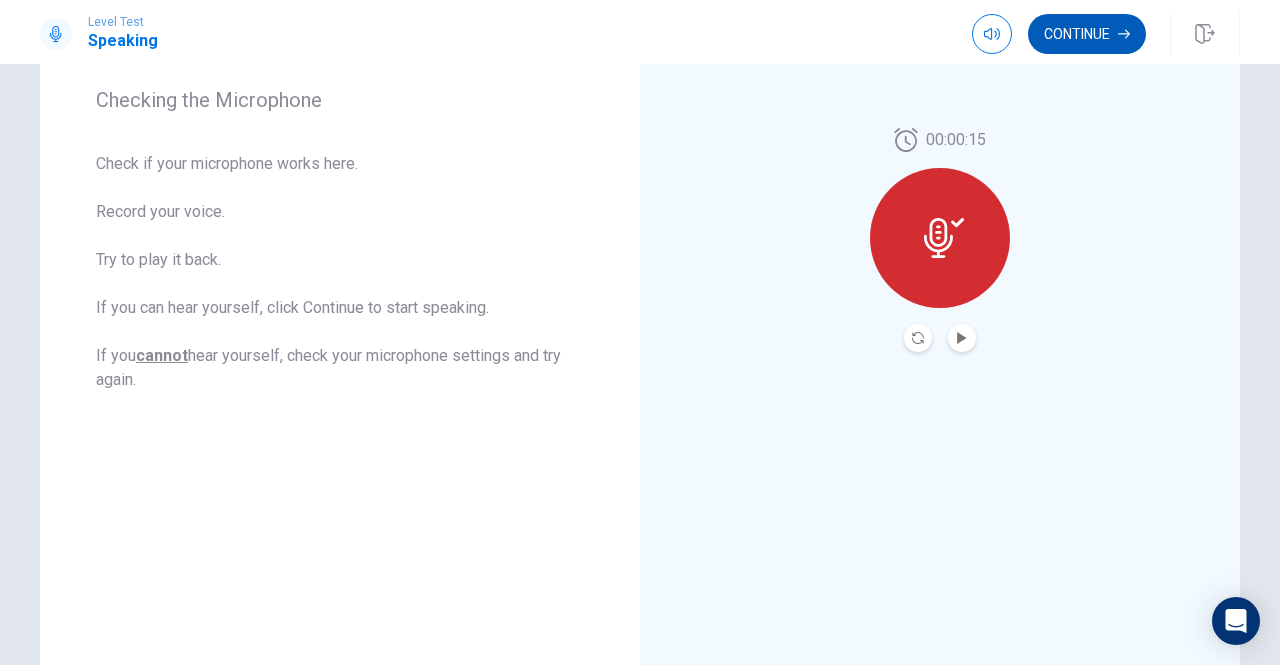 click on "Continue" at bounding box center [1087, 34] 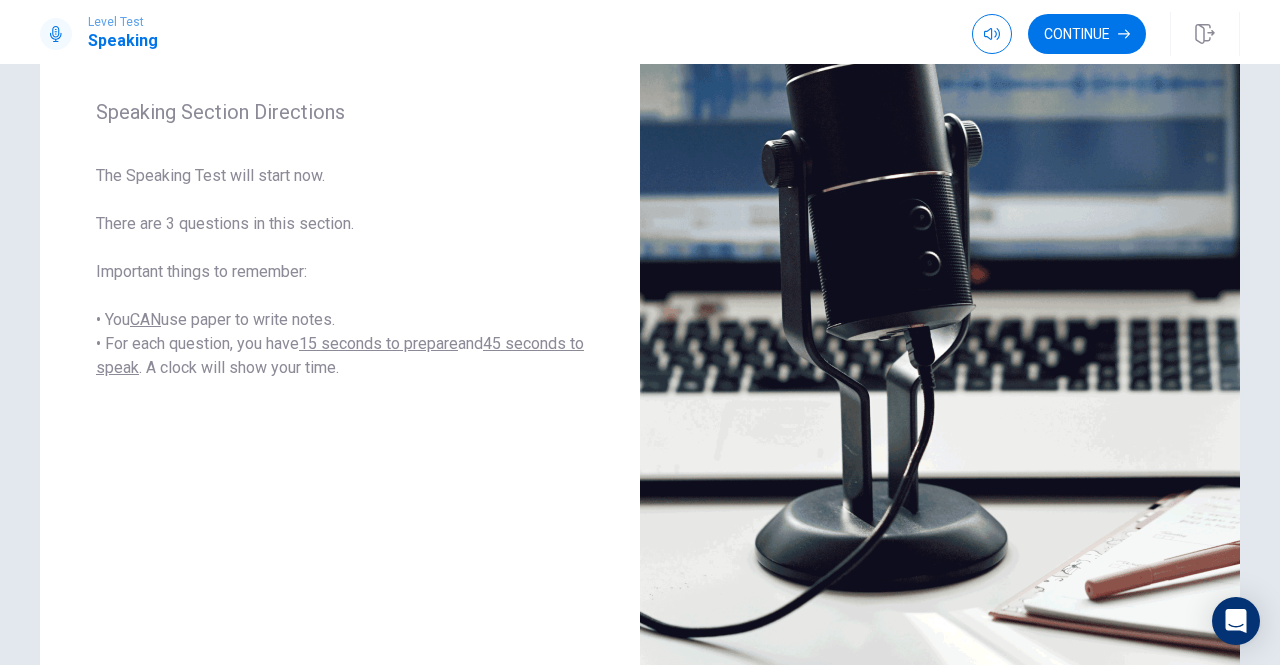click on "Continue" at bounding box center [1087, 34] 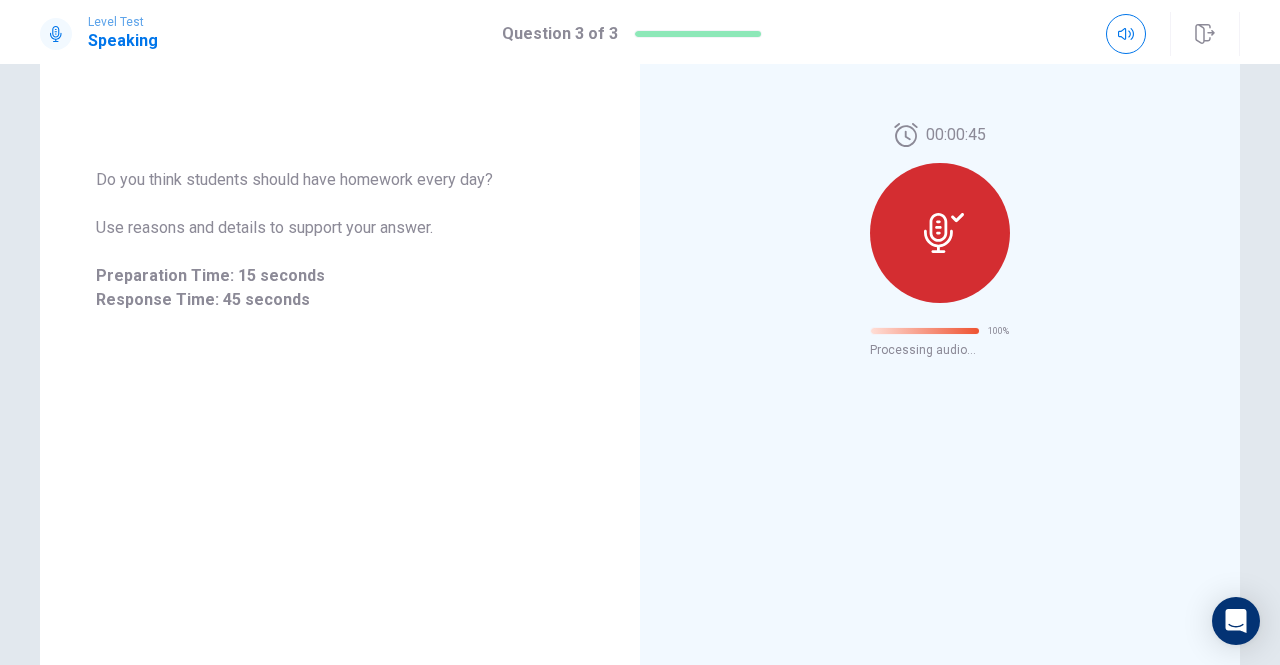 scroll, scrollTop: 62, scrollLeft: 0, axis: vertical 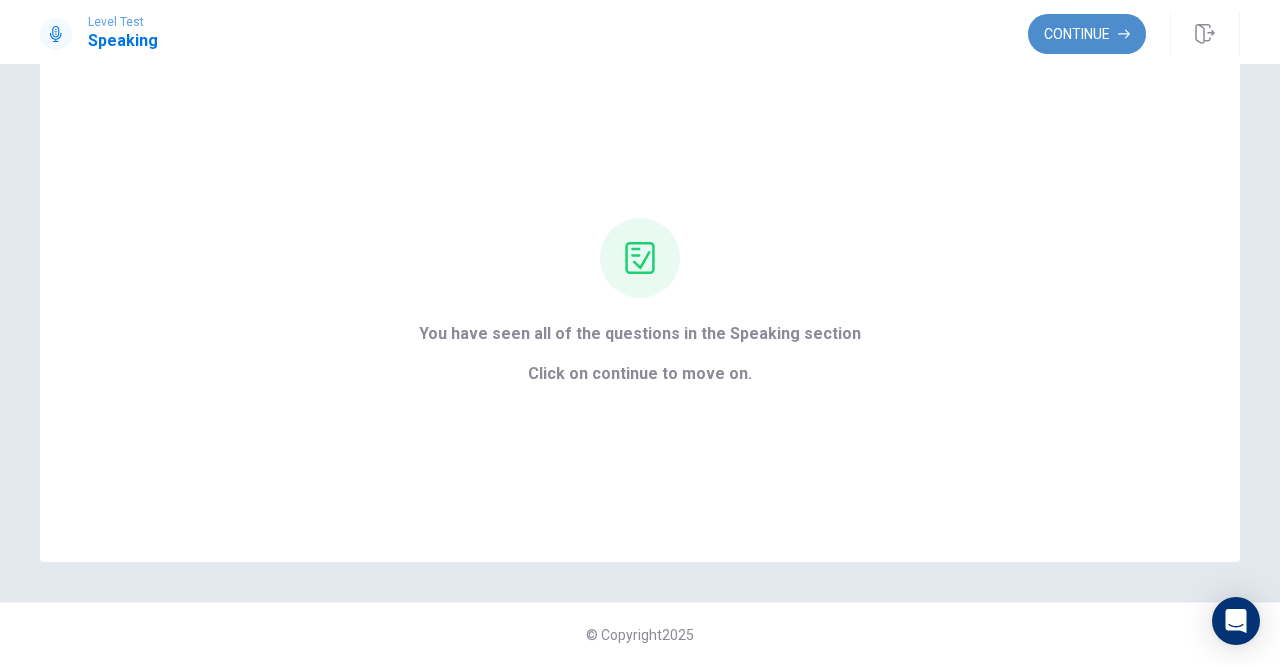 click on "Continue" at bounding box center (1087, 34) 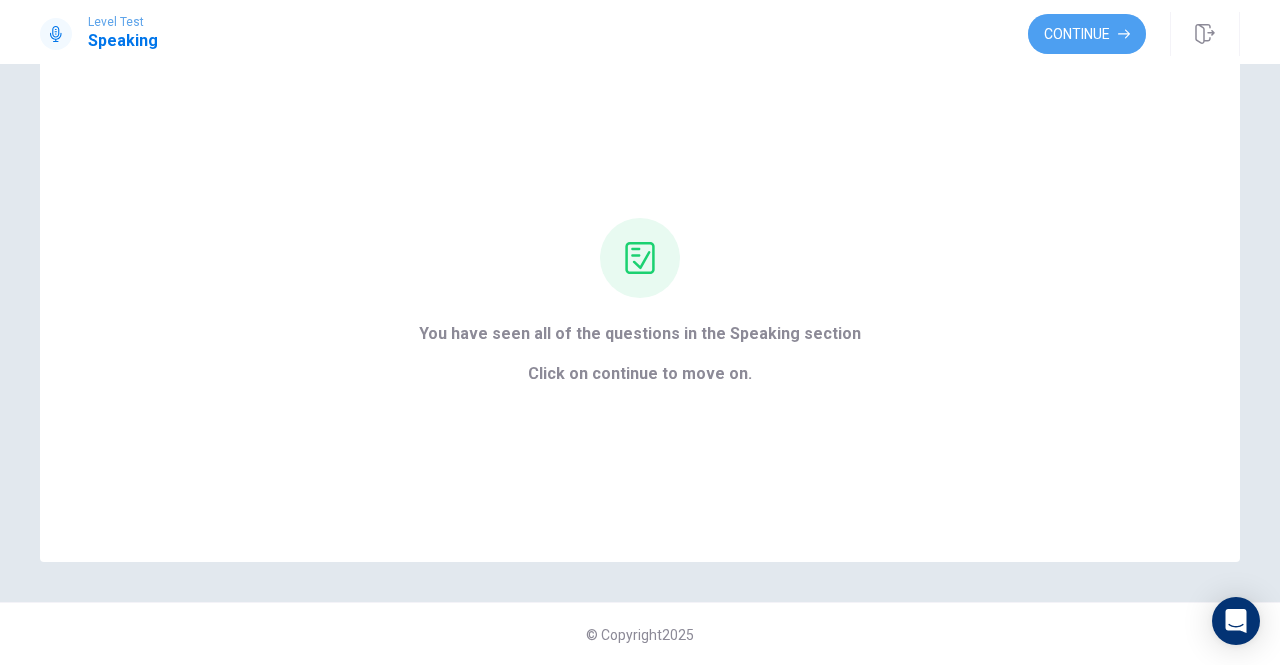 scroll, scrollTop: 0, scrollLeft: 0, axis: both 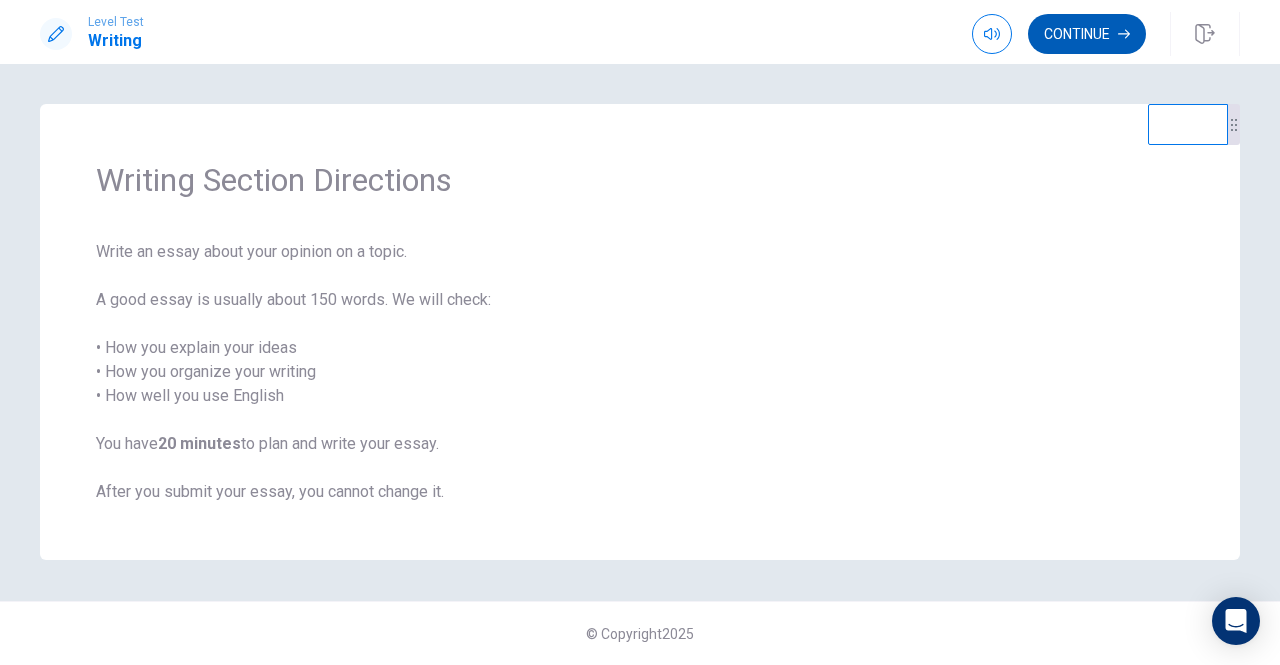 click on "Continue" at bounding box center [1087, 34] 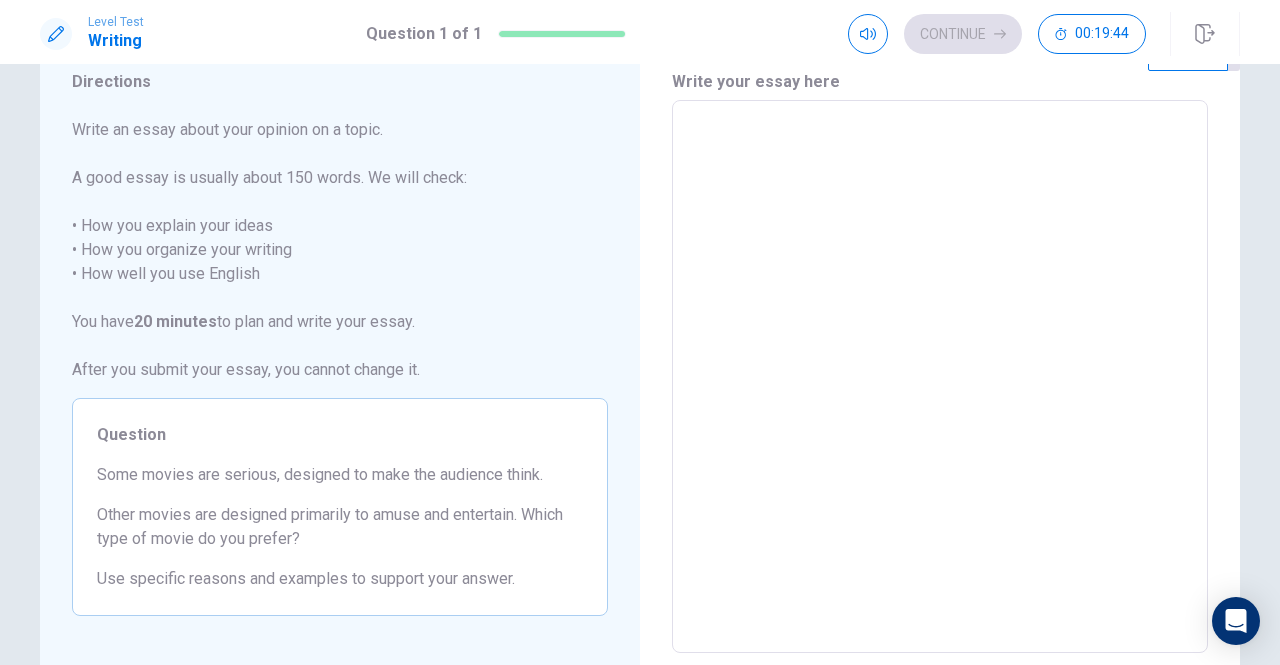 scroll, scrollTop: 100, scrollLeft: 0, axis: vertical 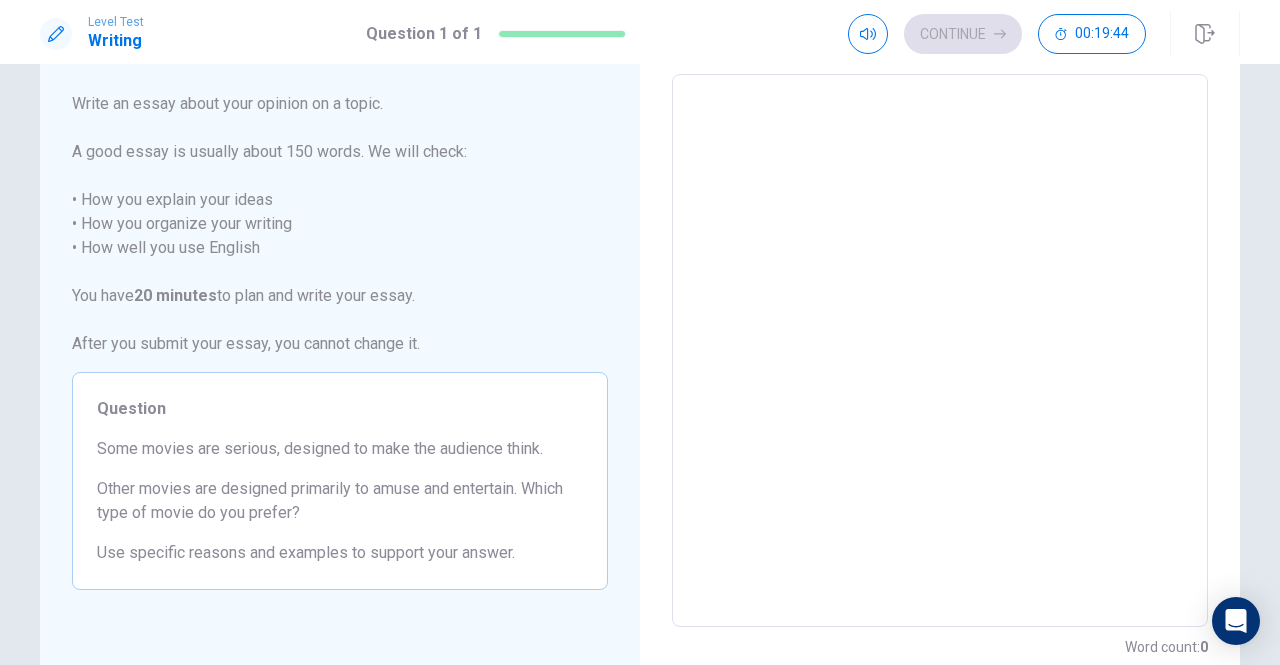 click at bounding box center (940, 351) 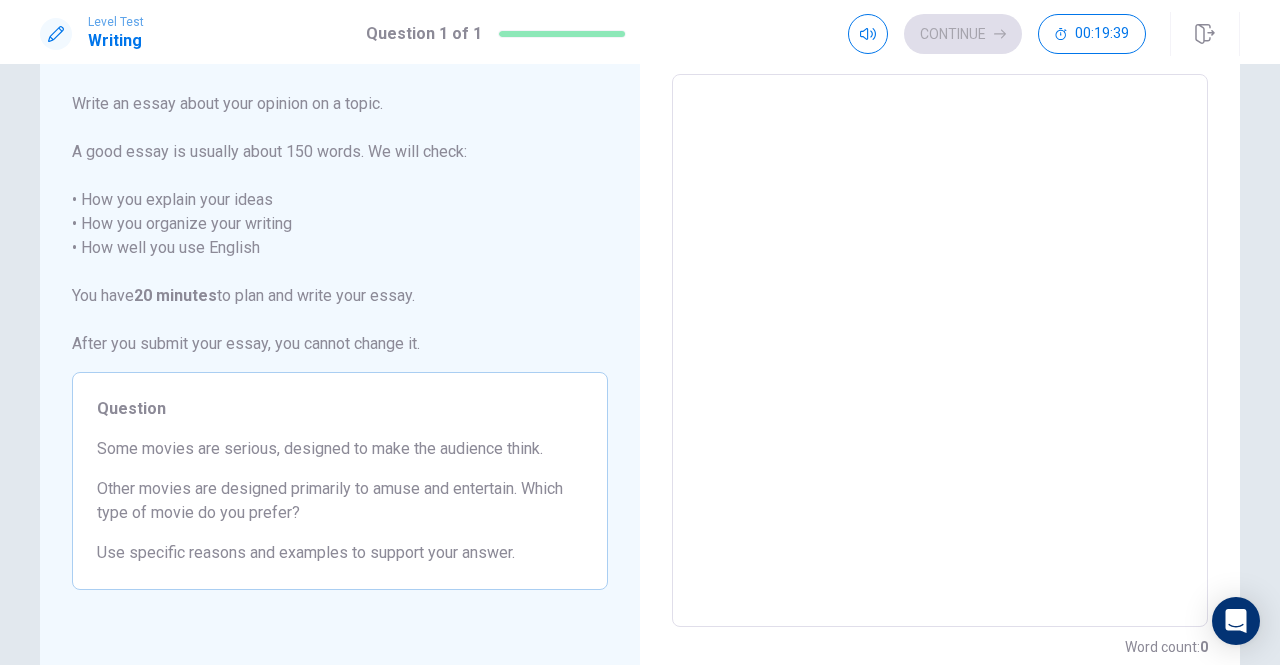 type on "i" 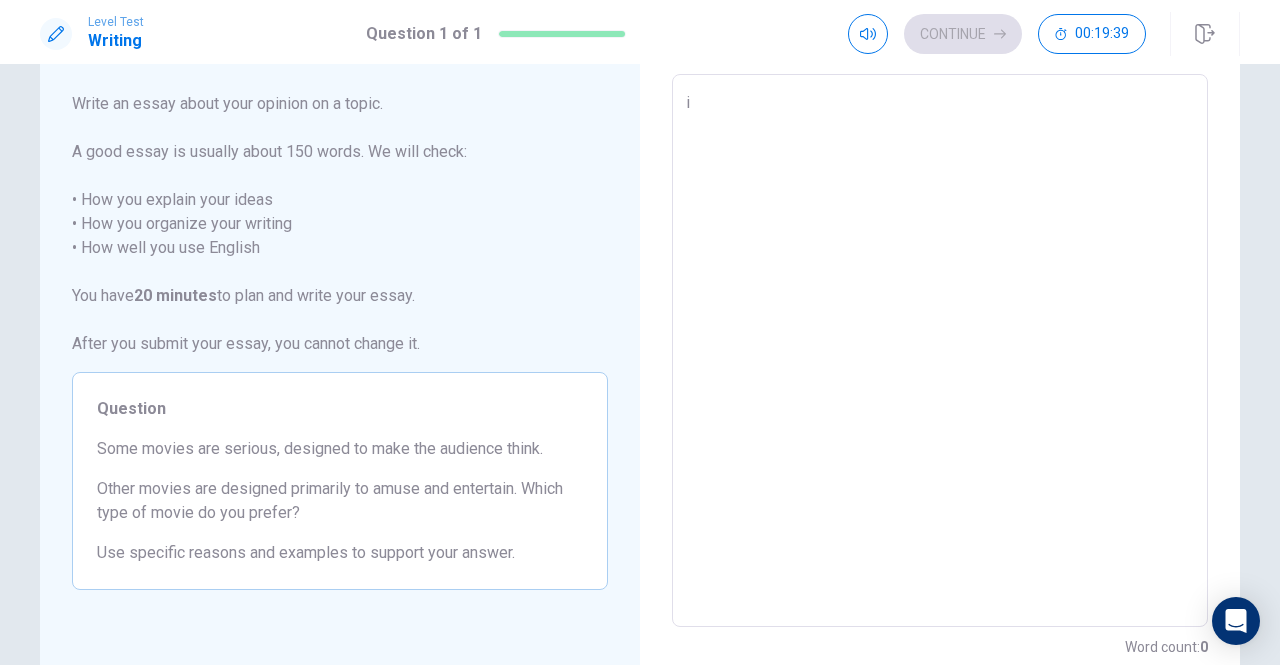 type on "x" 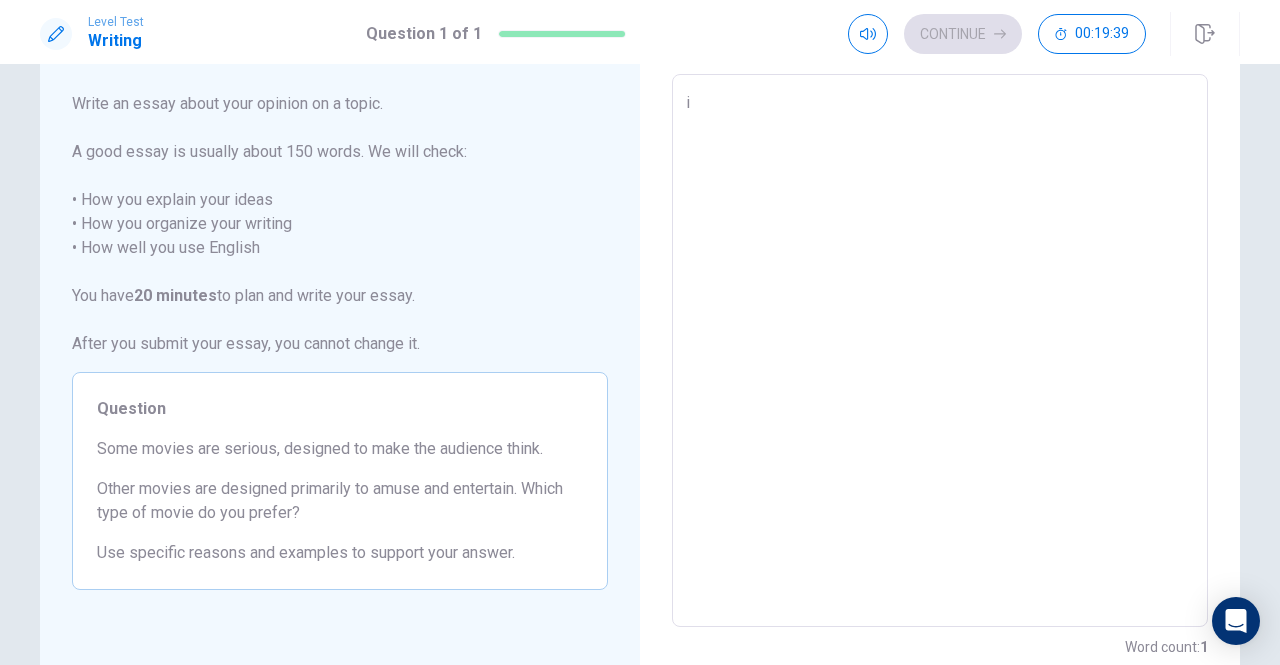 type on "i" 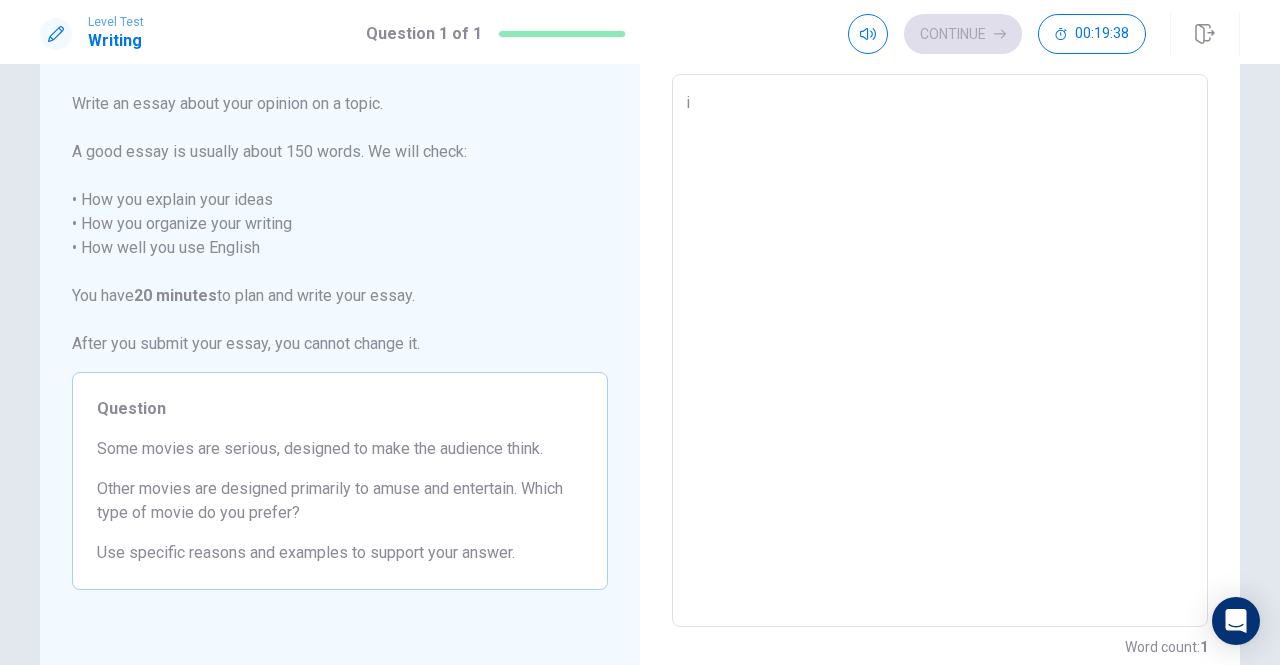 type on "x" 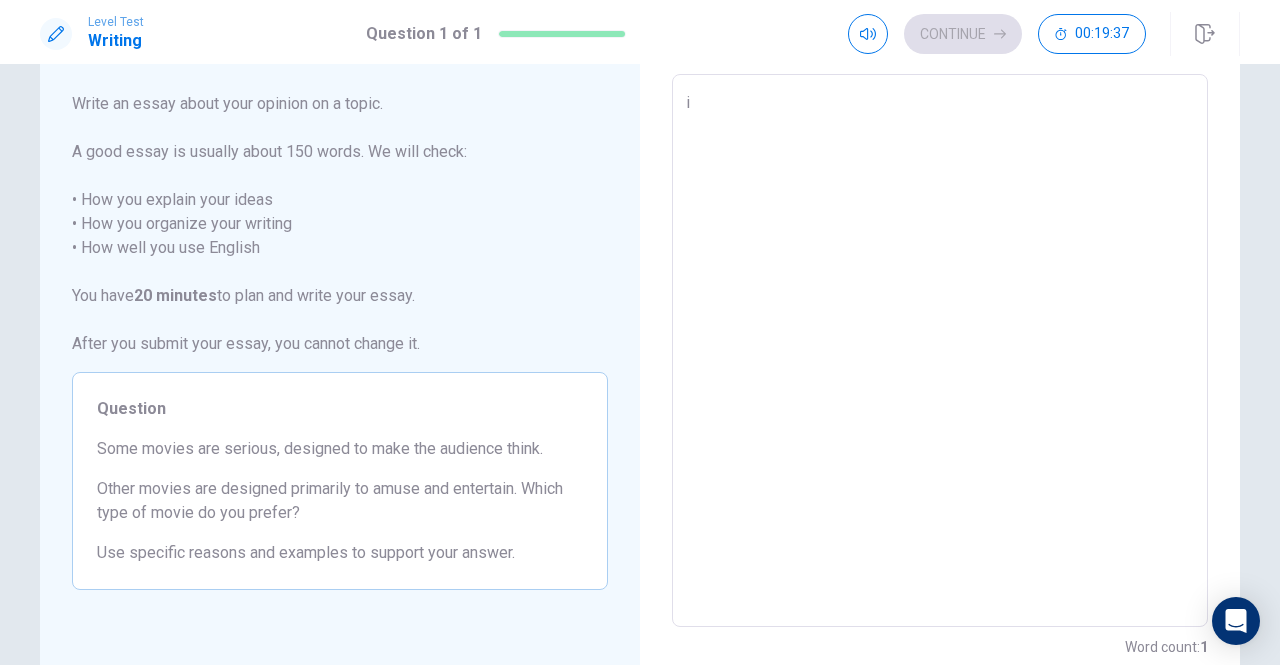 type on "i" 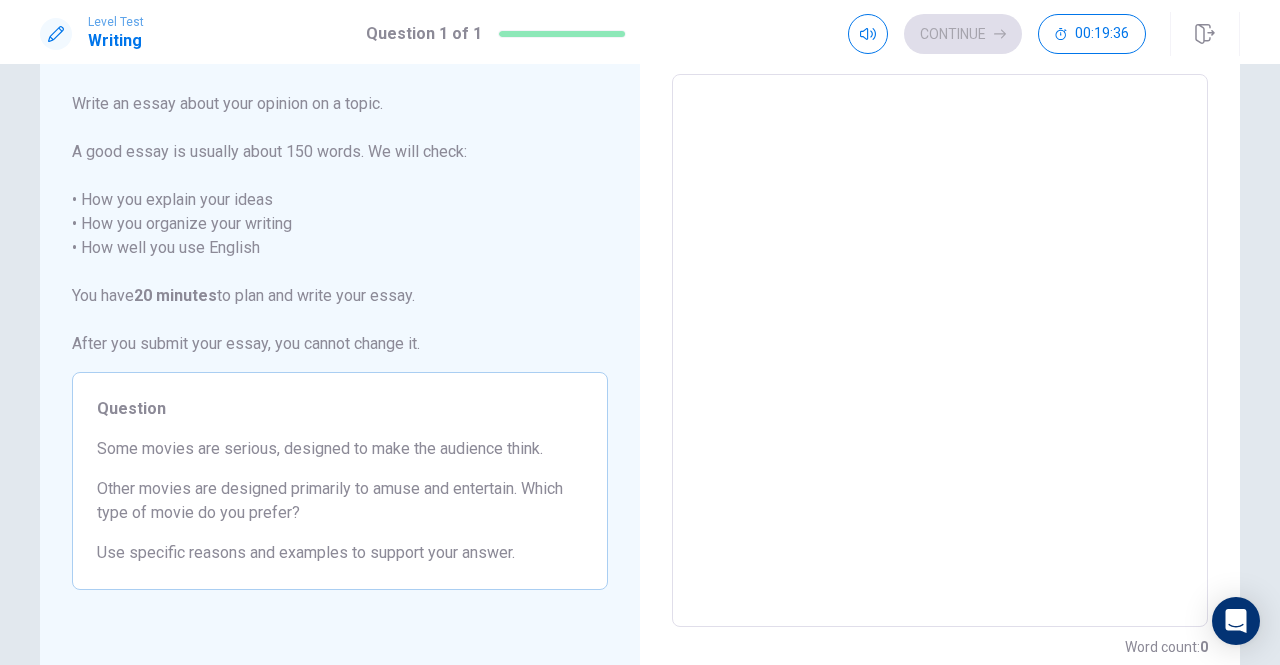type on "I" 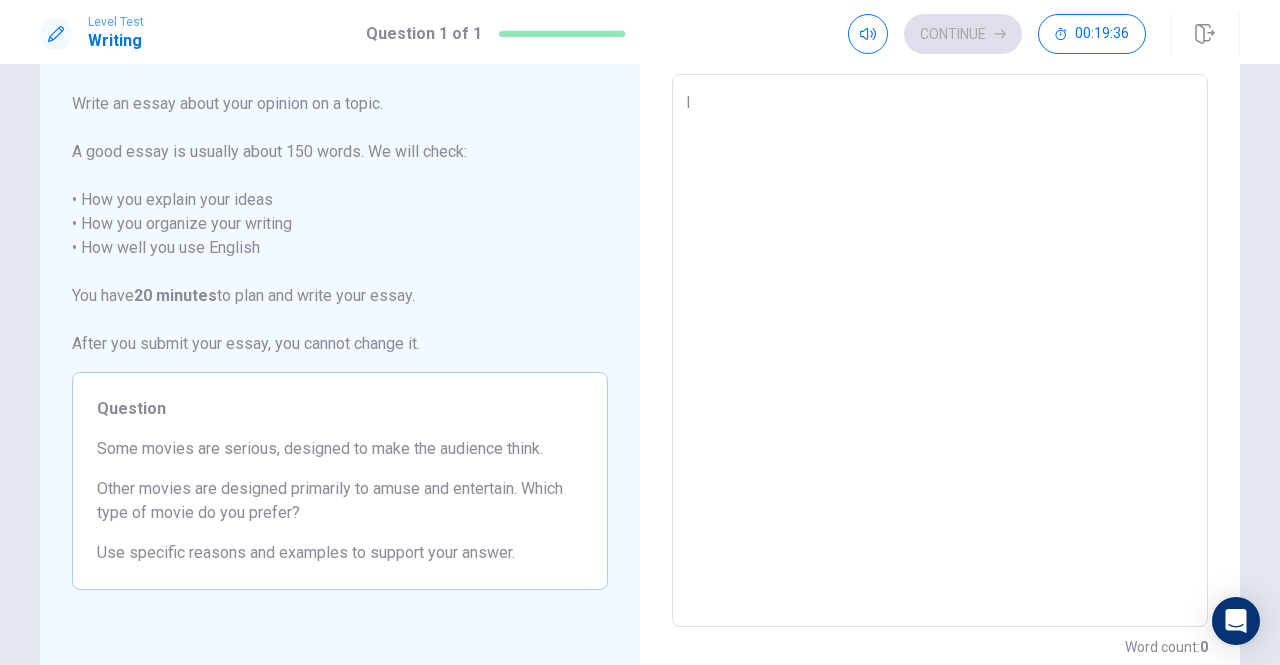 type on "x" 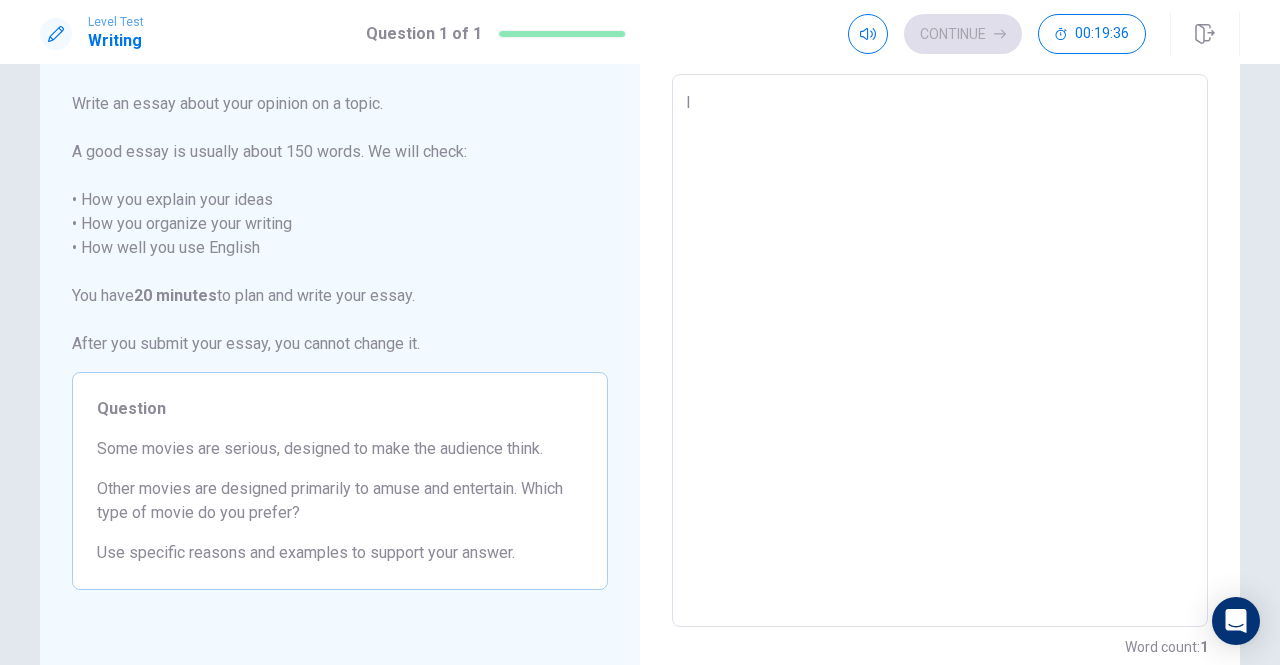 type on "I" 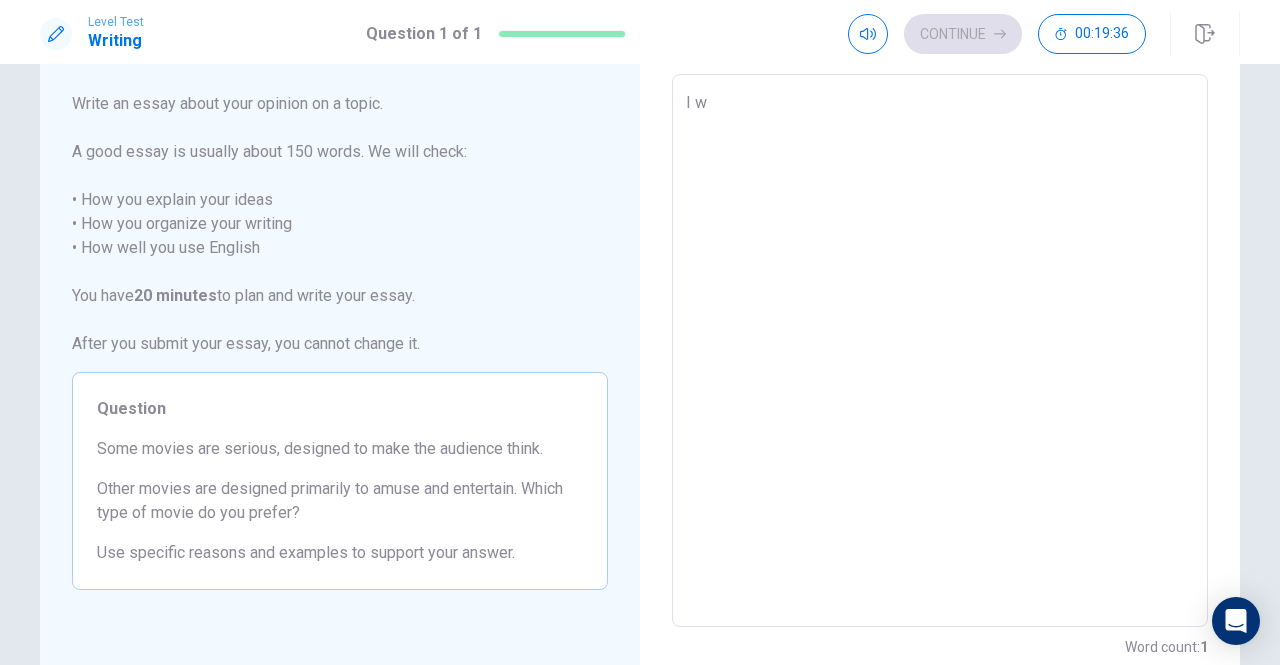 type on "x" 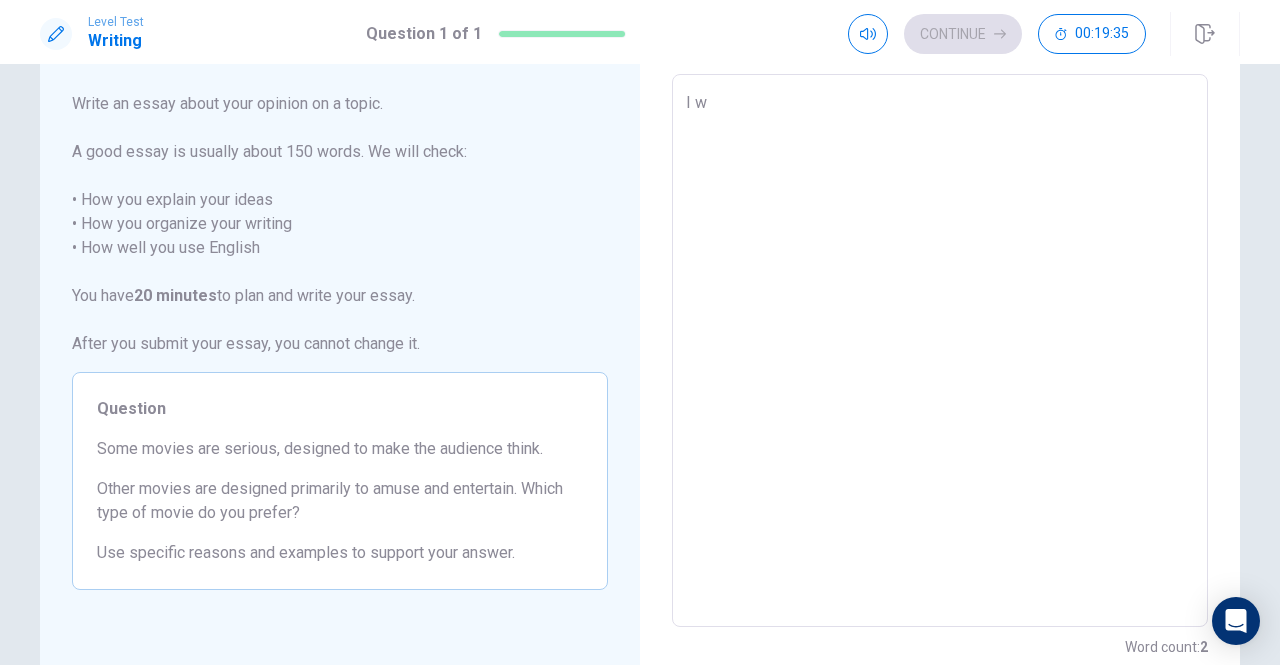 type on "I wo" 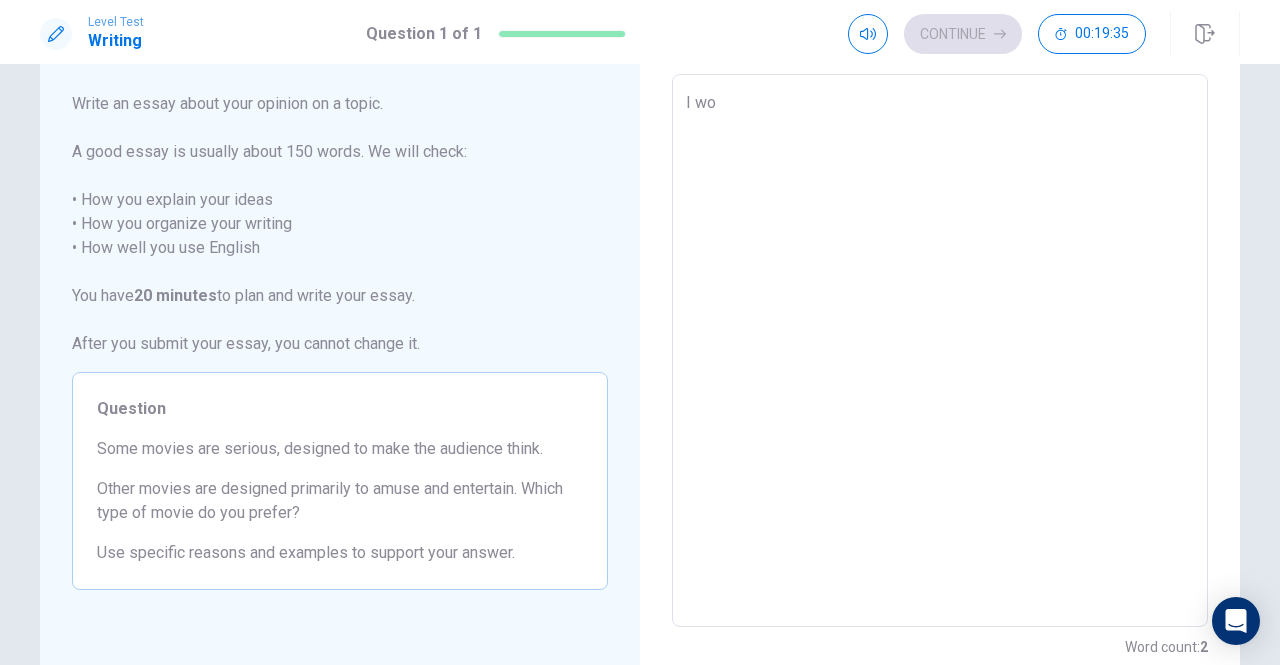 type on "I wou" 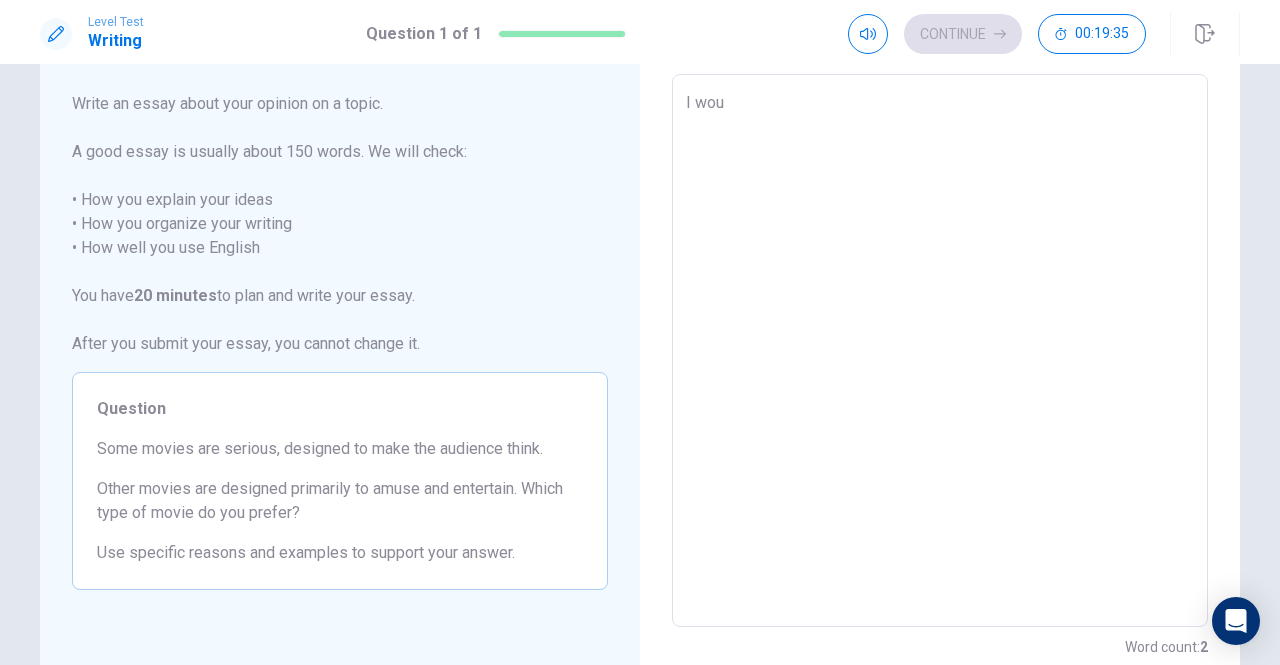 type on "x" 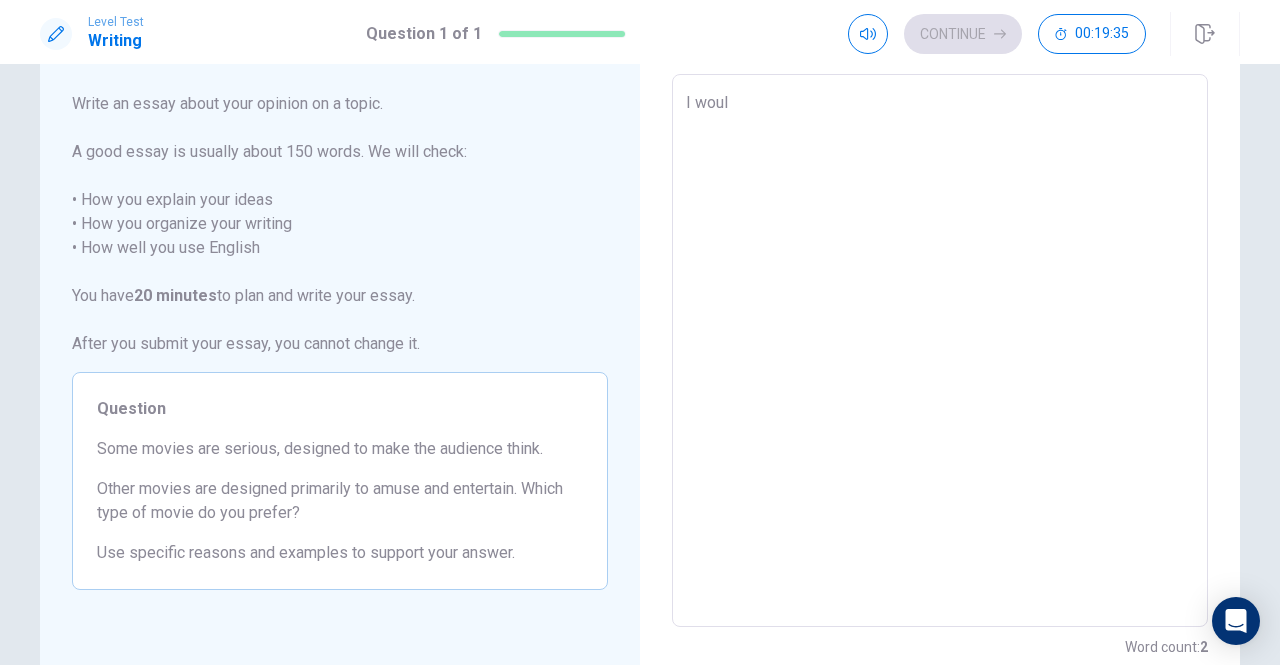 type on "x" 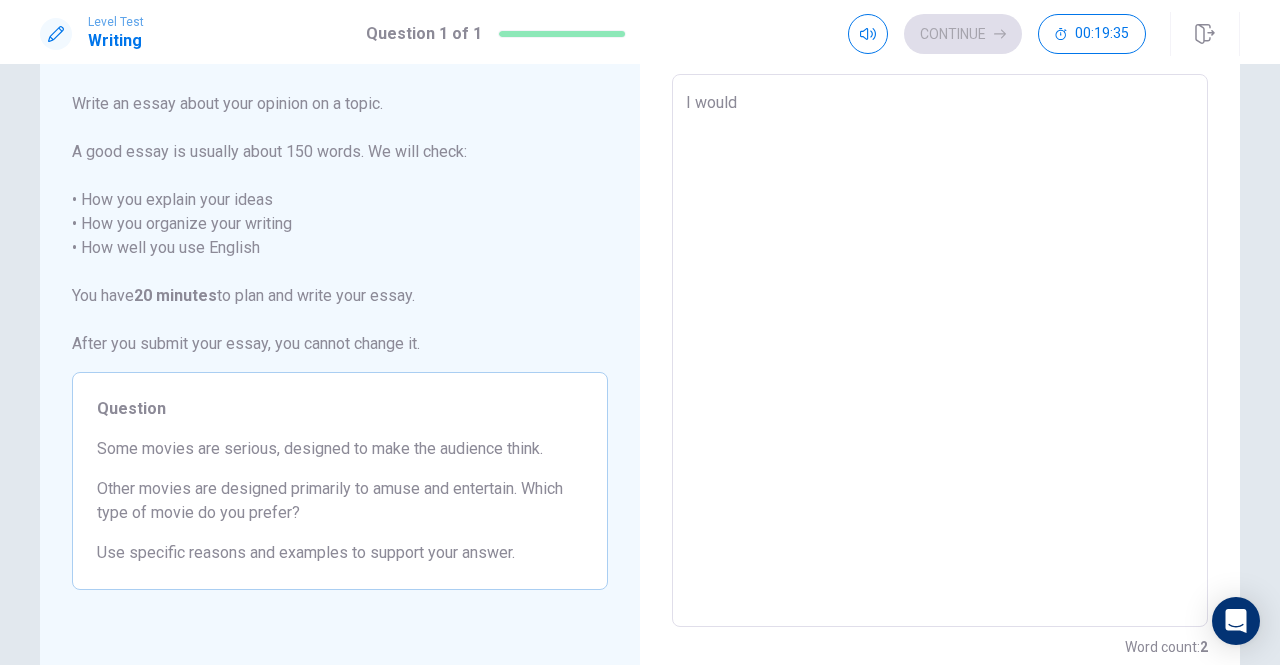 type on "x" 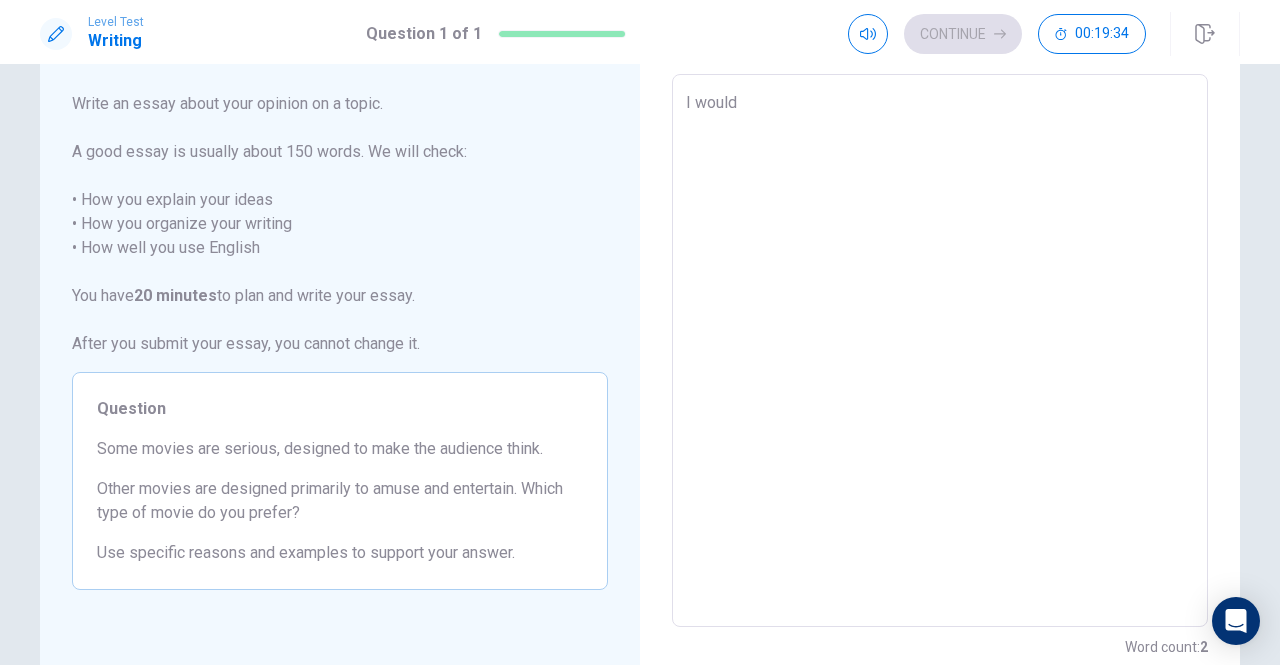 type on "I would l" 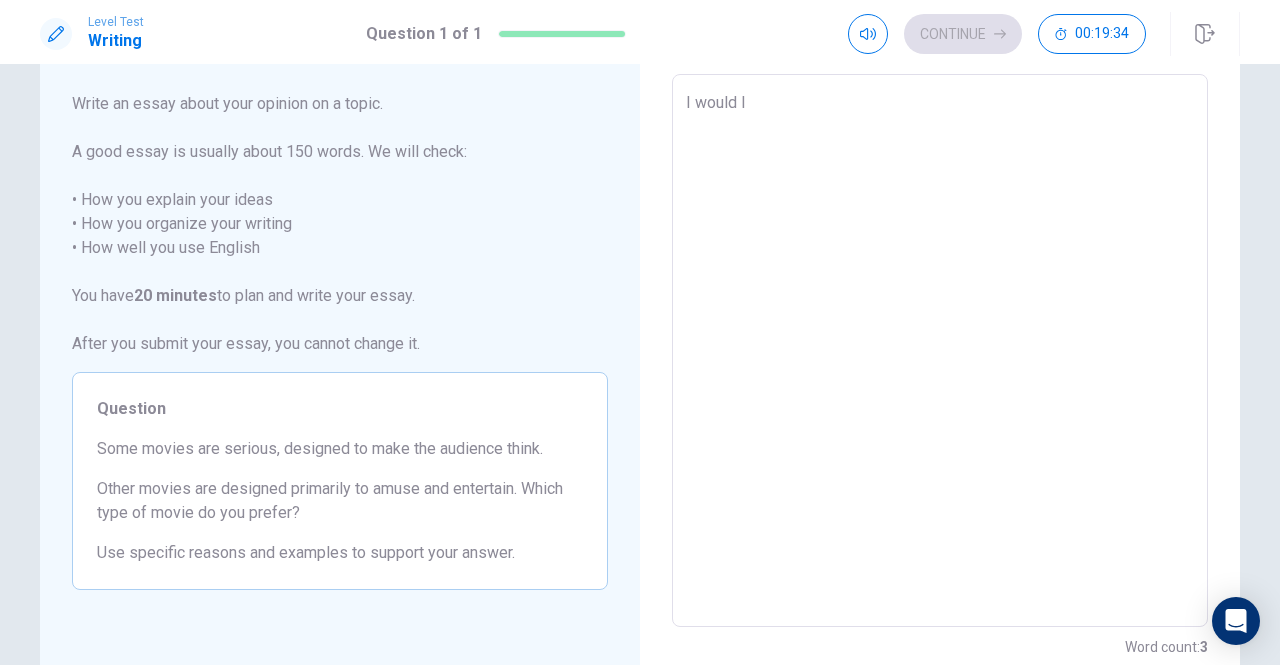 type on "x" 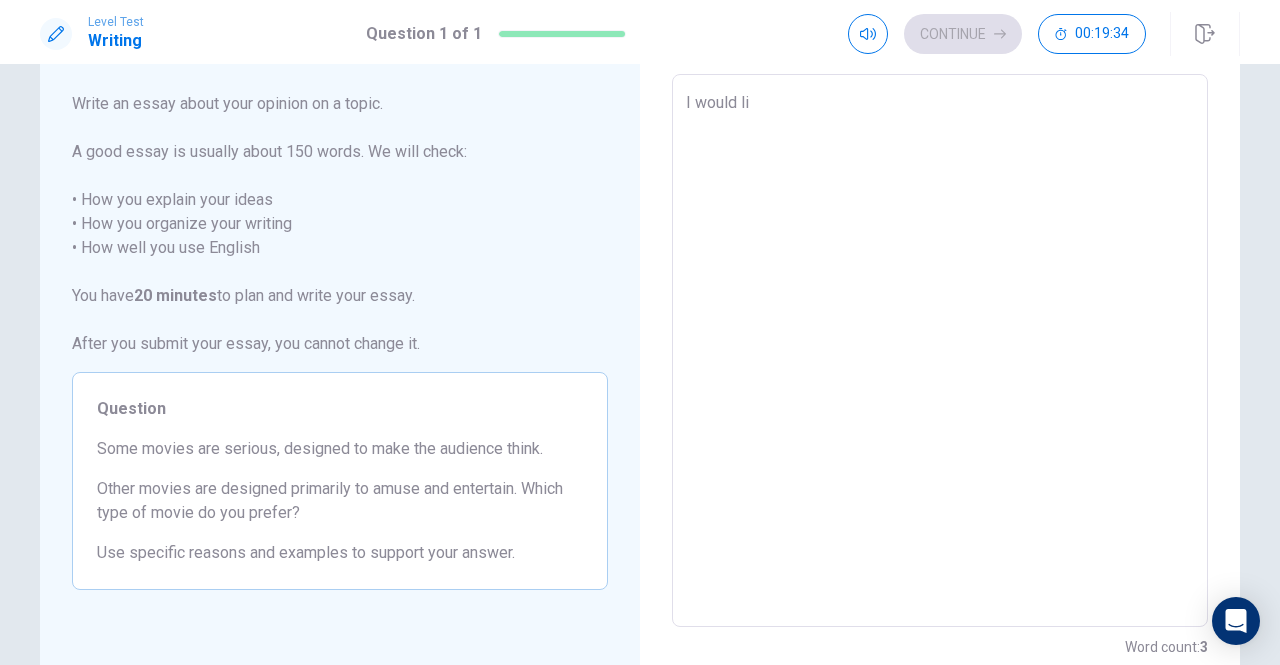 type on "x" 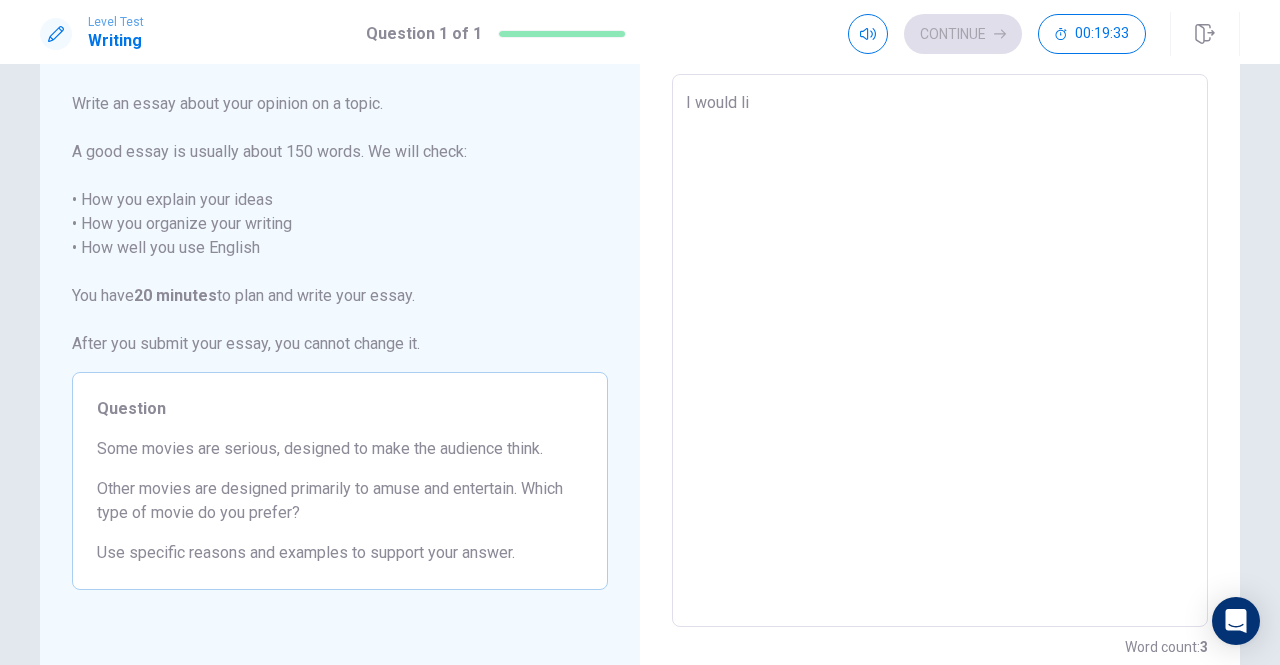 type on "I would lik" 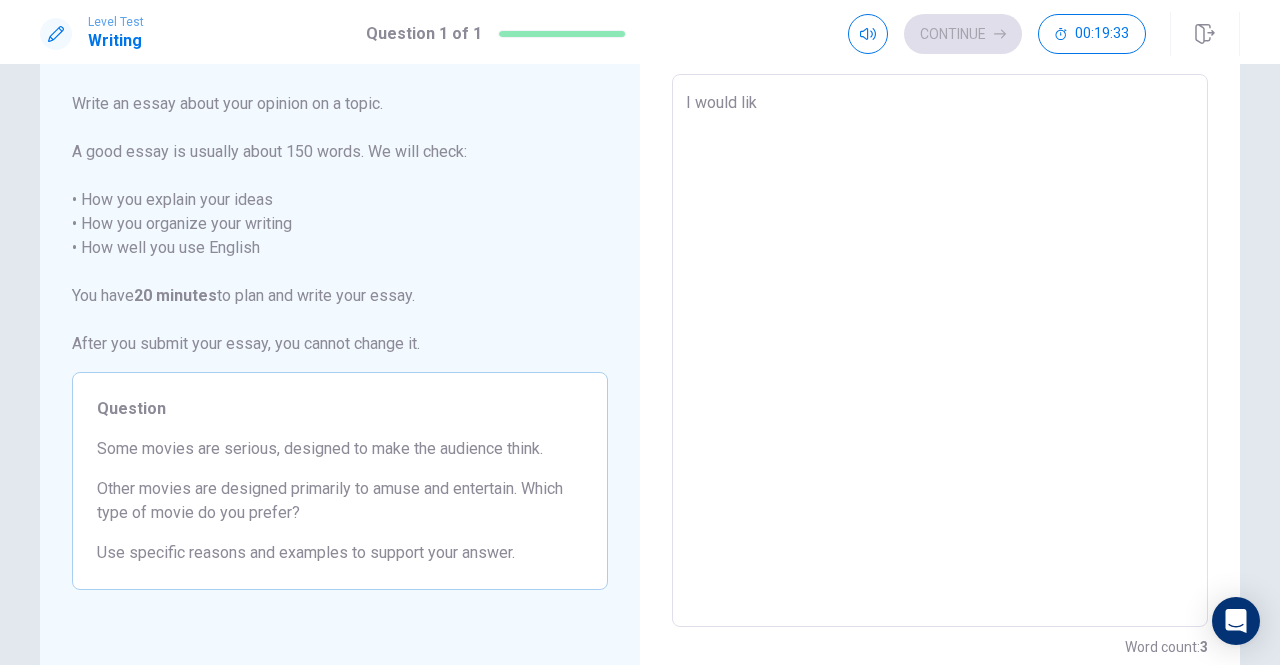 type on "x" 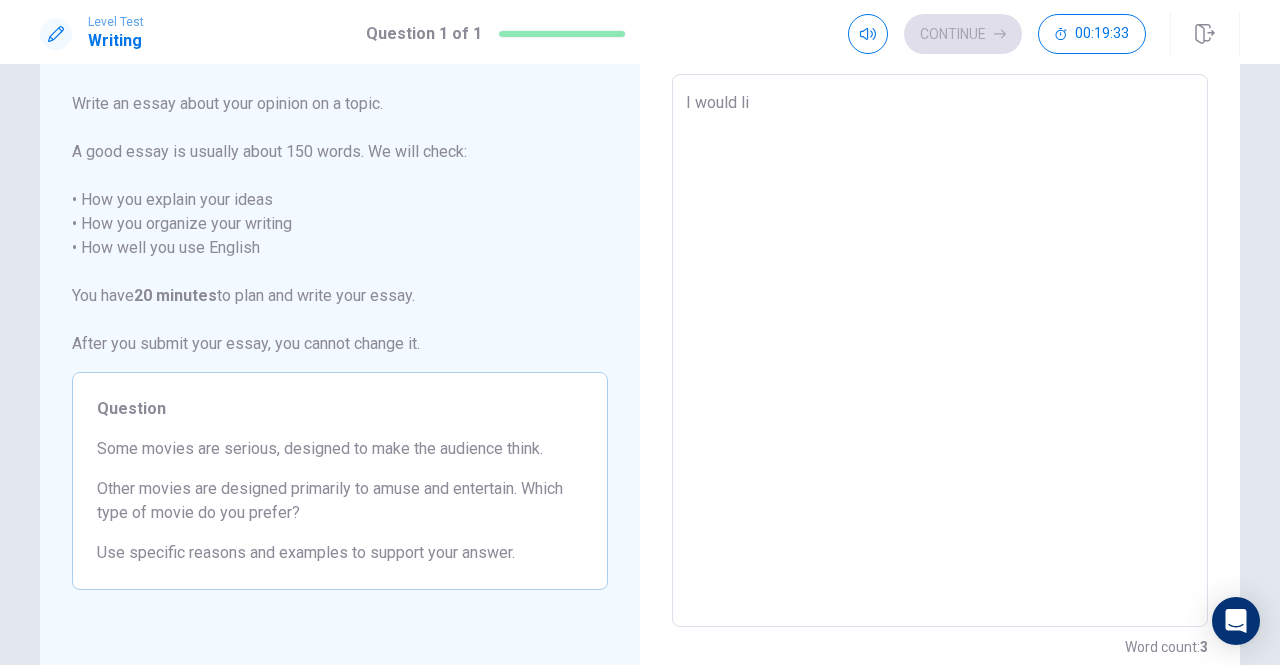 type on "x" 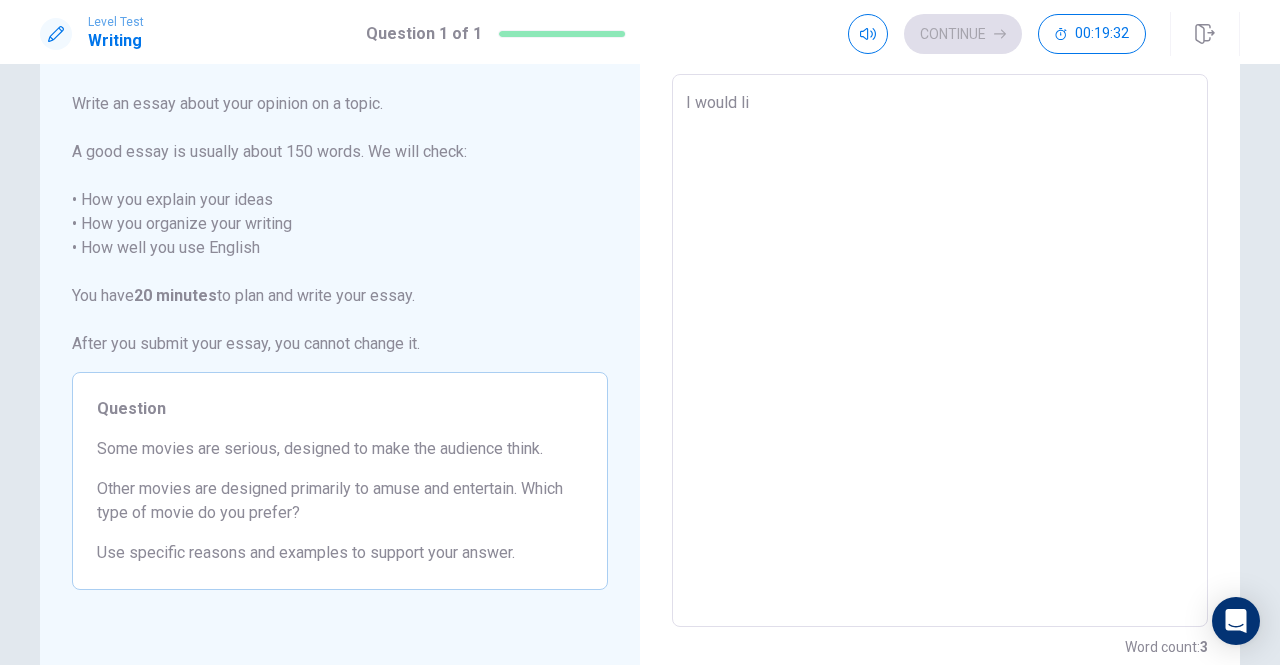 type on "I would l" 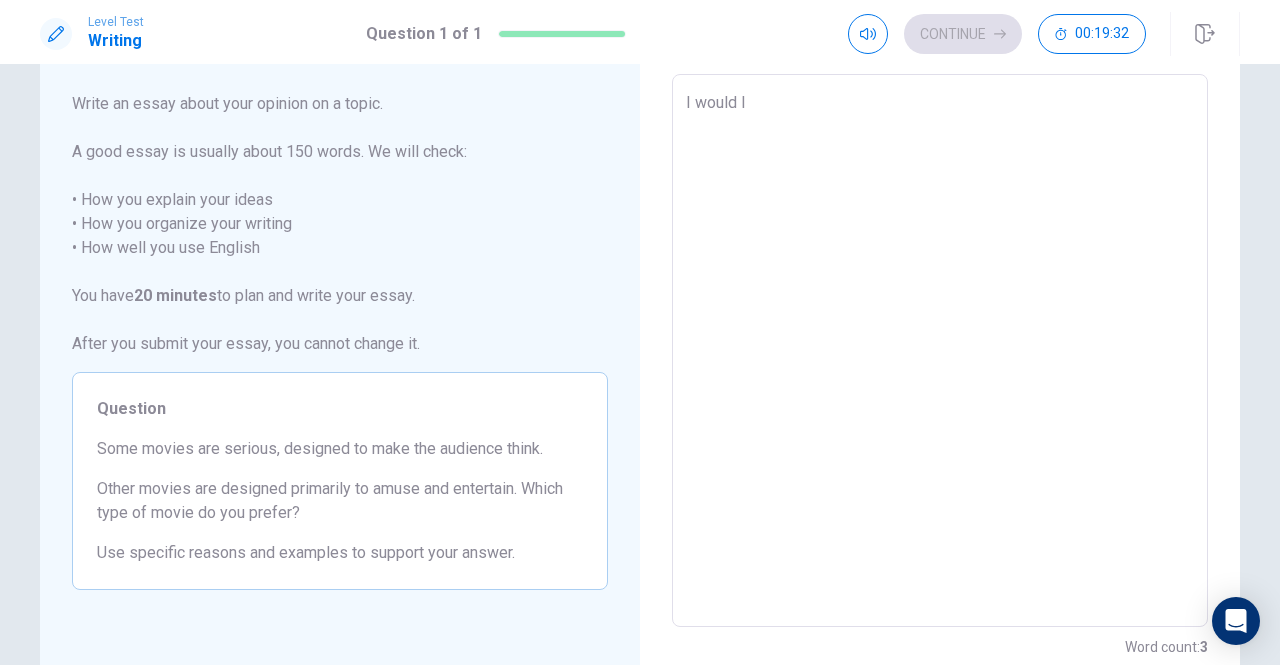 type on "x" 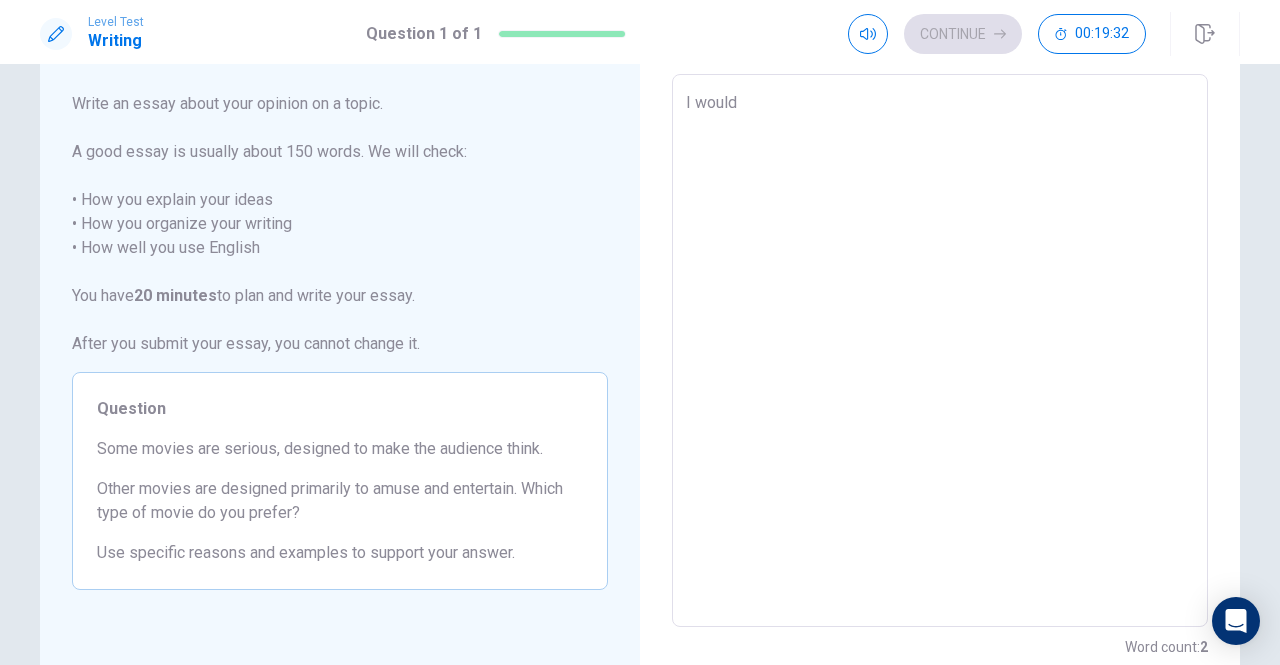 type on "x" 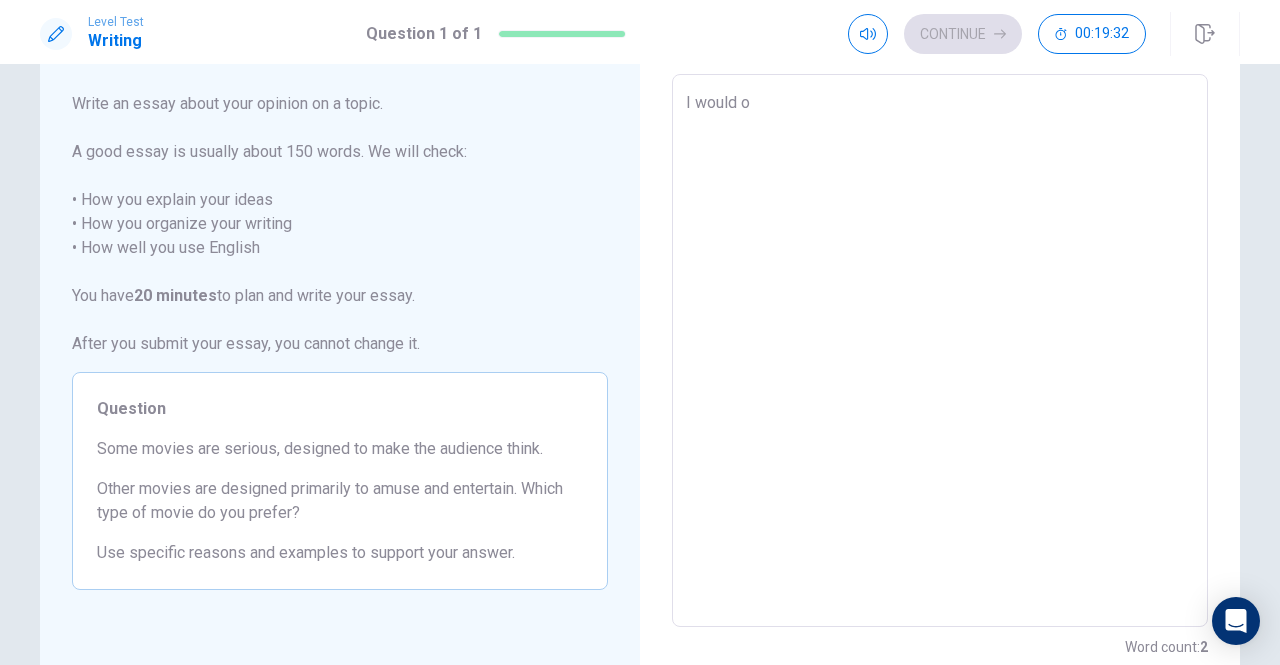 type on "x" 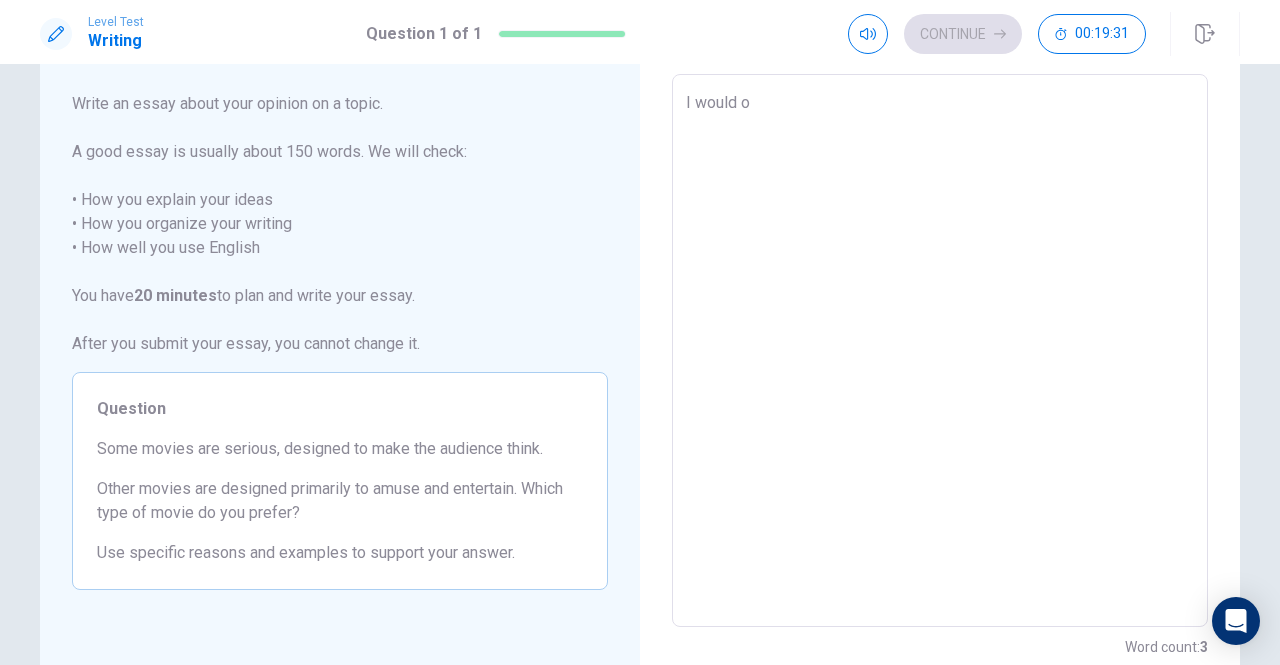 type on "I would or" 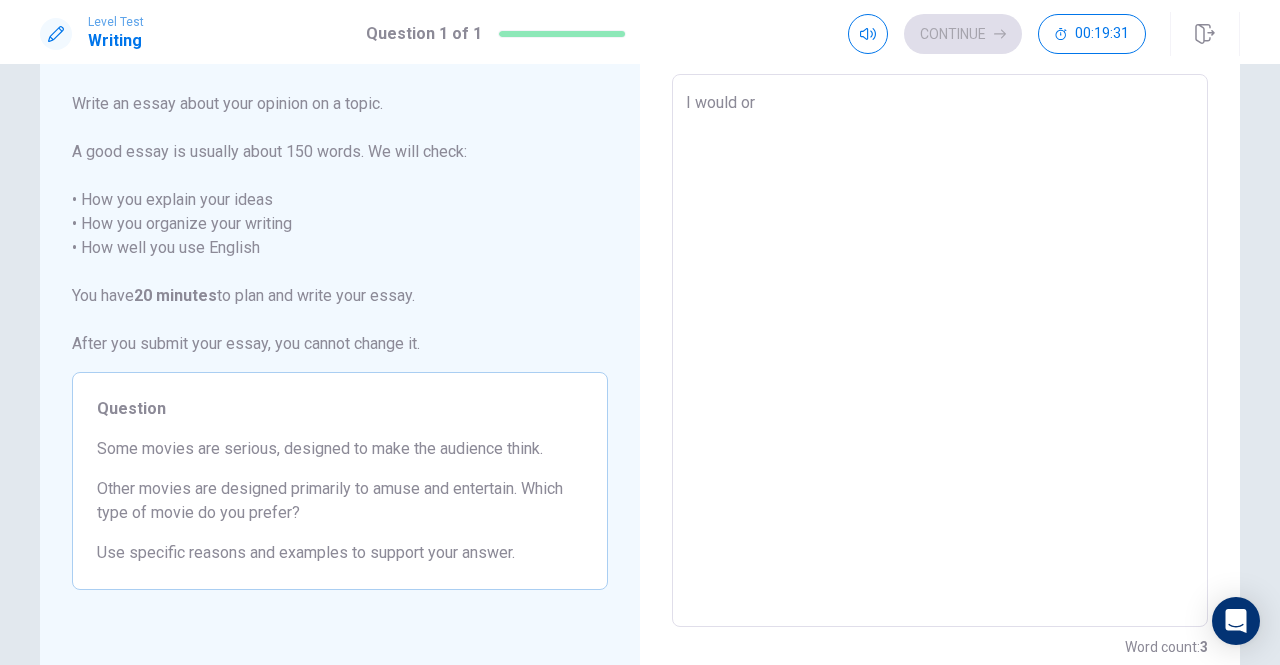 type on "x" 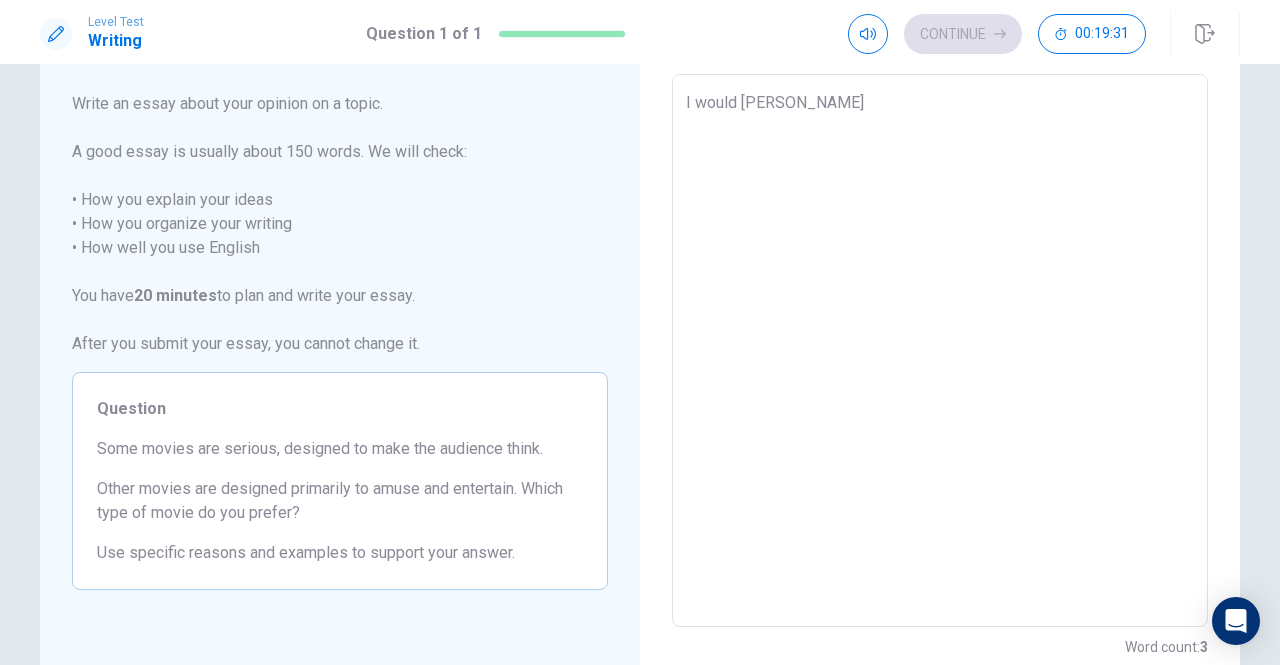 type on "x" 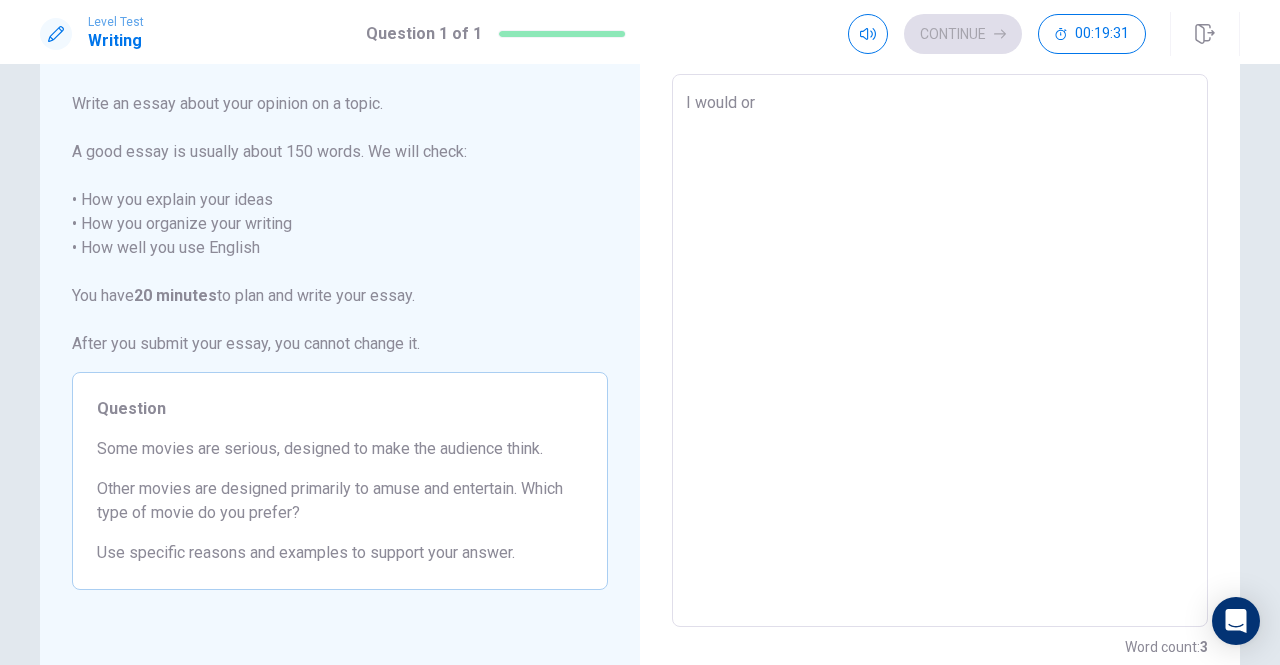 type on "x" 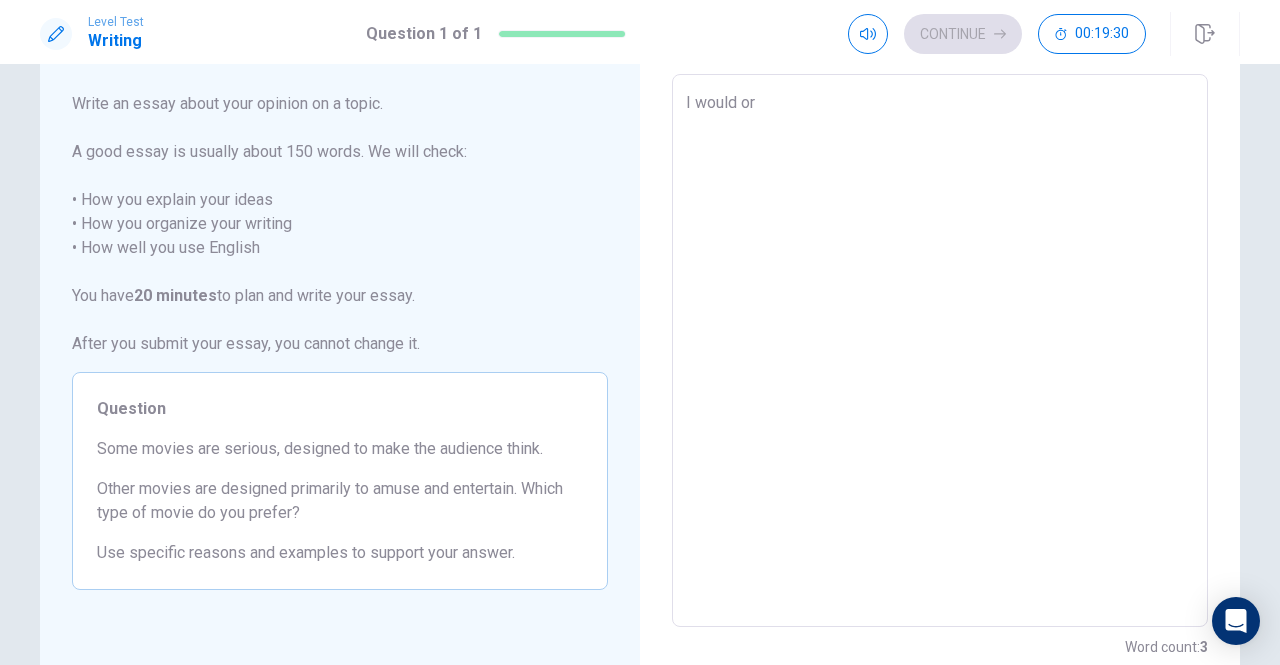 type on "I would o" 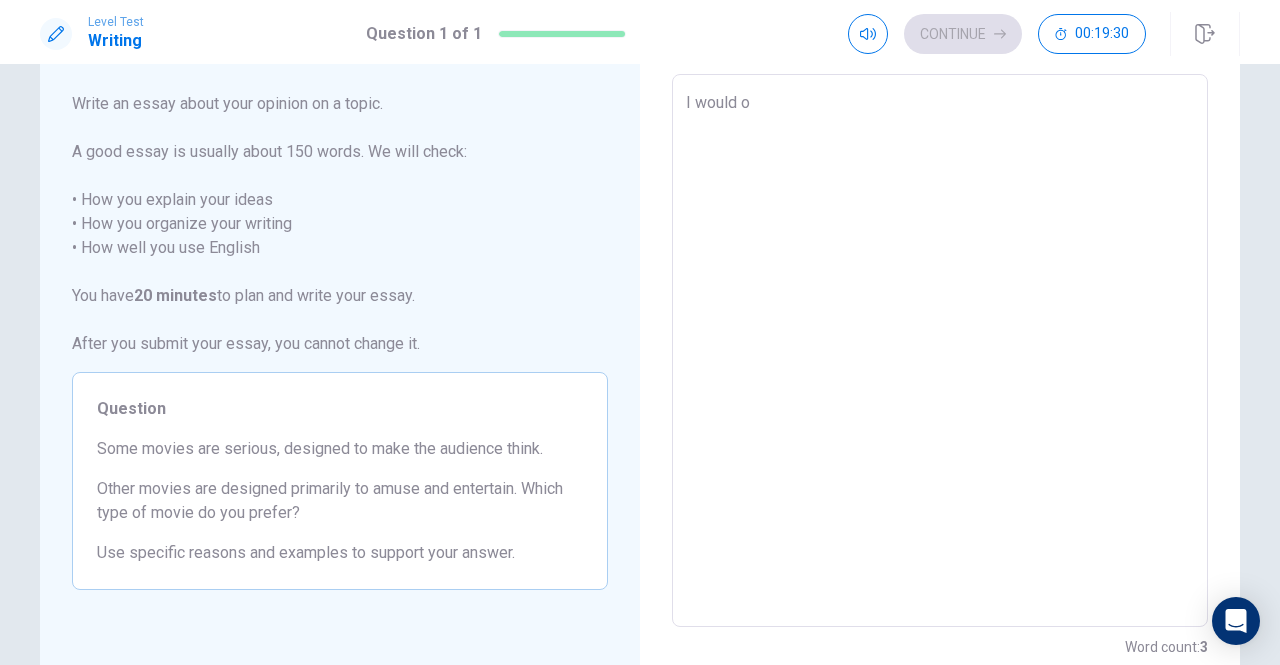 type on "x" 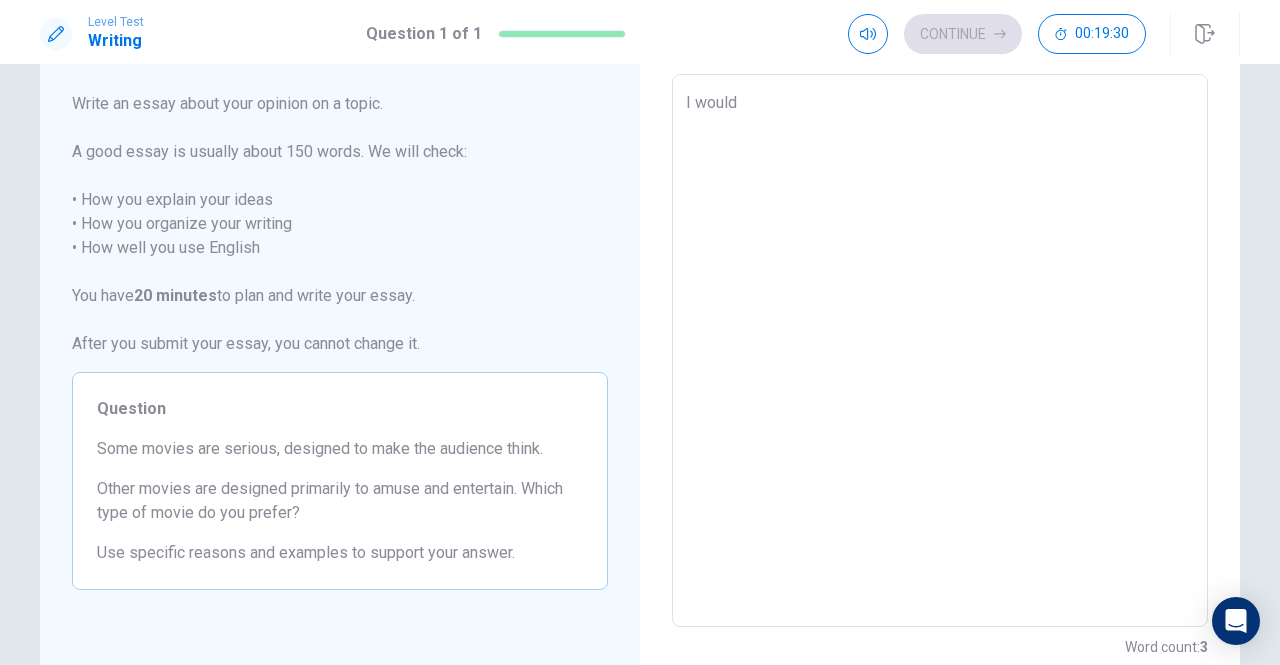 type on "x" 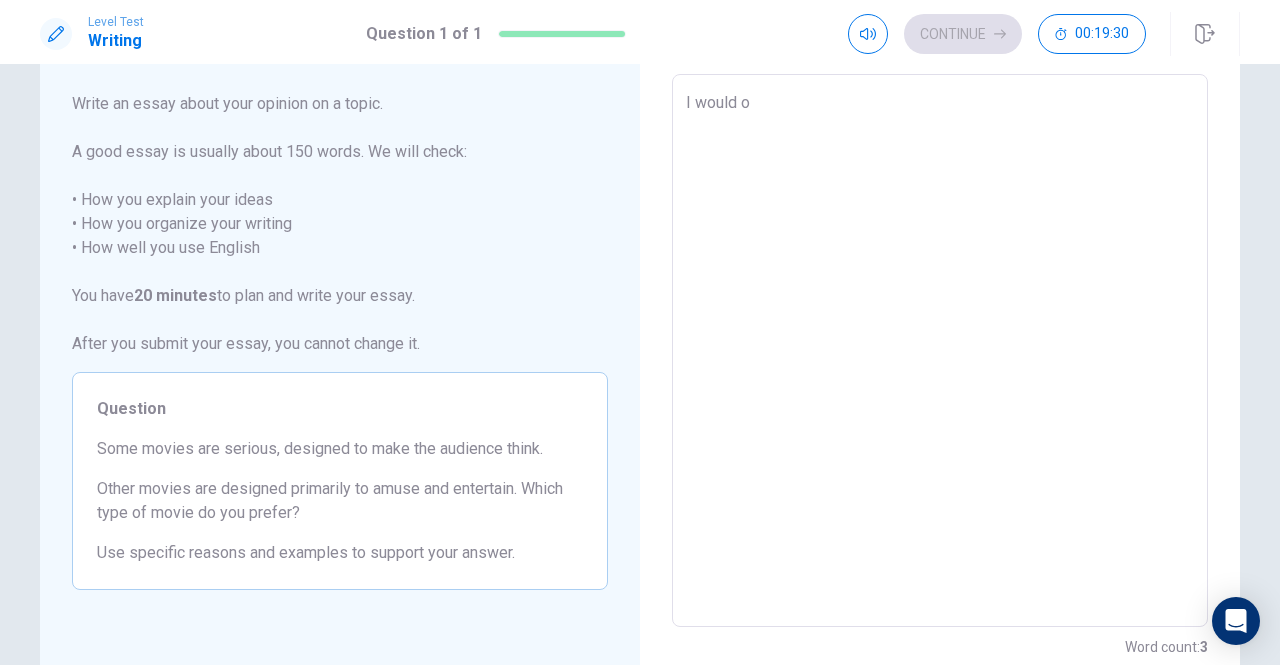 type on "x" 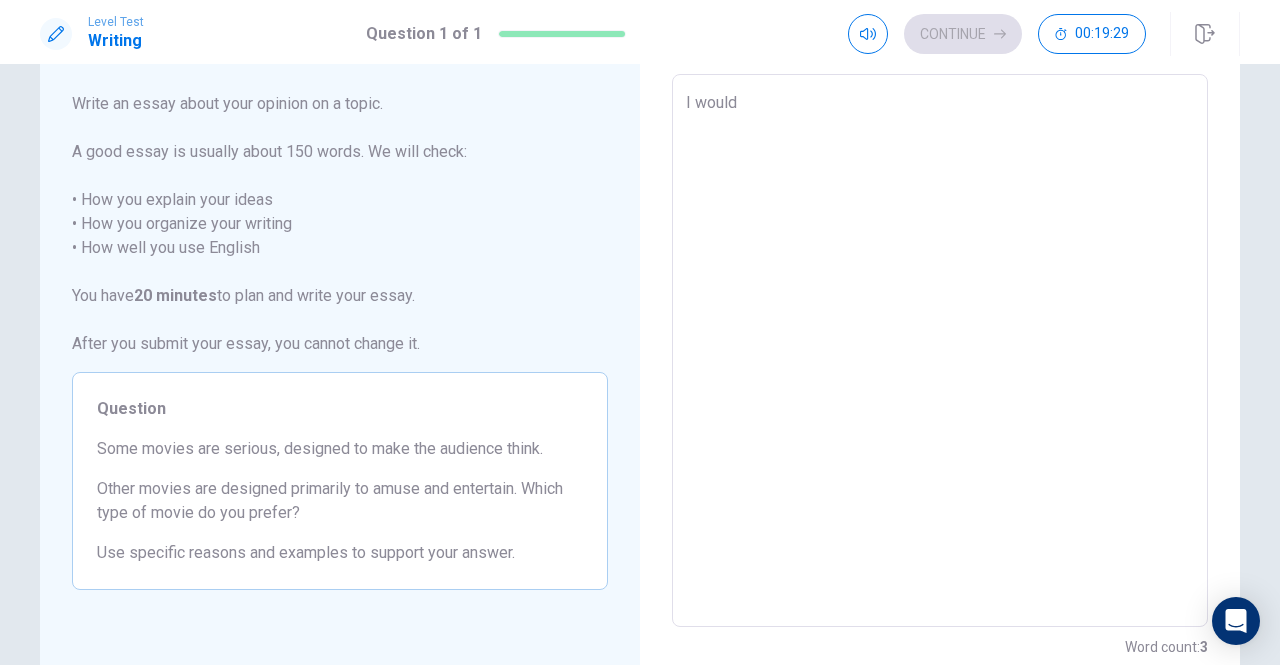 type on "x" 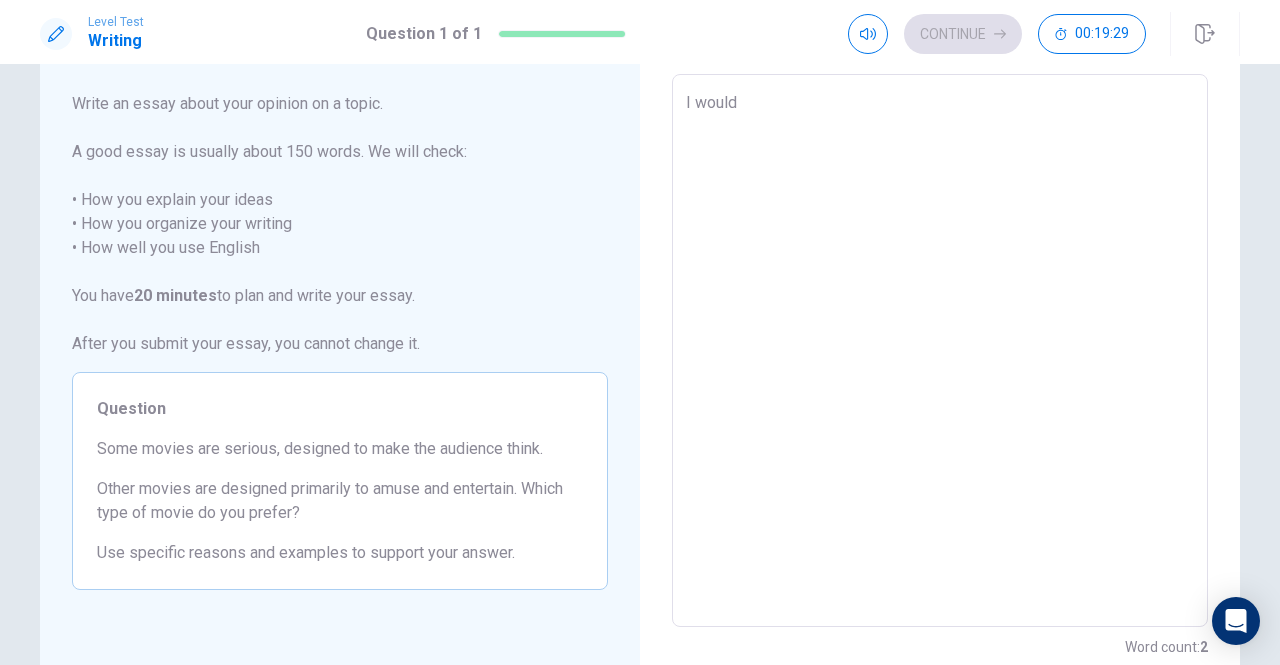 type on "I would p" 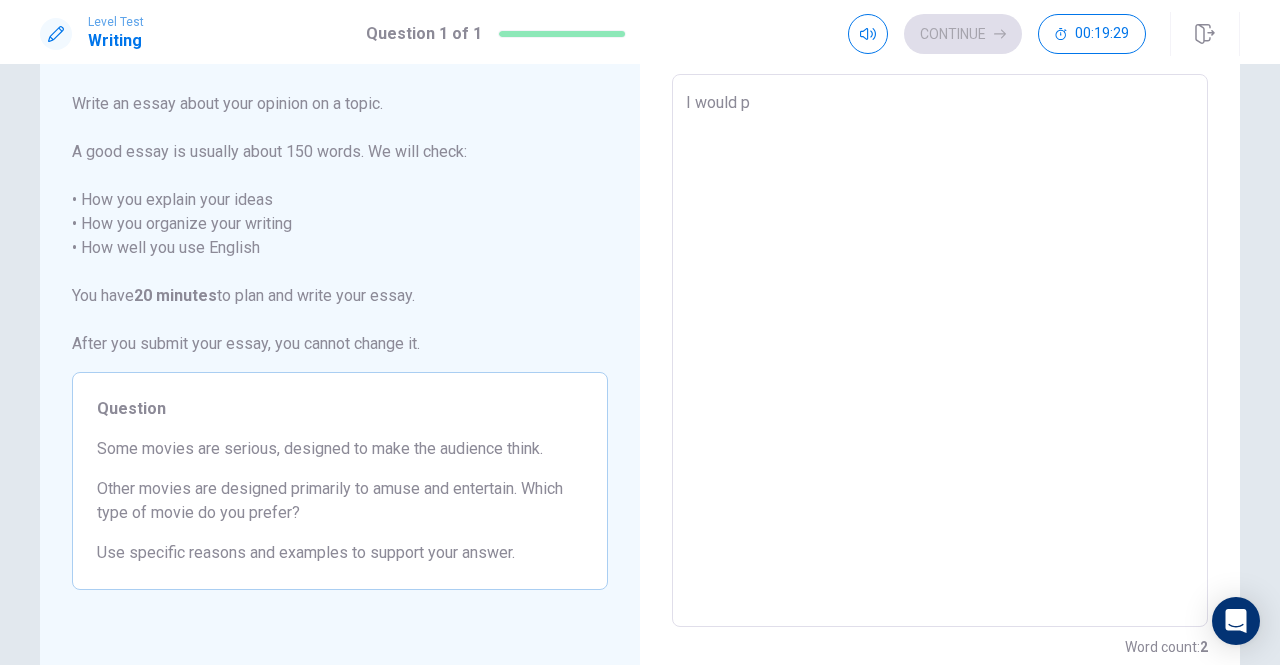 type on "x" 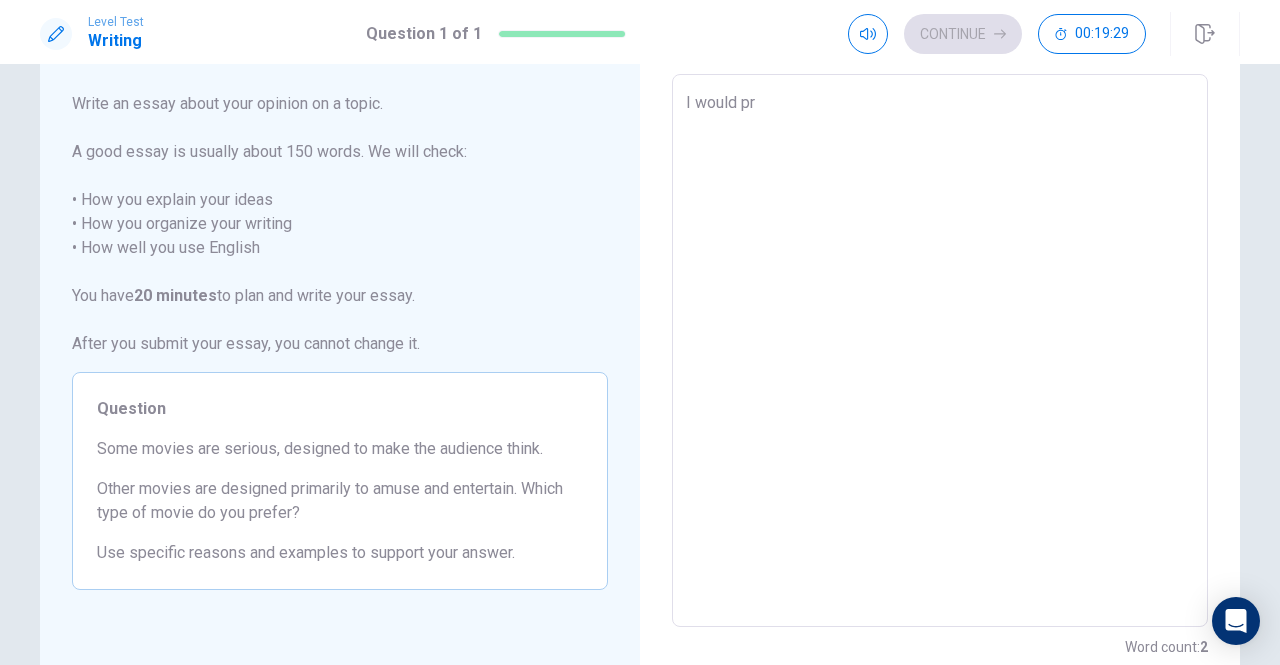 type on "x" 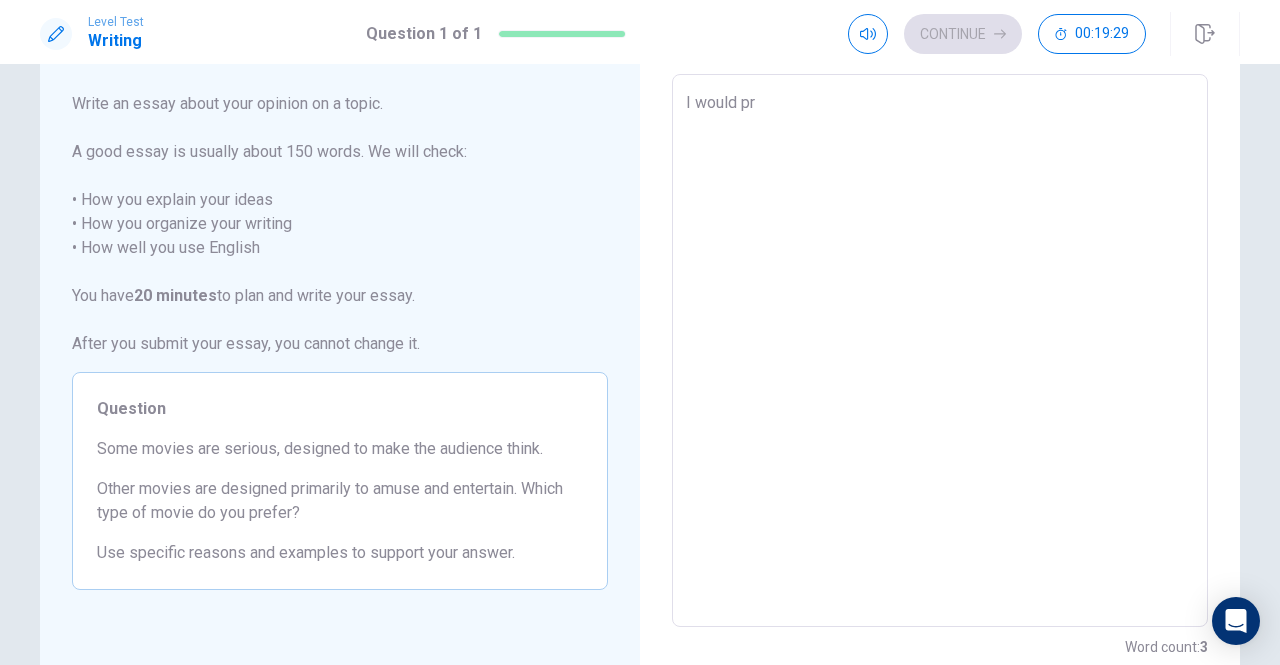 type on "I would pre" 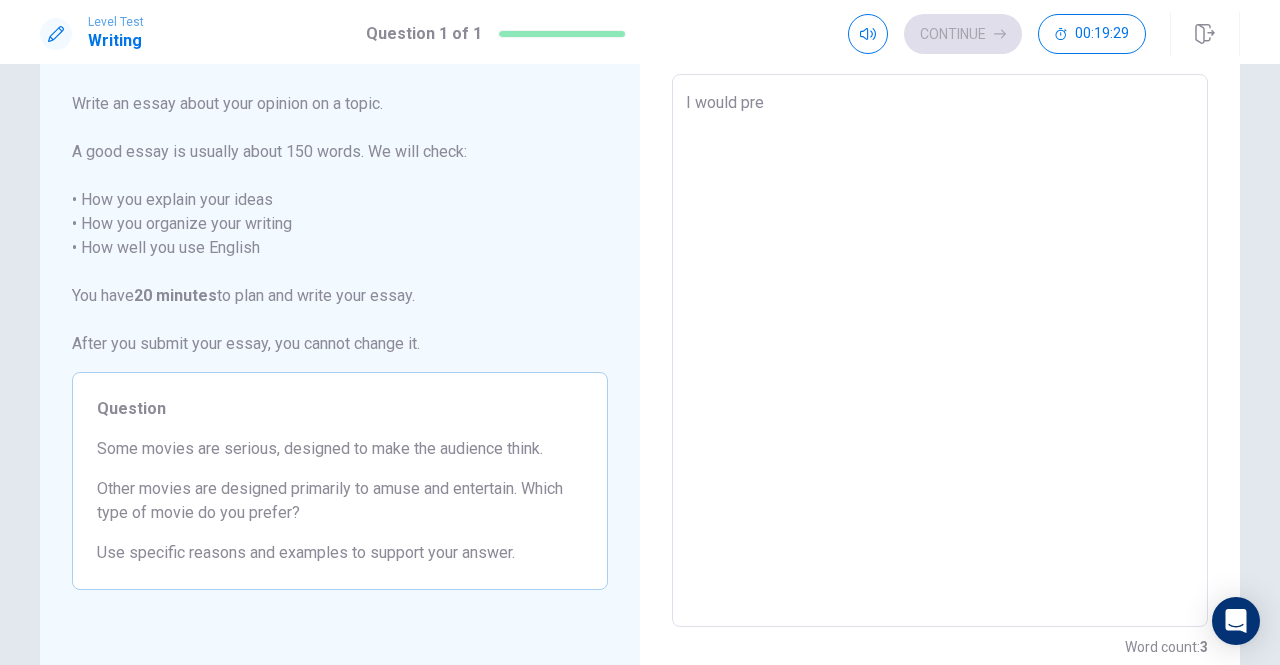 type on "x" 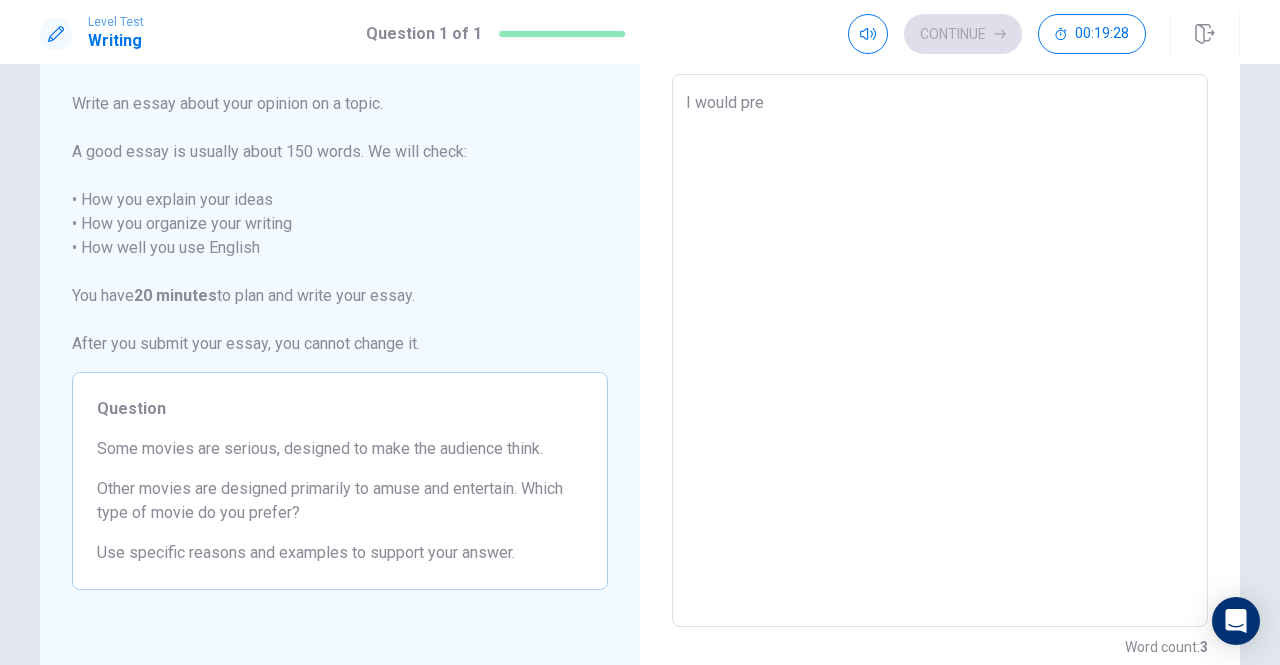 type on "I would pref" 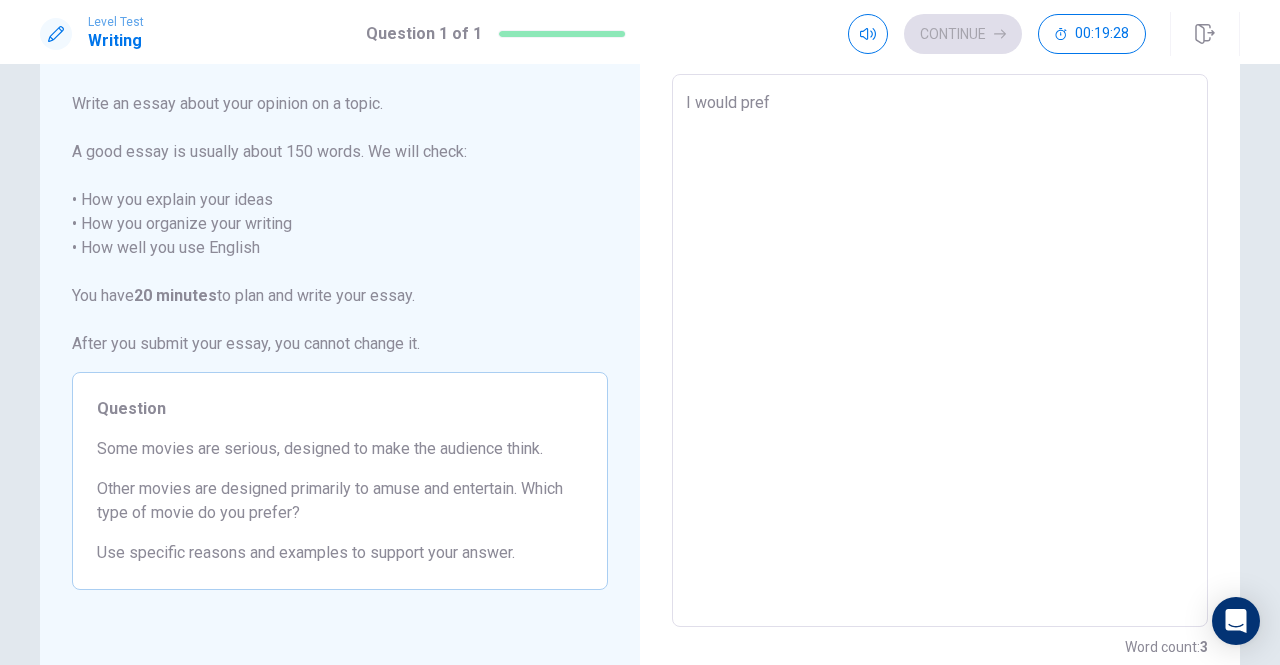 type on "x" 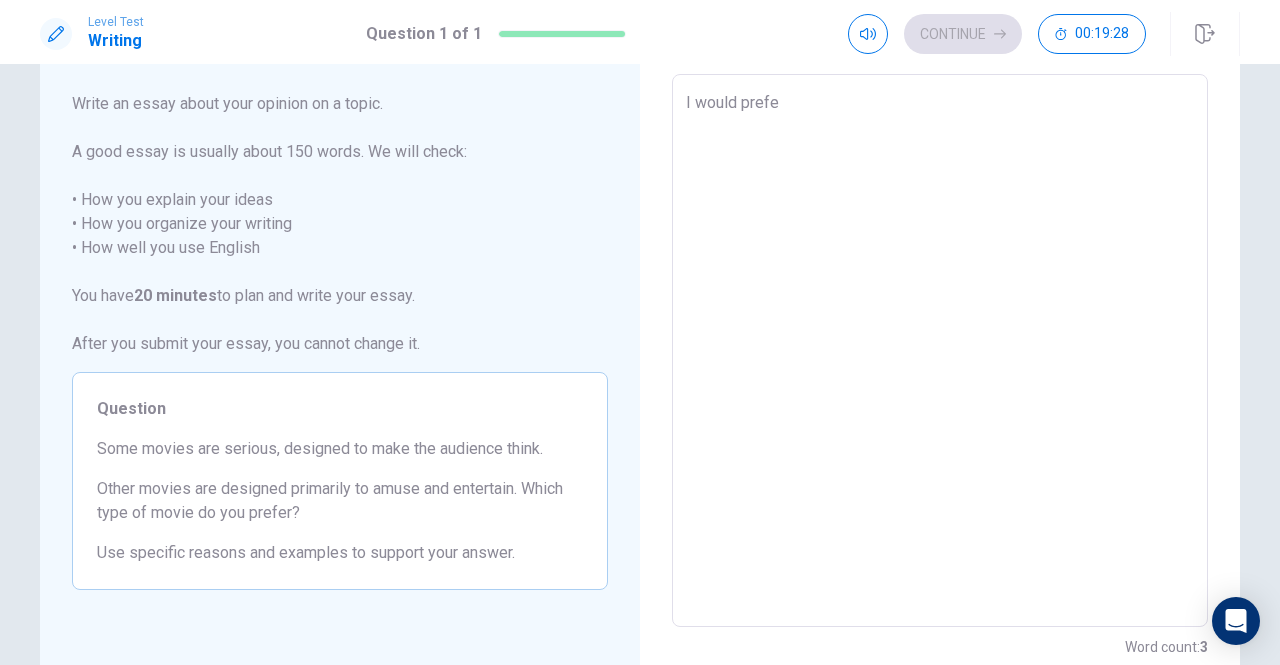type on "x" 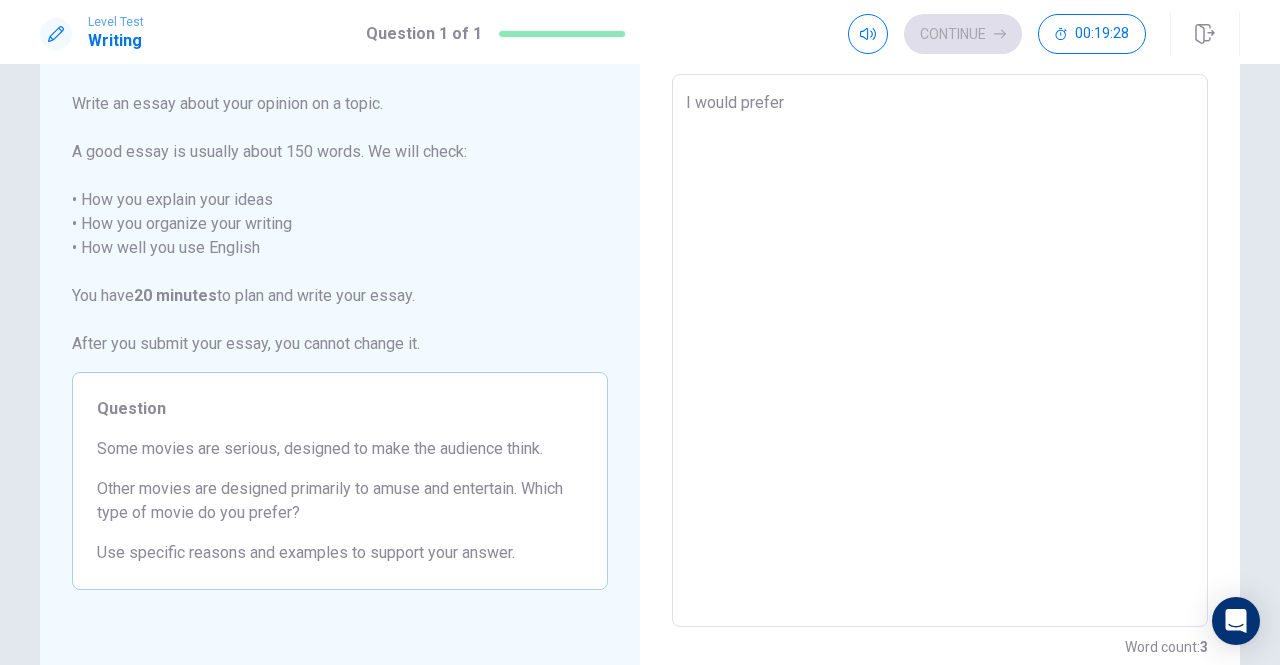 type on "x" 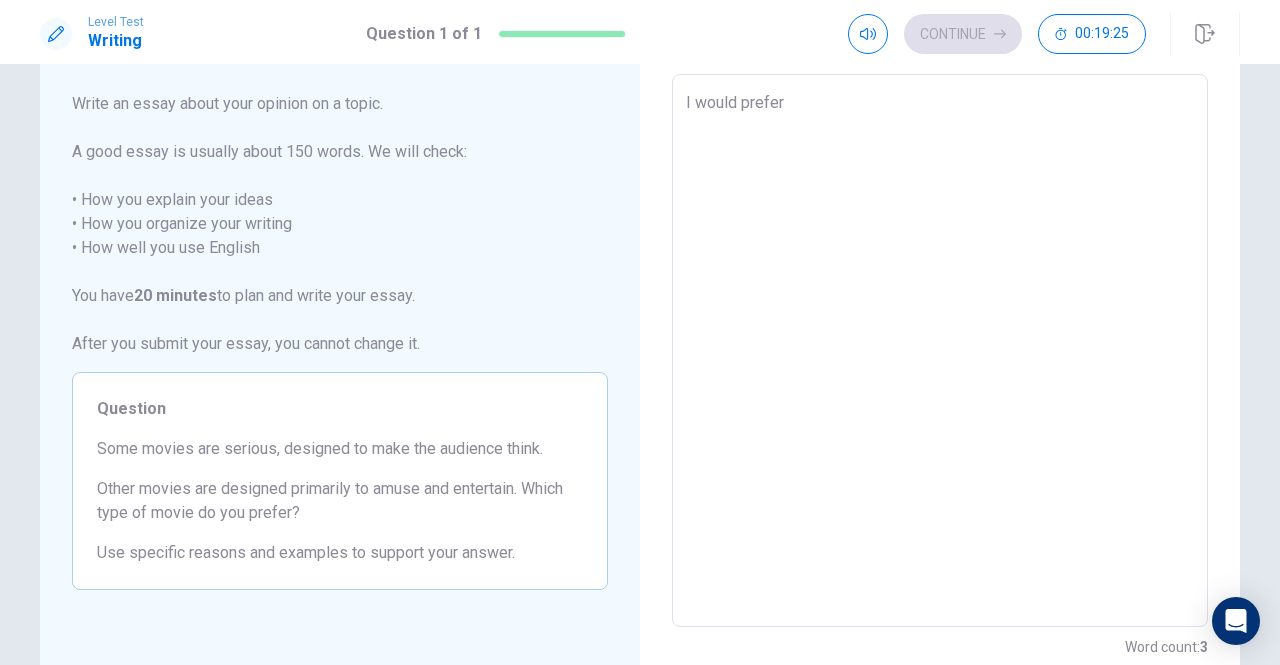 type on "x" 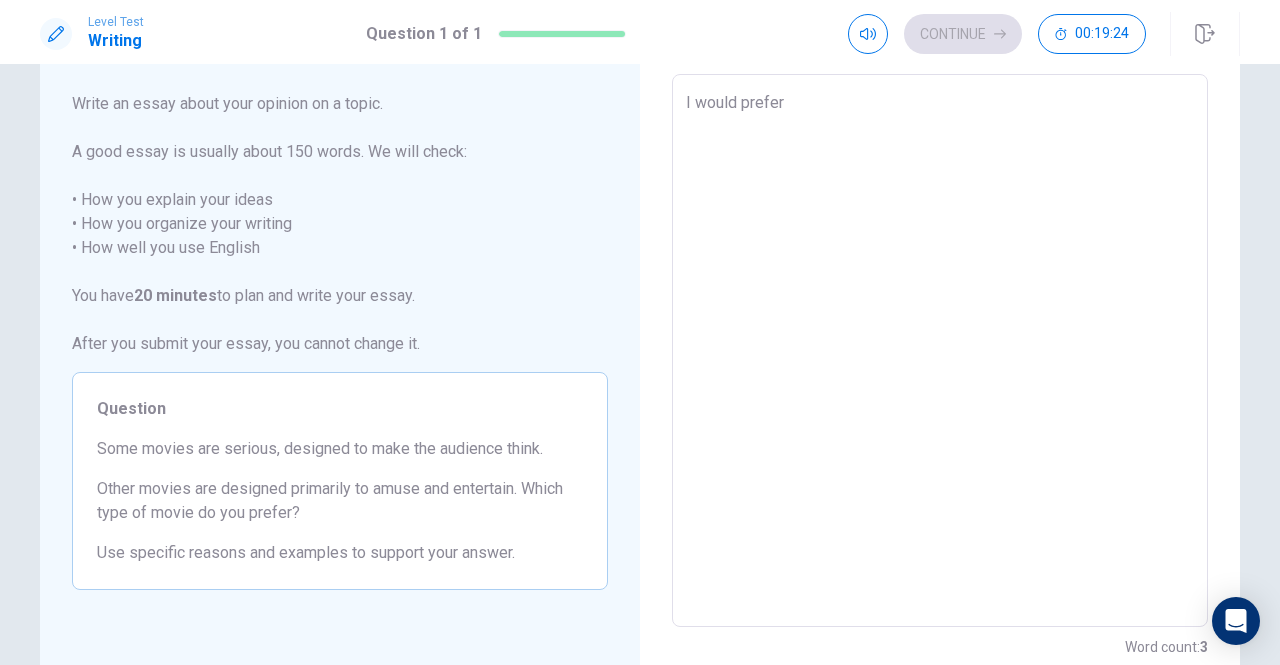 type on "I would prefer m" 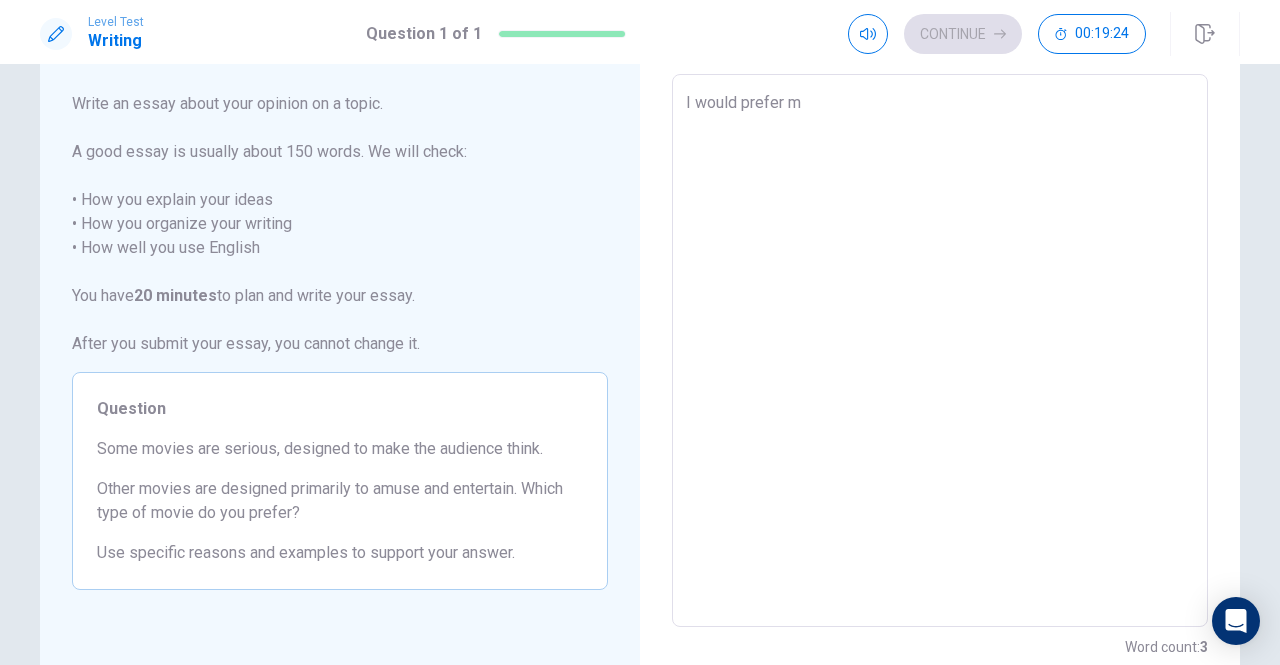 type on "x" 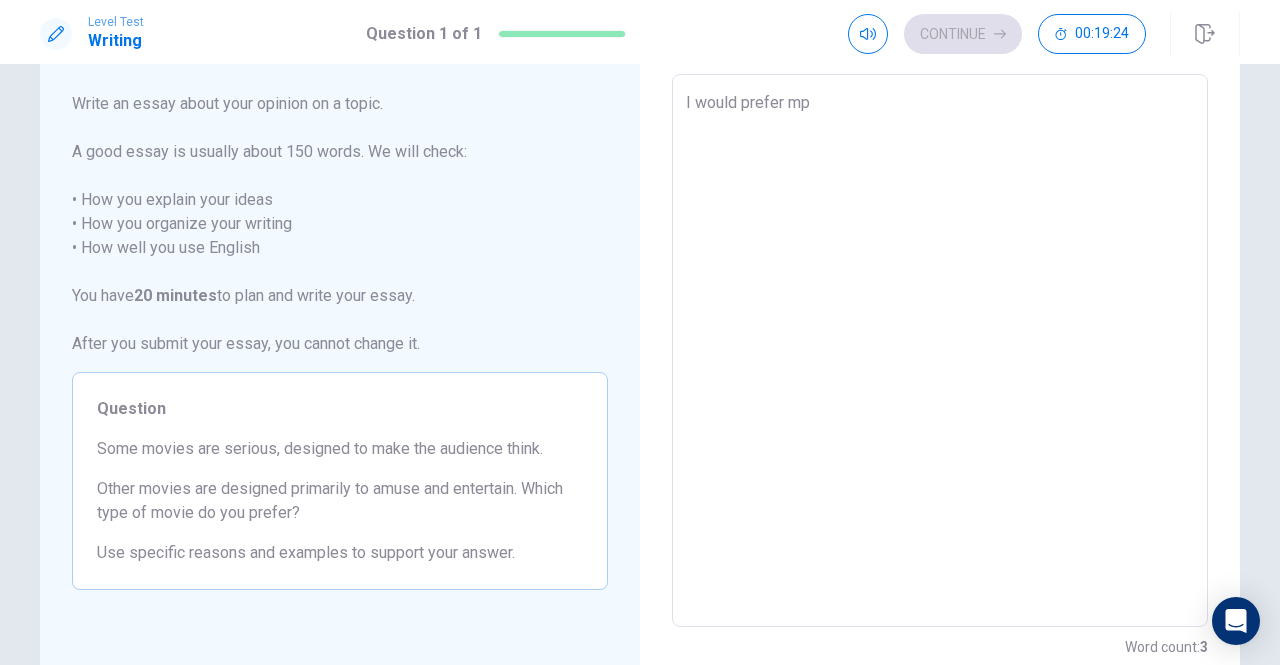 type on "x" 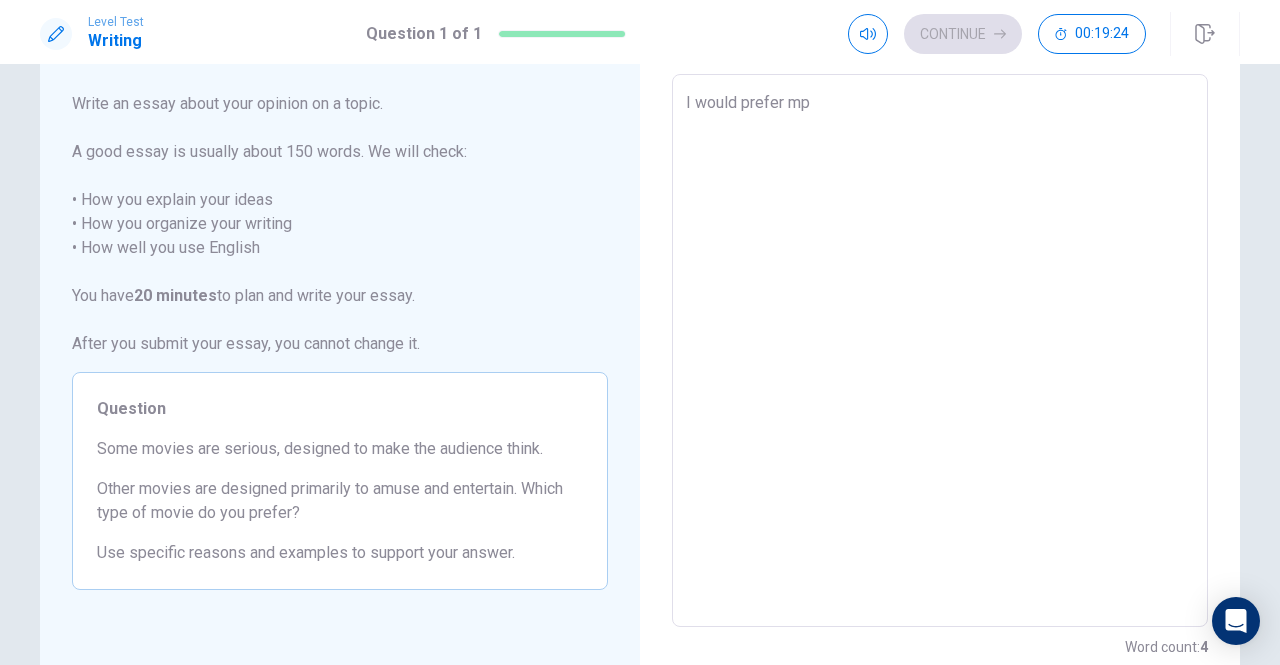 type on "I would prefer mpv" 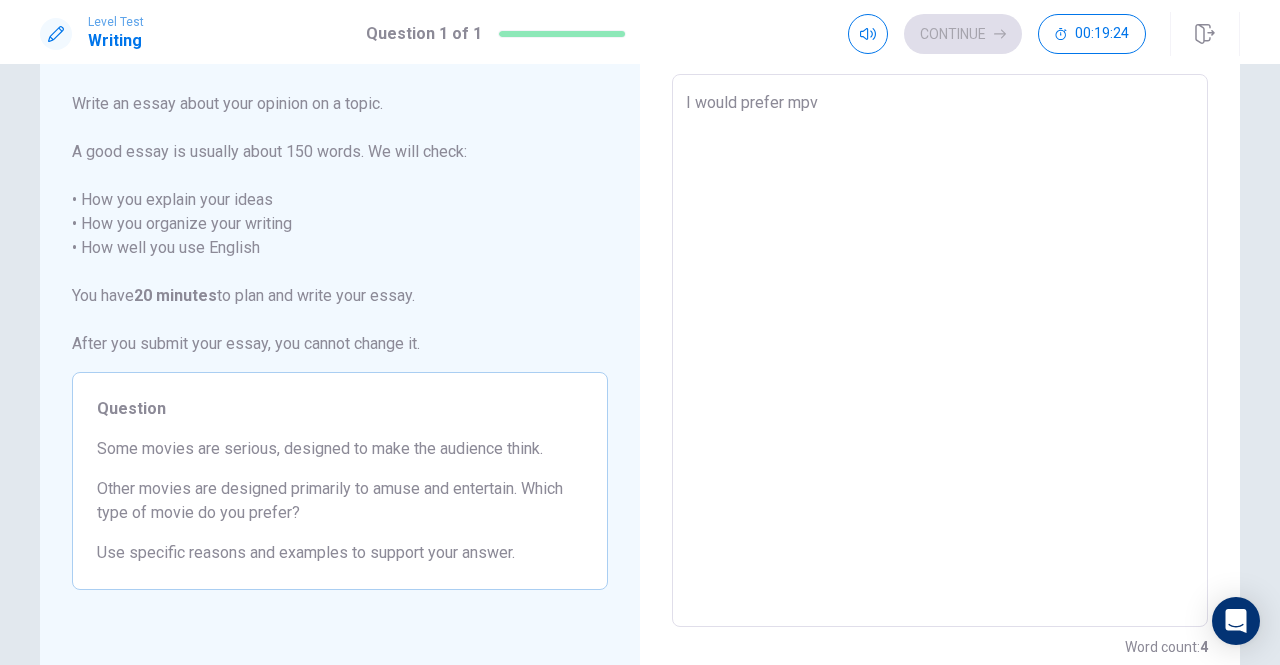 type on "x" 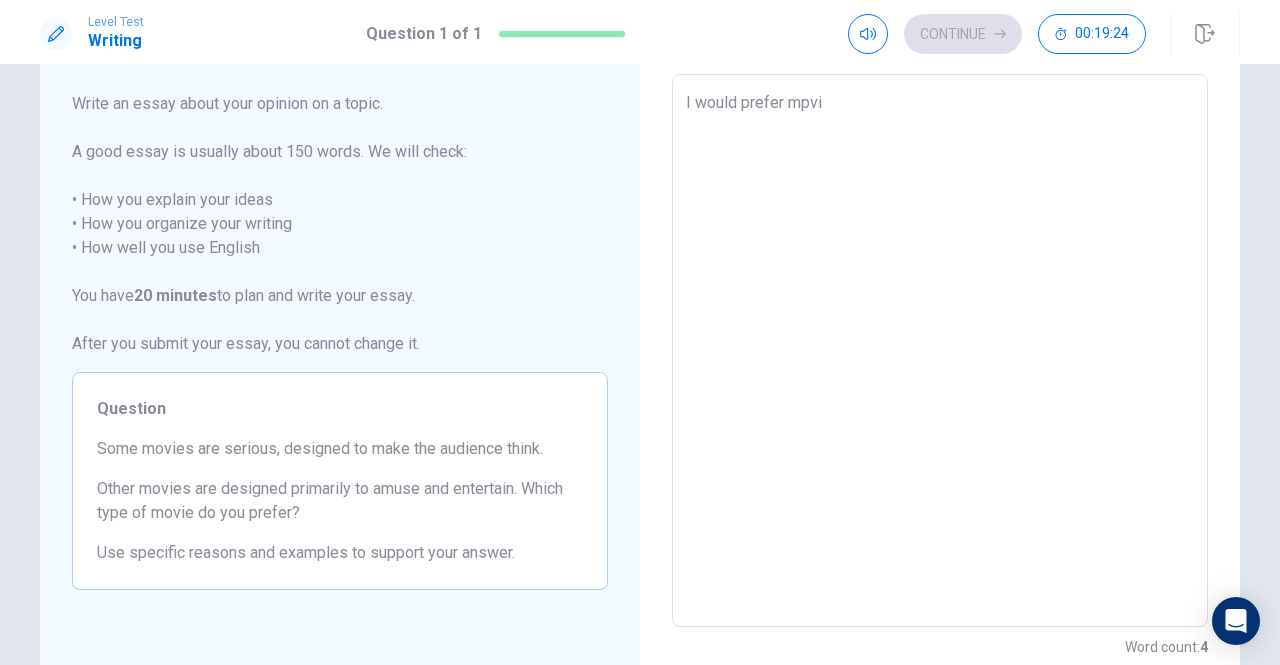 type on "x" 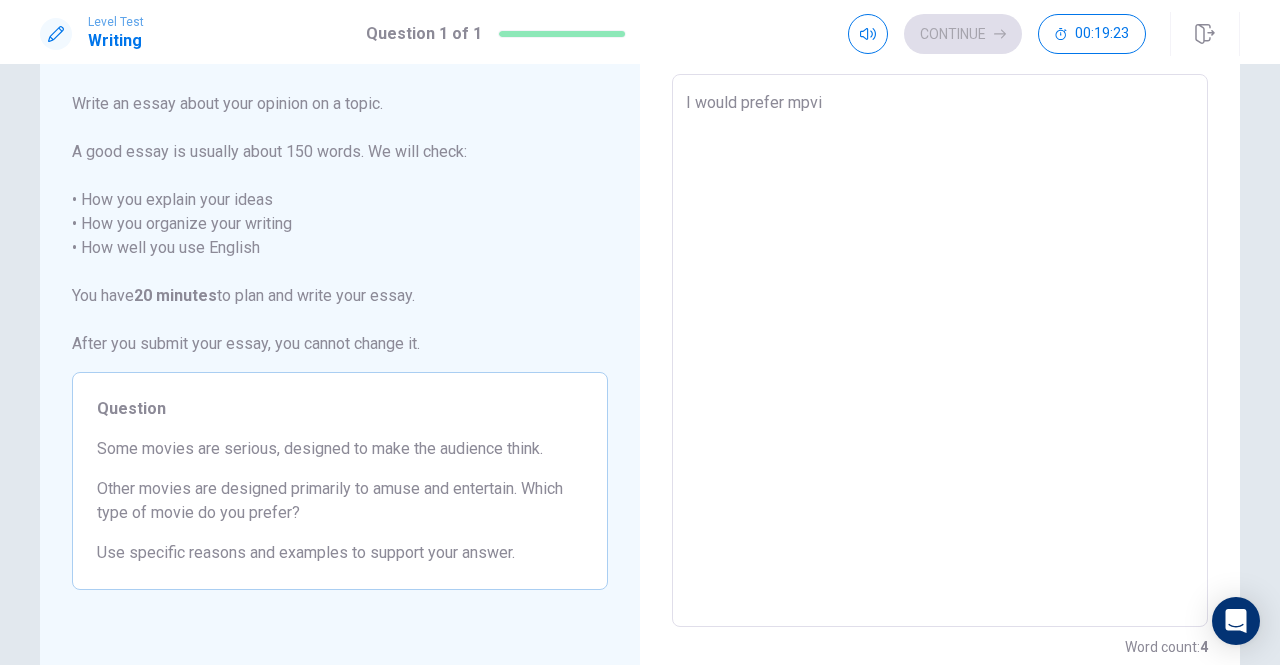 type on "I would prefer mpvie" 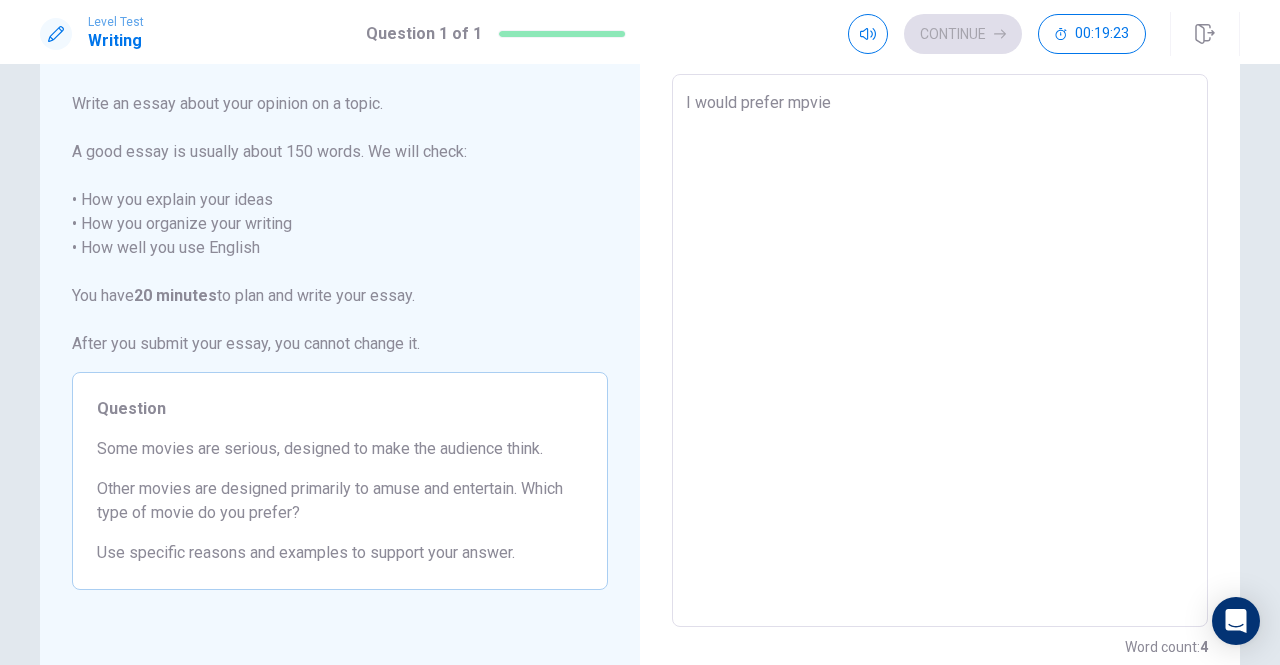 type on "x" 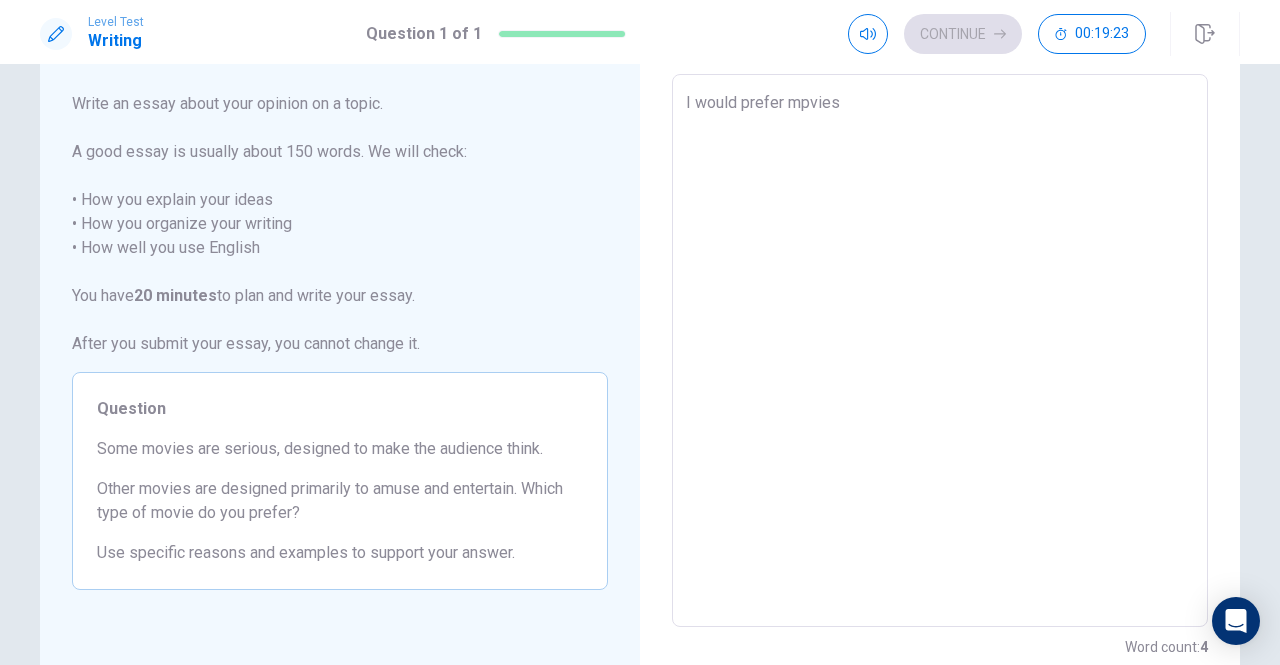 type on "x" 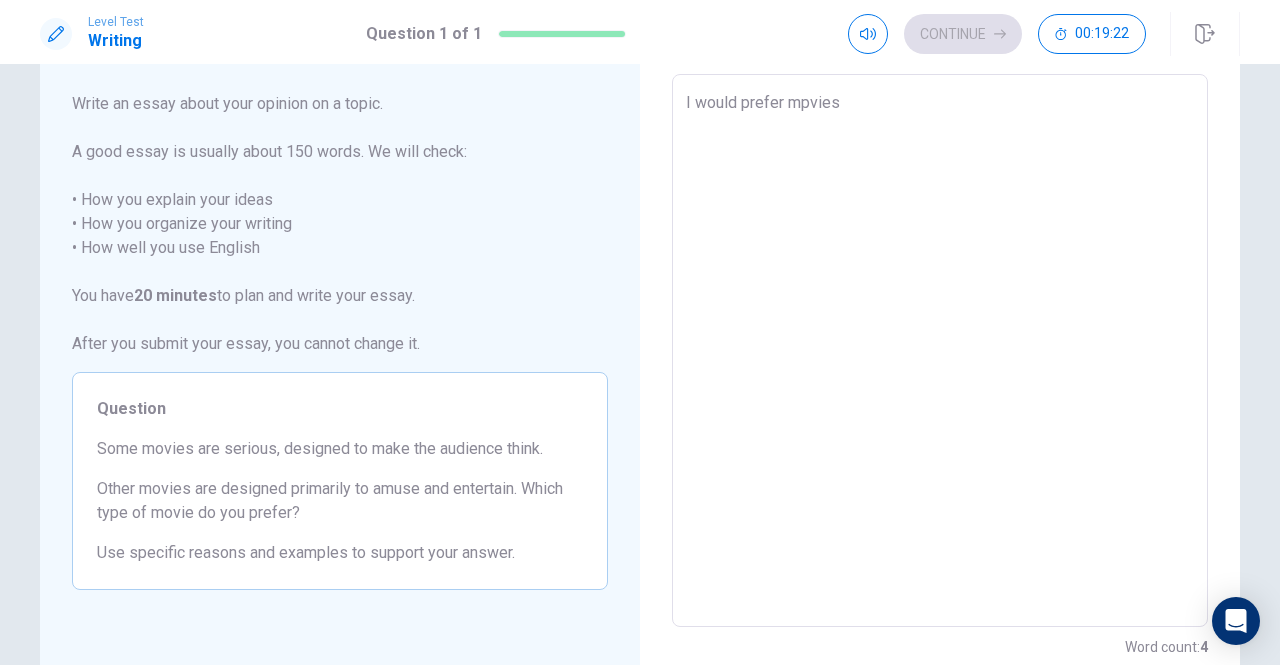 type on "I would prefer mpvie" 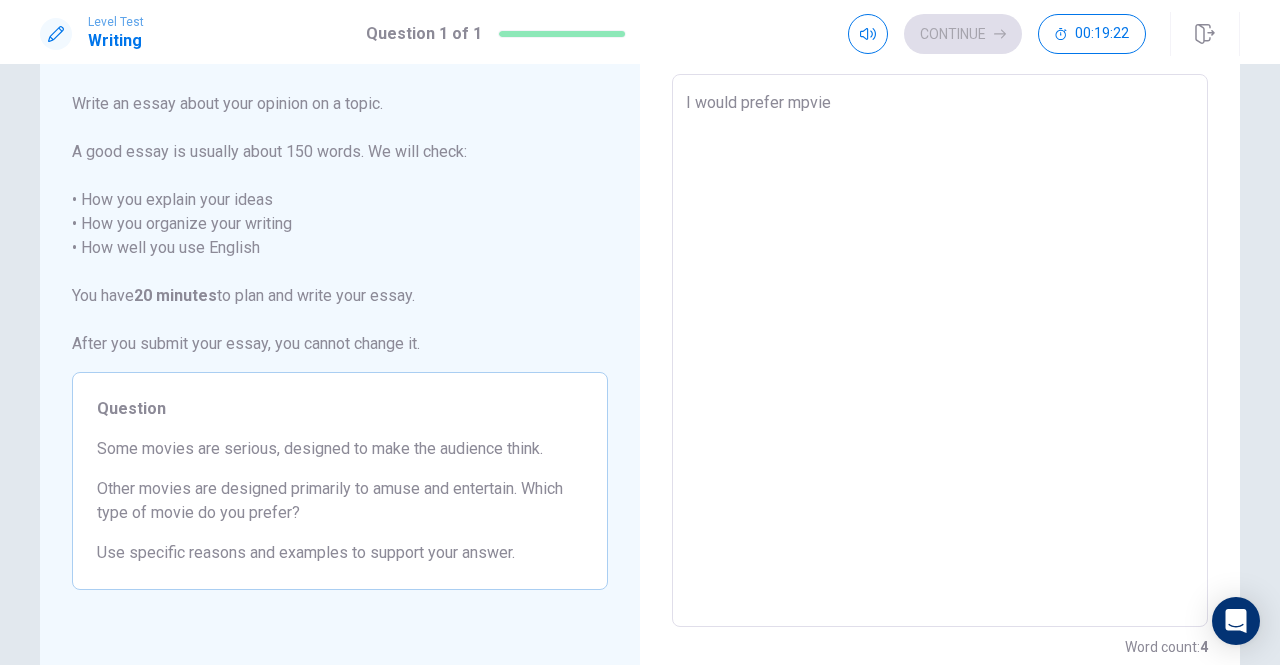type on "x" 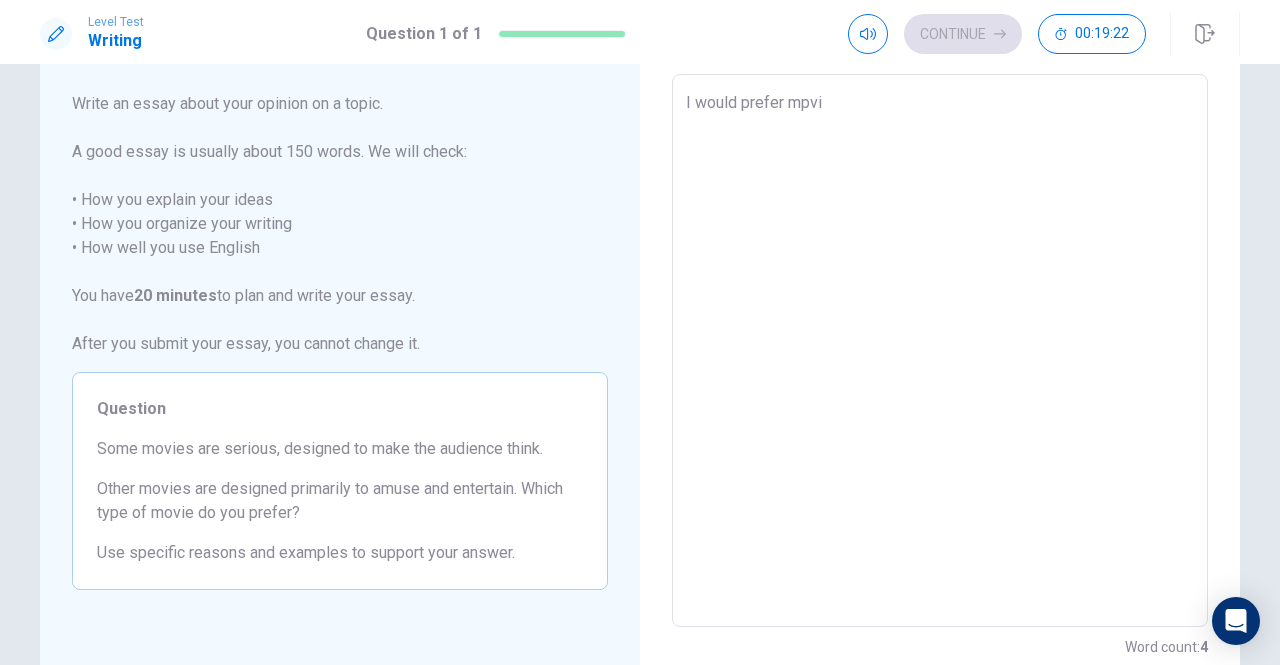 type on "x" 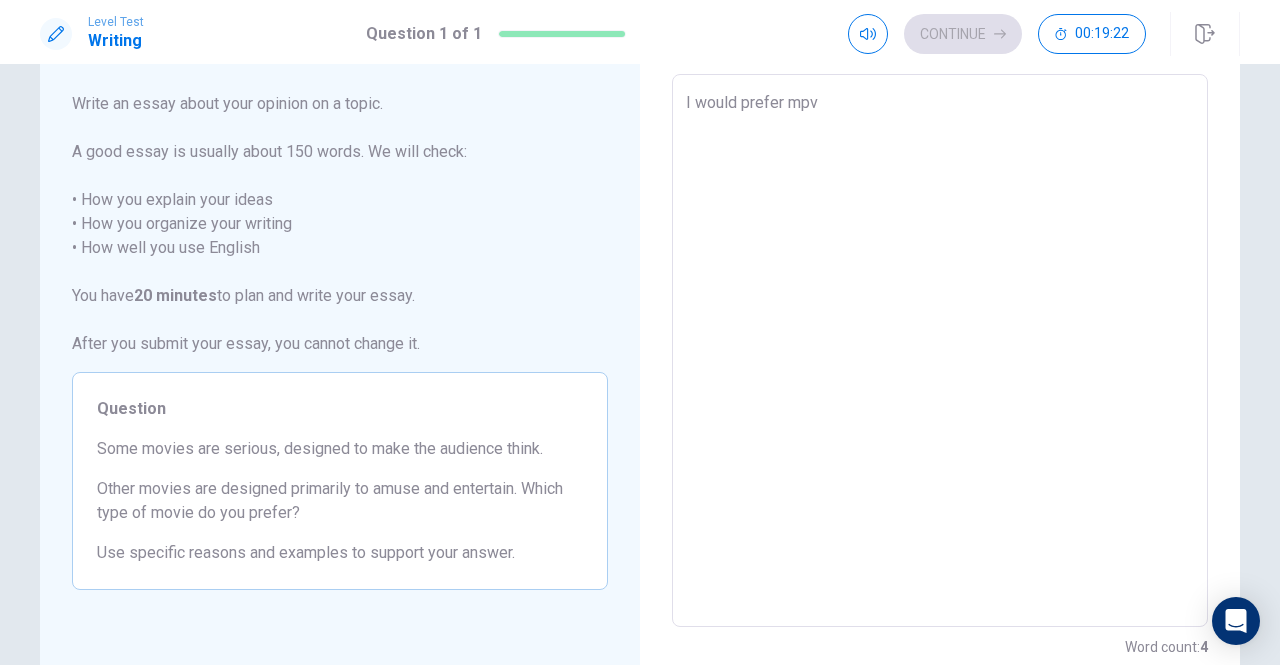 type on "x" 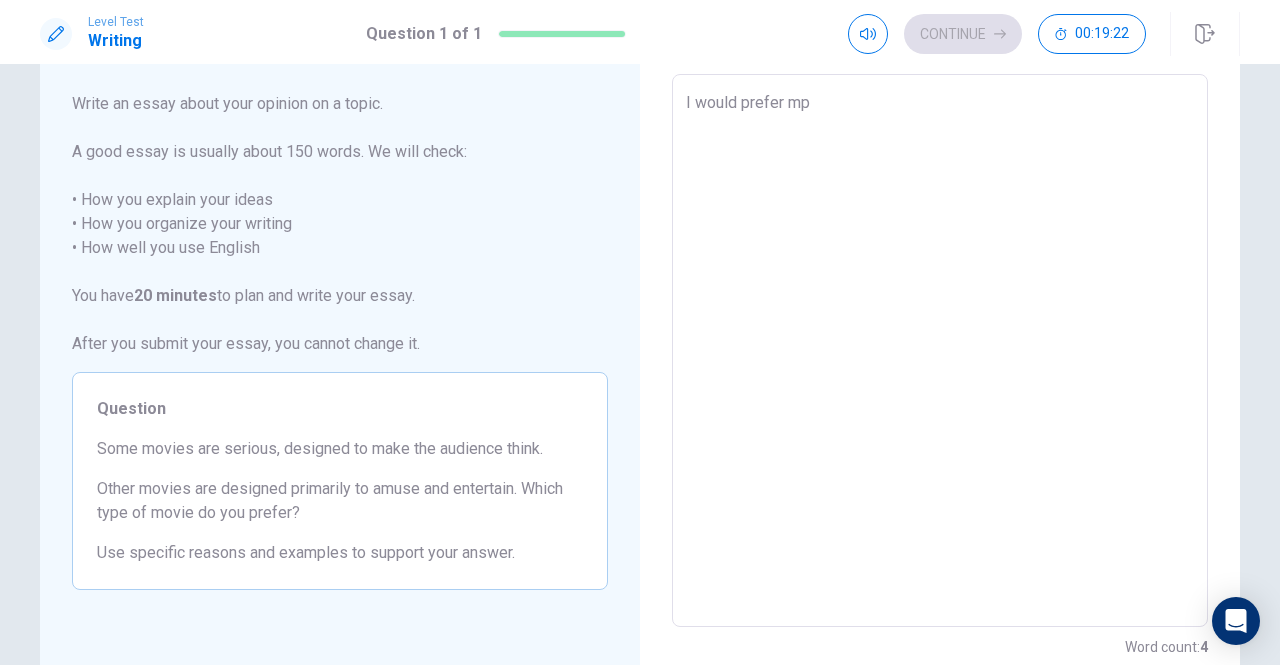 type on "x" 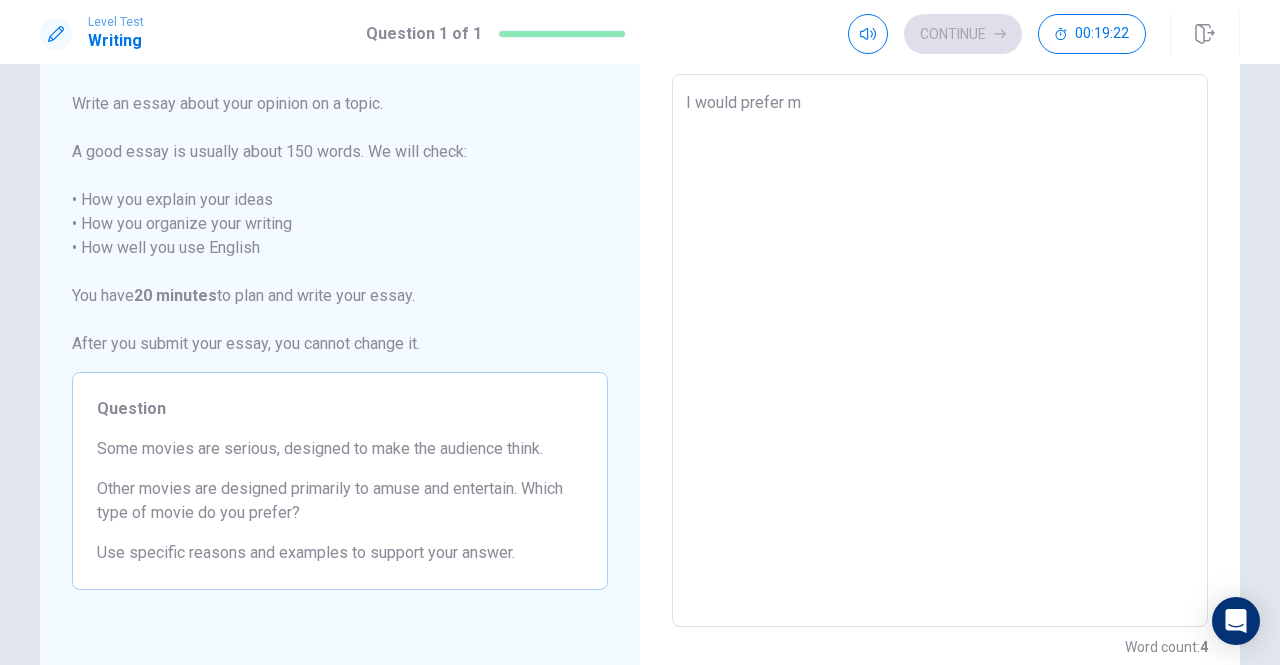type on "x" 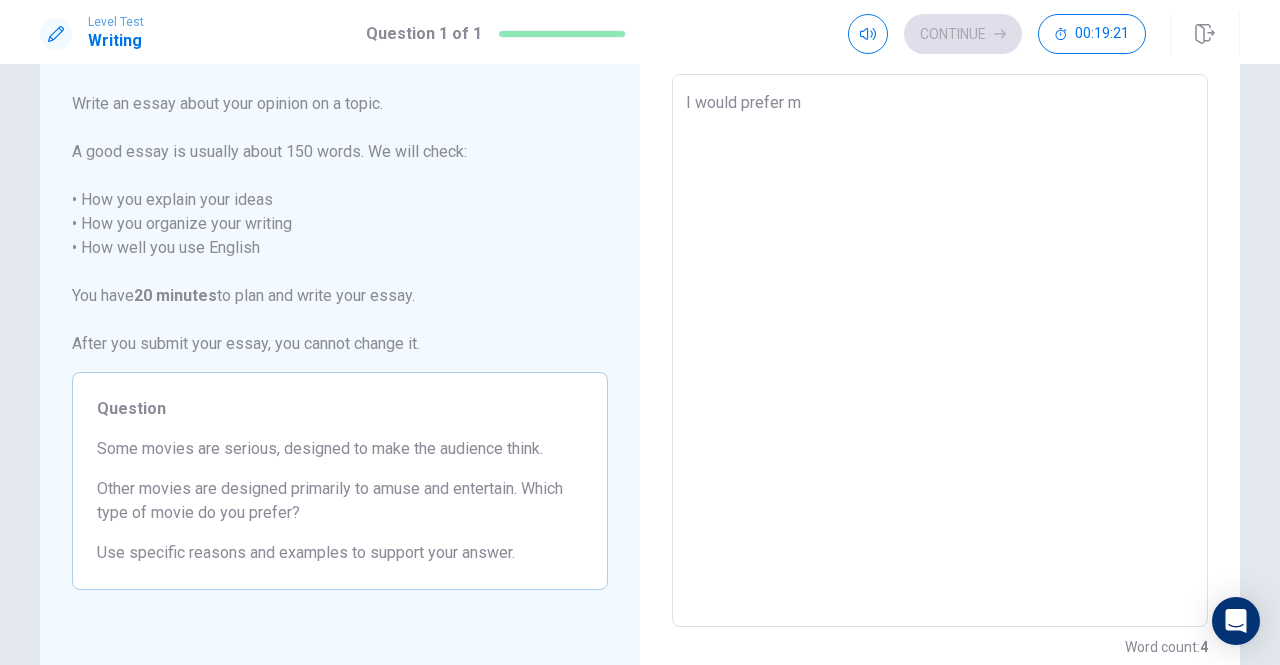 type on "I would prefer mo" 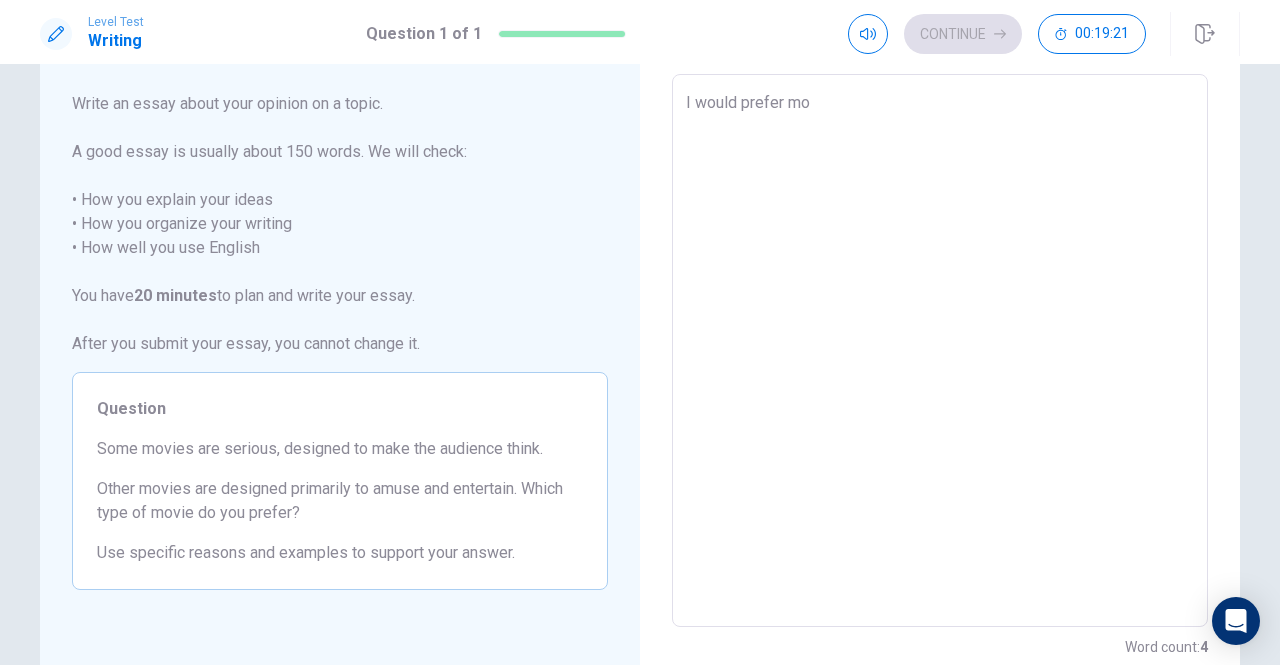 type on "x" 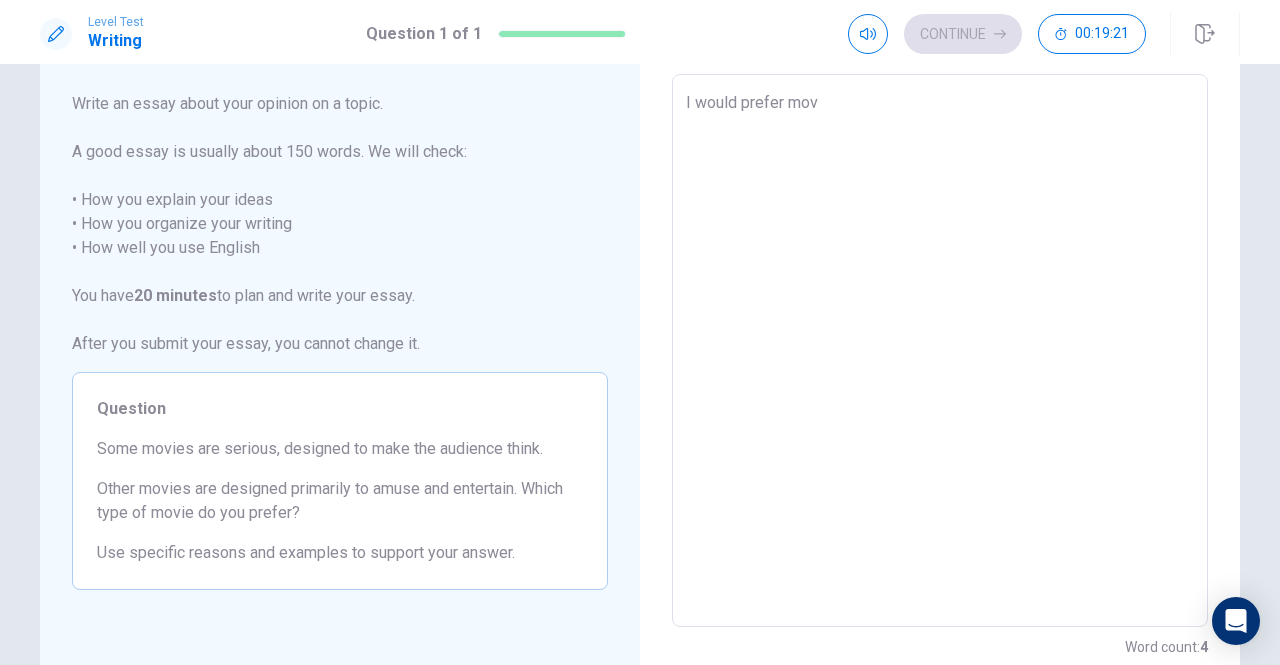 type on "x" 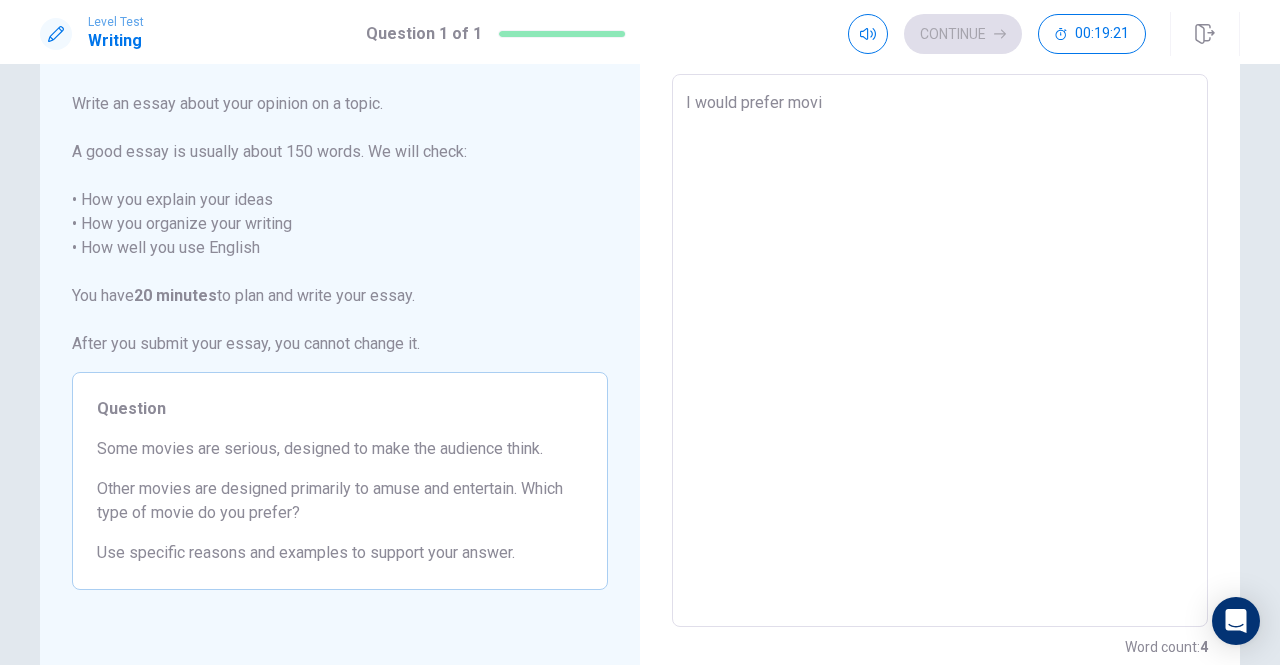type on "x" 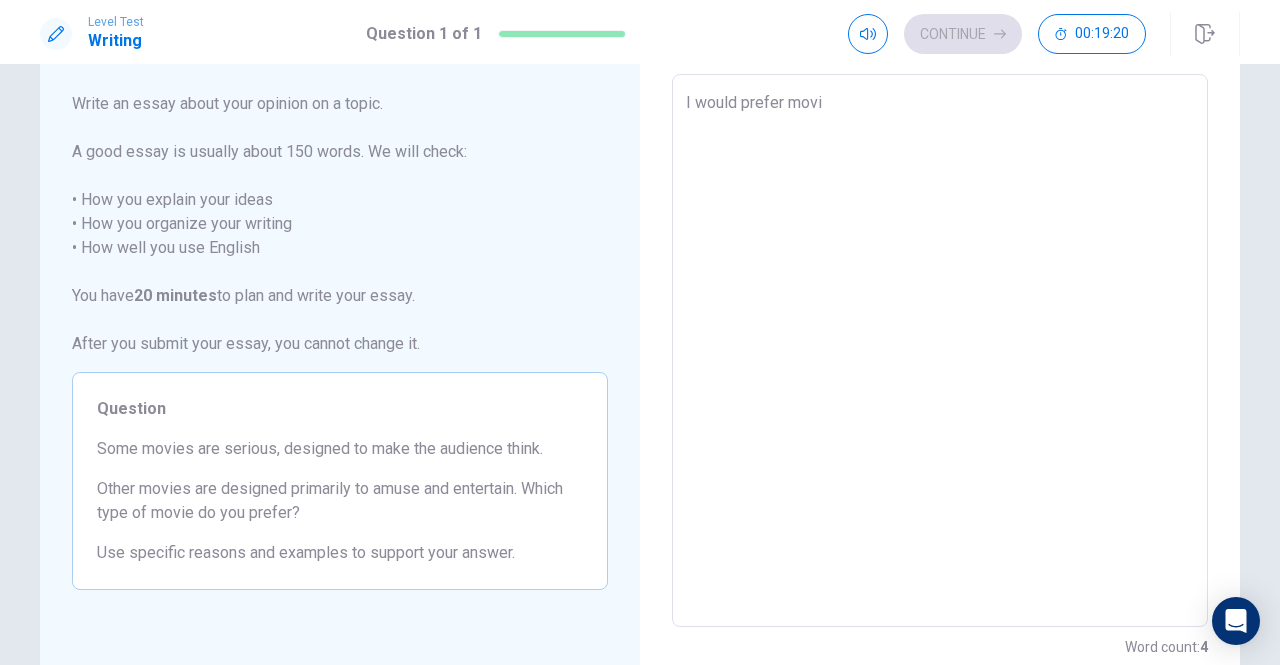 type on "I would prefer movie" 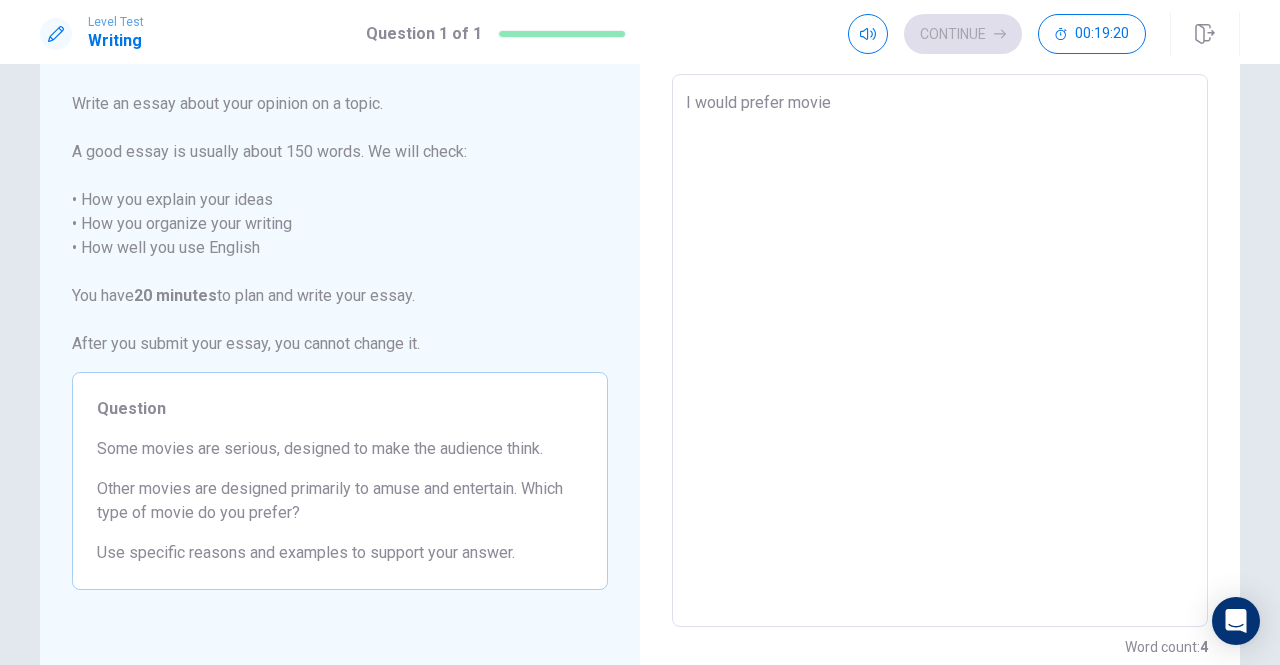 type on "x" 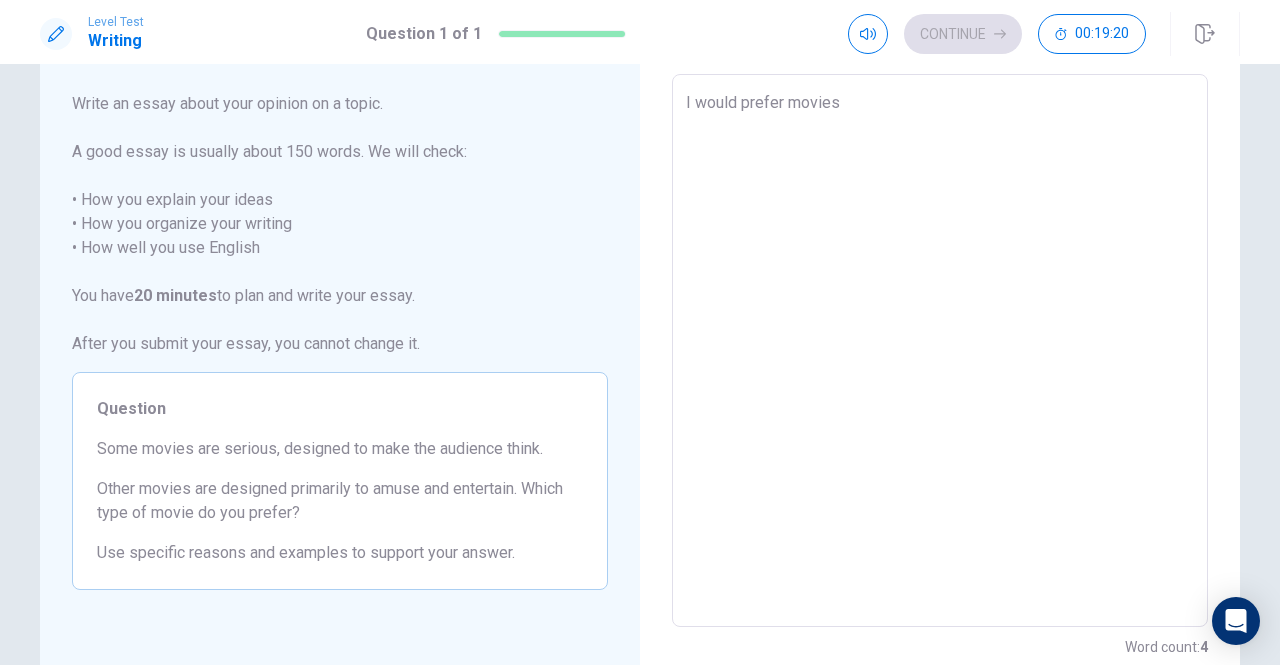 type on "x" 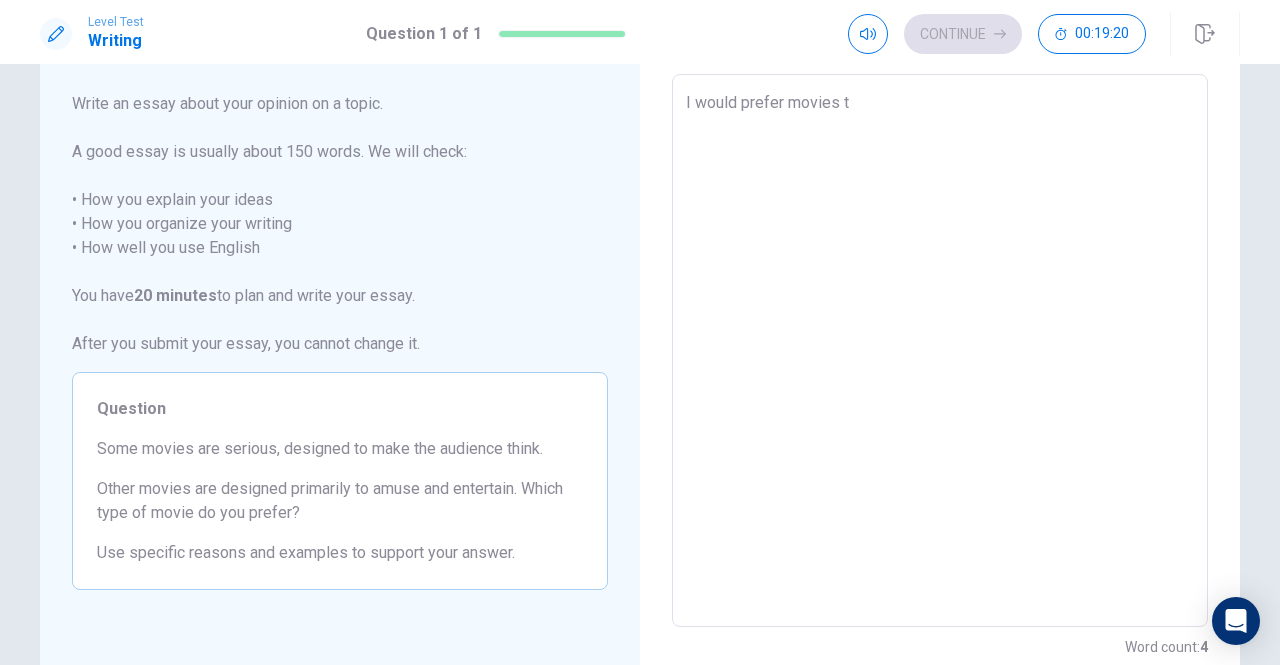 type on "x" 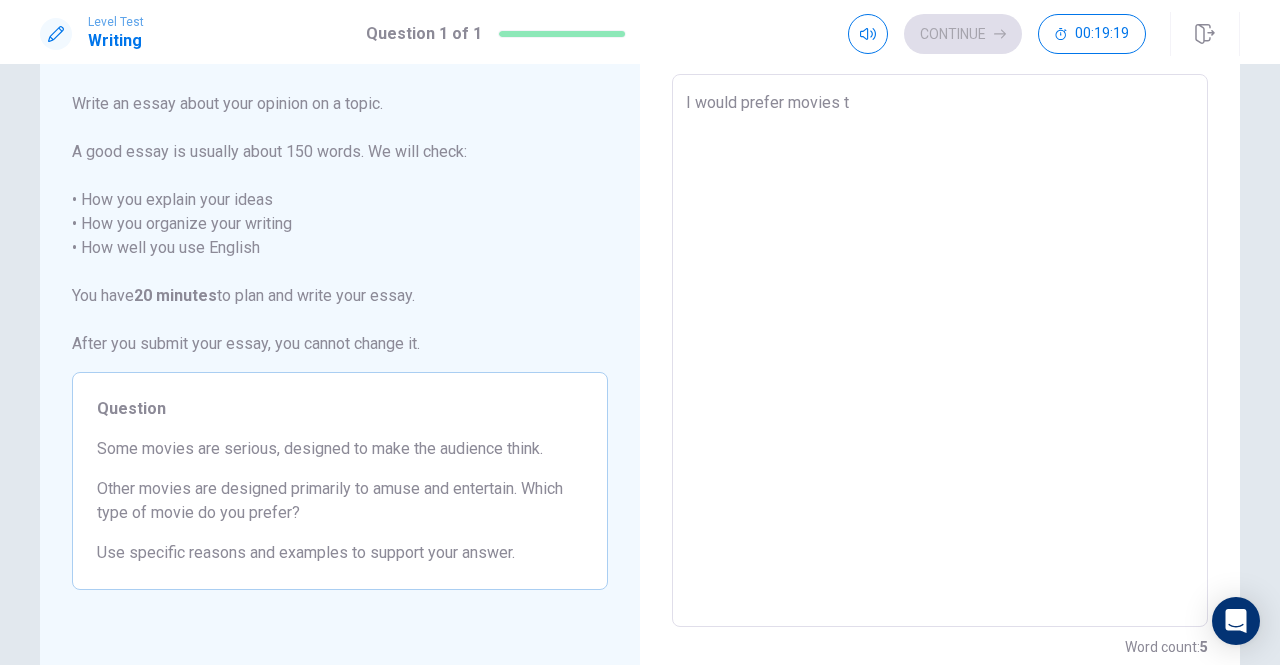 type on "I would prefer movies th" 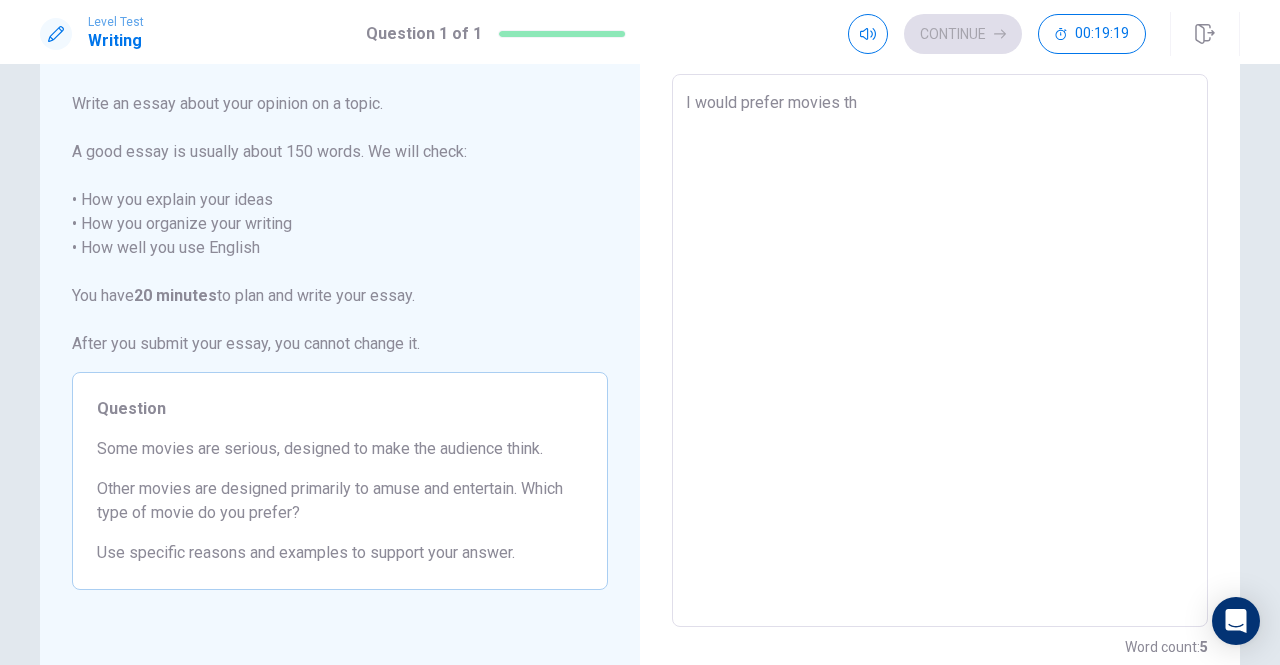 type on "x" 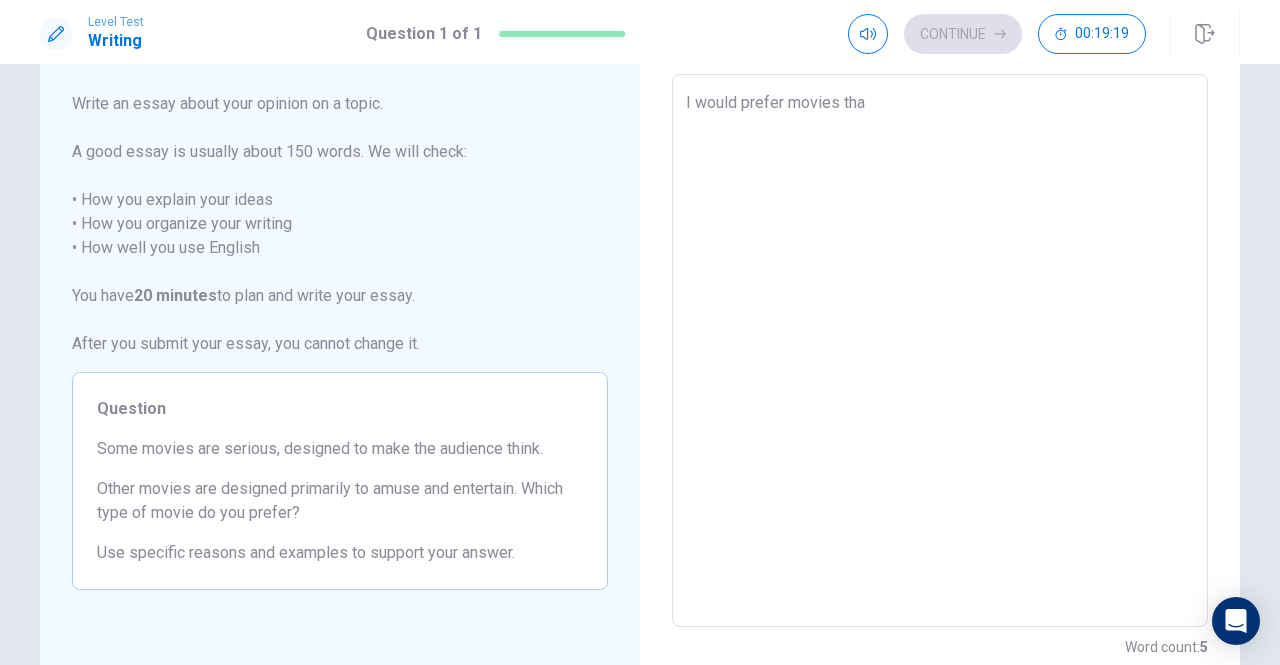 type on "I would prefer movies that" 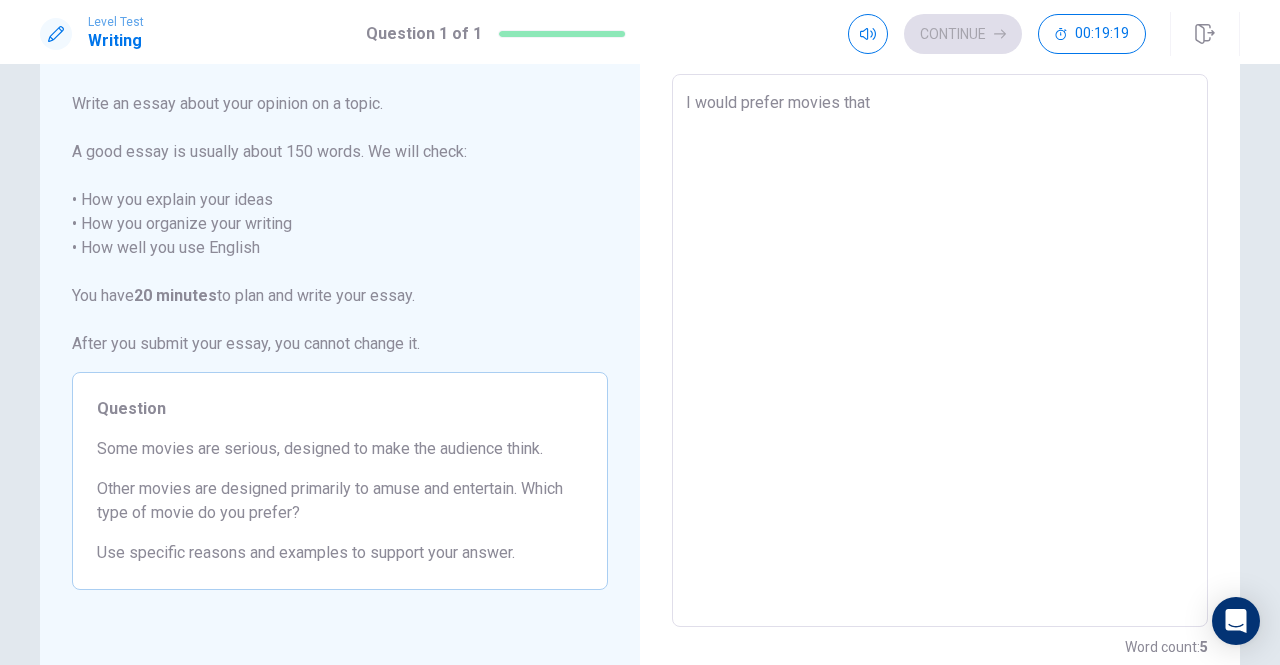 type on "x" 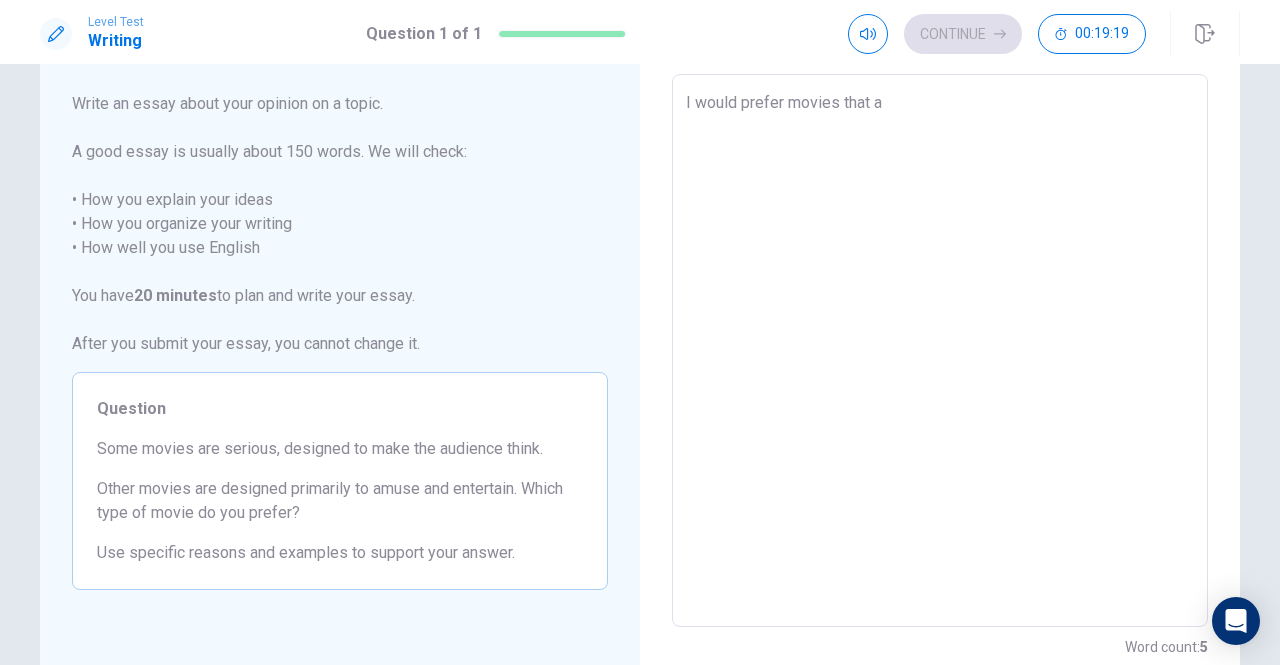 type on "x" 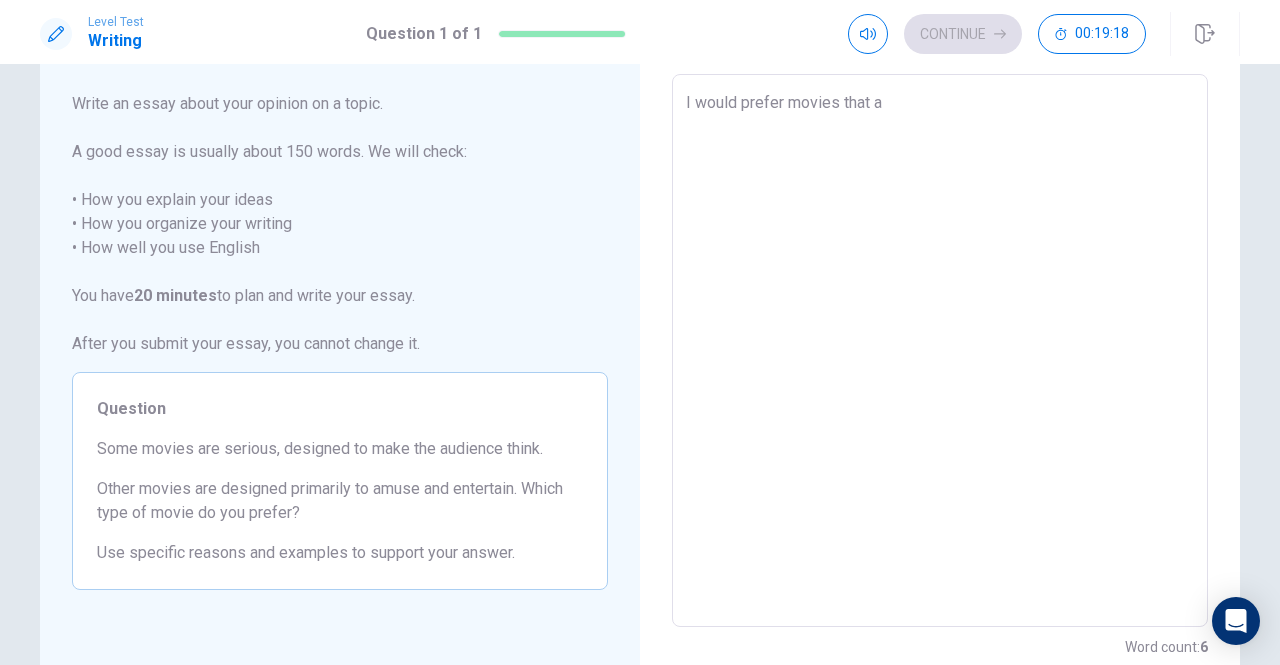 type on "I would prefer movies that ar" 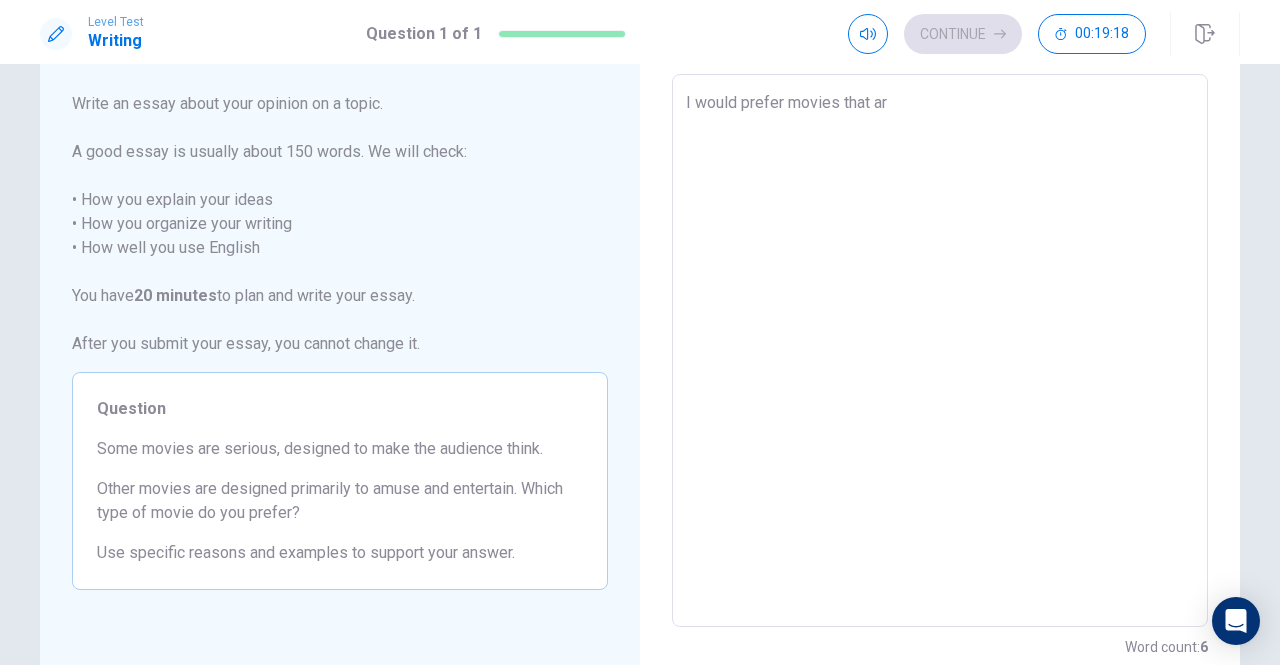 type on "x" 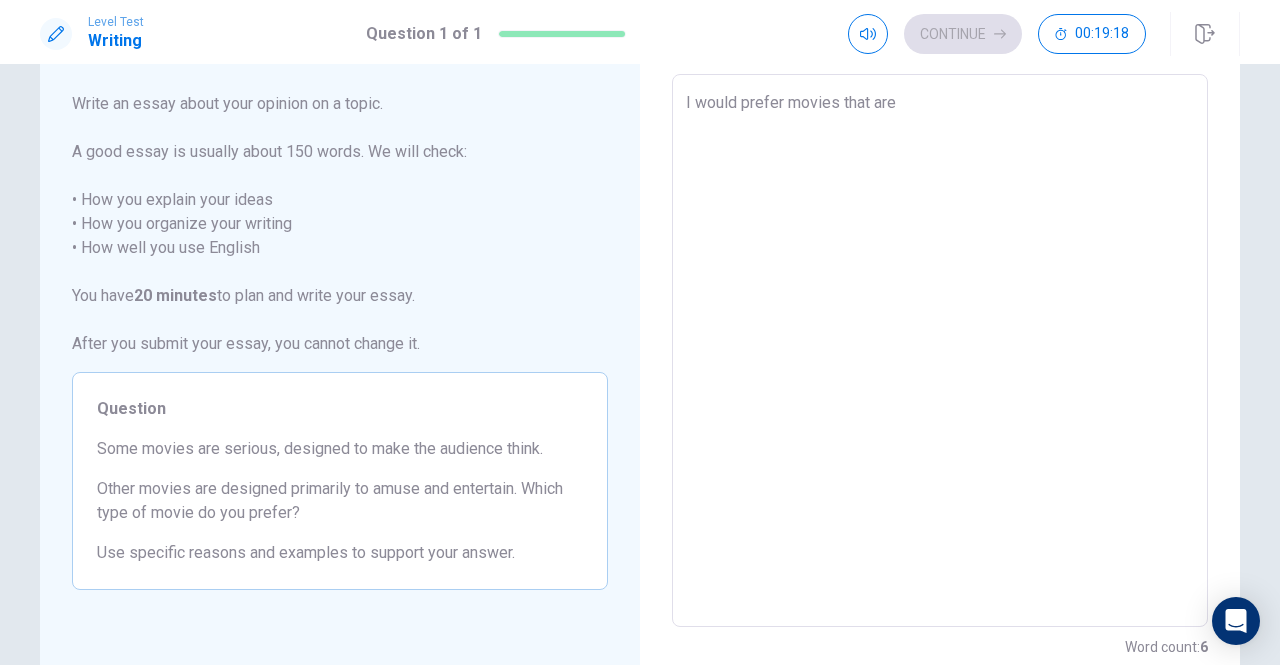 type on "x" 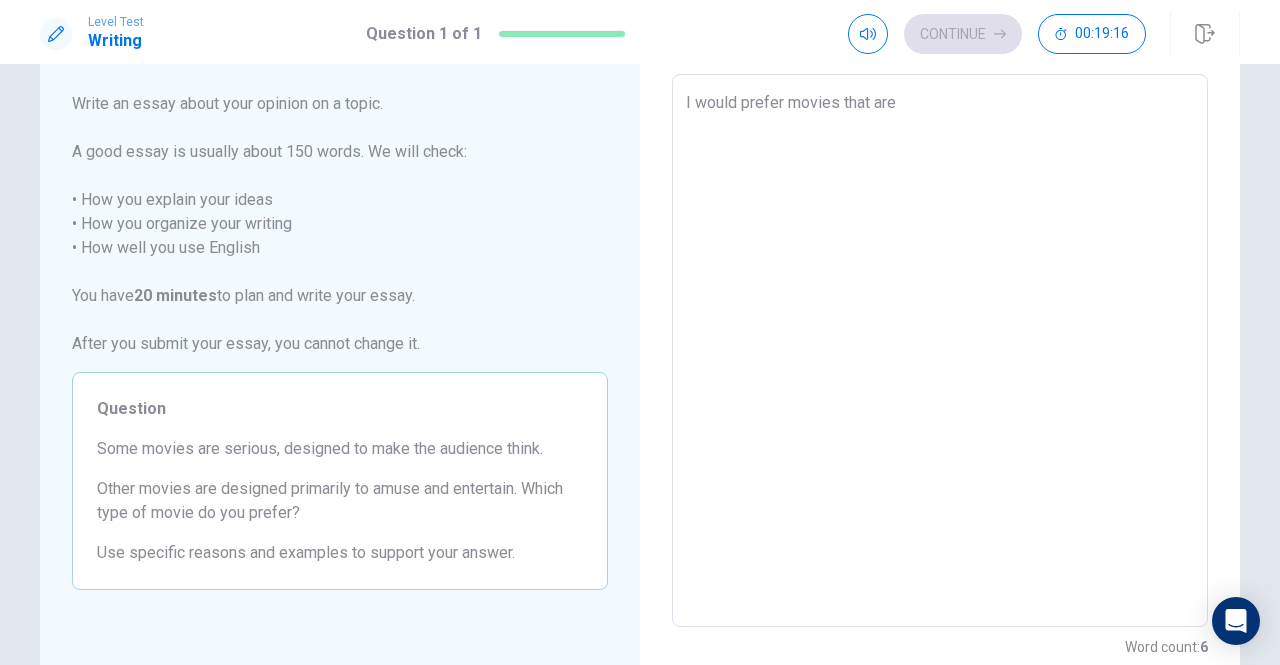 type on "x" 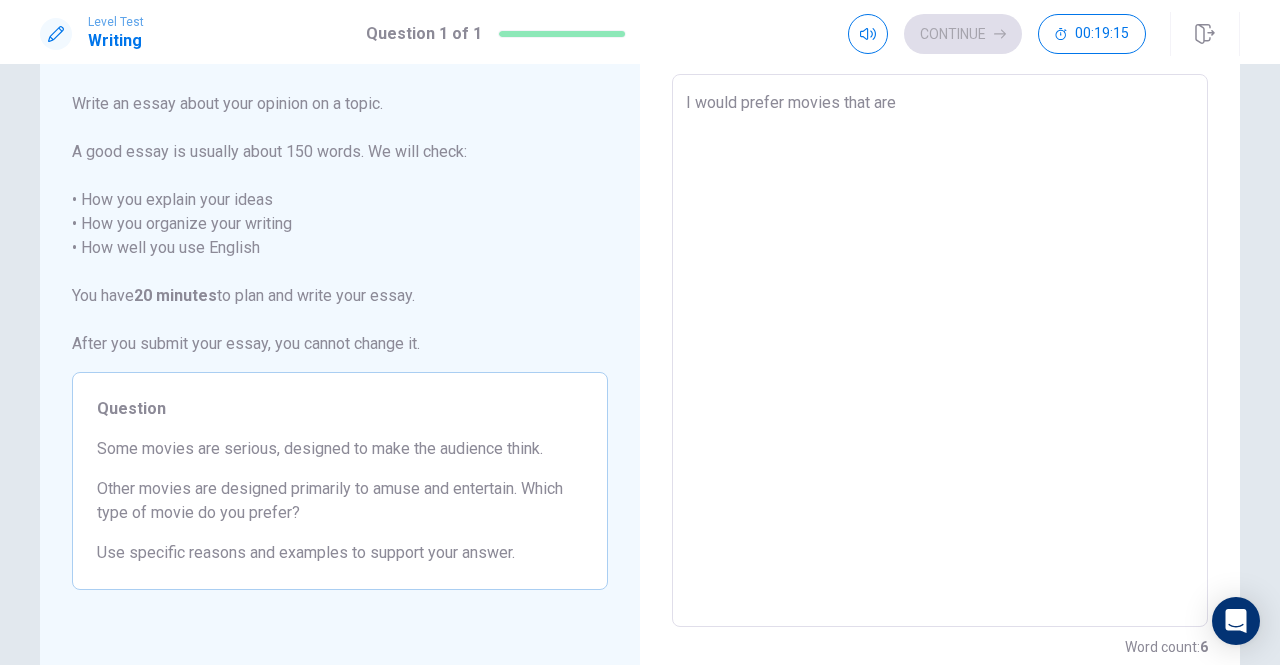 type on "I would prefer movies that are p" 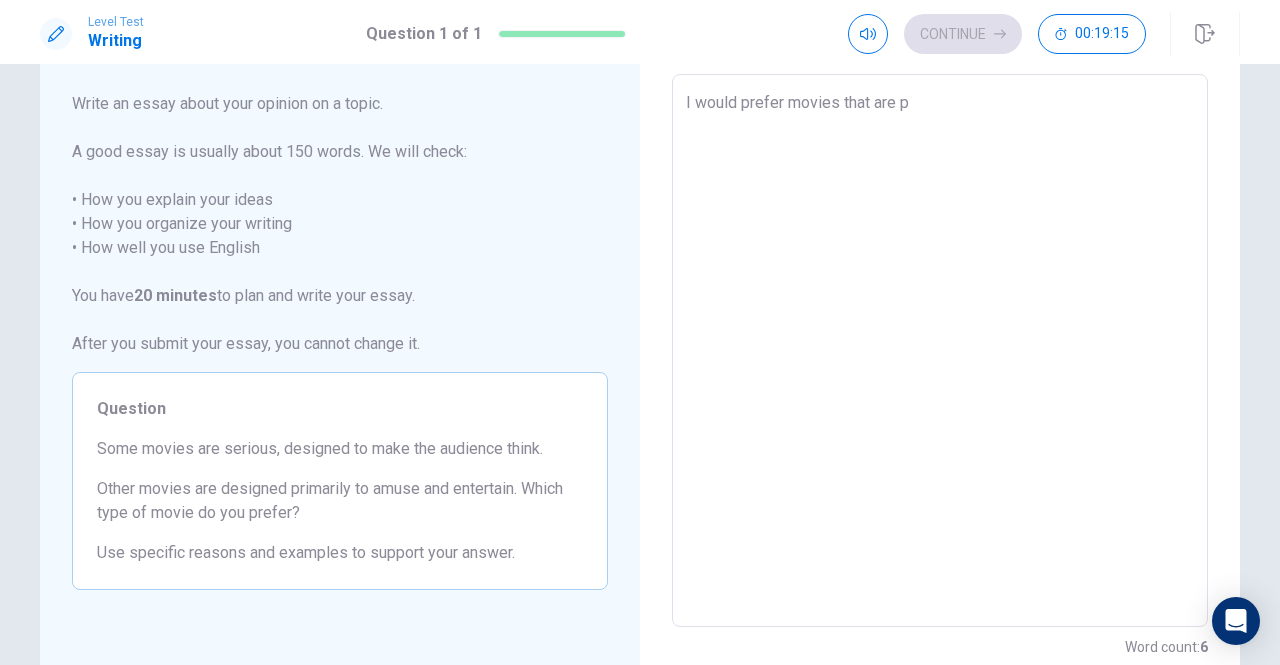 type on "x" 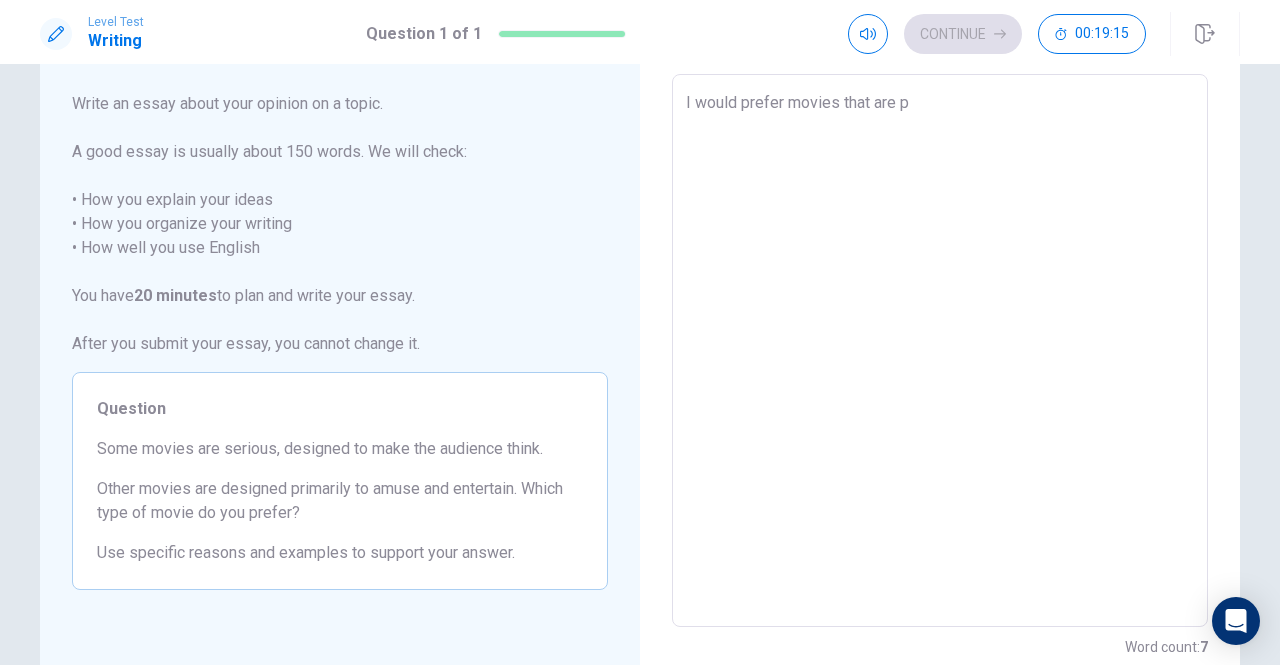 type on "I would prefer movies that are pr" 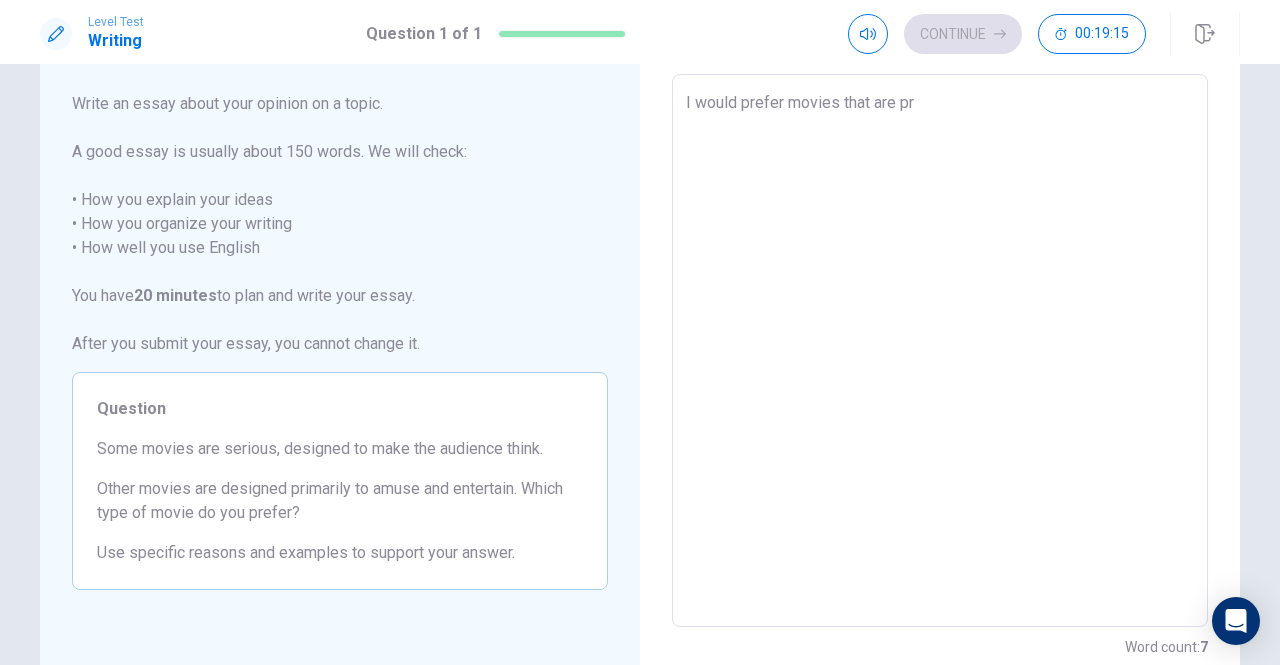 type on "x" 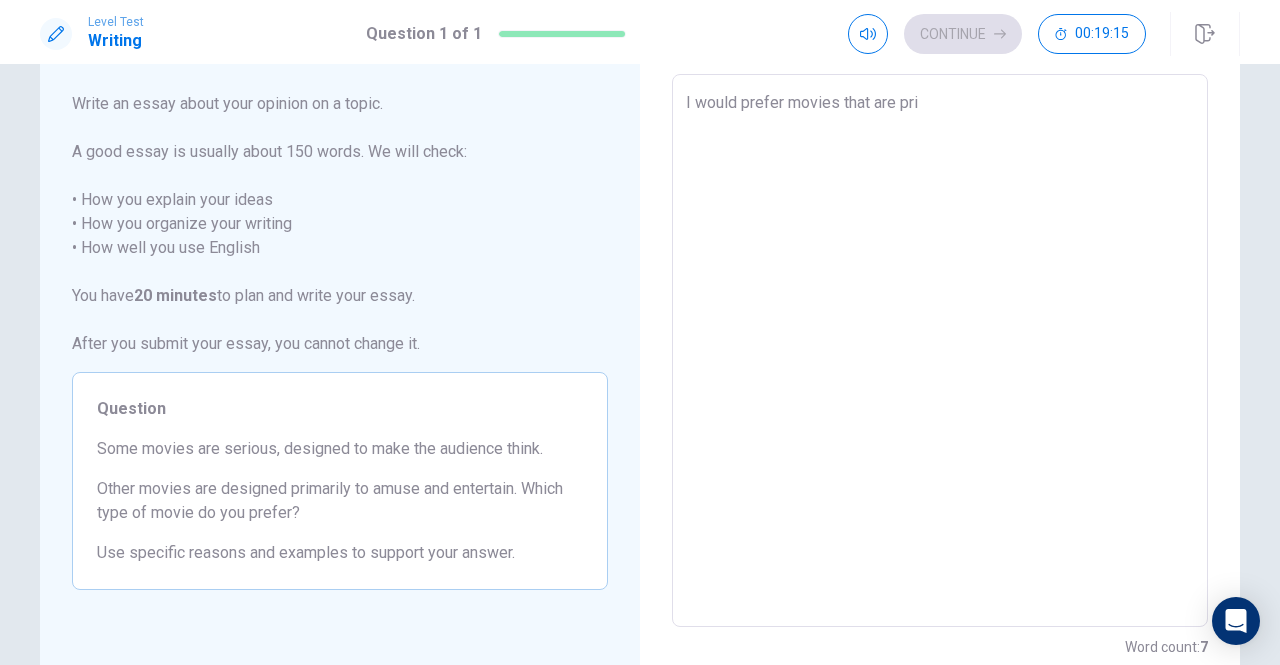 type on "x" 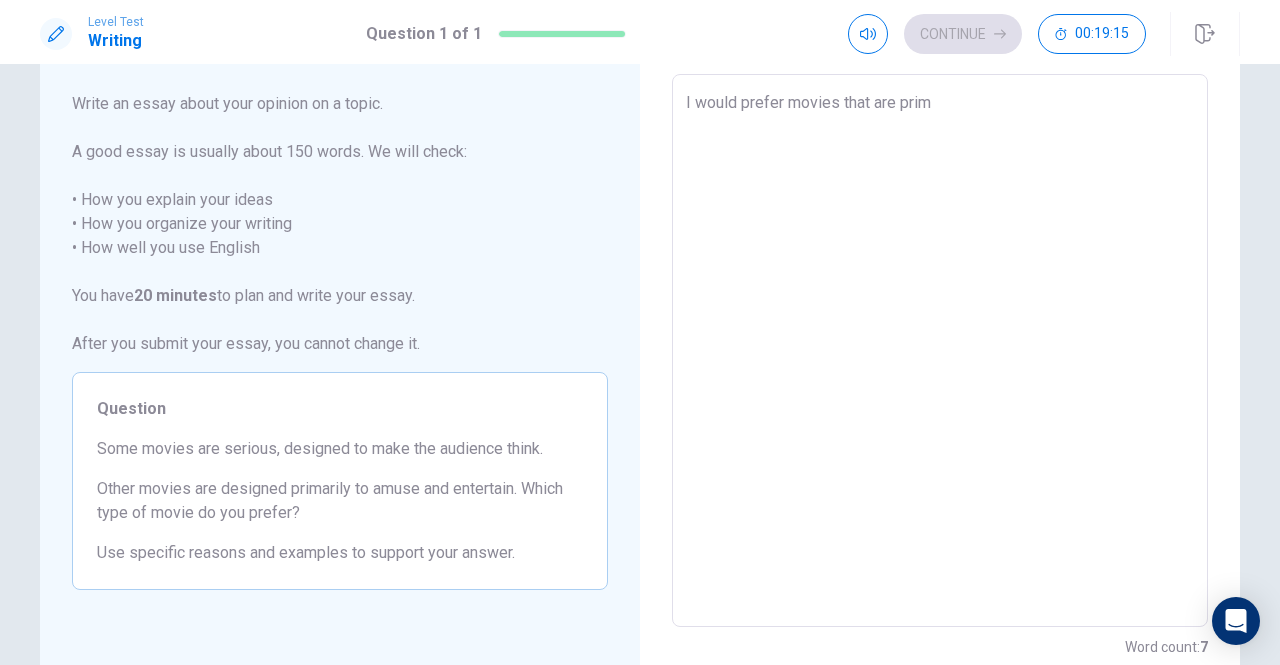 type on "x" 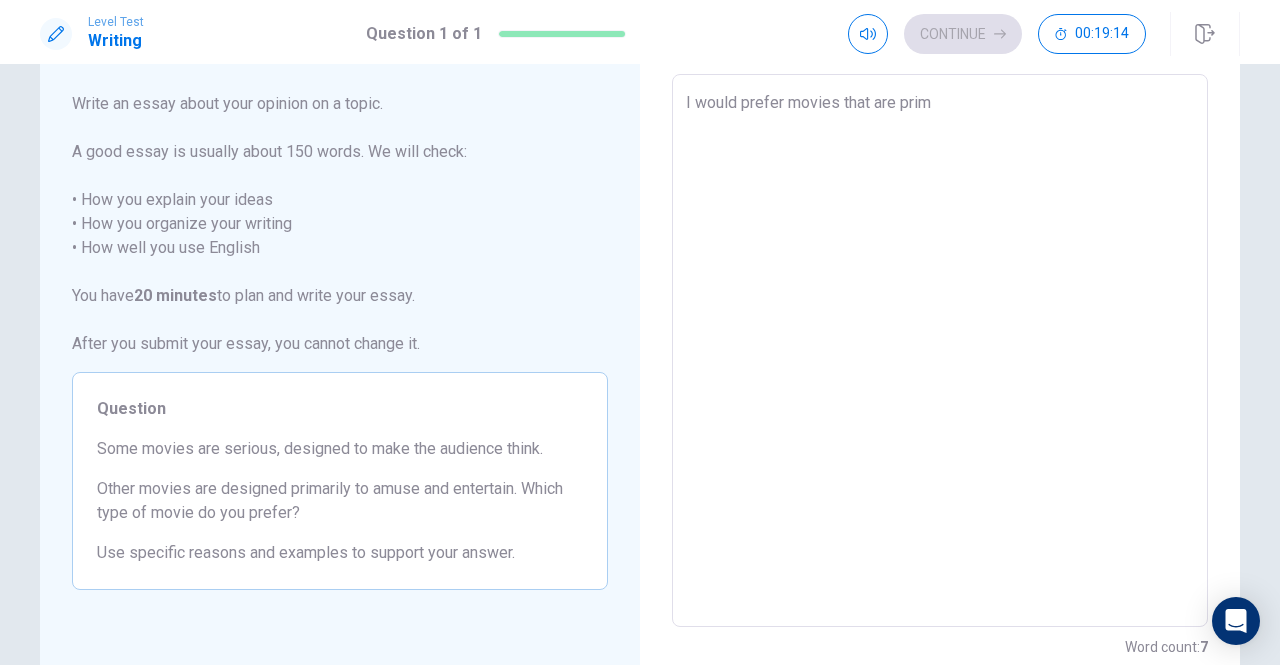 type on "I would prefer movies that are prima" 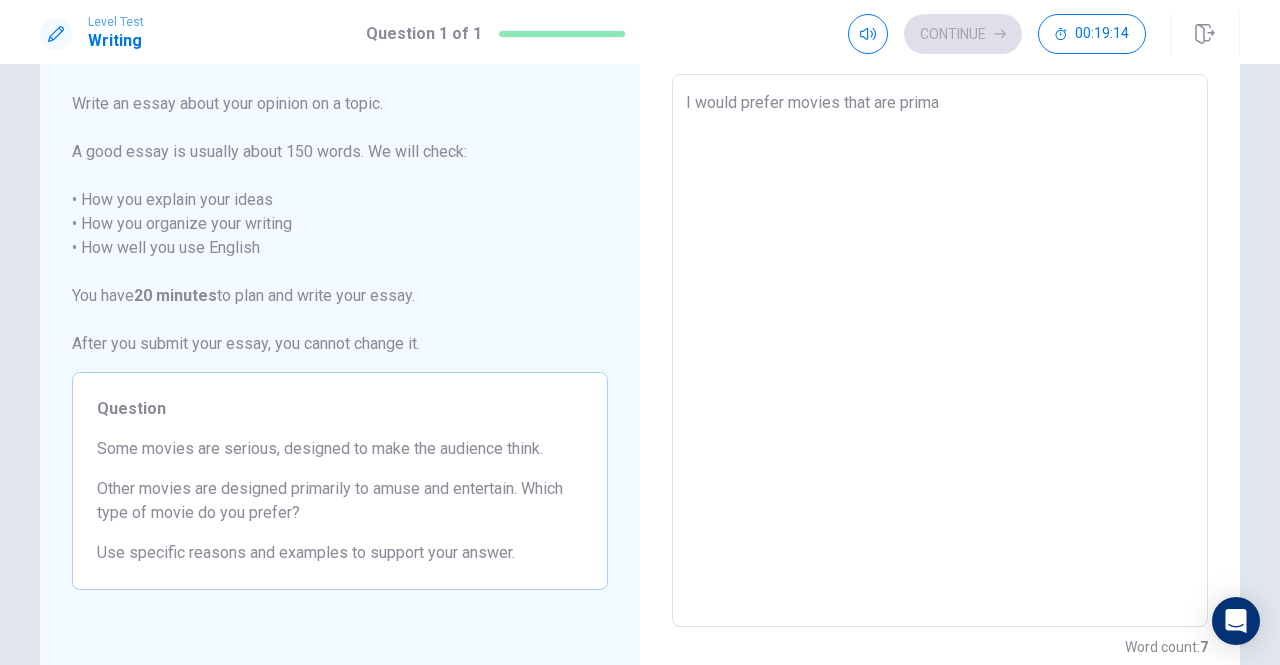 type on "x" 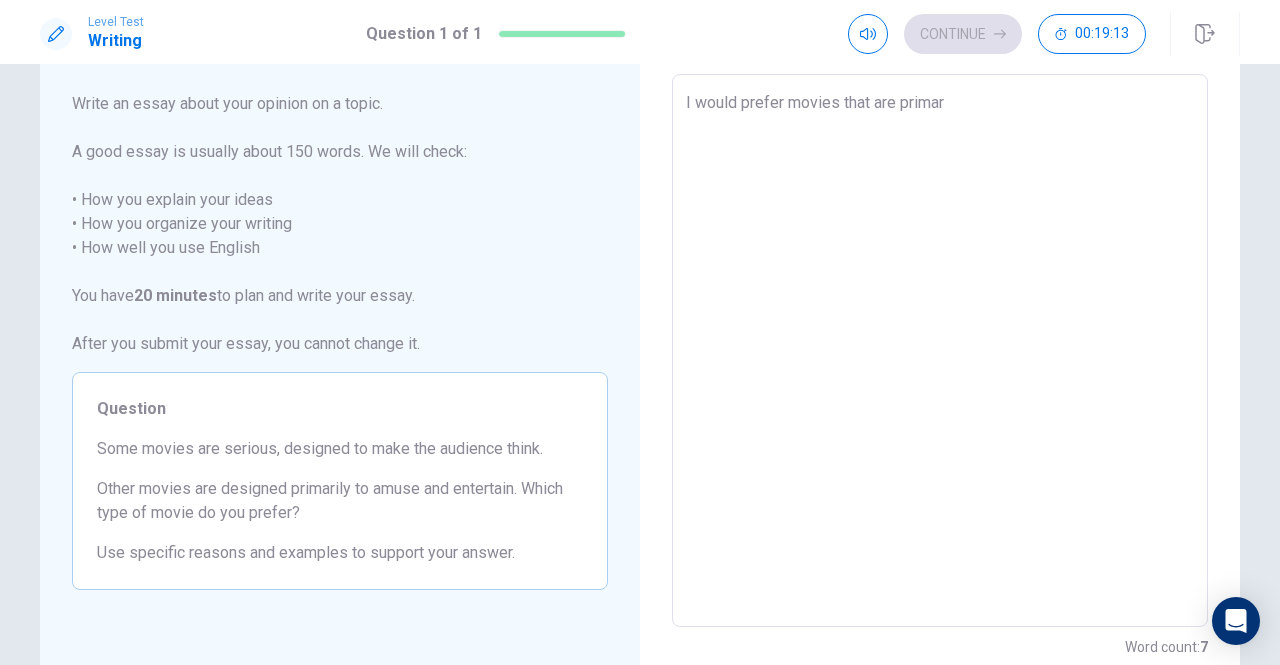 type on "x" 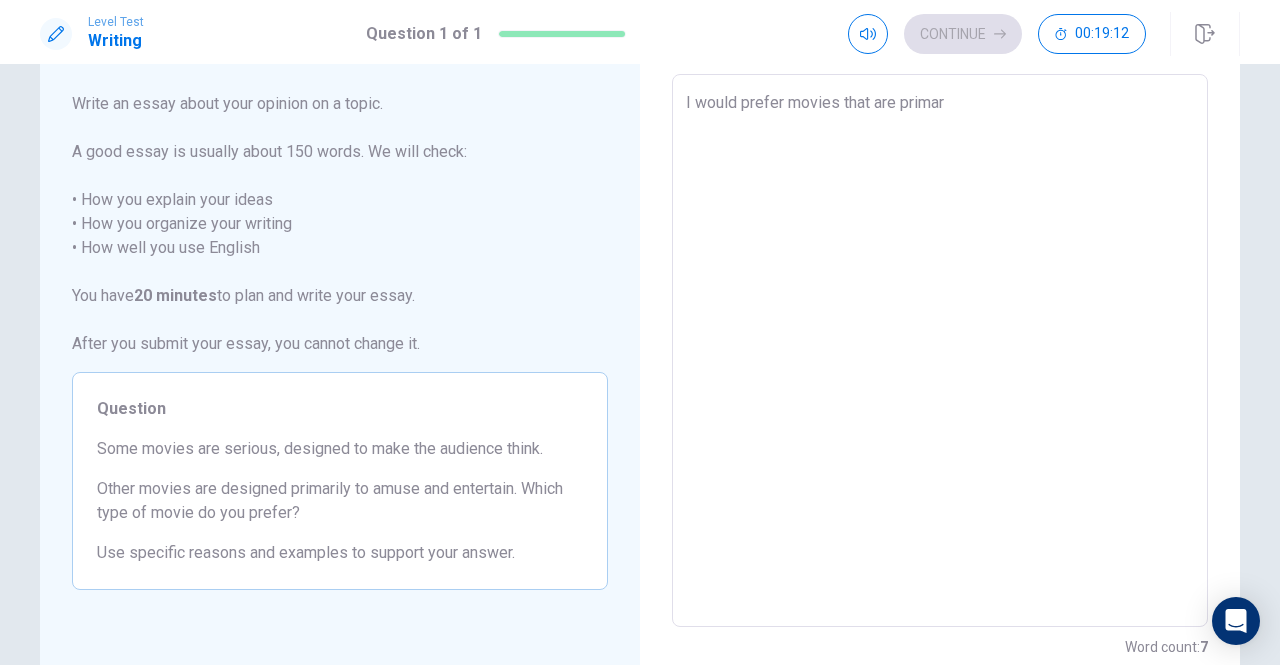 type on "I would prefer movies that are primari" 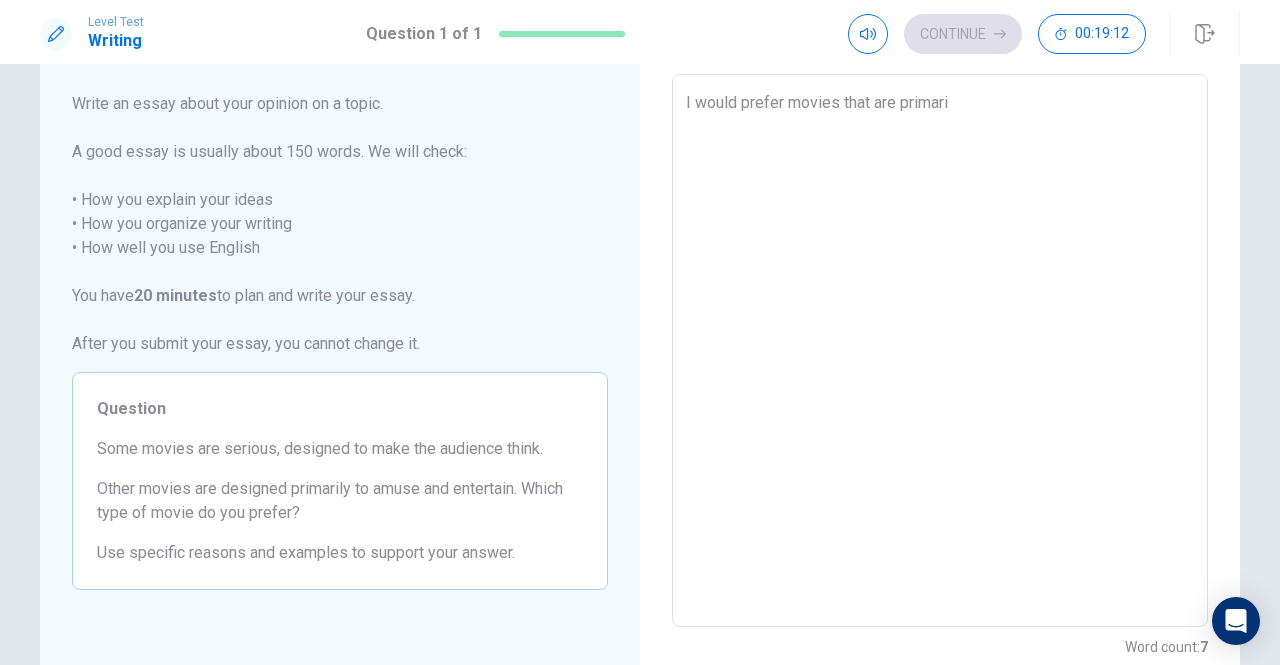 type on "x" 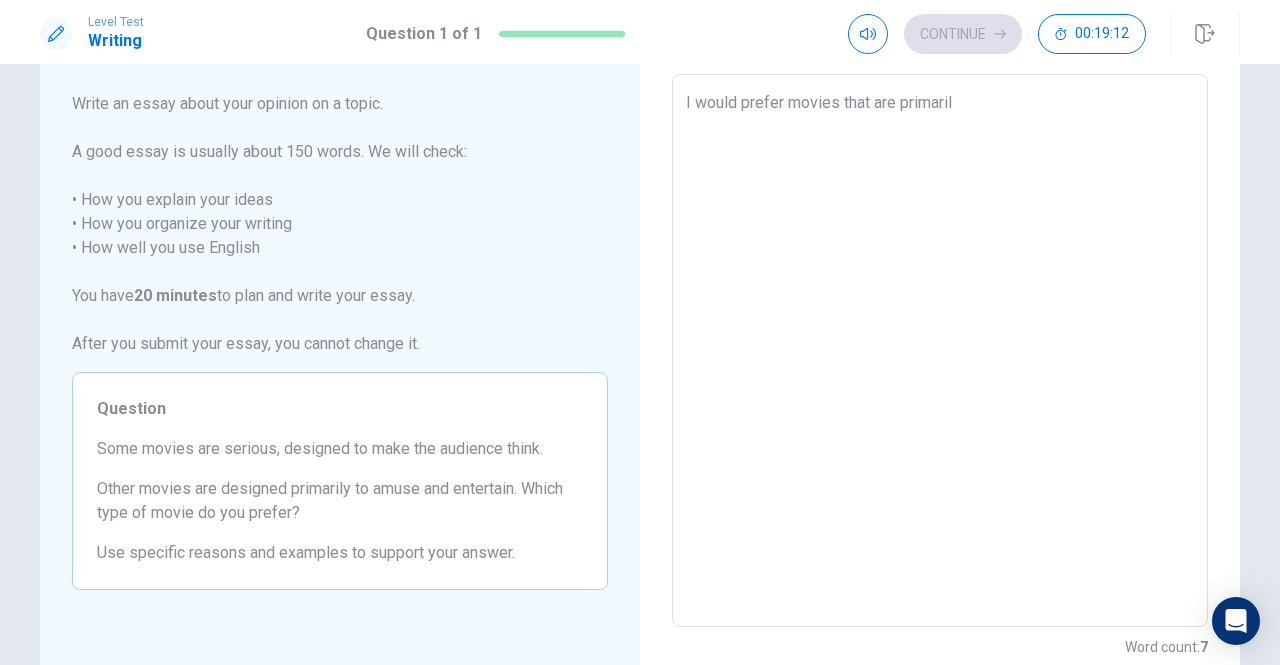type on "x" 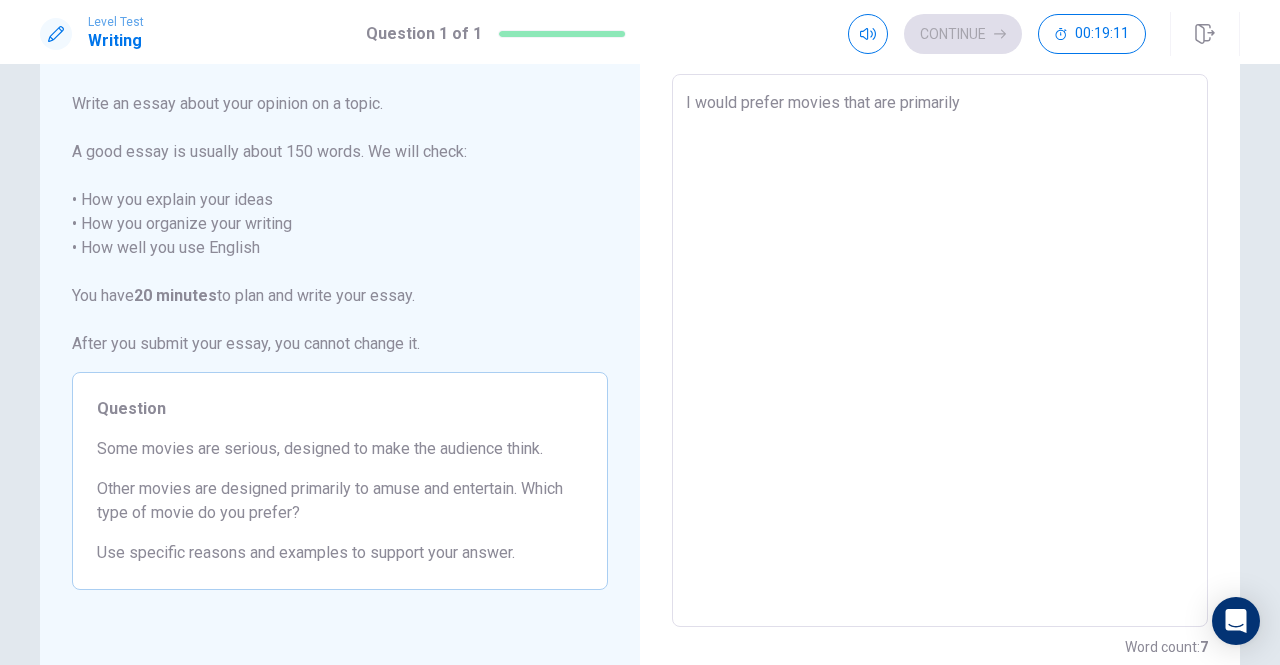 type on "x" 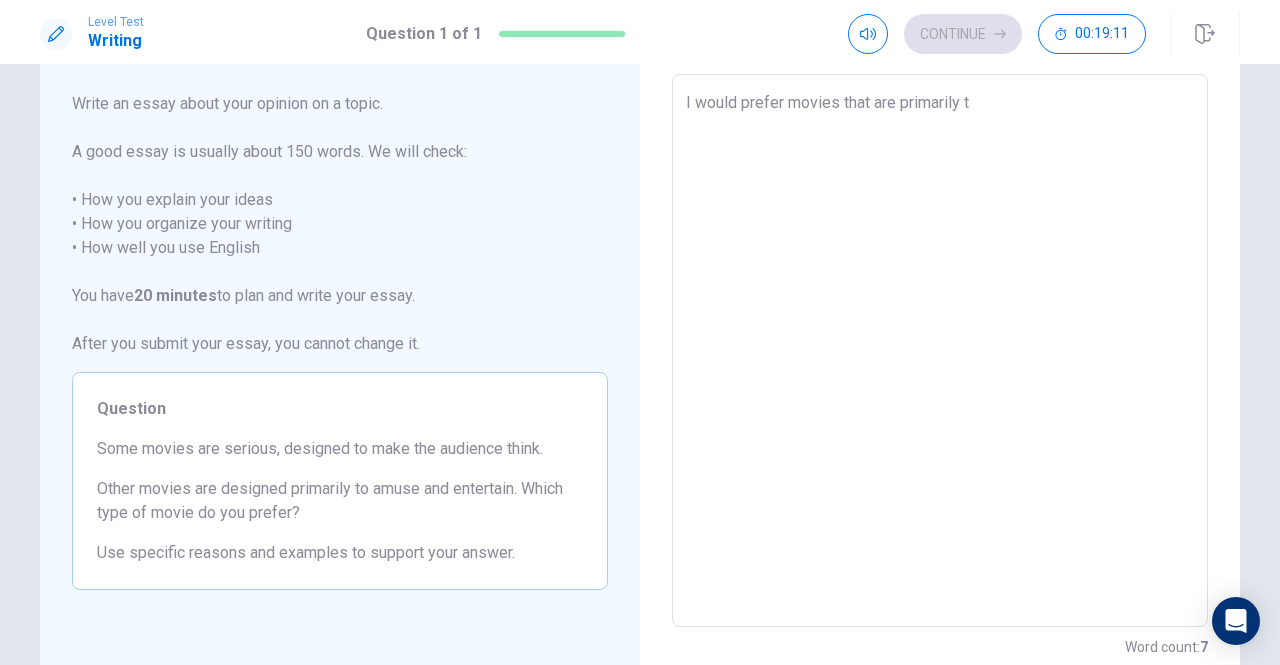 type on "x" 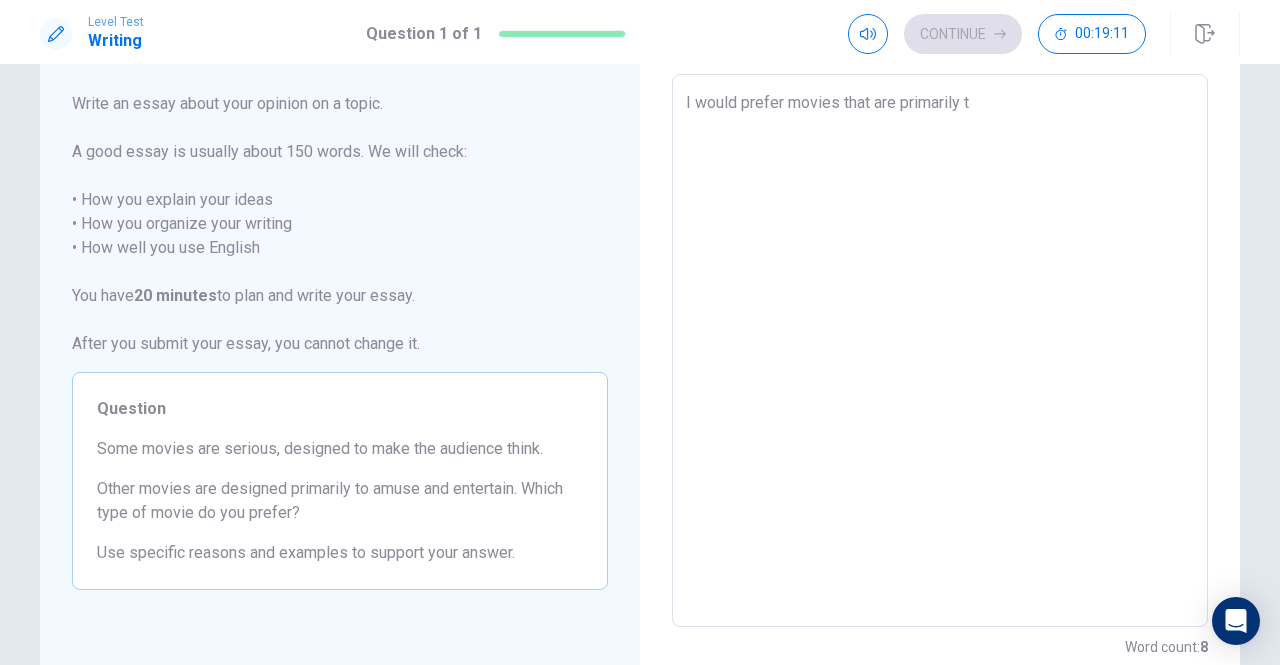 type on "I would prefer movies that are primarily to" 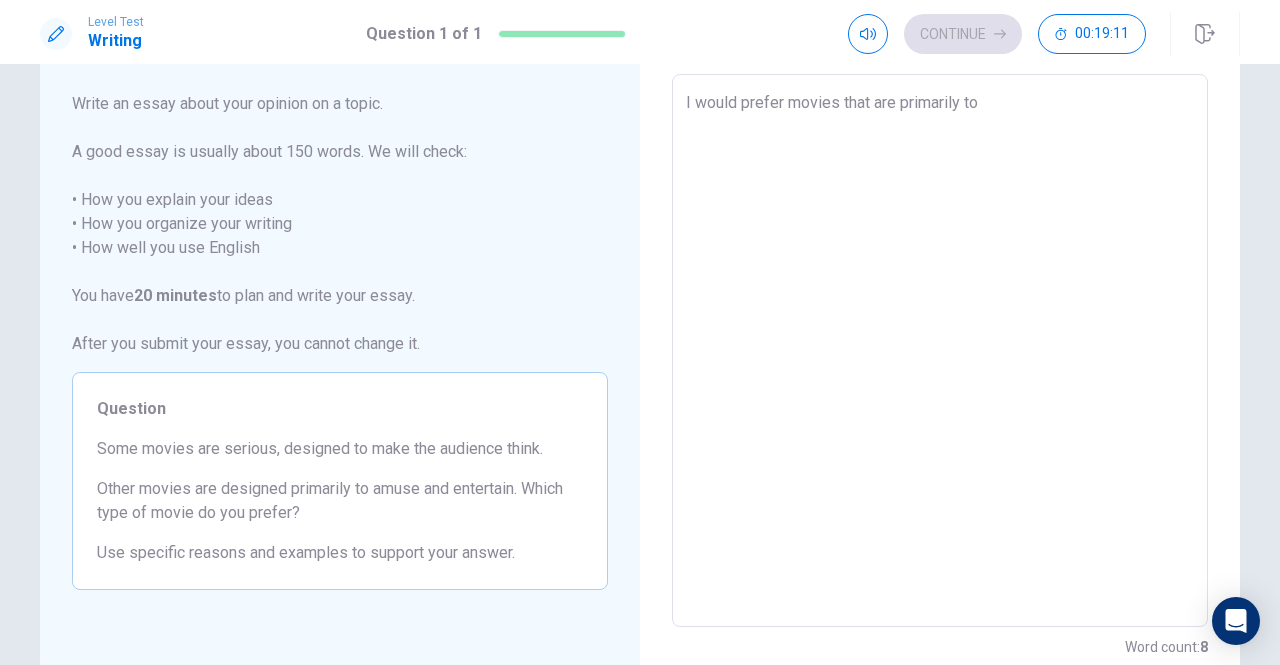 type on "x" 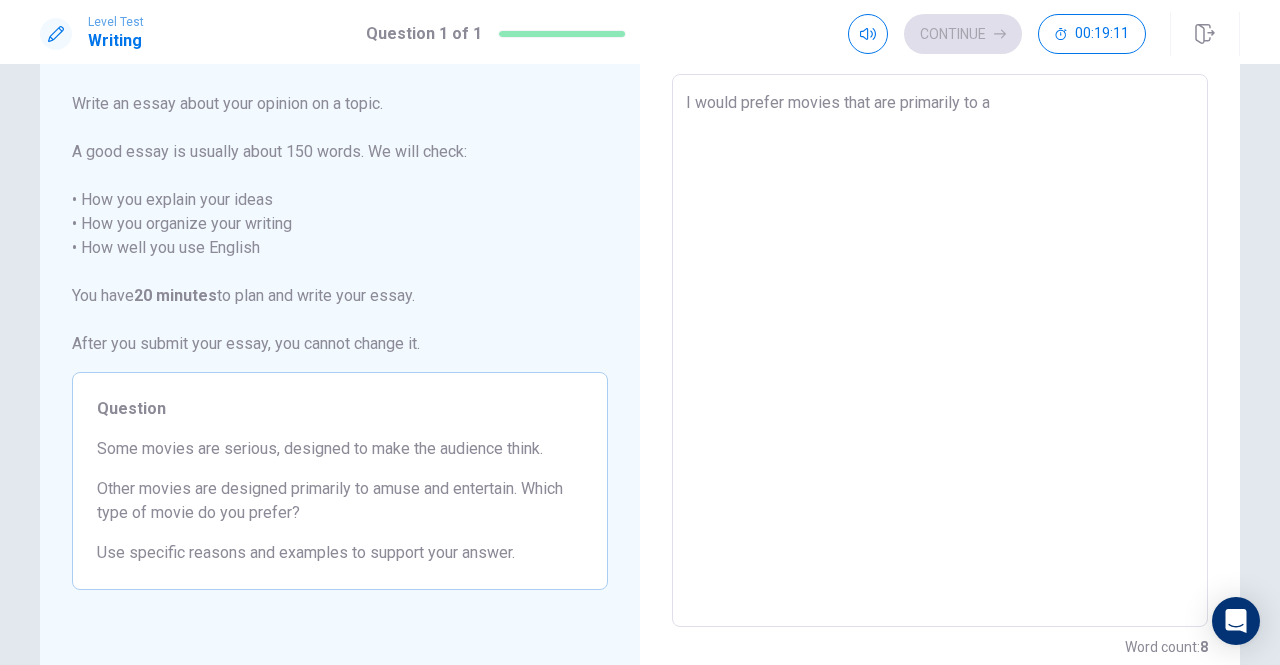 type on "x" 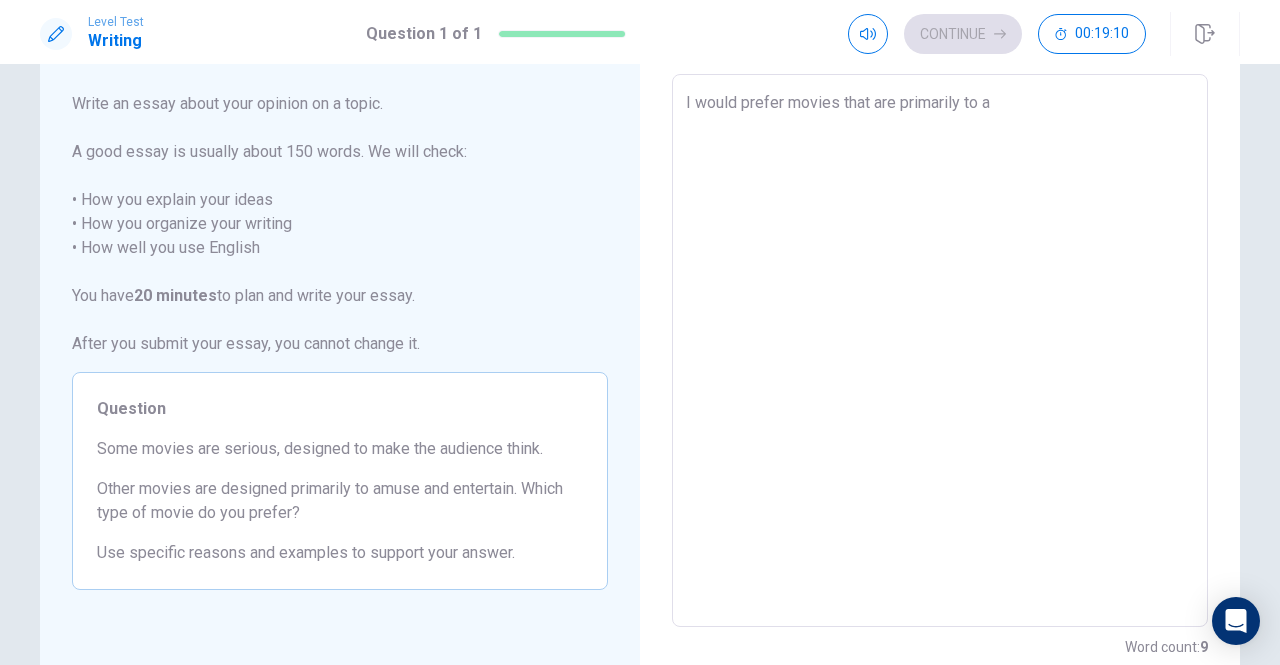 type on "I would prefer movies that are primarily to am" 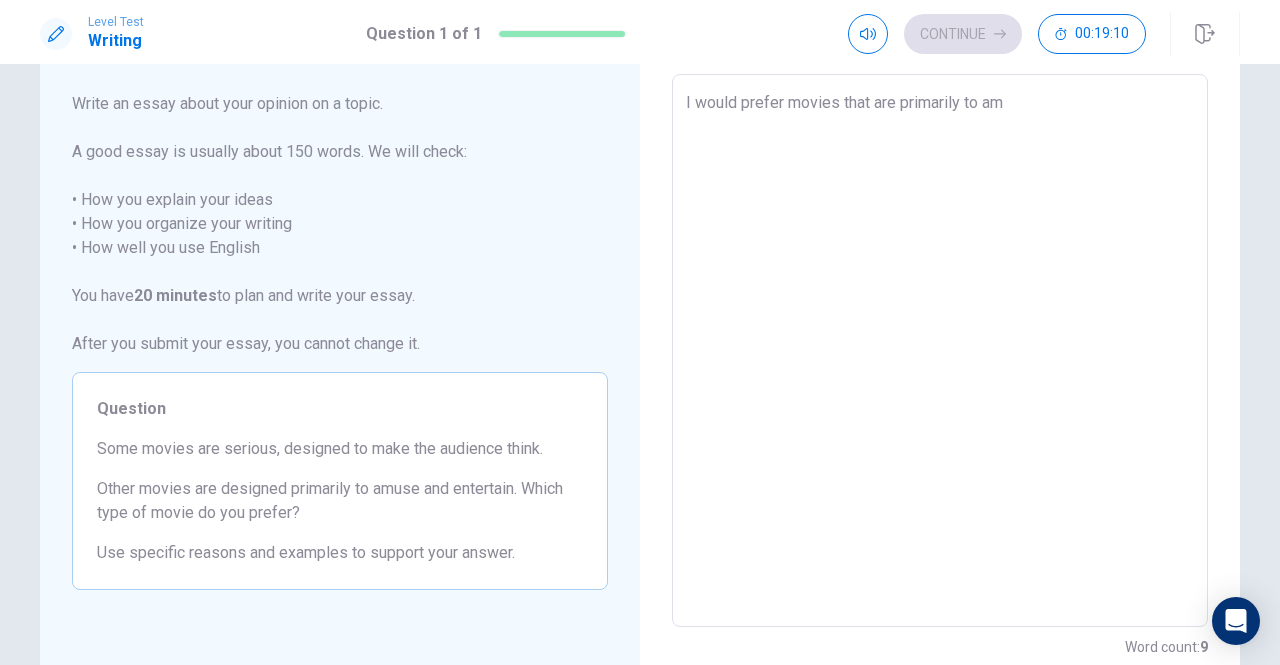 type on "x" 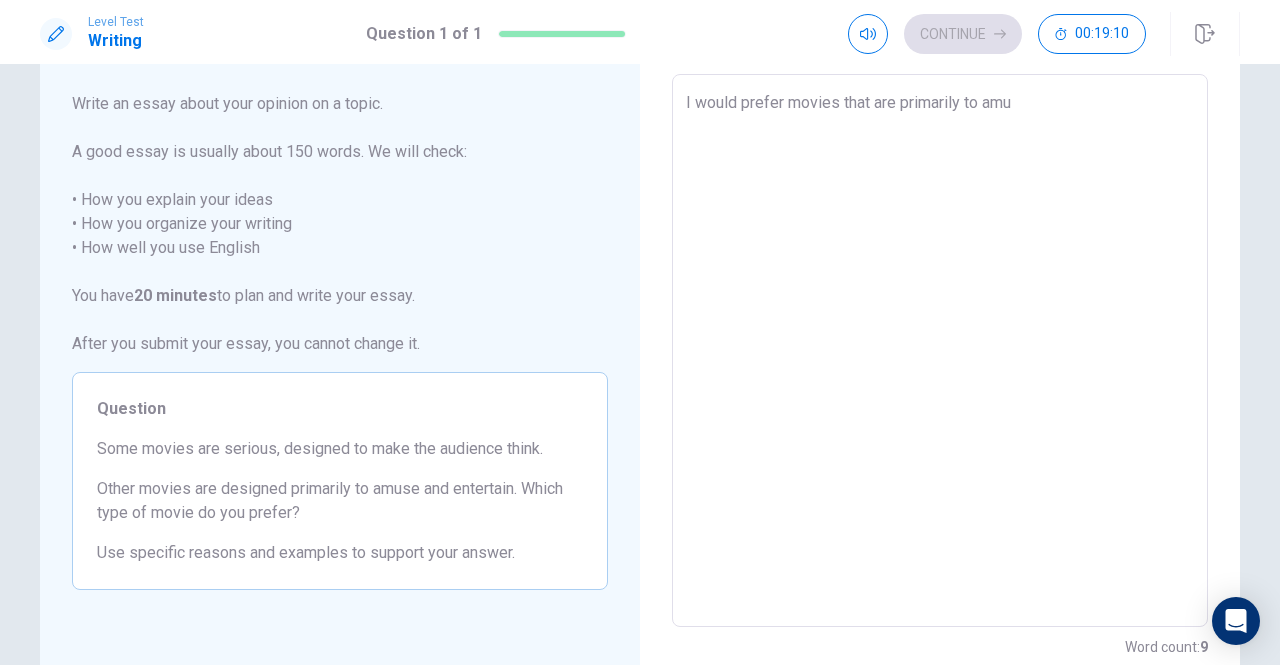 type on "x" 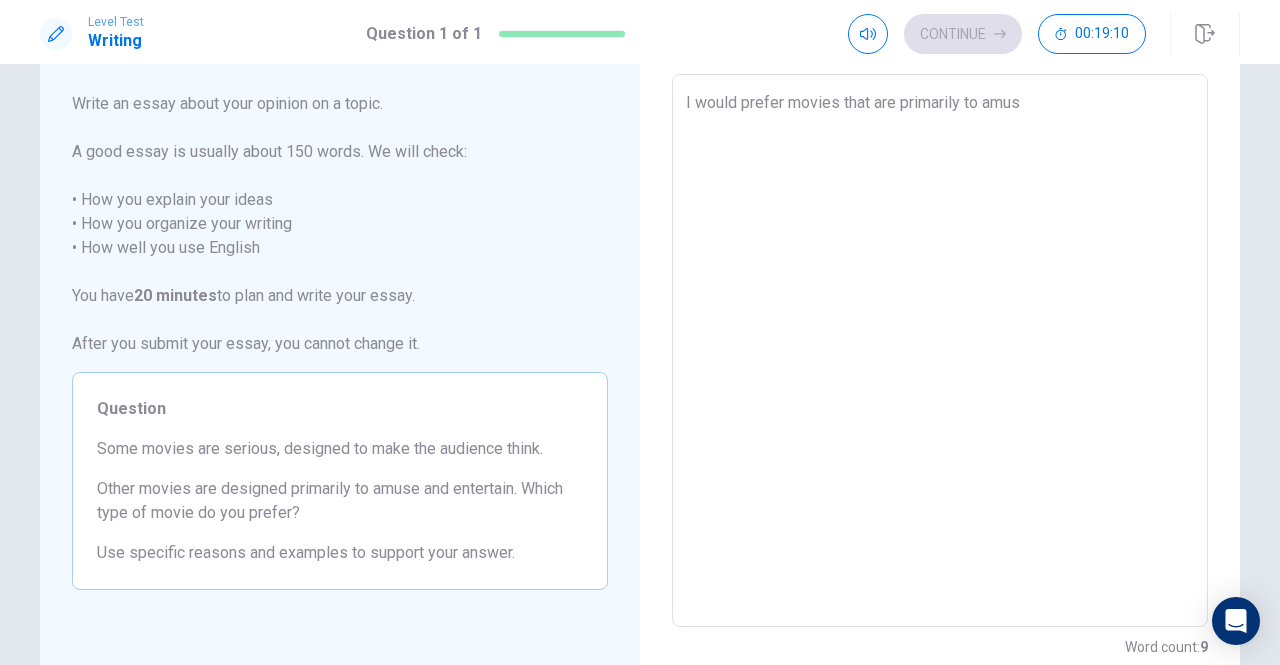 type on "x" 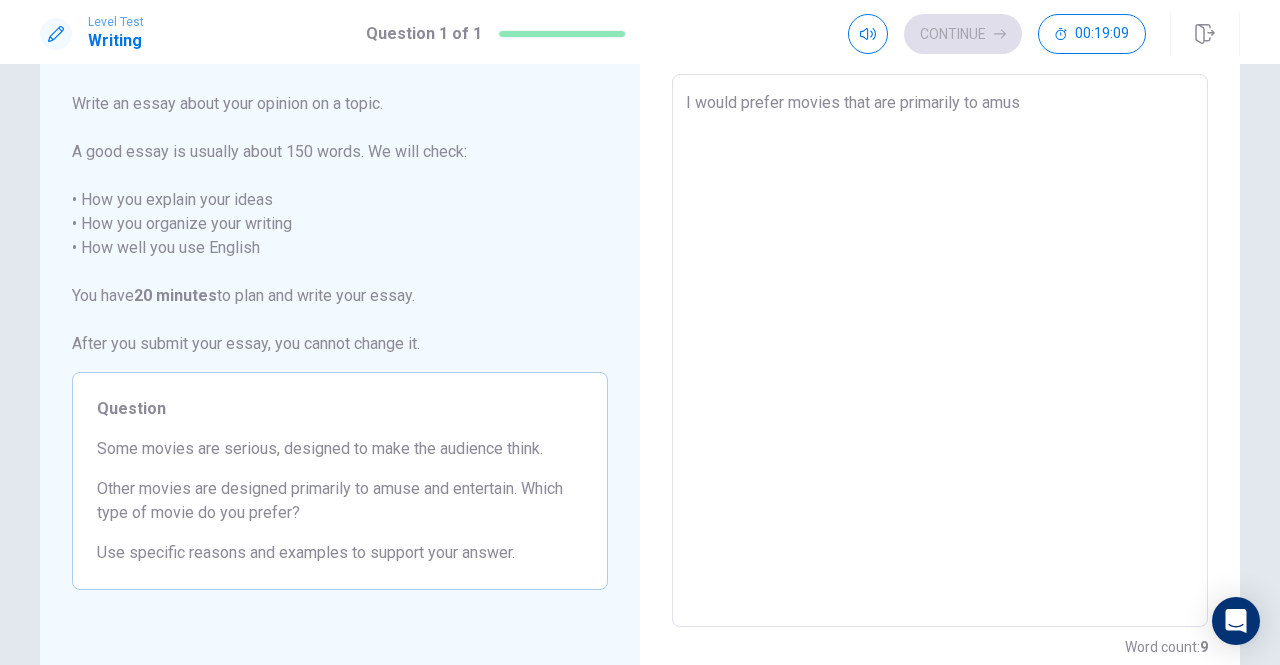 type on "I would prefer movies that are primarily to amuse" 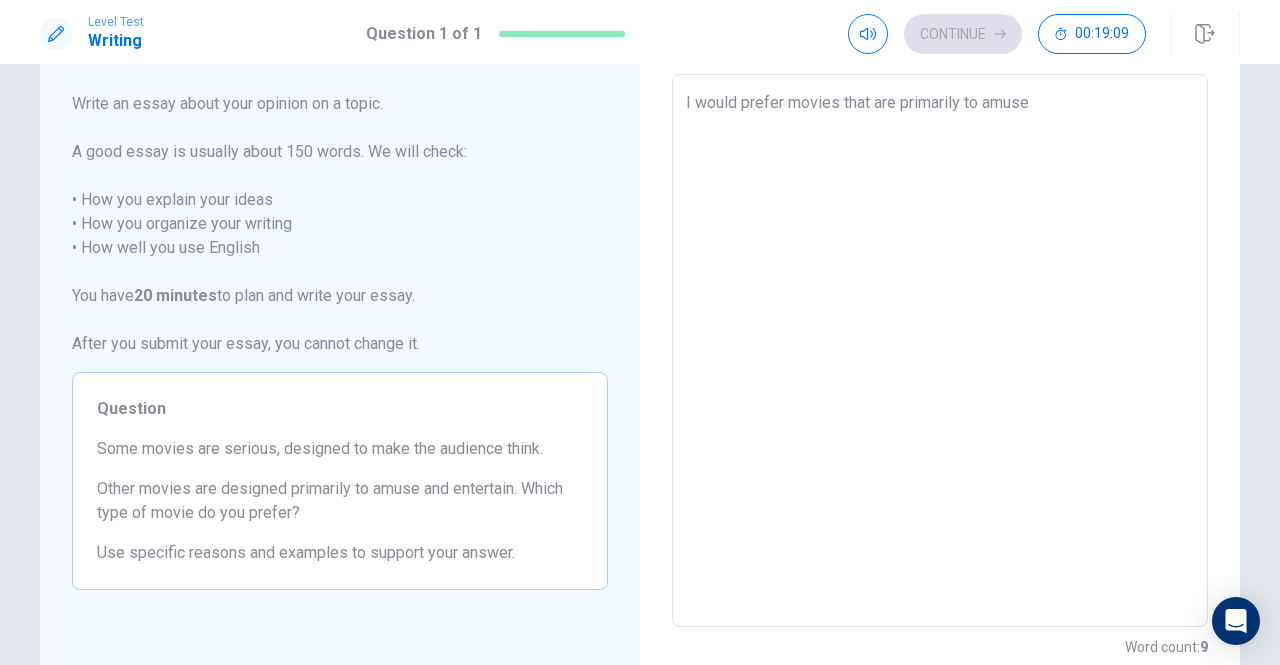 type on "x" 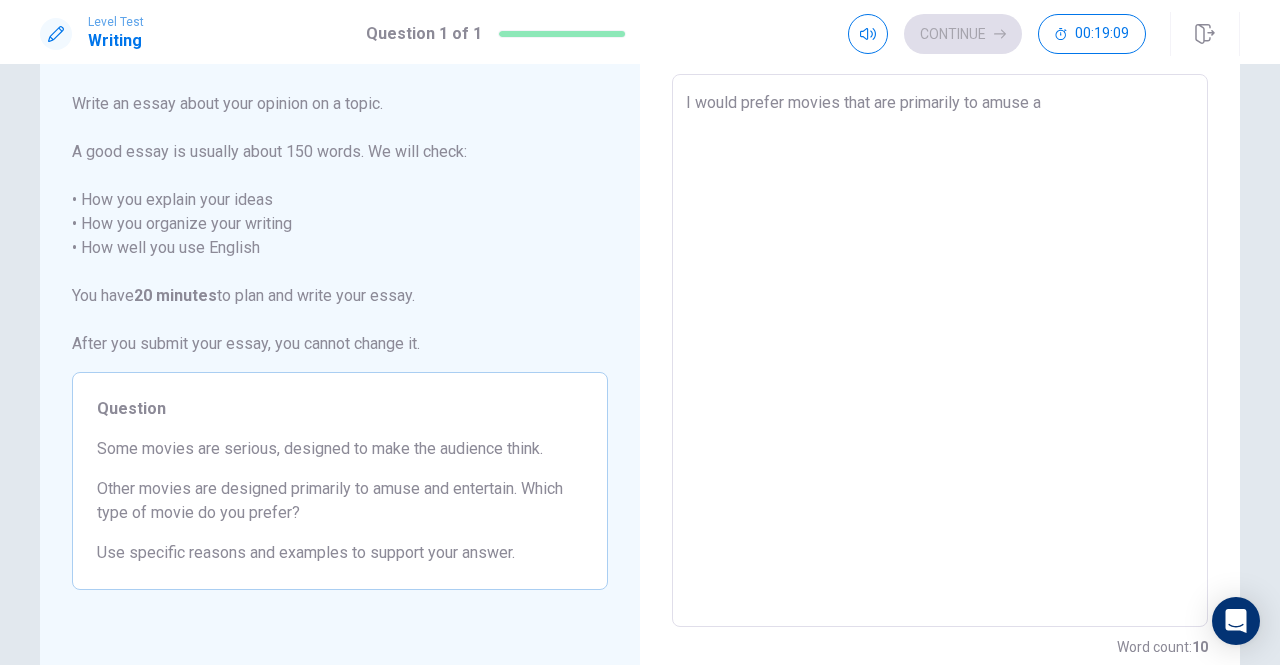 type on "x" 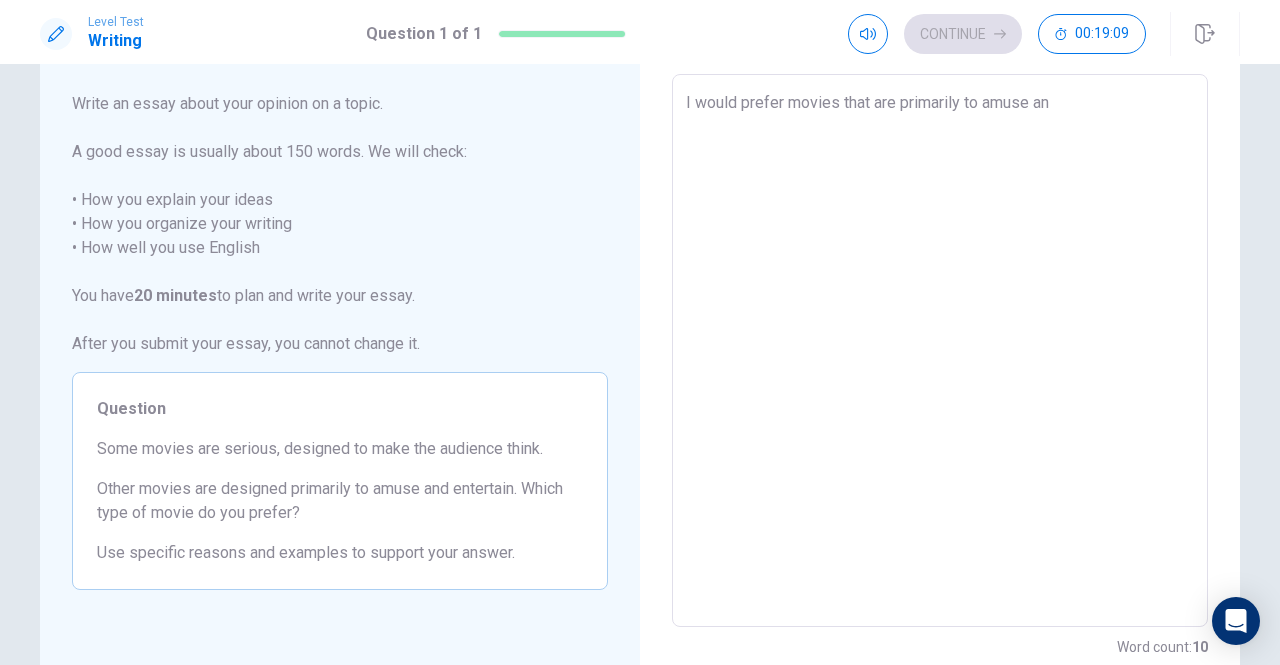 type on "x" 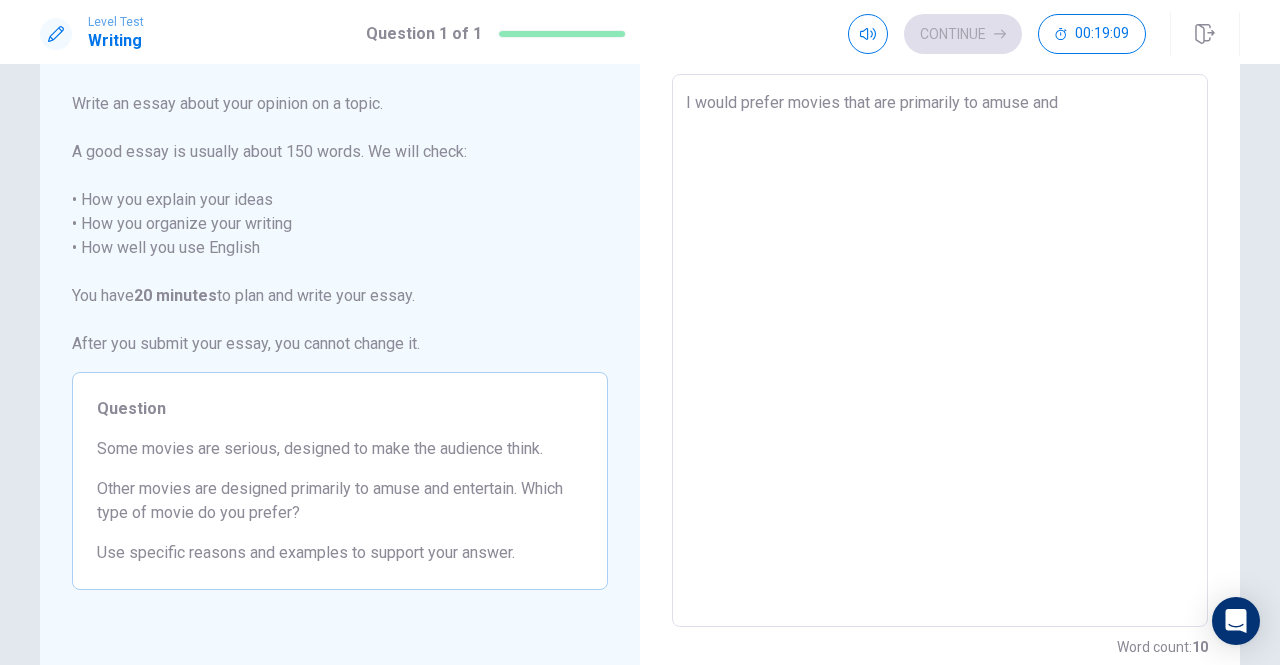 type on "x" 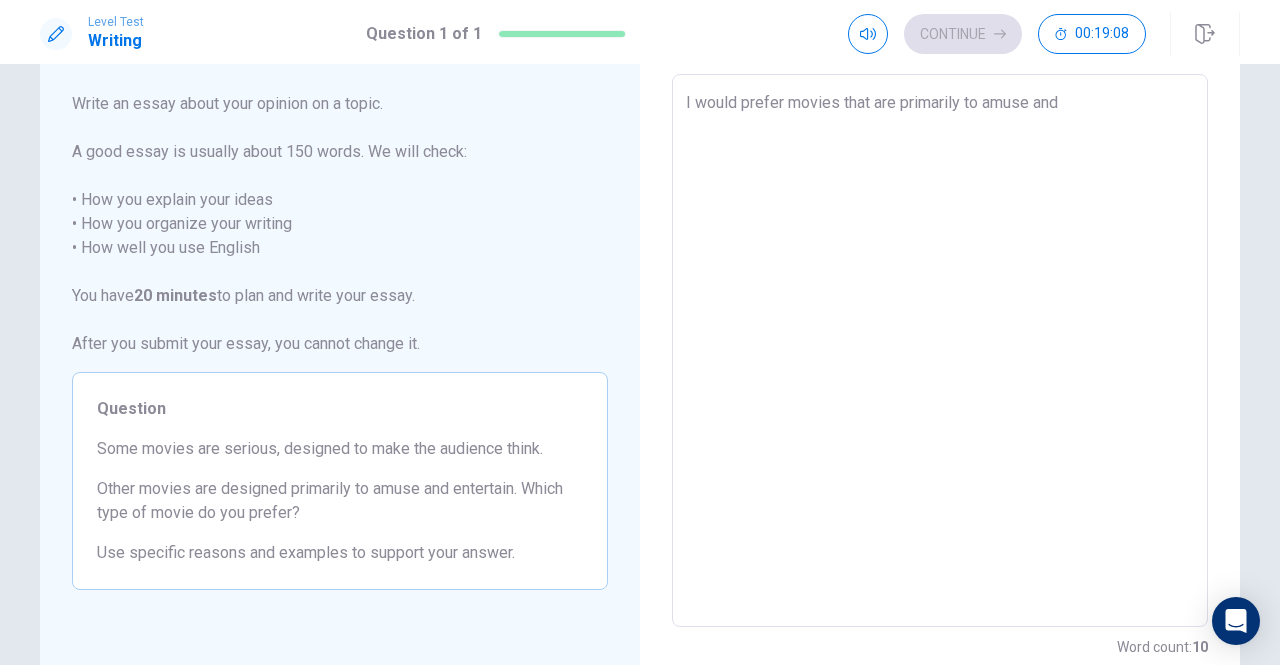 type on "I would prefer movies that are primarily to amuse and" 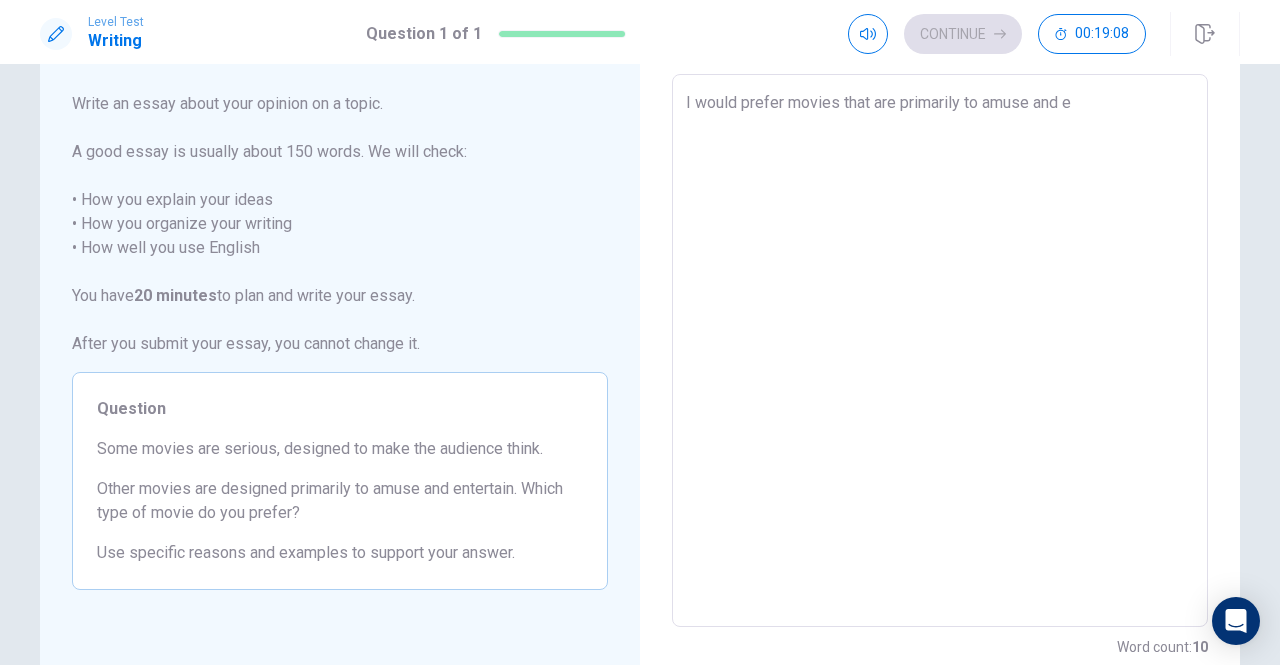 type on "x" 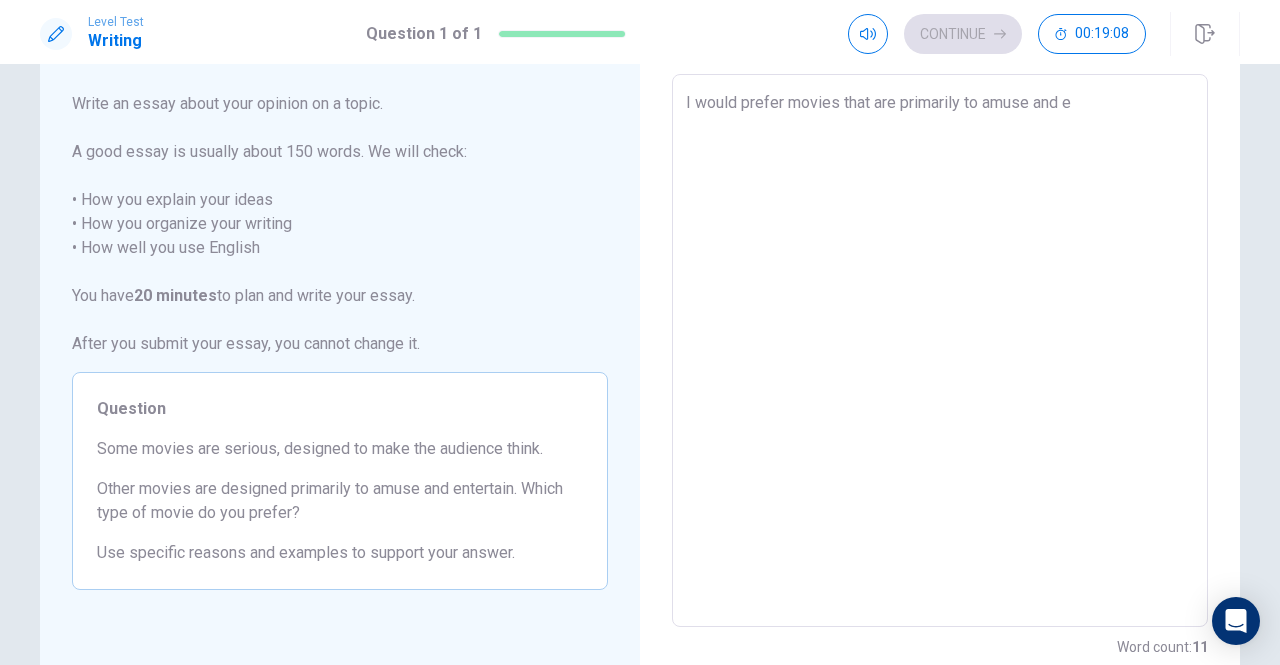 type on "I would prefer movies that are primarily to amuse and en" 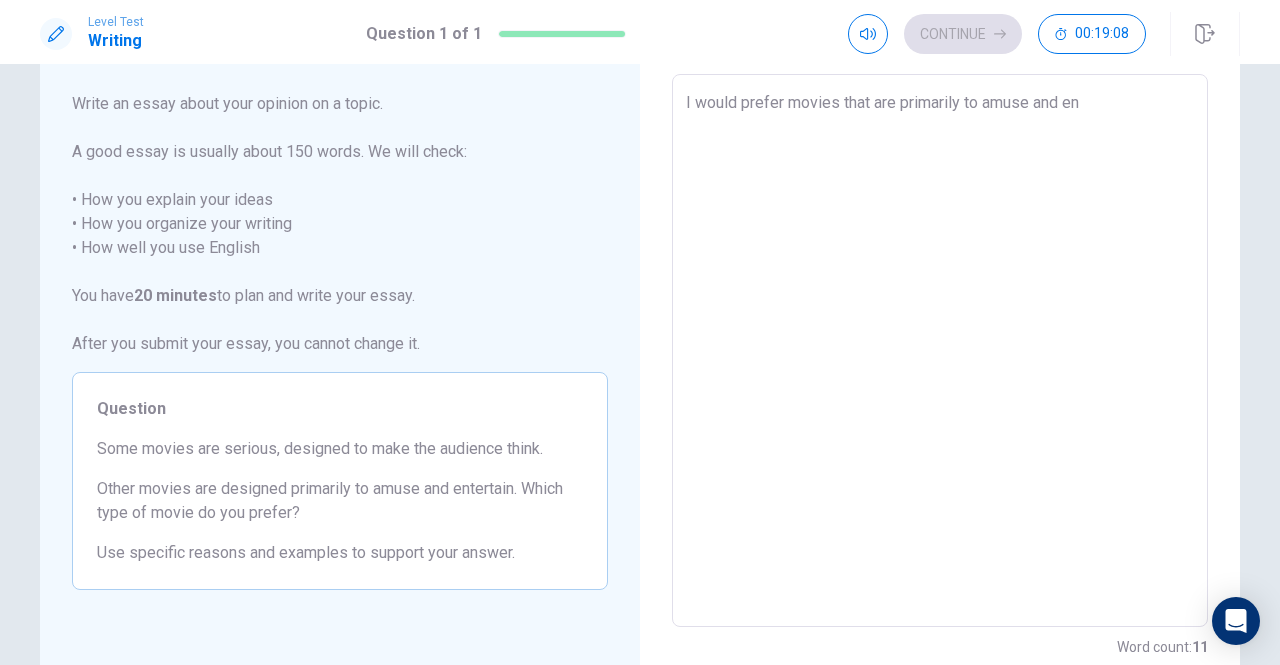 type on "x" 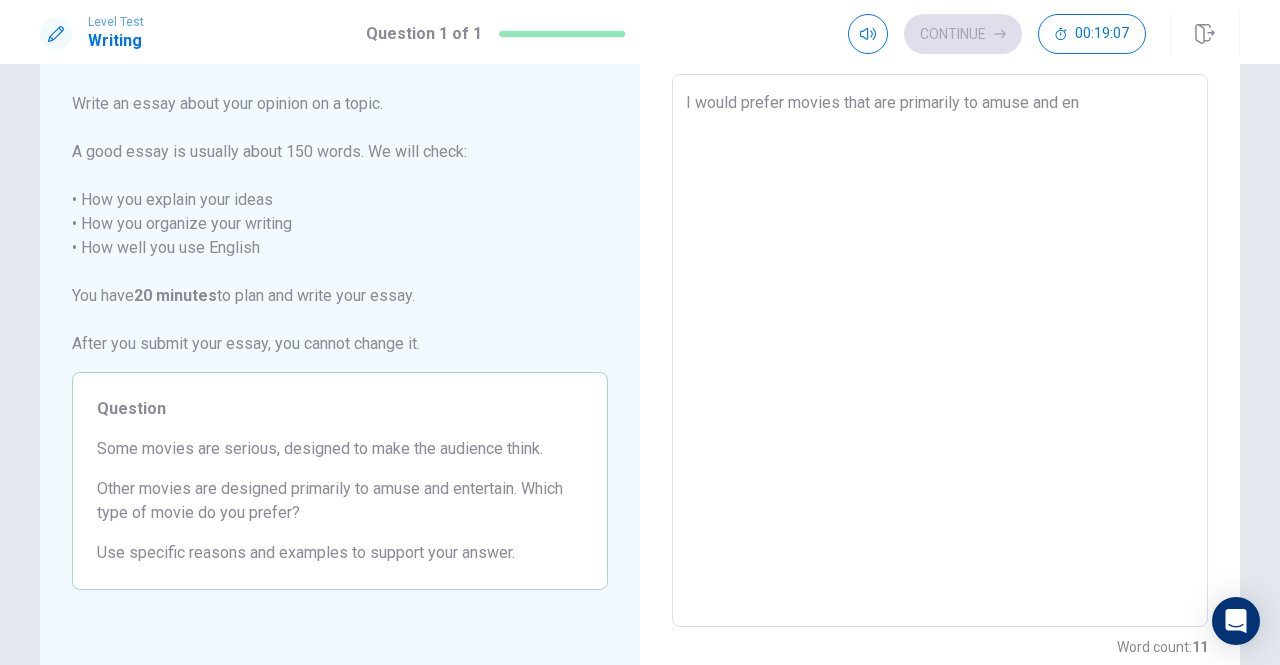type on "I would prefer movies that are primarily to amuse and ent" 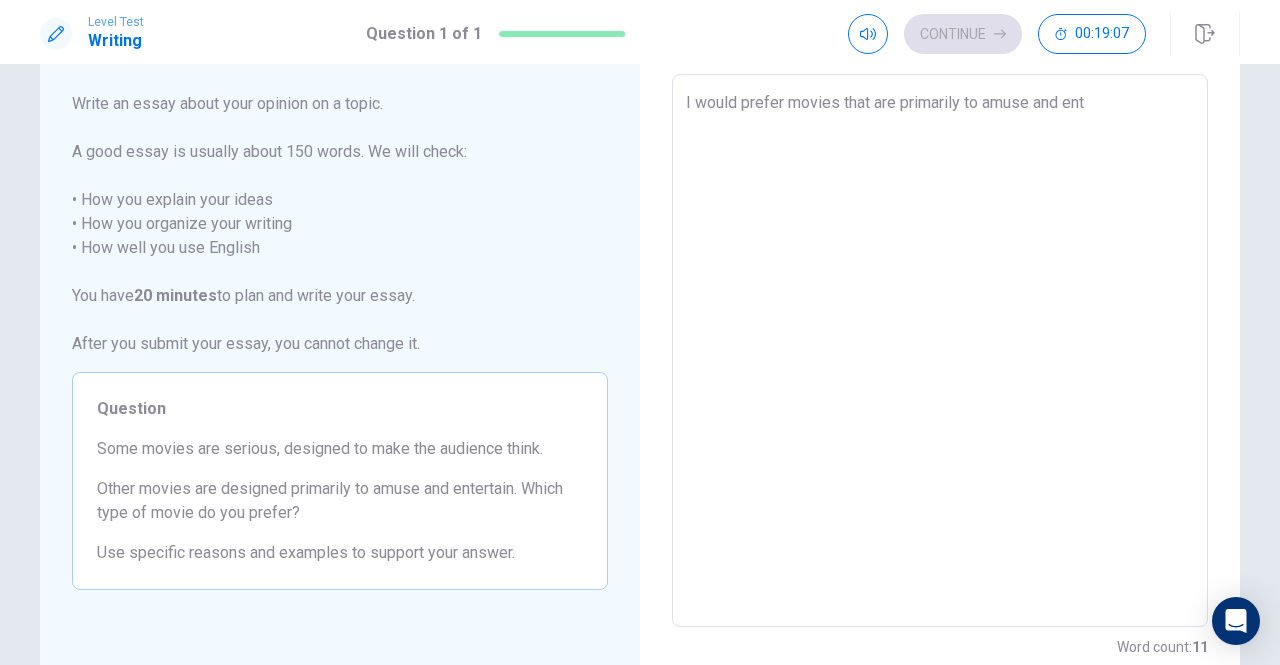 type on "x" 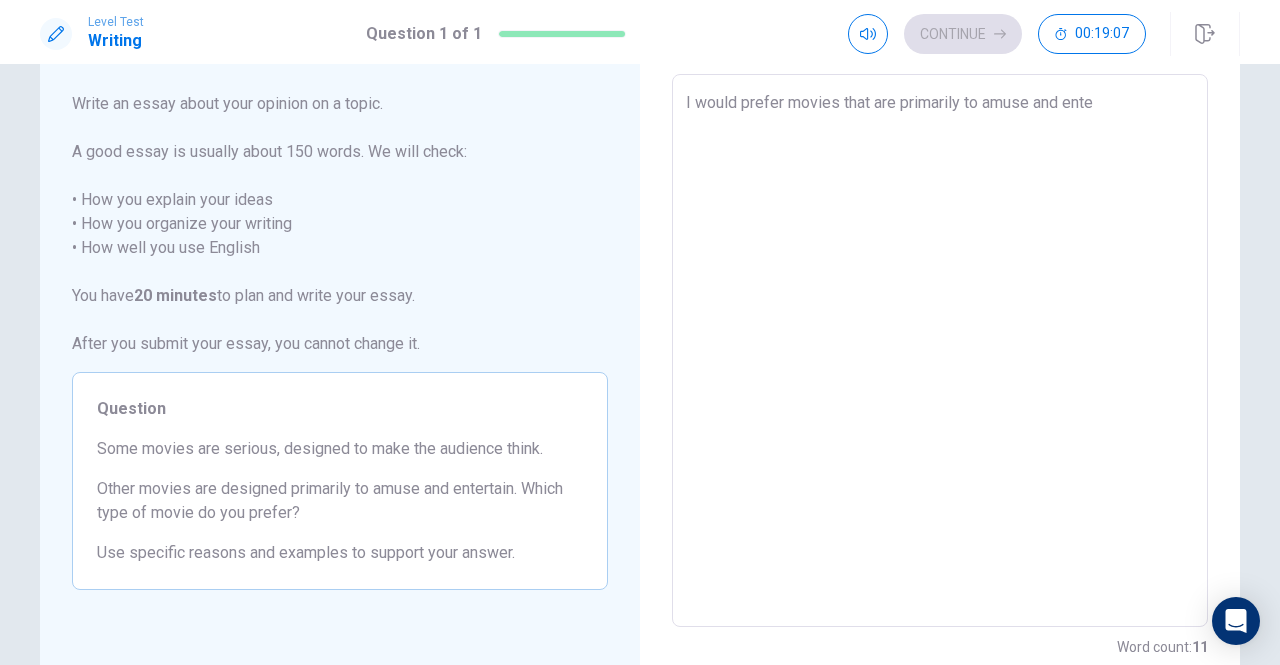 type on "I would prefer movies that are primarily to amuse and enter" 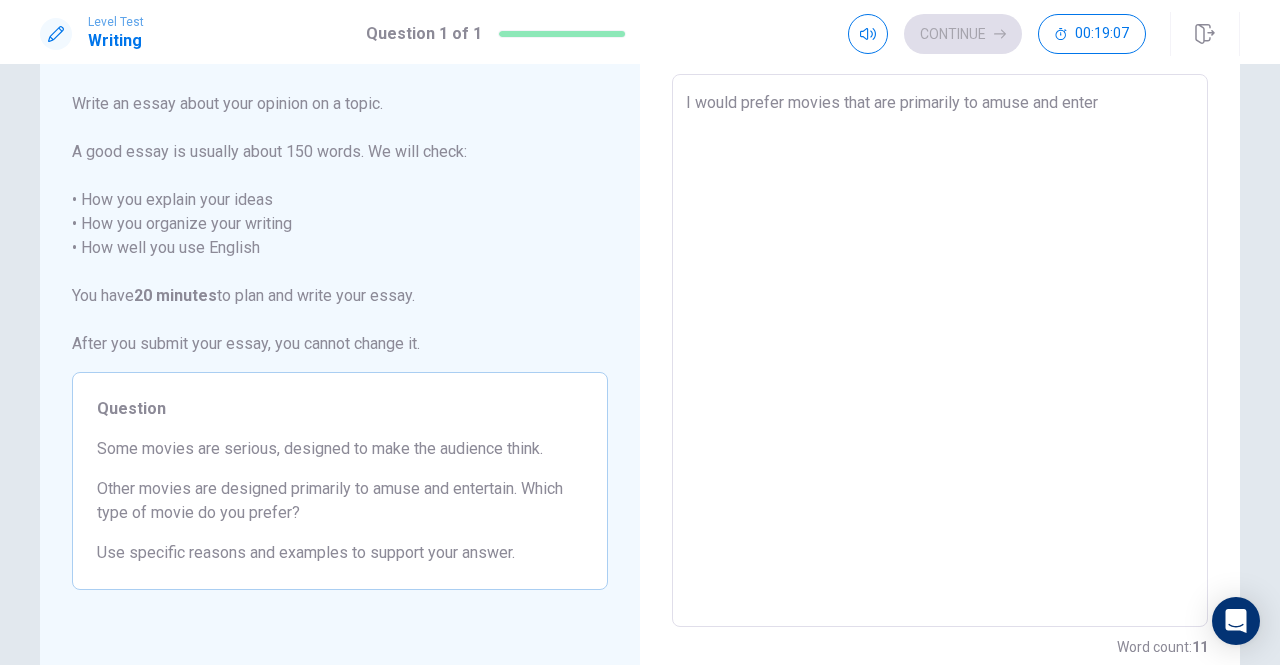 type on "x" 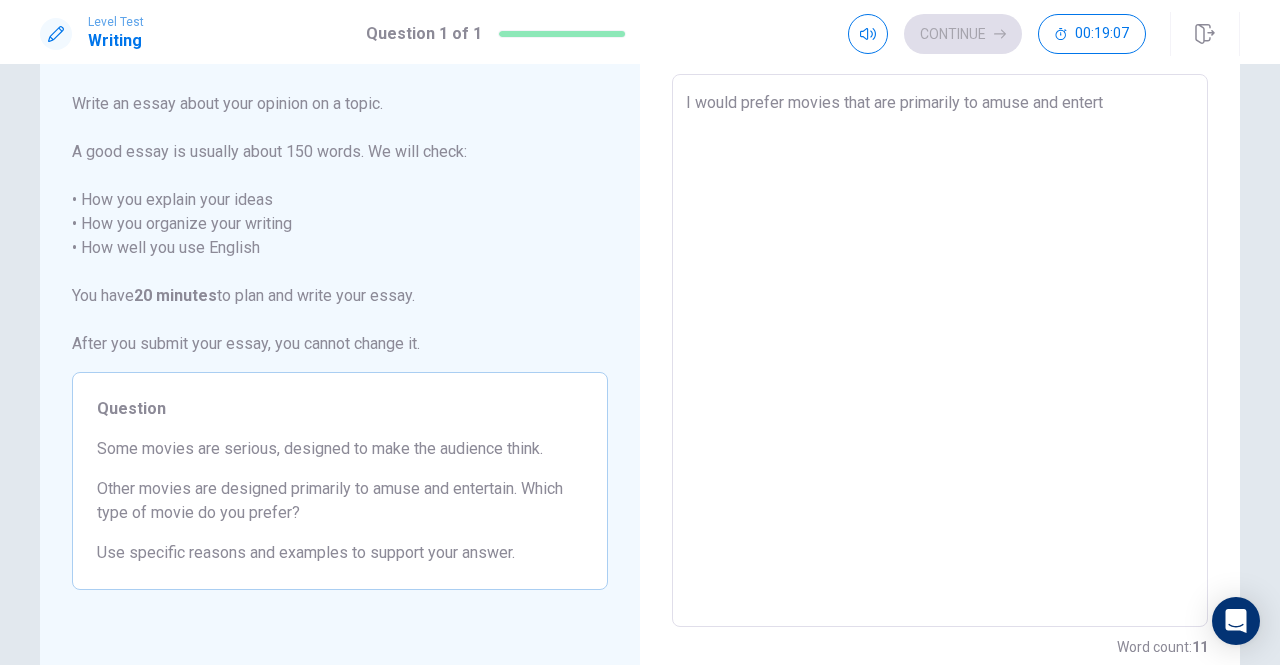 type on "x" 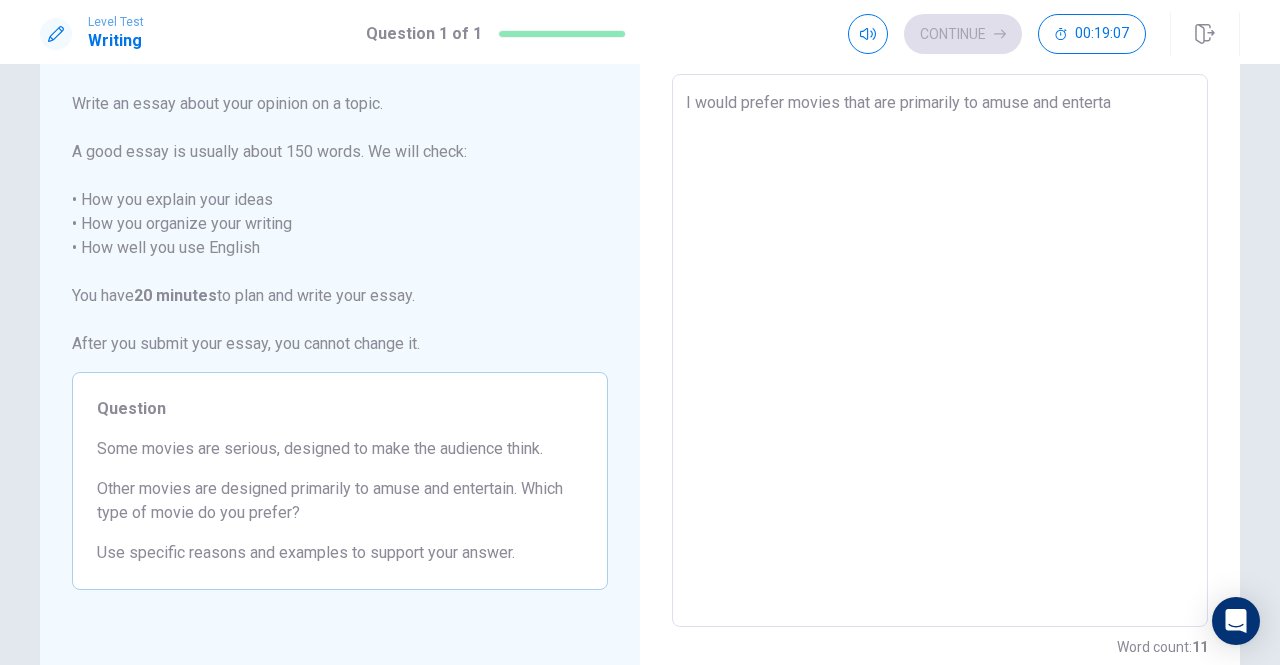 type on "x" 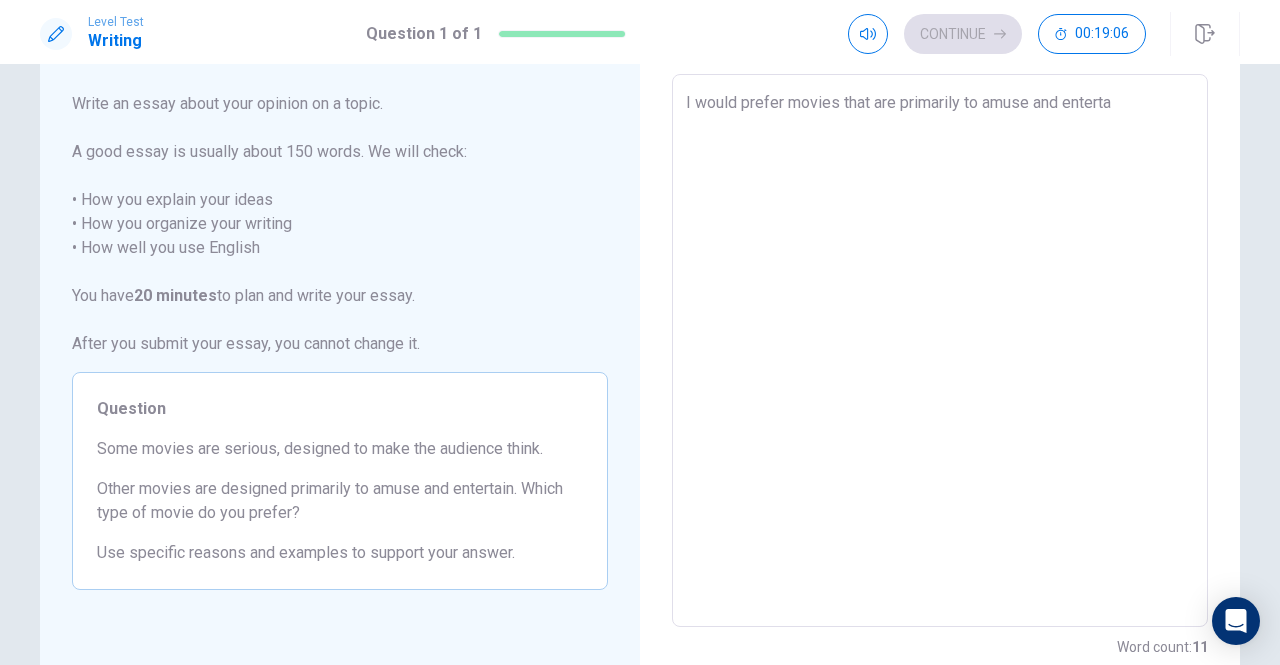 type on "I would prefer movies that are primarily to amuse and entertai" 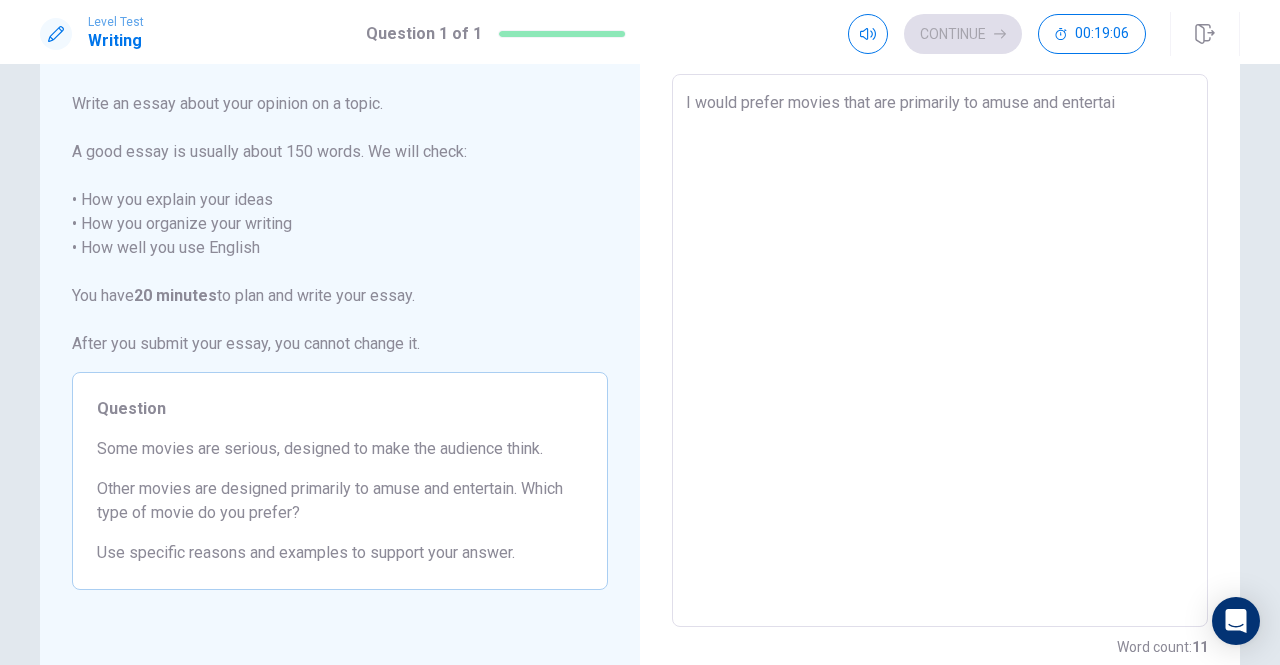 type on "x" 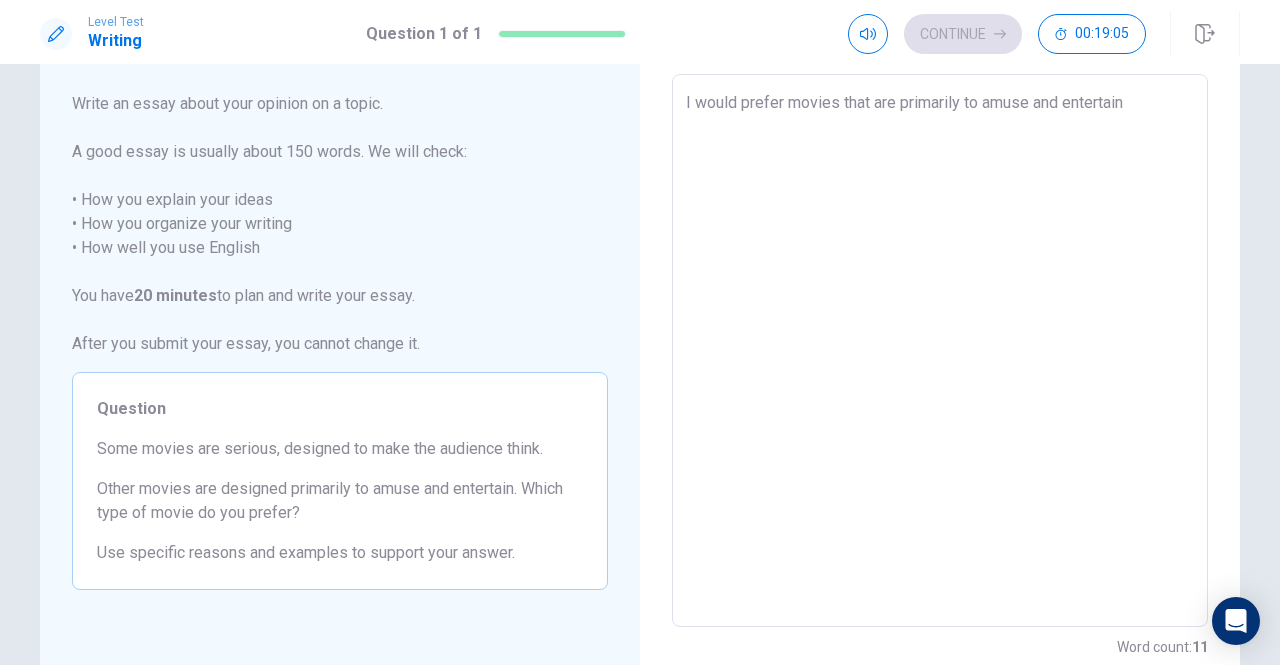 type on "x" 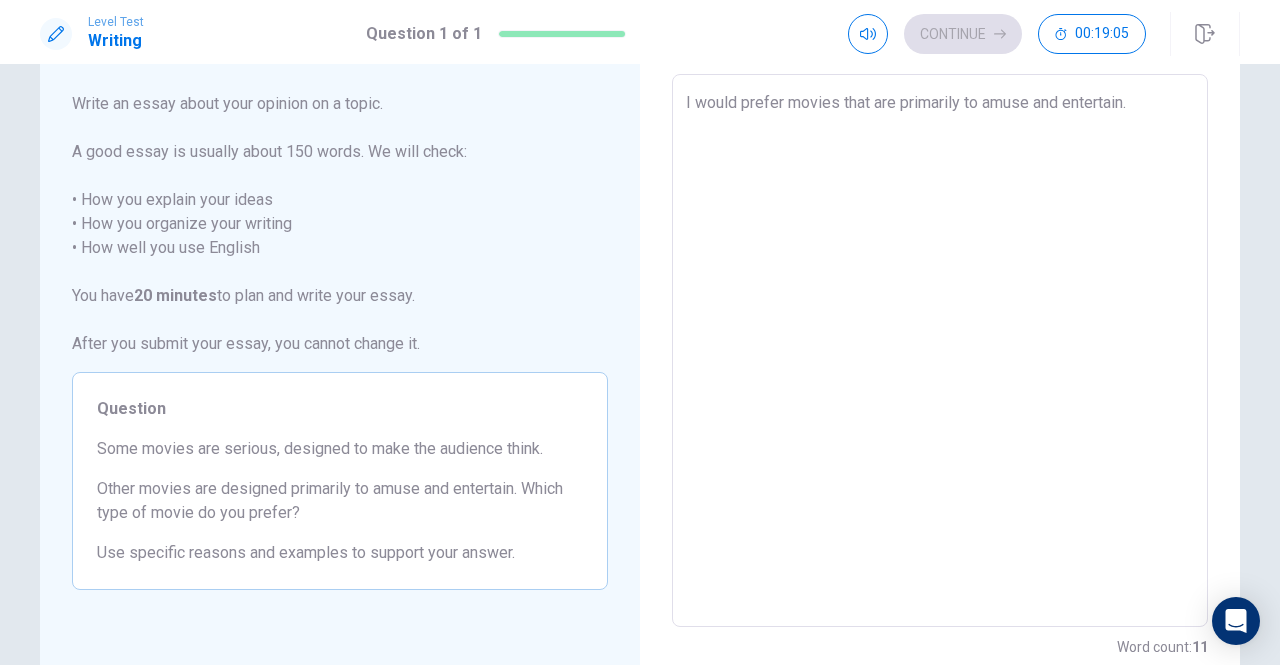 type on "x" 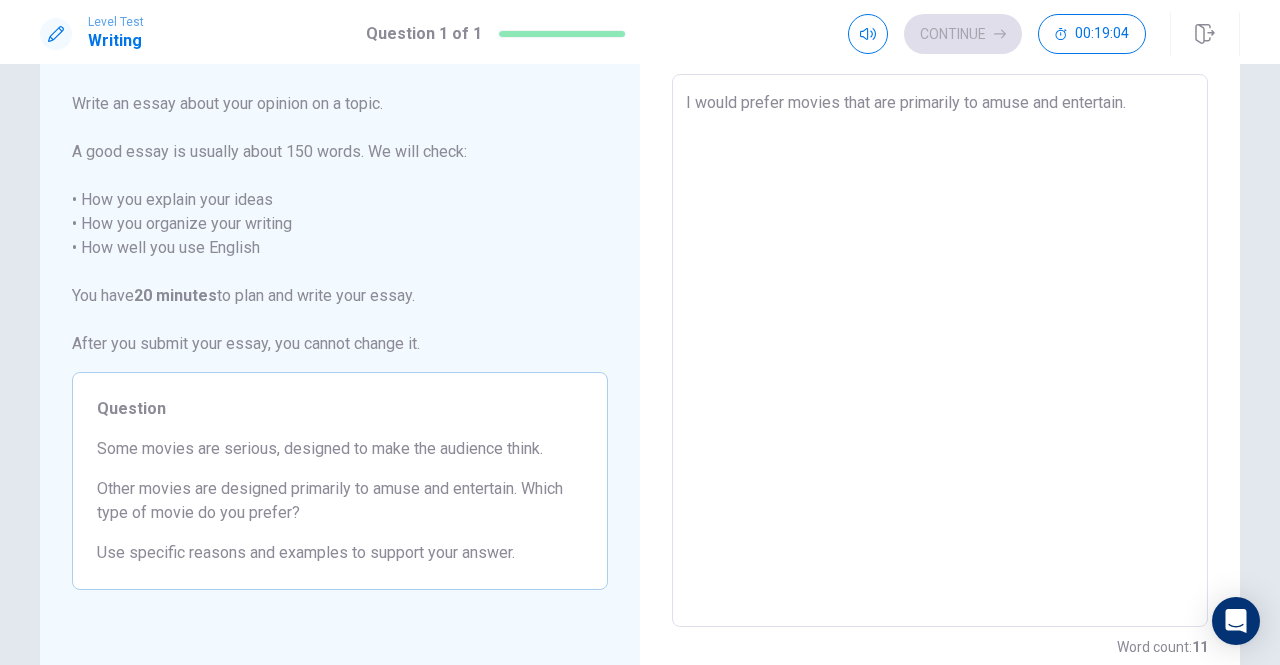type on "I would prefer movies that are primarily to amuse and entertain." 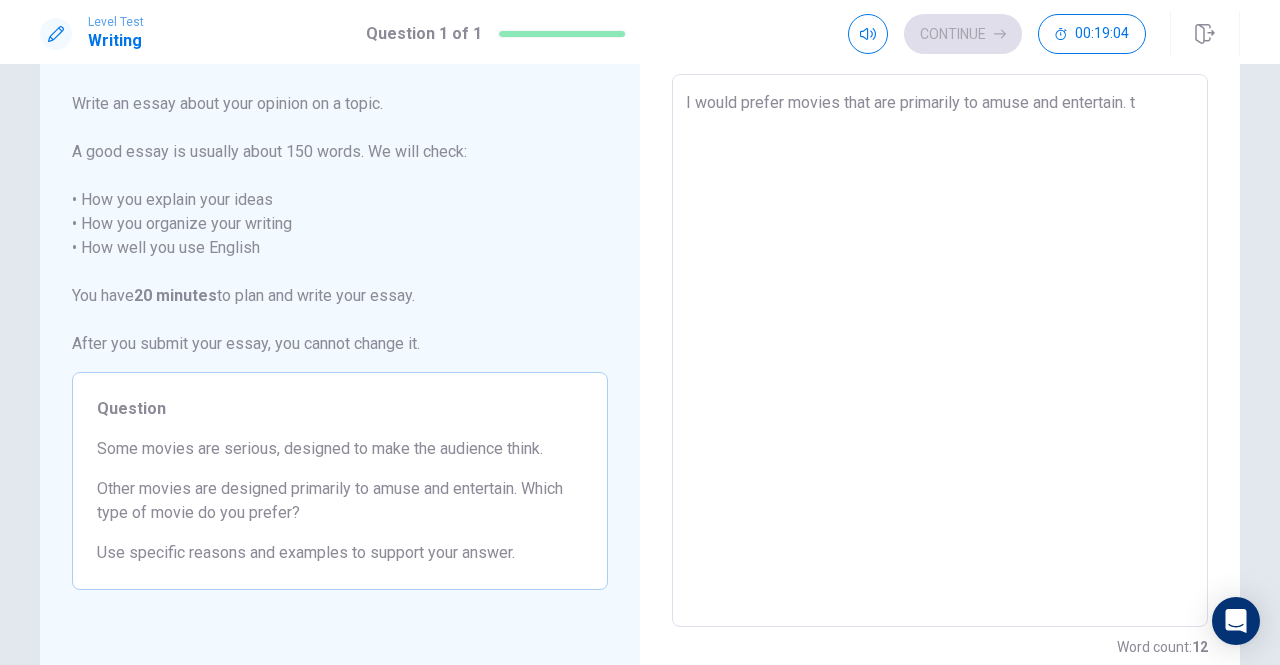 type on "x" 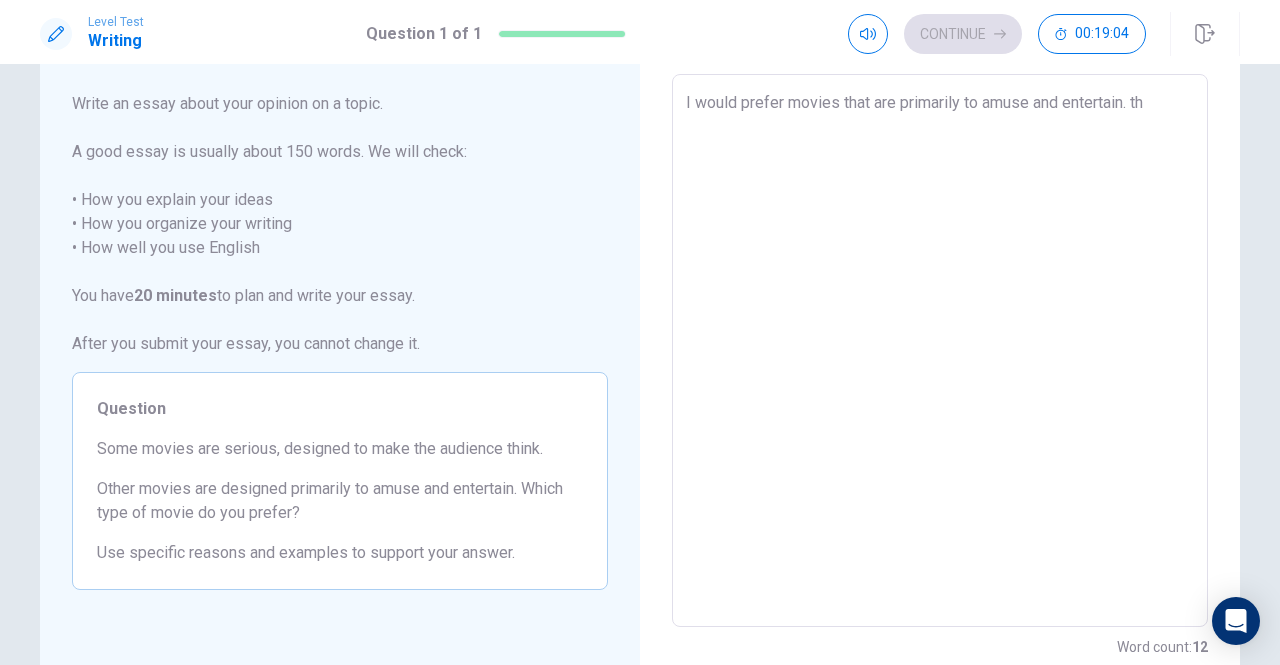 type on "x" 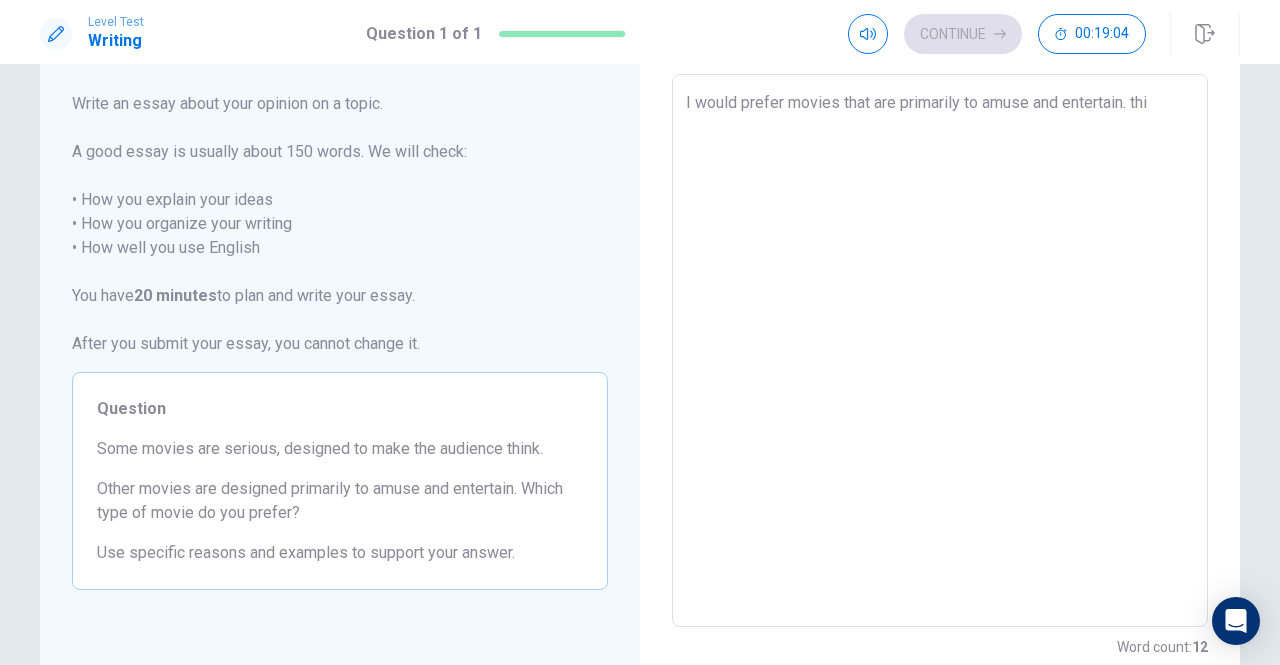 type on "I would prefer movies that are primarily to amuse and entertain. this" 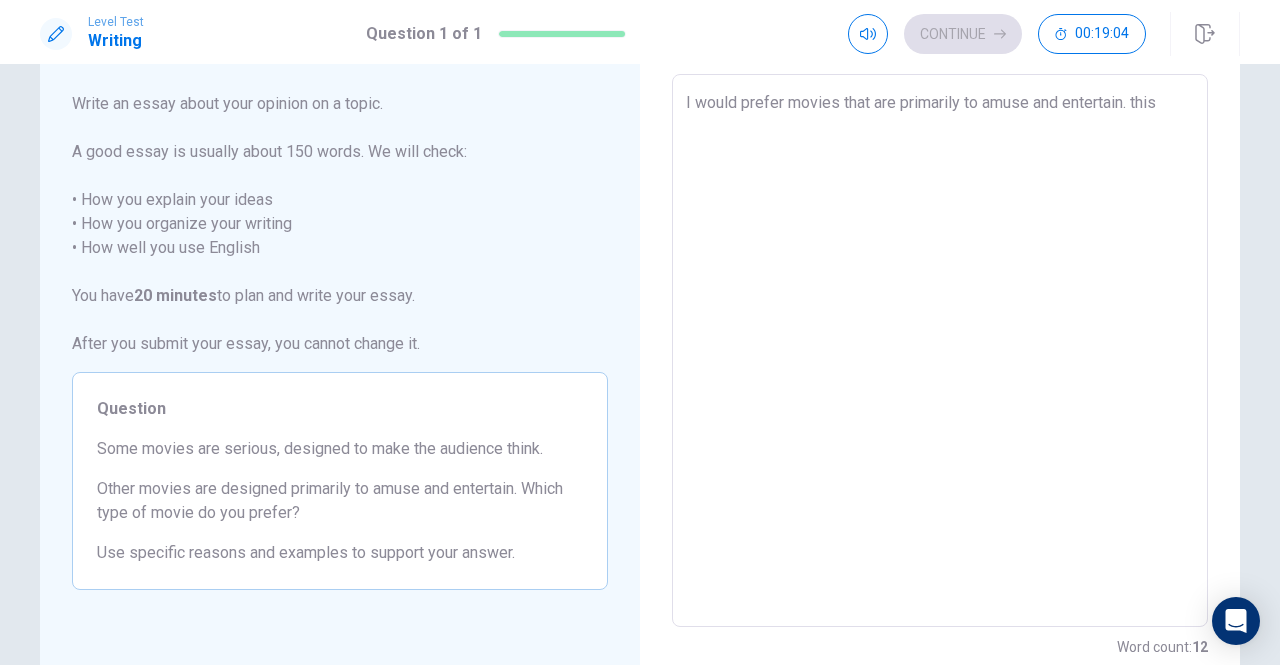 type on "x" 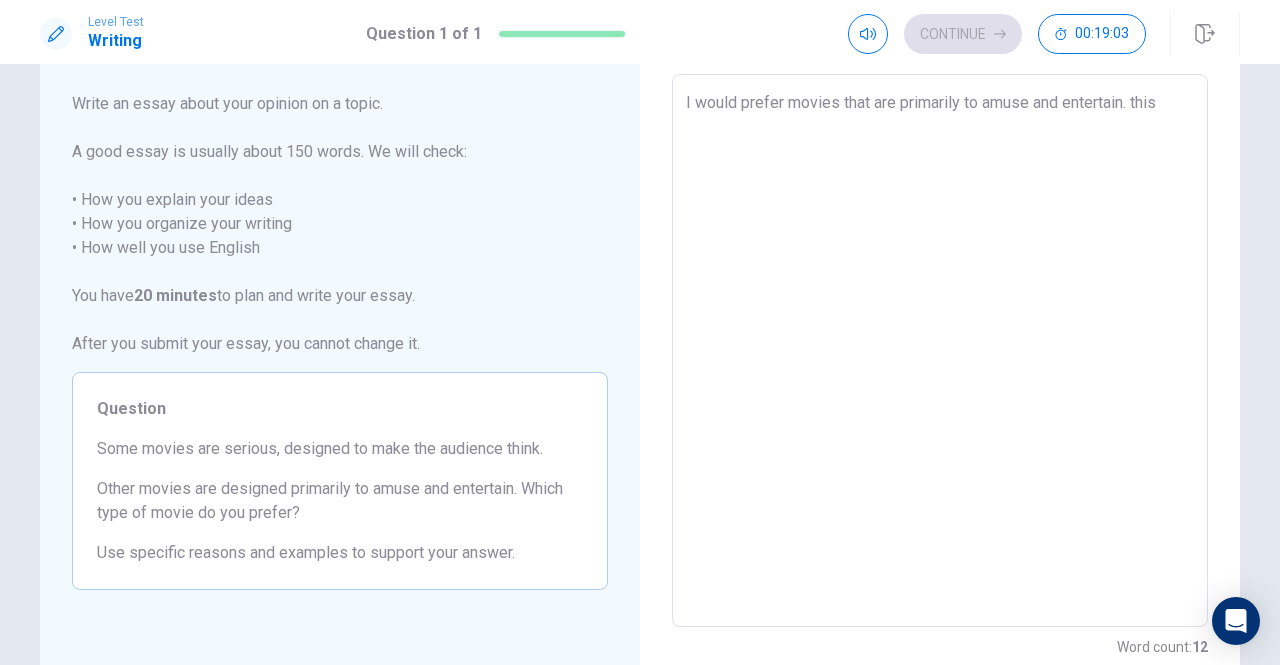type on "x" 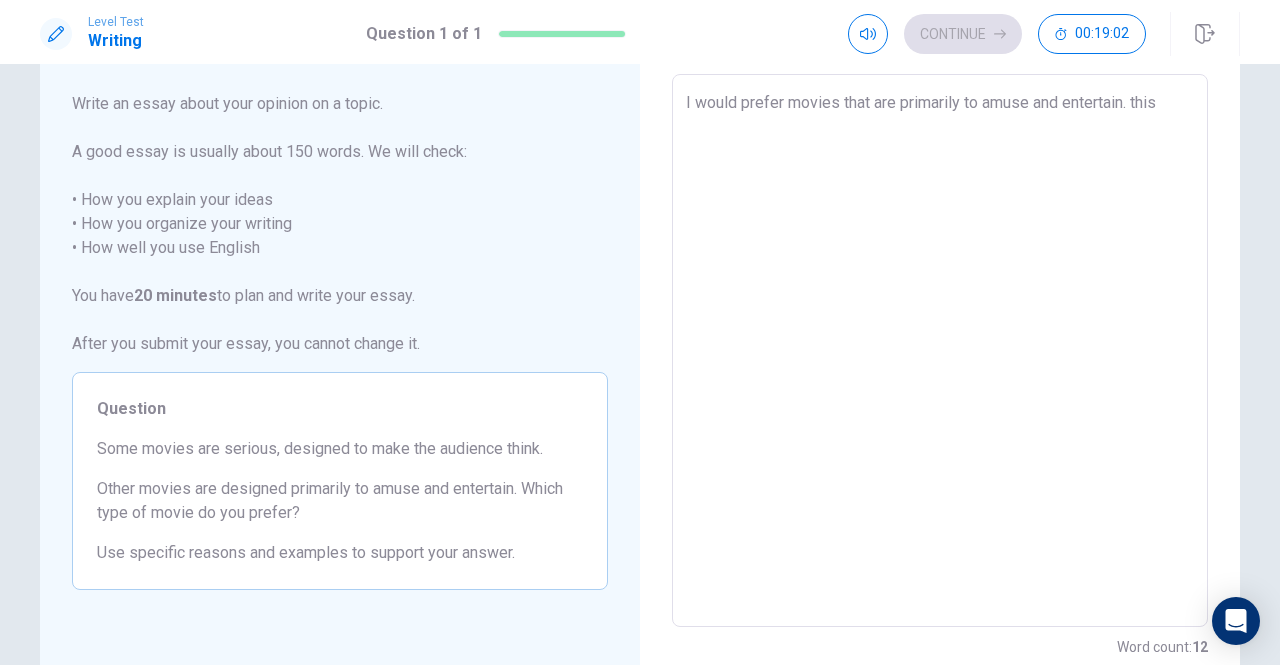 type on "I would prefer movies that are primarily to amuse and entertain. this i" 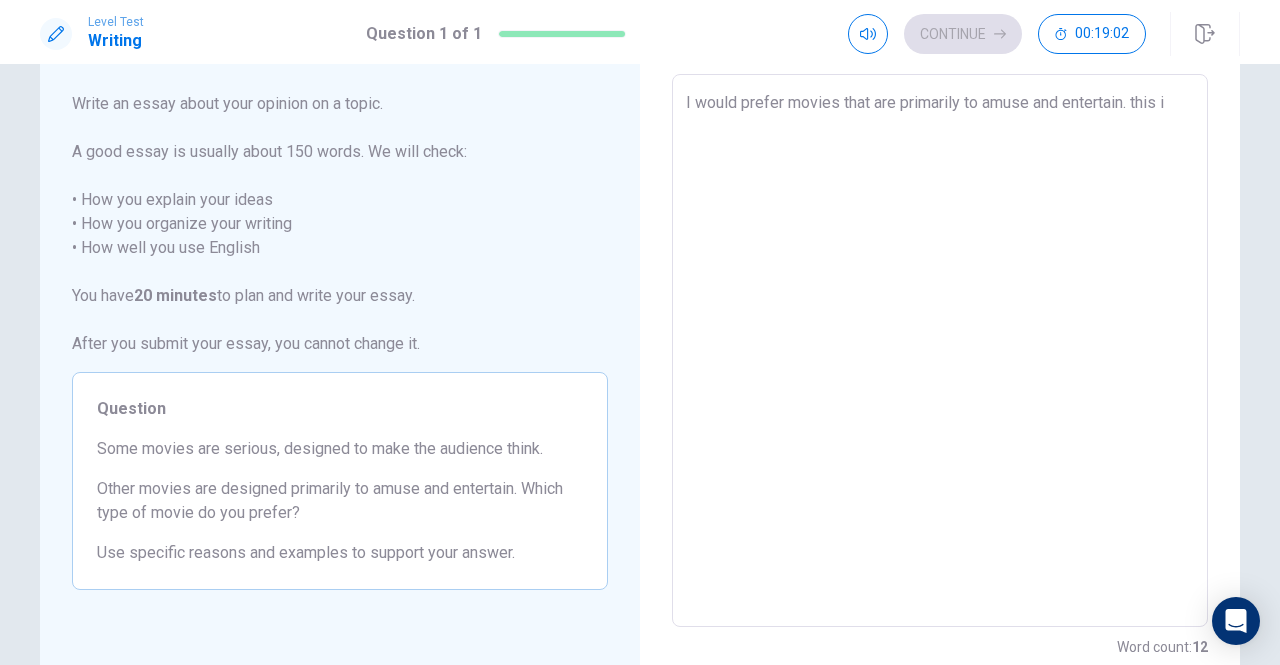 type on "x" 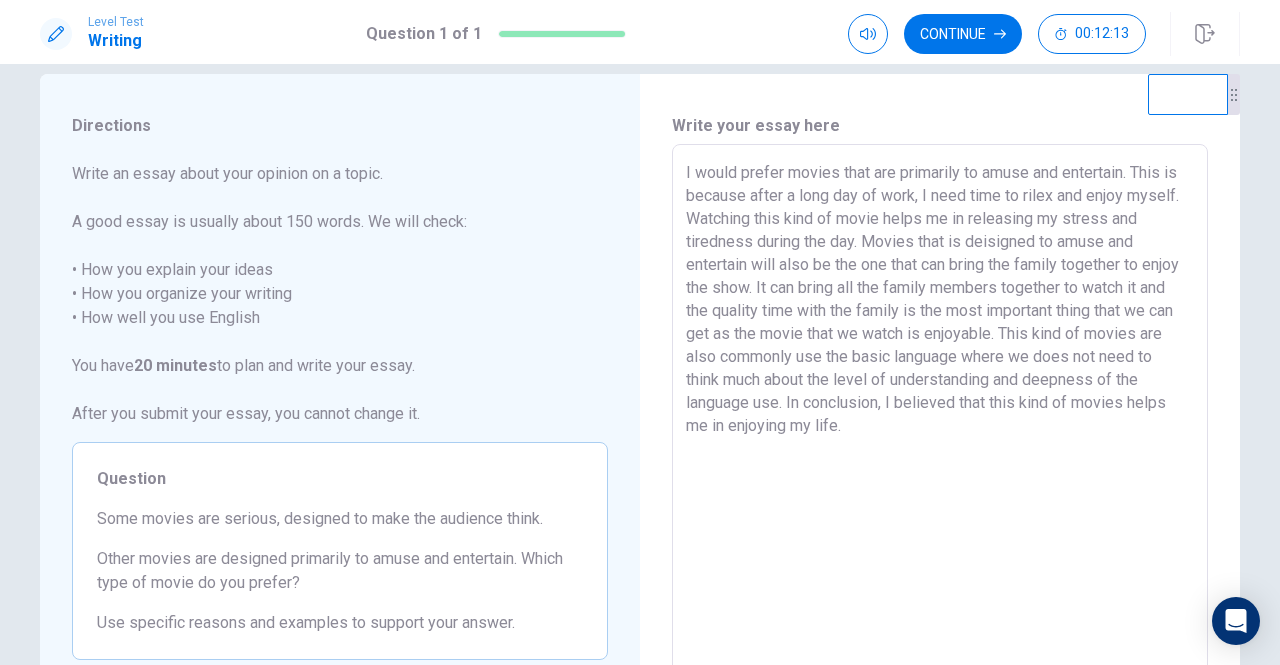 scroll, scrollTop: 0, scrollLeft: 0, axis: both 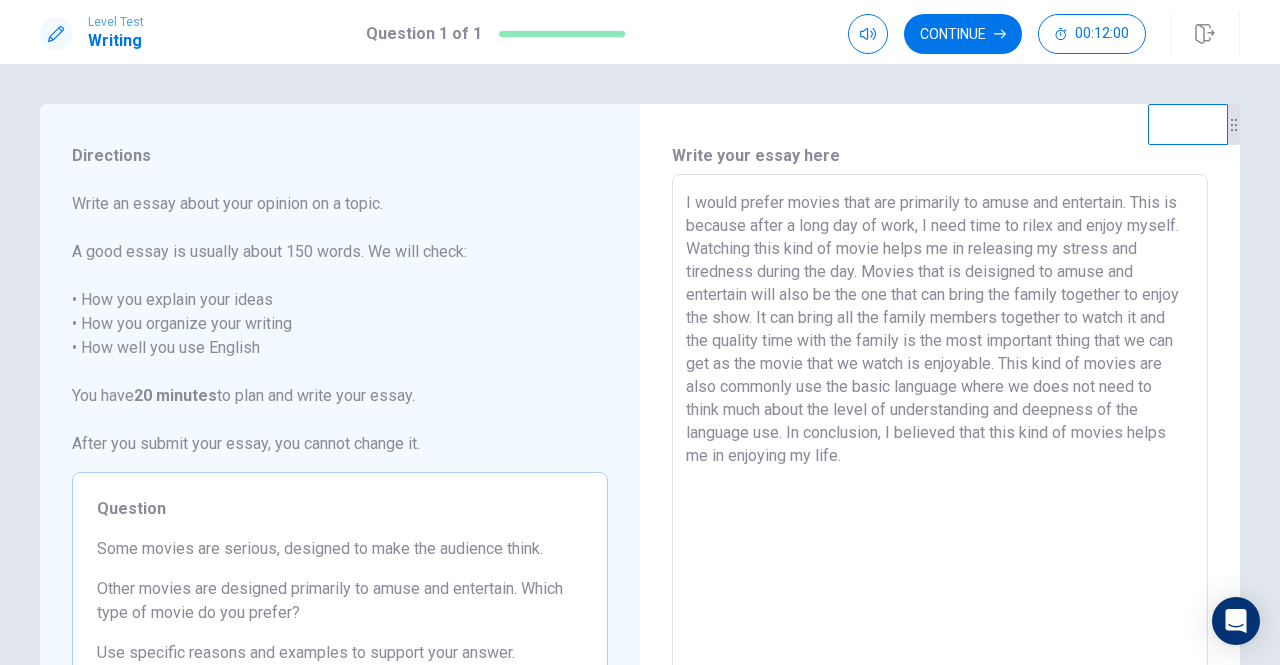 click on "I would prefer movies that are primarily to amuse and entertain. This is because after a long day of work, I need time to rilex and enjoy myself. Watching this kind of movie helps me in releasing my stress and tiredness during the day. Movies that is deisigned to amuse and entertain will also be the one that can bring the family together to enjoy the show. It can bring all the family members together to watch it and the quality time with the family is the most important thing that we can get as the movie that we watch is enjoyable. This kind of movies are also commonly use the basic language where we does not need to think much about the level of understanding and deepness of the language use. In conclusion, I believed that this kind of movies helps me in enjoying my life." at bounding box center (940, 451) 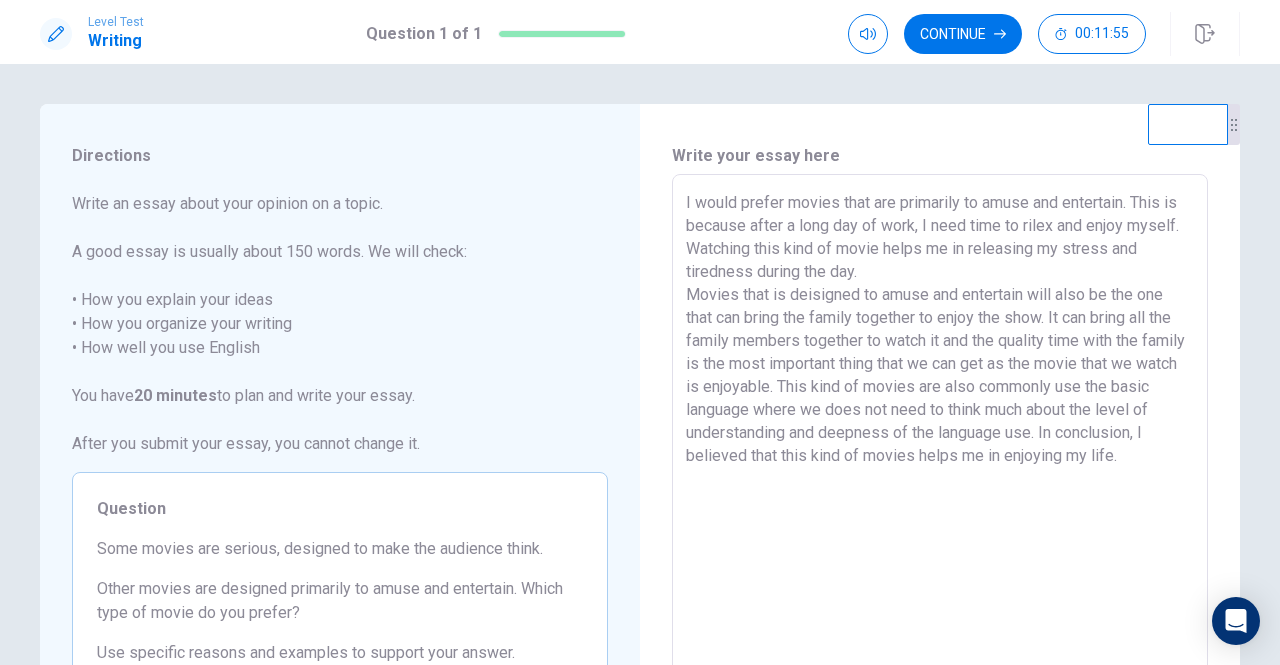 drag, startPoint x: 806, startPoint y: 295, endPoint x: 804, endPoint y: 309, distance: 14.142136 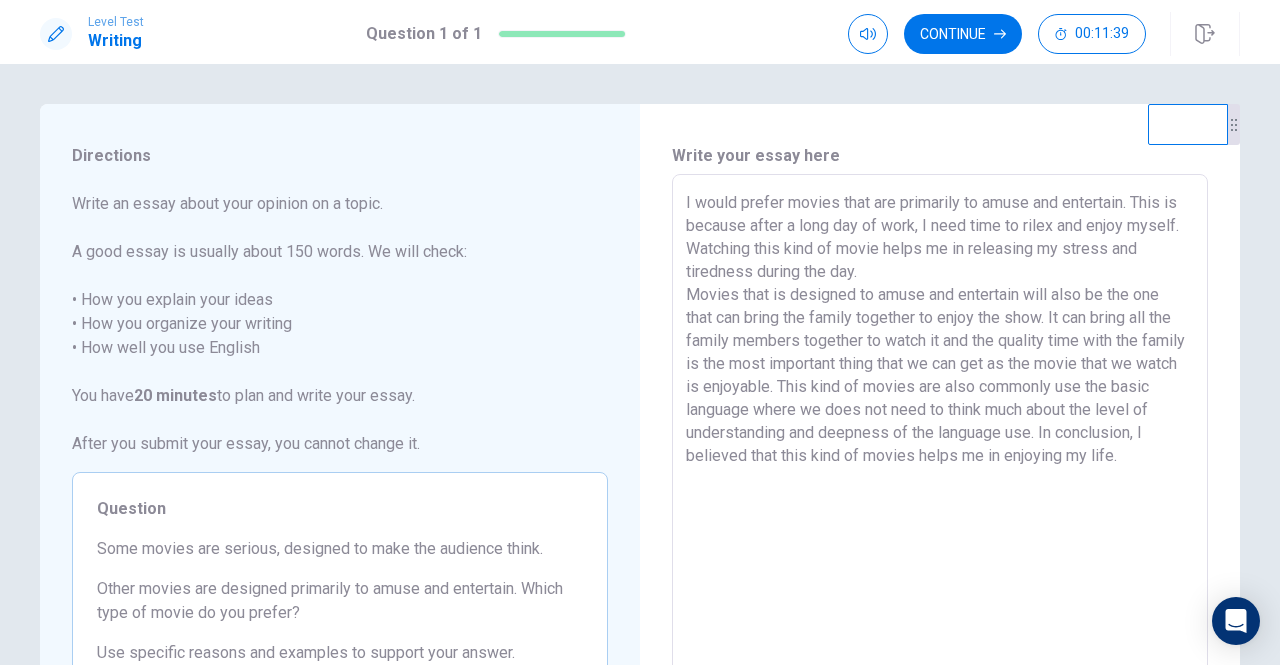 click on "I would prefer movies that are primarily to amuse and entertain. This is because after a long day of work, I need time to rilex and enjoy myself. Watching this kind of movie helps me in releasing my stress and tiredness during the day.
Movies that is designed to amuse and entertain will also be the one that can bring the family together to enjoy the show. It can bring all the family members together to watch it and the quality time with the family is the most important thing that we can get as the movie that we watch is enjoyable. This kind of movies are also commonly use the basic language where we does not need to think much about the level of understanding and deepness of the language use. In conclusion, I believed that this kind of movies helps me in enjoying my life." at bounding box center [940, 451] 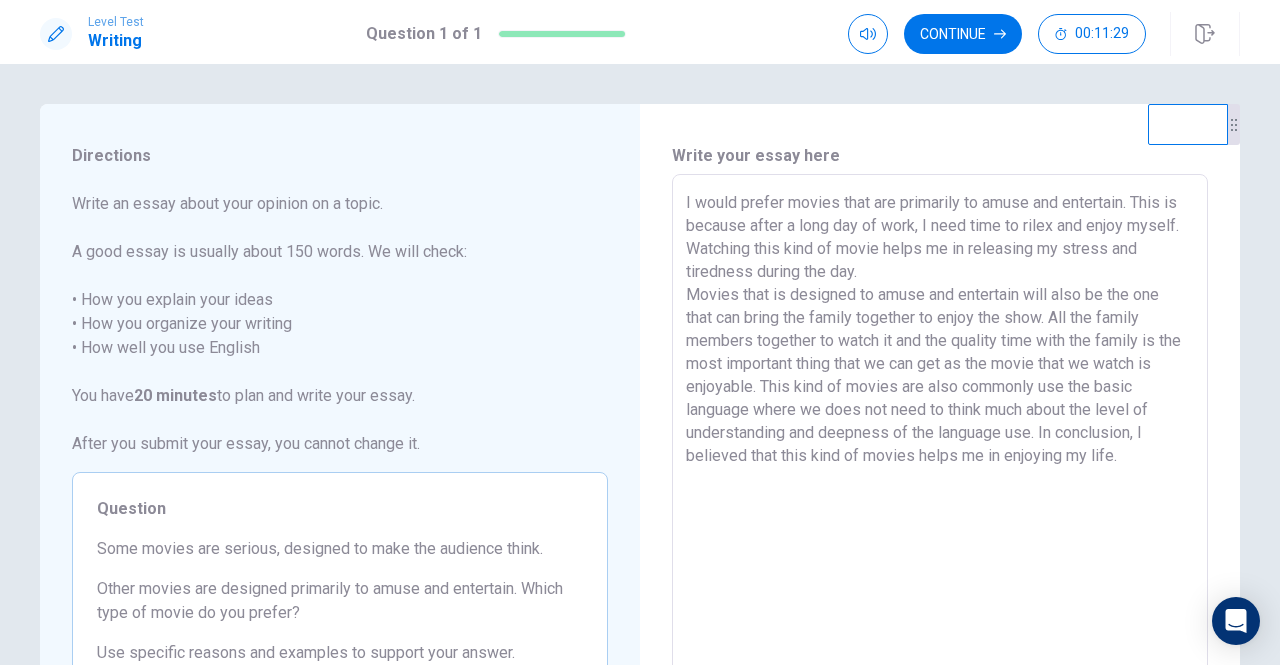 click on "I would prefer movies that are primarily to amuse and entertain. This is because after a long day of work, I need time to rilex and enjoy myself. Watching this kind of movie helps me in releasing my stress and tiredness during the day.
Movies that is designed to amuse and entertain will also be the one that can bring the family together to enjoy the show. All the family members together to watch it and the quality time with the family is the most important thing that we can get as the movie that we watch is enjoyable. This kind of movies are also commonly use the basic language where we does not need to think much about the level of understanding and deepness of the language use. In conclusion, I believed that this kind of movies helps me in enjoying my life." at bounding box center [940, 451] 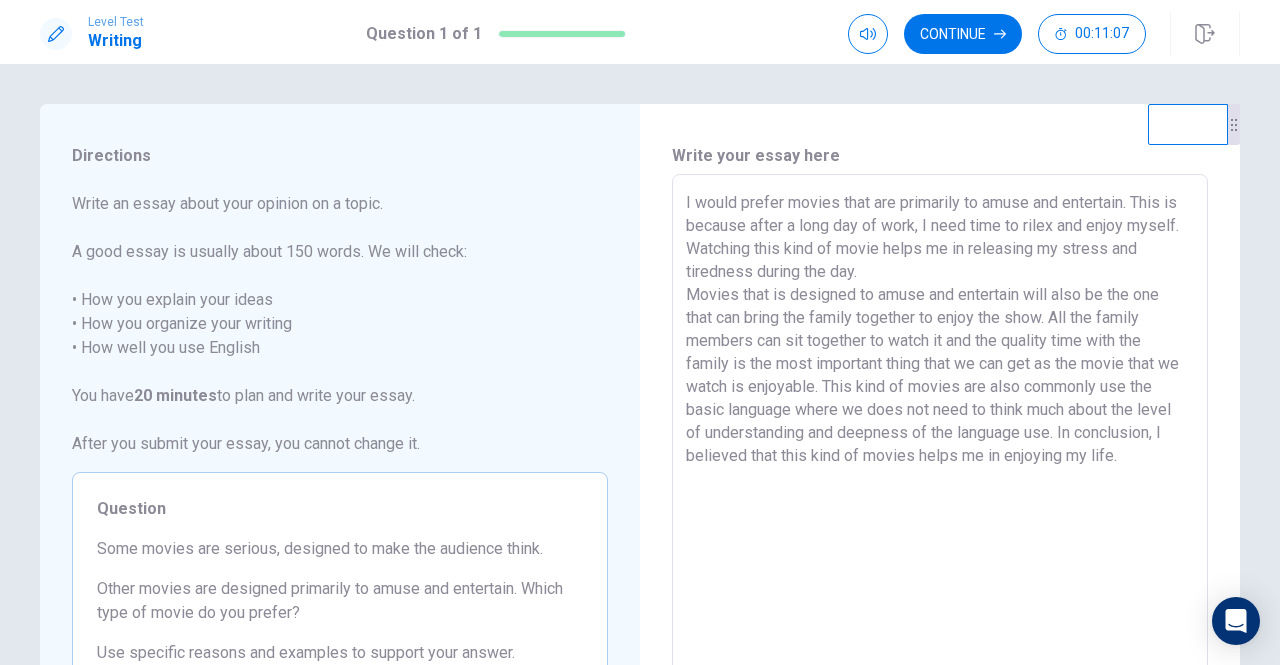 click on "I would prefer movies that are primarily to amuse and entertain. This is because after a long day of work, I need time to rilex and enjoy myself. Watching this kind of movie helps me in releasing my stress and tiredness during the day.
Movies that is designed to amuse and entertain will also be the one that can bring the family together to enjoy the show. All the family members can sit together to watch it and the quality time with the family is the most important thing that we can get as the movie that we watch is enjoyable. This kind of movies are also commonly use the basic language where we does not need to think much about the level of understanding and deepness of the language use. In conclusion, I believed that this kind of movies helps me in enjoying my life." at bounding box center [940, 451] 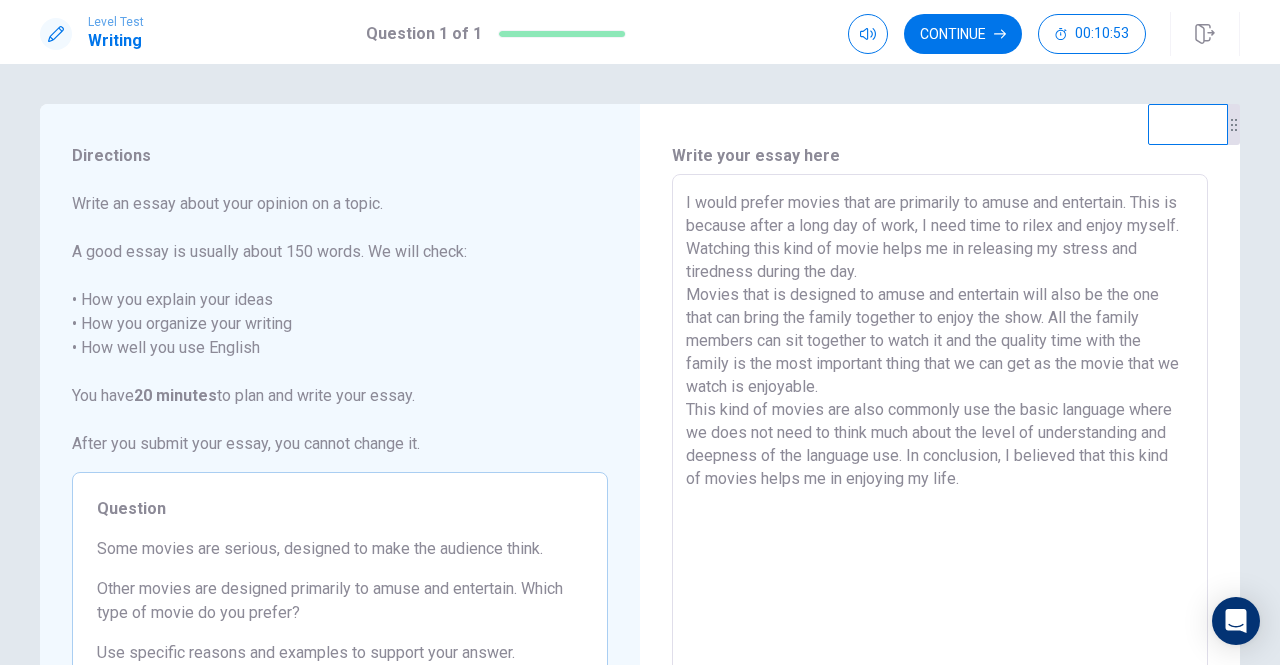 drag, startPoint x: 999, startPoint y: 343, endPoint x: 998, endPoint y: 355, distance: 12.0415945 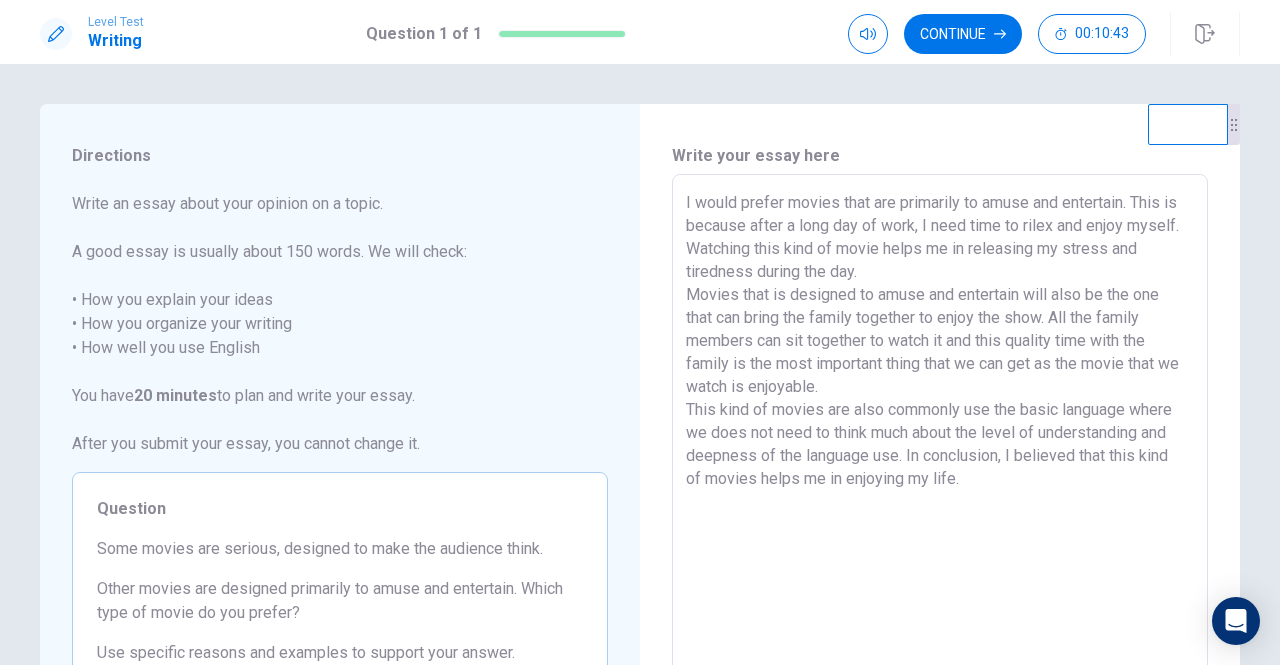 click on "I would prefer movies that are primarily to amuse and entertain. This is because after a long day of work, I need time to rilex and enjoy myself. Watching this kind of movie helps me in releasing my stress and tiredness during the day.
Movies that is designed to amuse and entertain will also be the one that can bring the family together to enjoy the show. All the family members can sit together to watch it and this quality time with the family is the most important thing that we can get as the movie that we watch is enjoyable.
This kind of movies are also commonly use the basic language where we does not need to think much about the level of understanding and deepness of the language use. In conclusion, I believed that this kind of movies helps me in enjoying my life." at bounding box center [940, 451] 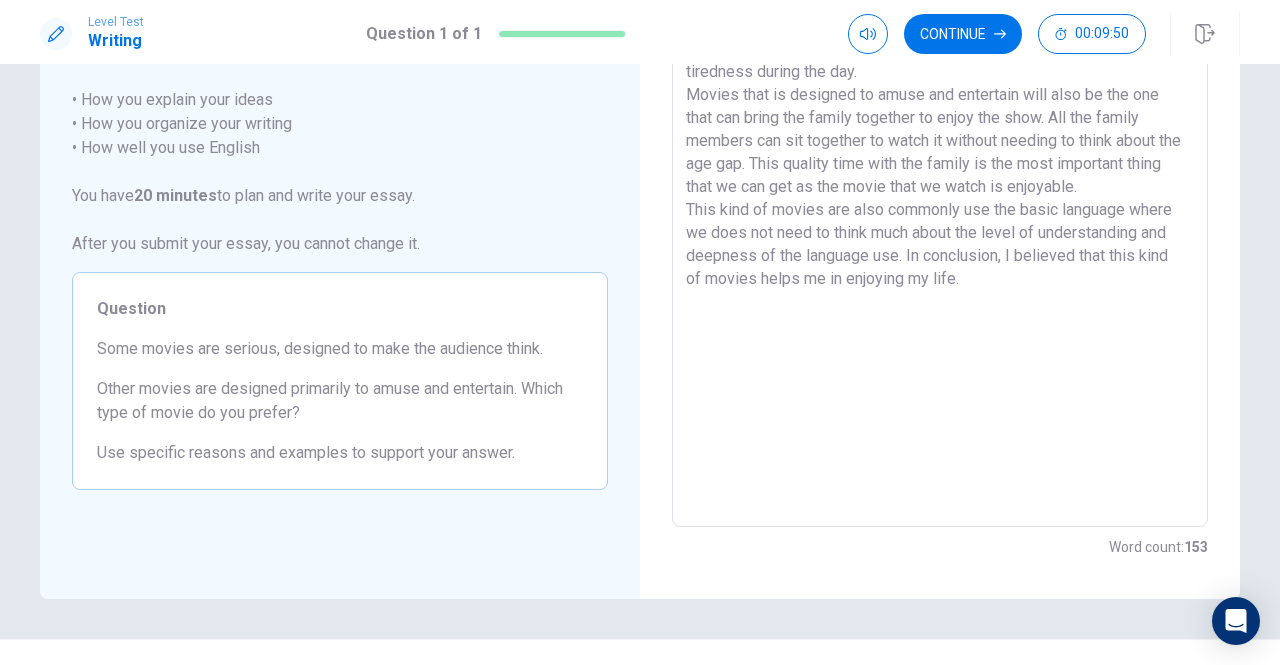 scroll, scrollTop: 100, scrollLeft: 0, axis: vertical 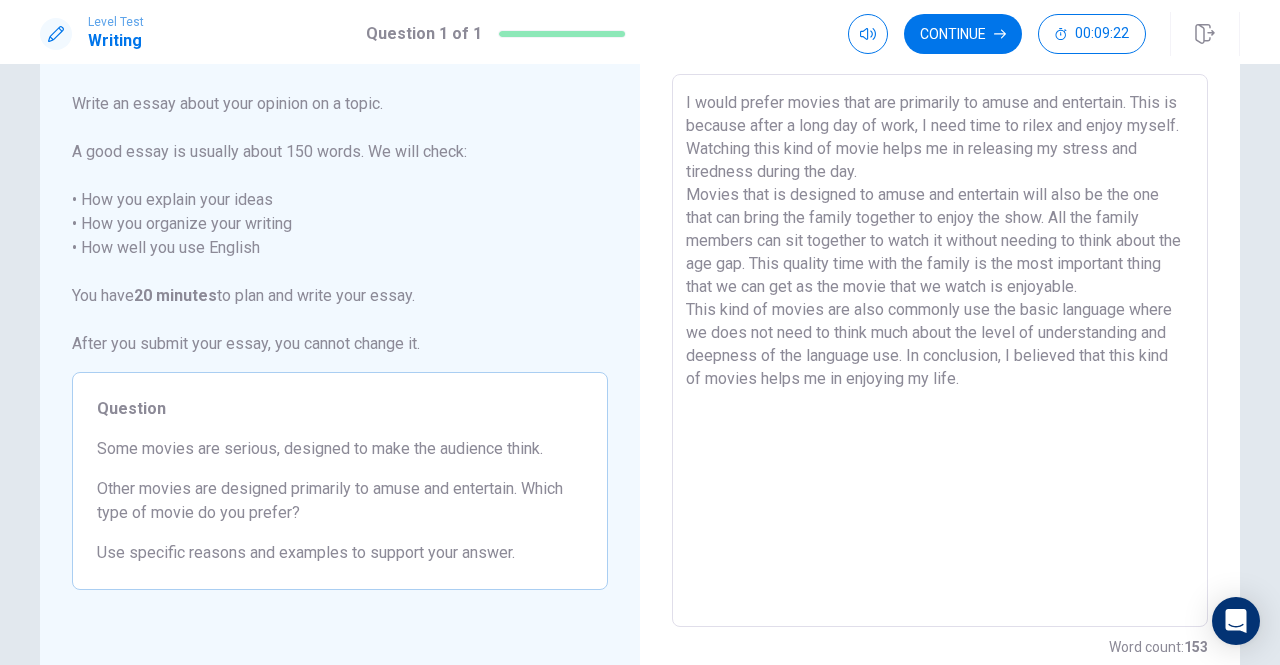 click on "I would prefer movies that are primarily to amuse and entertain. This is because after a long day of work, I need time to rilex and enjoy myself. Watching this kind of movie helps me in releasing my stress and tiredness during the day.
Movies that is designed to amuse and entertain will also be the one that can bring the family together to enjoy the show. All the family members can sit together to watch it without needing to think about the age gap. This quality time with the family is the most important thing that we can get as the movie that we watch is enjoyable.
This kind of movies are also commonly use the basic language where we does not need to think much about the level of understanding and deepness of the language use. In conclusion, I believed that this kind of movies helps me in enjoying my life." at bounding box center (940, 351) 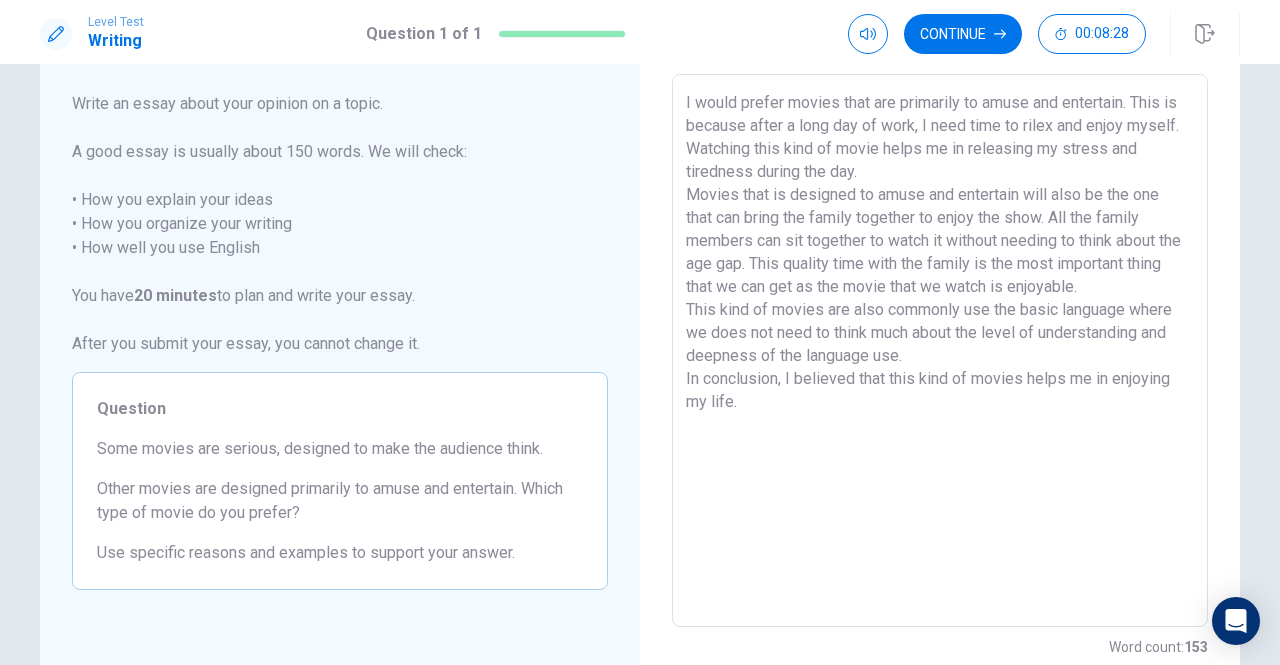 drag, startPoint x: 854, startPoint y: 311, endPoint x: 874, endPoint y: 318, distance: 21.189621 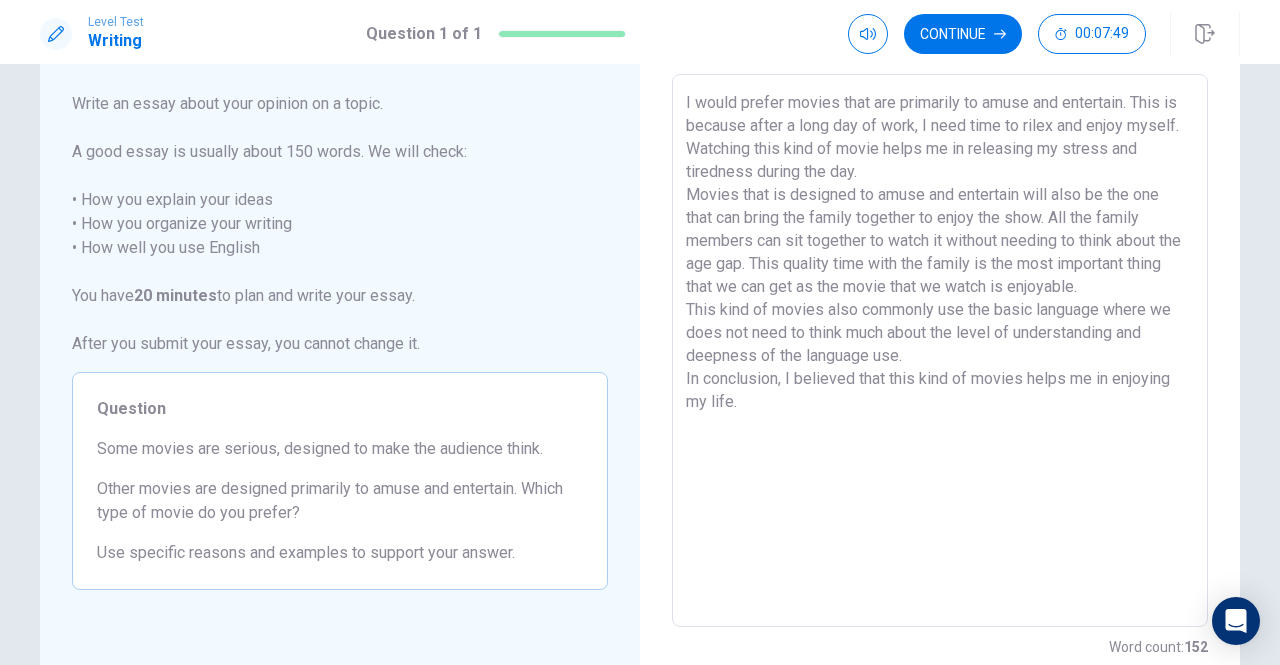 click on "I would prefer movies that are primarily to amuse and entertain. This is because after a long day of work, I need time to rilex and enjoy myself. Watching this kind of movie helps me in releasing my stress and tiredness during the day.
Movies that is designed to amuse and entertain will also be the one that can bring the family together to enjoy the show. All the family members can sit together to watch it without needing to think about the age gap. This quality time with the family is the most important thing that we can get as the movie that we watch is enjoyable.
This kind of movies also commonly use the basic language where we does not need to think much about the level of understanding and deepness of the language use.
In conclusion, I believed that this kind of movies helps me in enjoying my life." at bounding box center [940, 351] 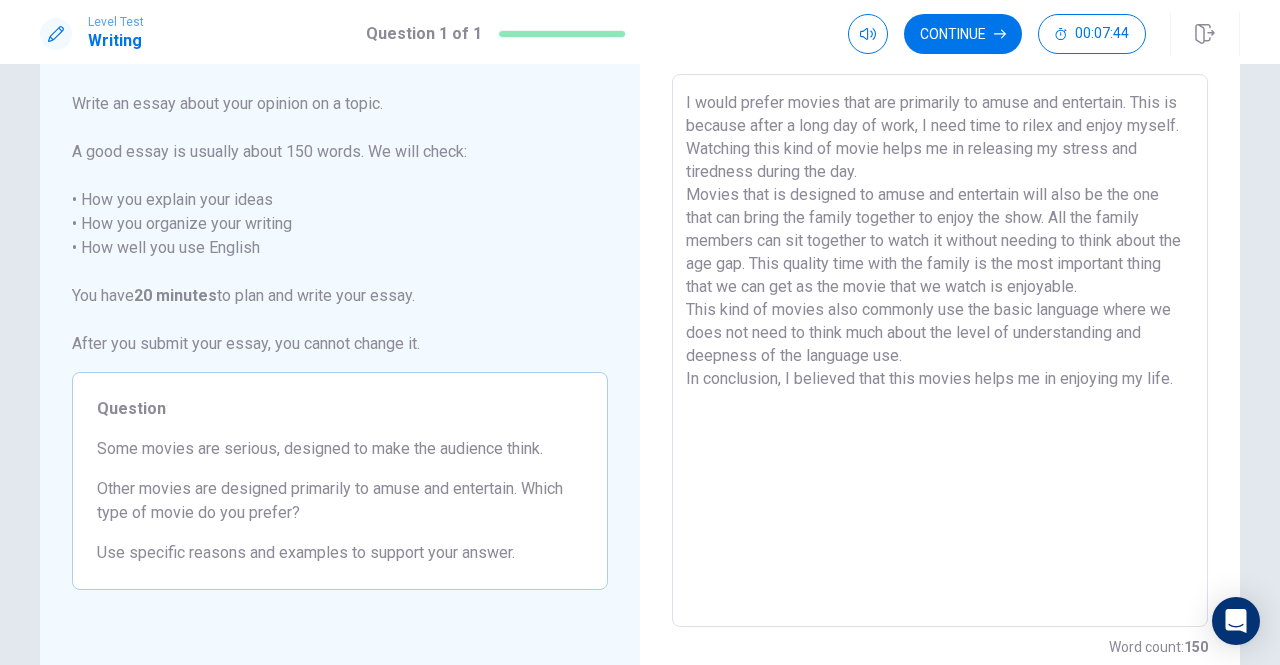 click on "I would prefer movies that are primarily to amuse and entertain. This is because after a long day of work, I need time to rilex and enjoy myself. Watching this kind of movie helps me in releasing my stress and tiredness during the day.
Movies that is designed to amuse and entertain will also be the one that can bring the family together to enjoy the show. All the family members can sit together to watch it without needing to think about the age gap. This quality time with the family is the most important thing that we can get as the movie that we watch is enjoyable.
This kind of movies also commonly use the basic language where we does not need to think much about the level of understanding and deepness of the language use.
In conclusion, I believed that this movies helps me in enjoying my life." at bounding box center [940, 351] 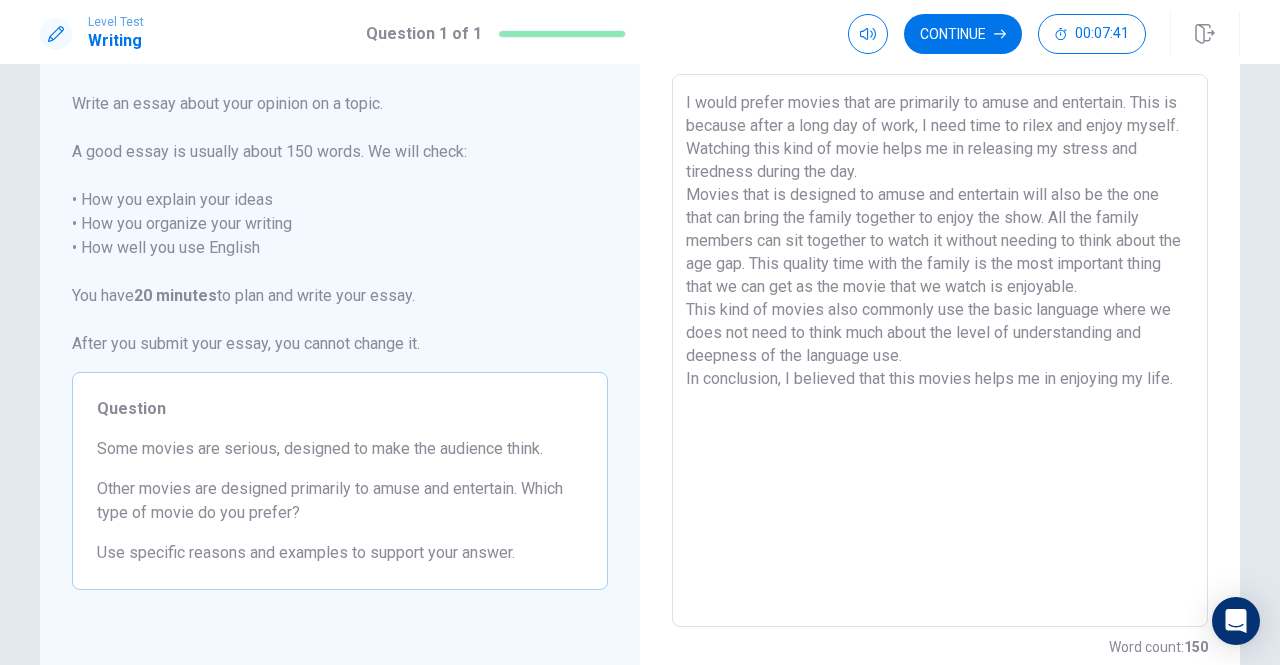 click on "I would prefer movies that are primarily to amuse and entertain. This is because after a long day of work, I need time to rilex and enjoy myself. Watching this kind of movie helps me in releasing my stress and tiredness during the day.
Movies that is designed to amuse and entertain will also be the one that can bring the family together to enjoy the show. All the family members can sit together to watch it without needing to think about the age gap. This quality time with the family is the most important thing that we can get as the movie that we watch is enjoyable.
This kind of movies also commonly use the basic language where we does not need to think much about the level of understanding and deepness of the language use.
In conclusion, I believed that this movies helps me in enjoying my life." at bounding box center (940, 351) 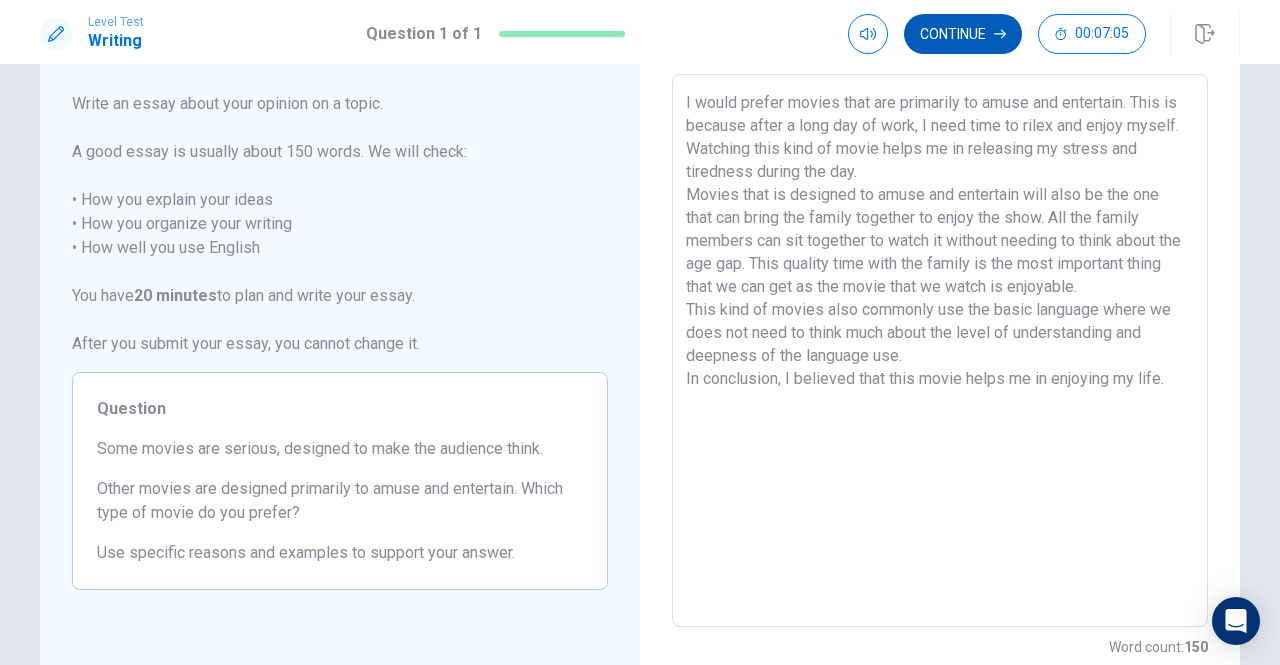 click on "Continue" at bounding box center (963, 34) 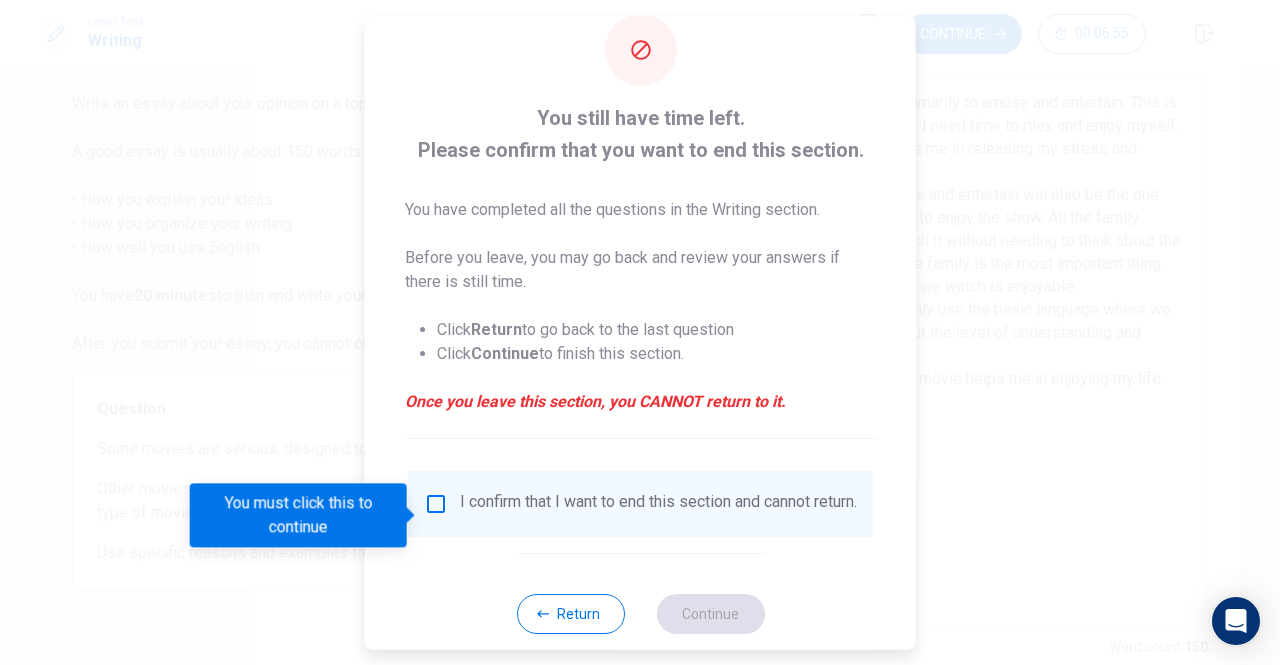 scroll, scrollTop: 80, scrollLeft: 0, axis: vertical 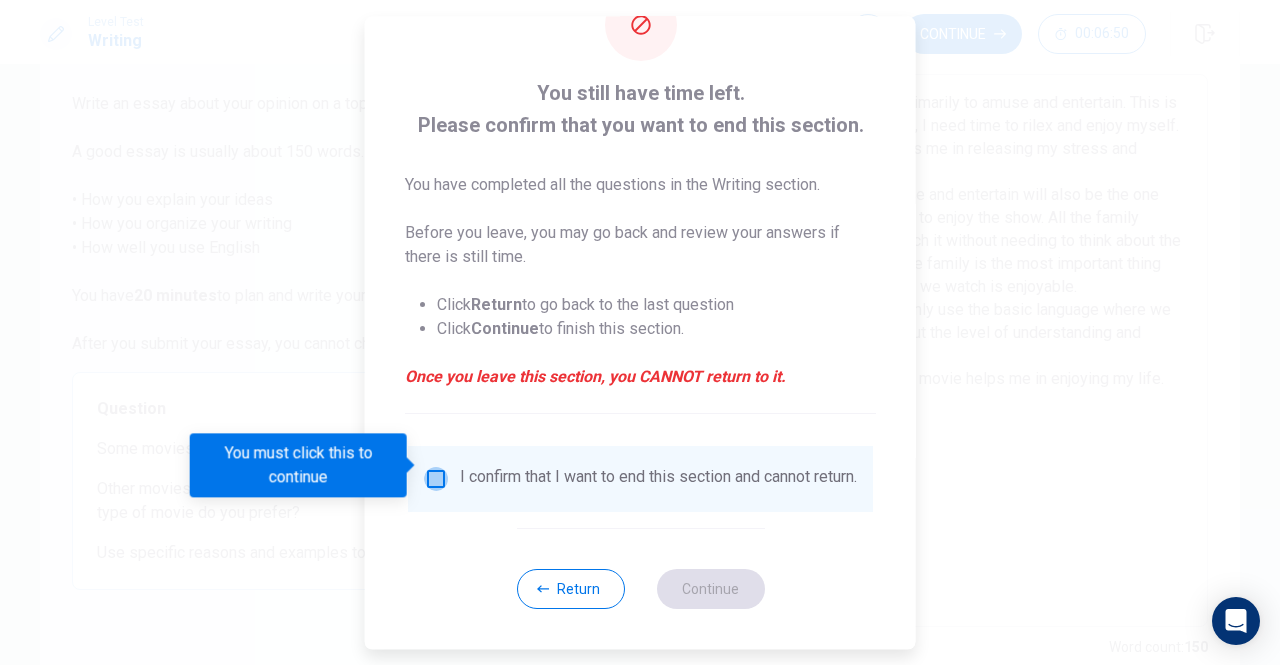 click at bounding box center (436, 479) 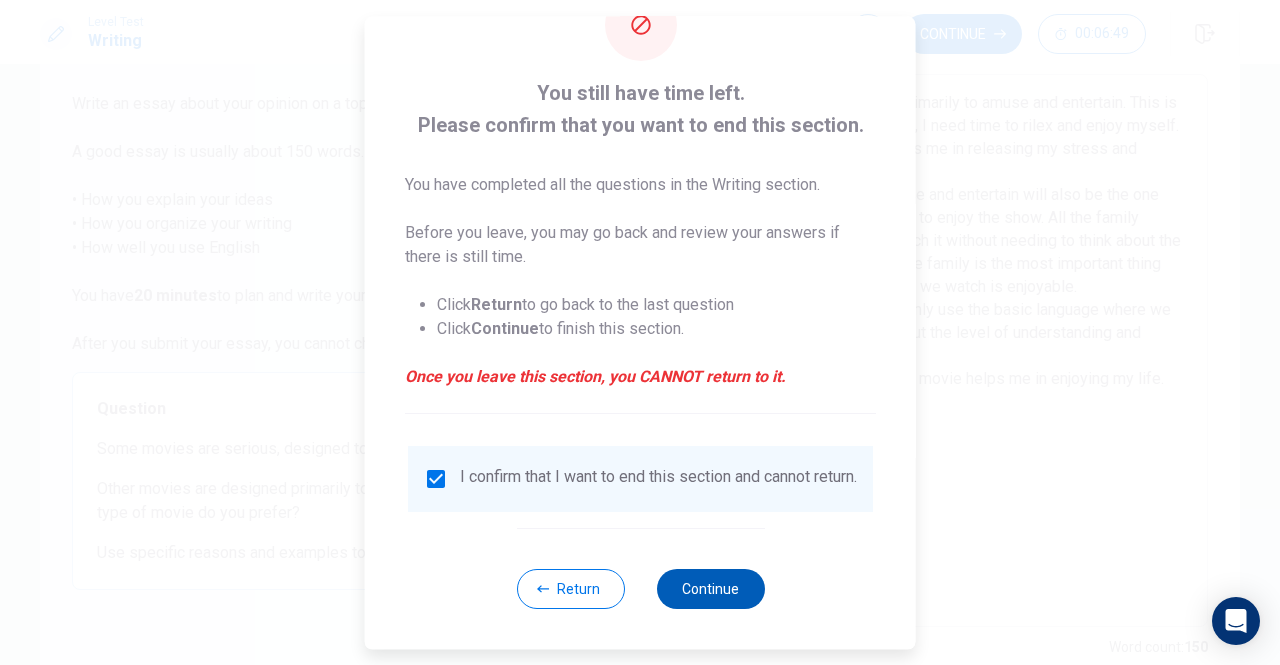 click on "Continue" at bounding box center (710, 589) 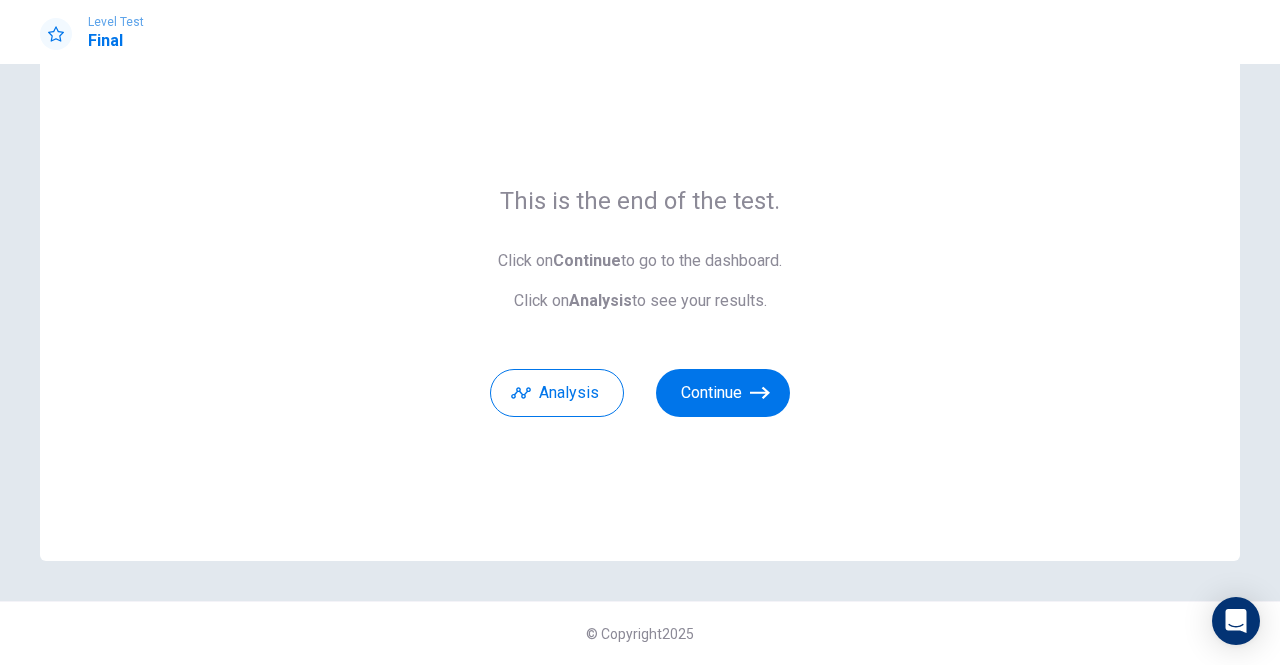scroll, scrollTop: 62, scrollLeft: 0, axis: vertical 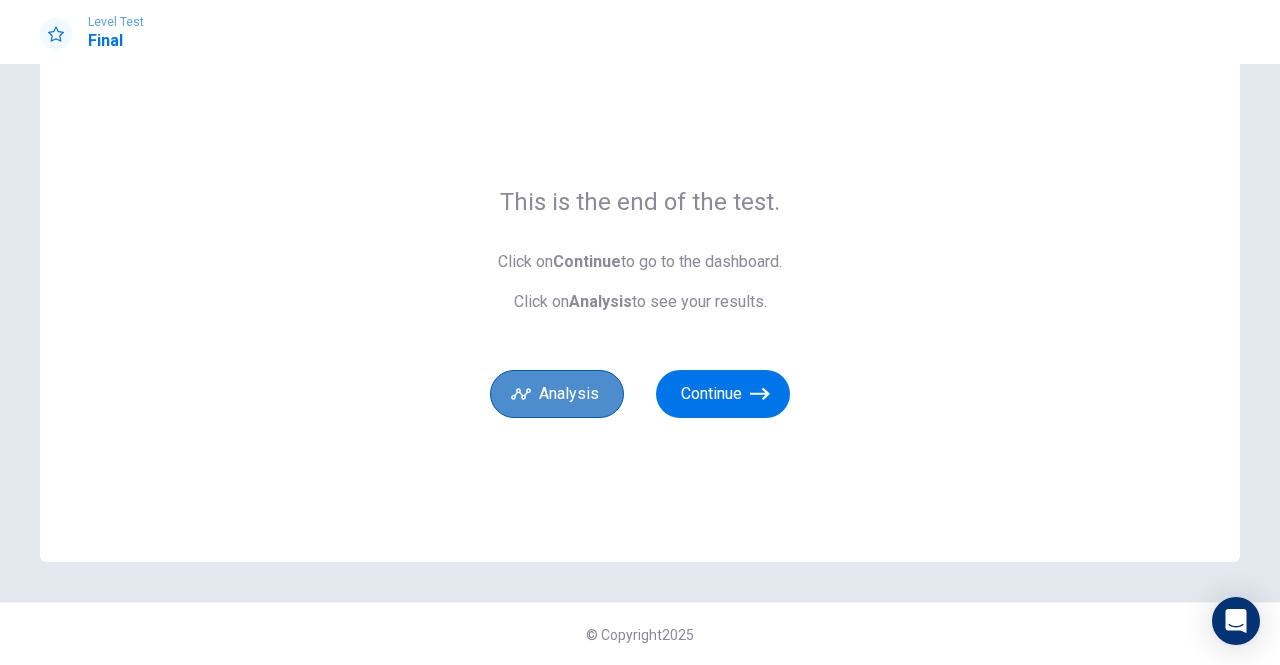 click on "Analysis" at bounding box center [557, 394] 